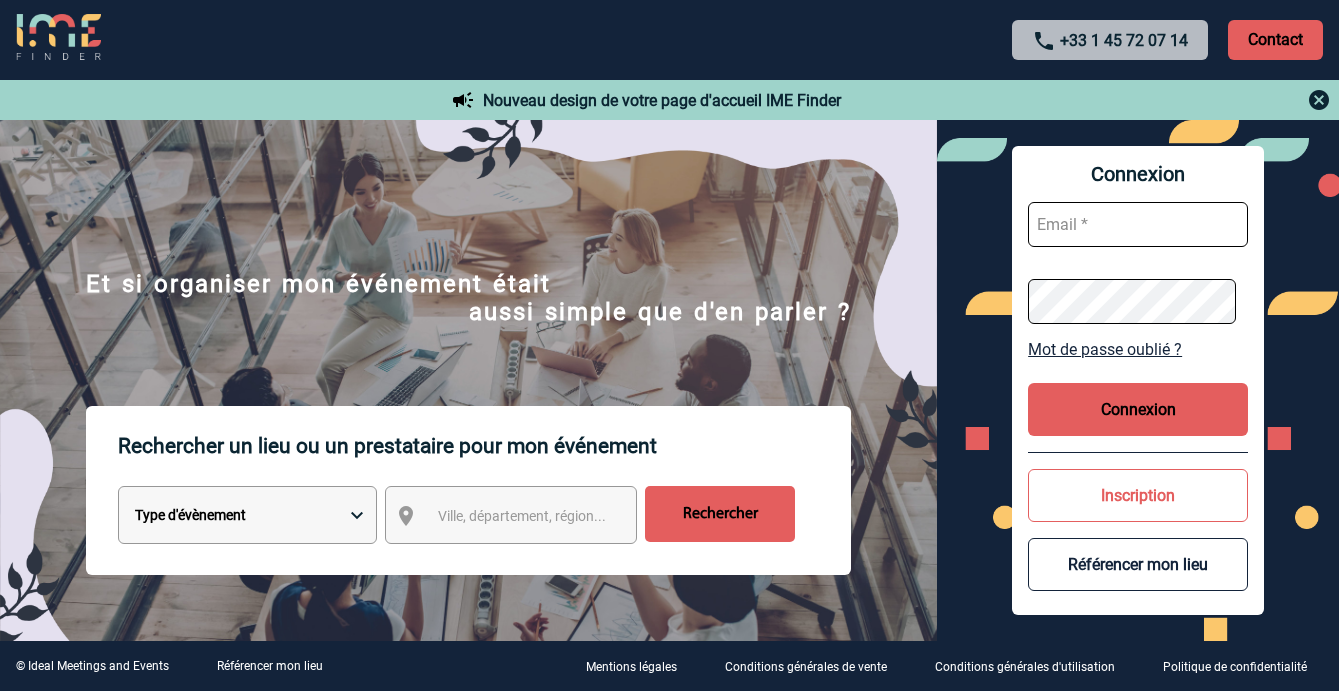 scroll, scrollTop: 0, scrollLeft: 0, axis: both 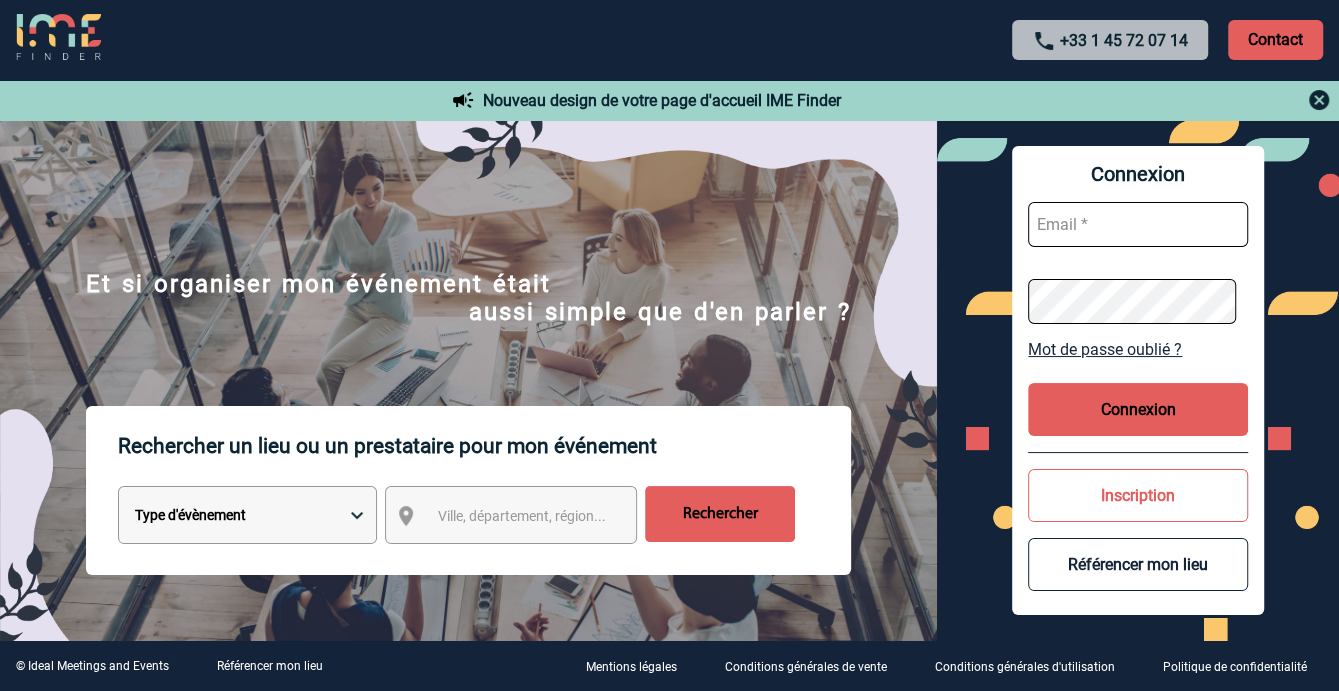 click at bounding box center [1138, 224] 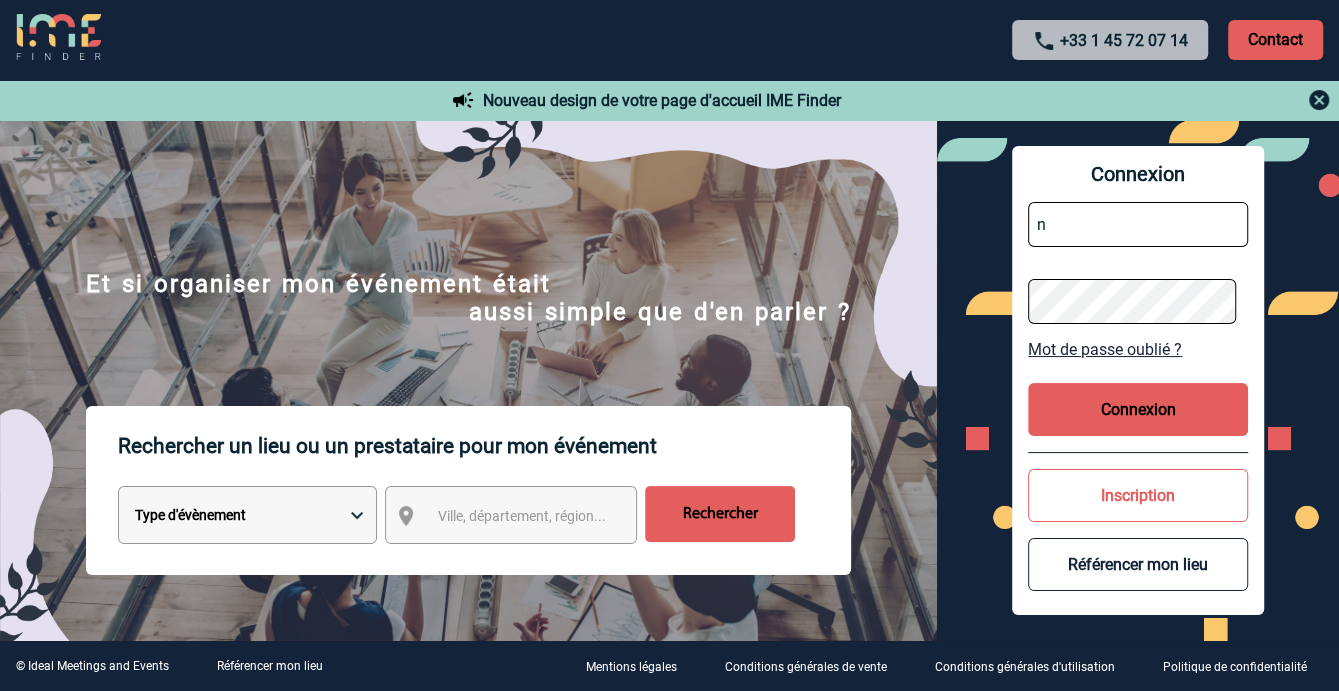 type on "nathalie.gozias@capgemini.com" 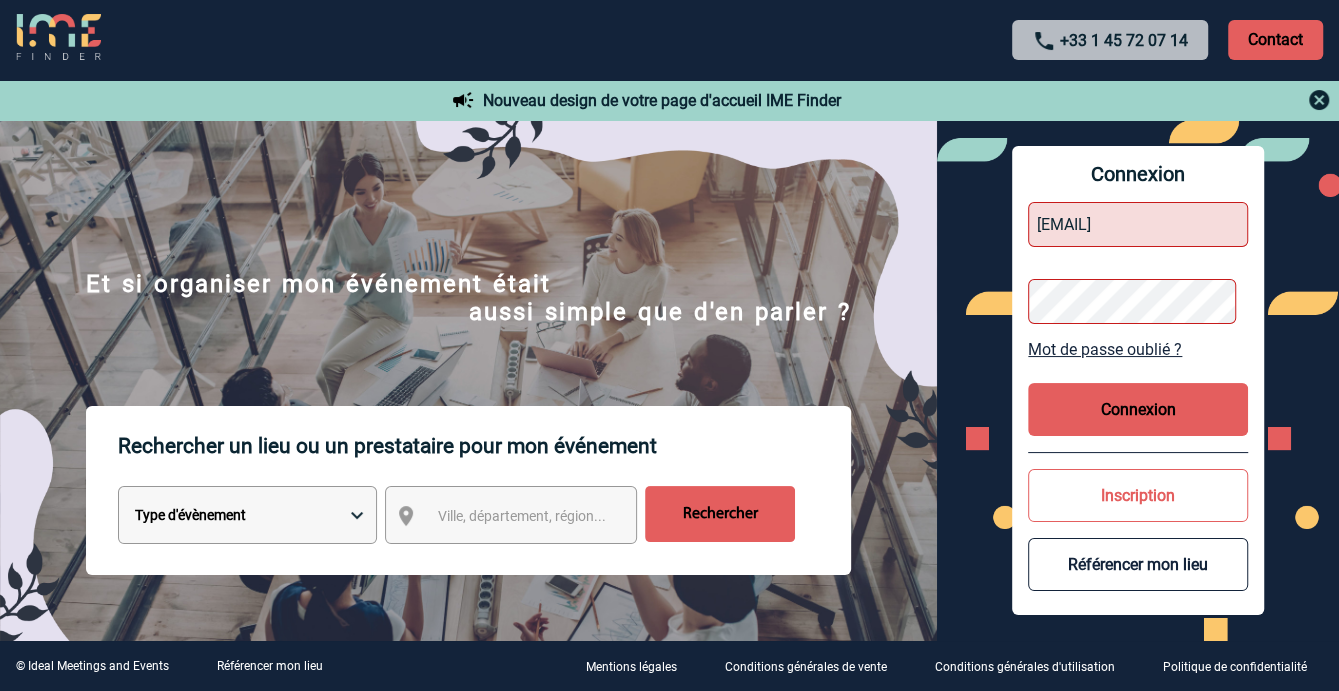 click on "Connexion" at bounding box center (1138, 409) 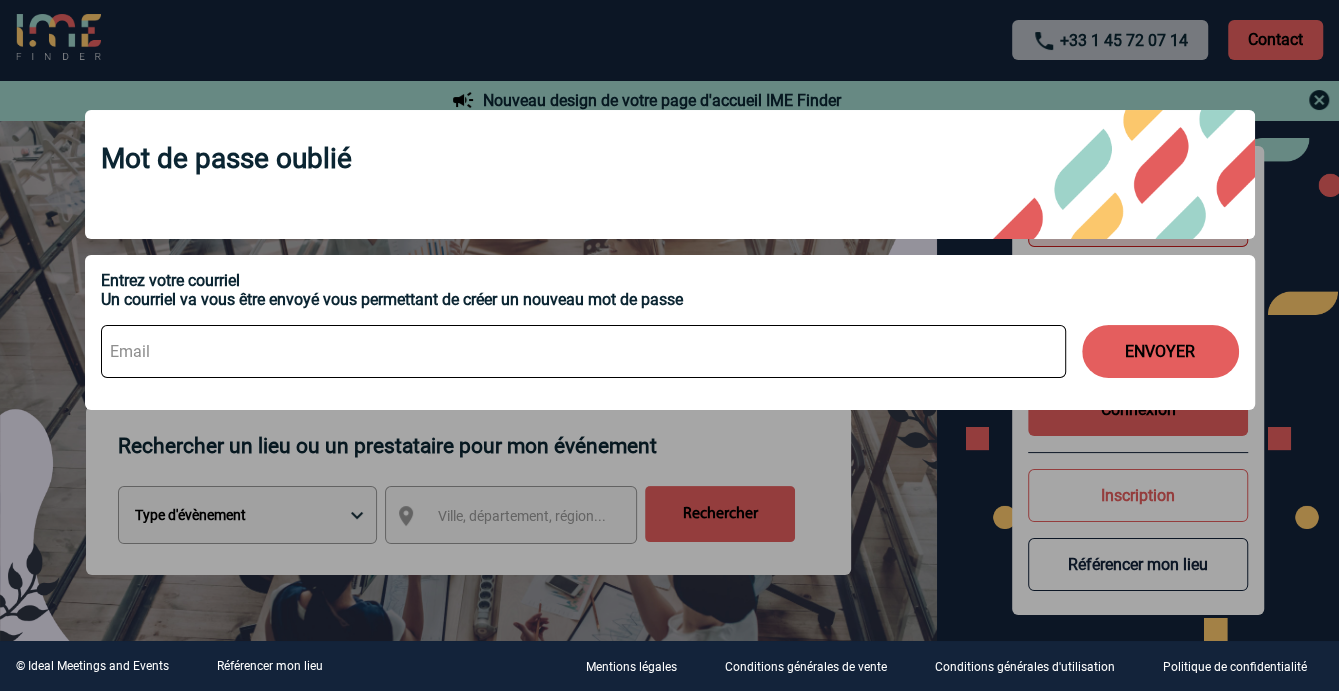 click at bounding box center [583, 351] 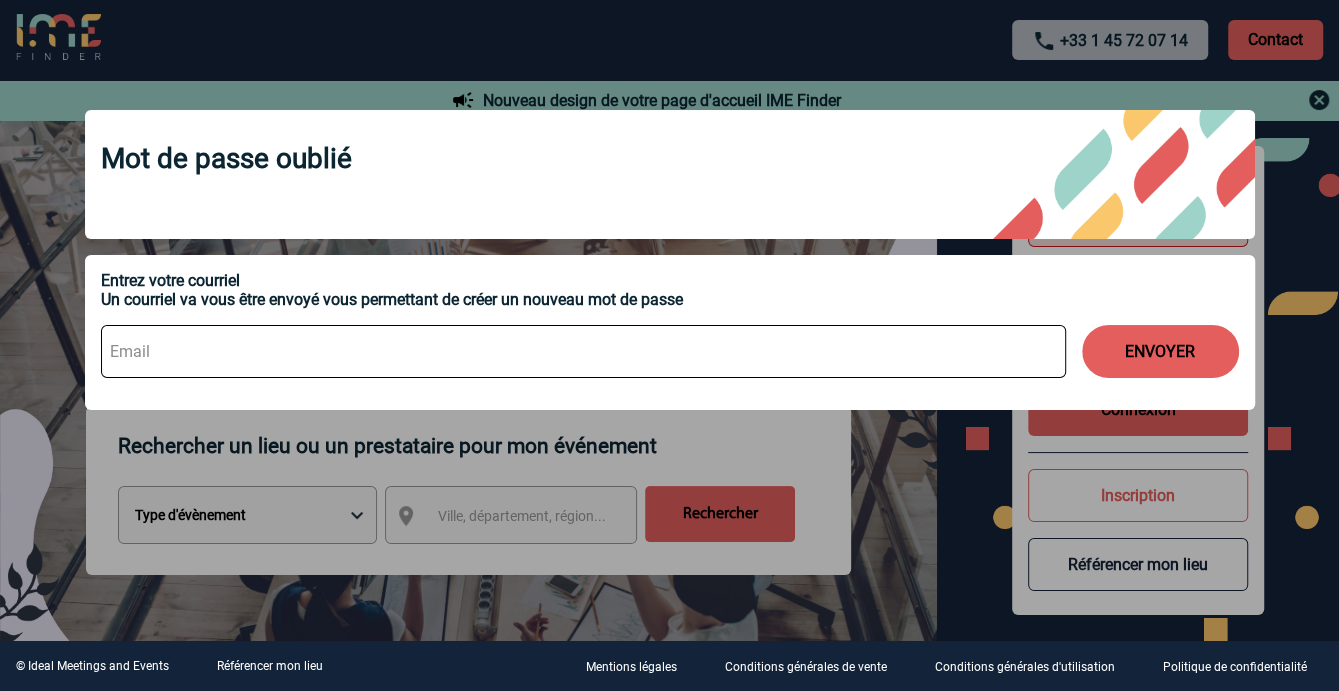 type on "nathalie.gozias@capgemini.com" 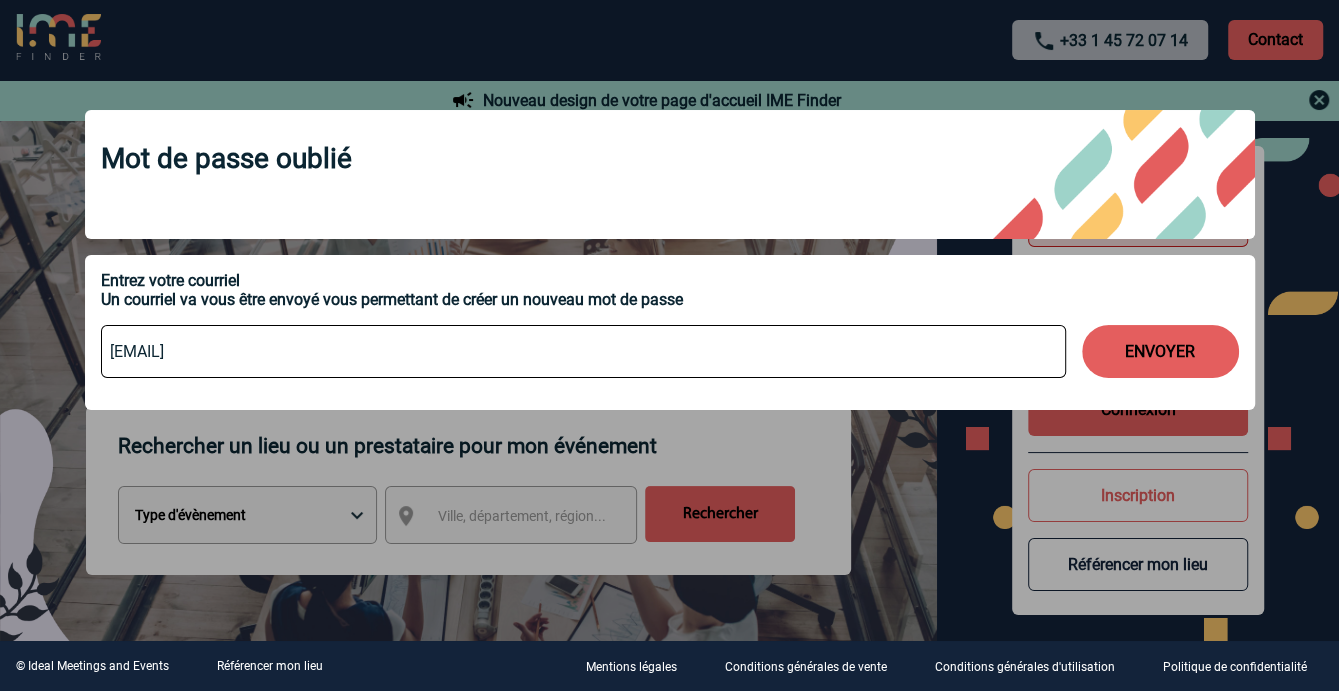 click on "ENVOYER" at bounding box center [1160, 351] 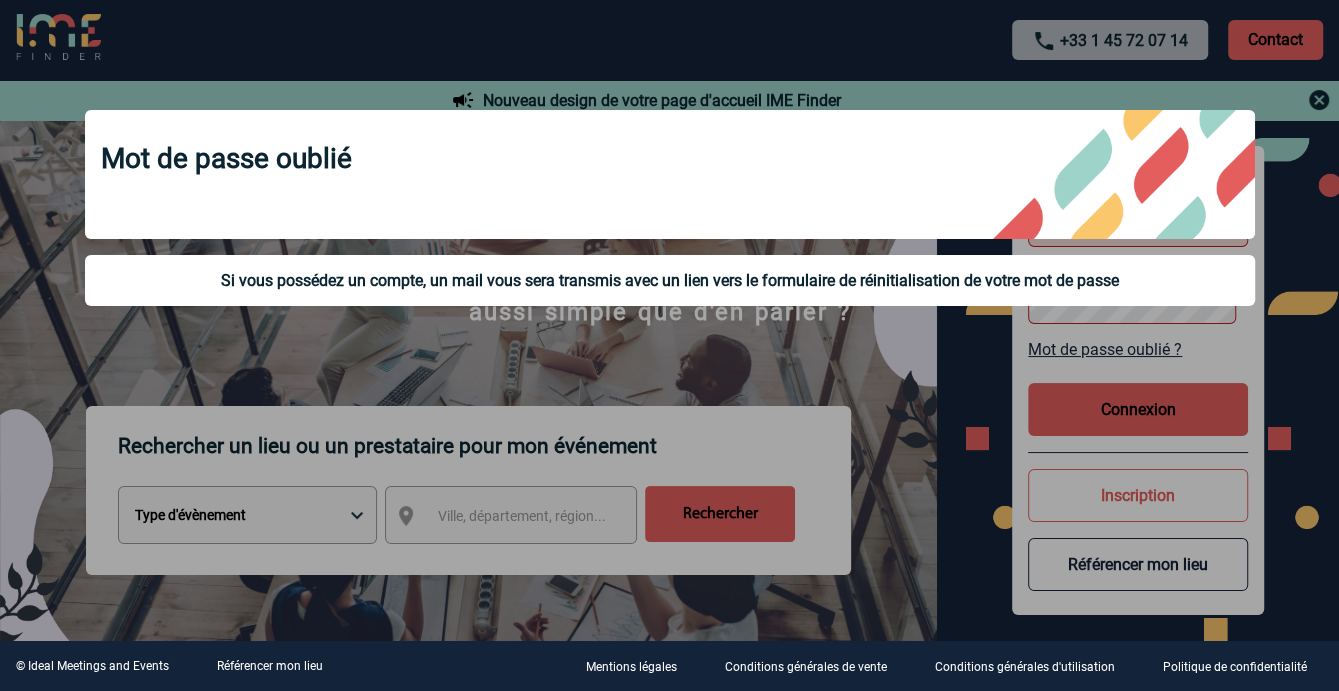 click at bounding box center (669, 345) 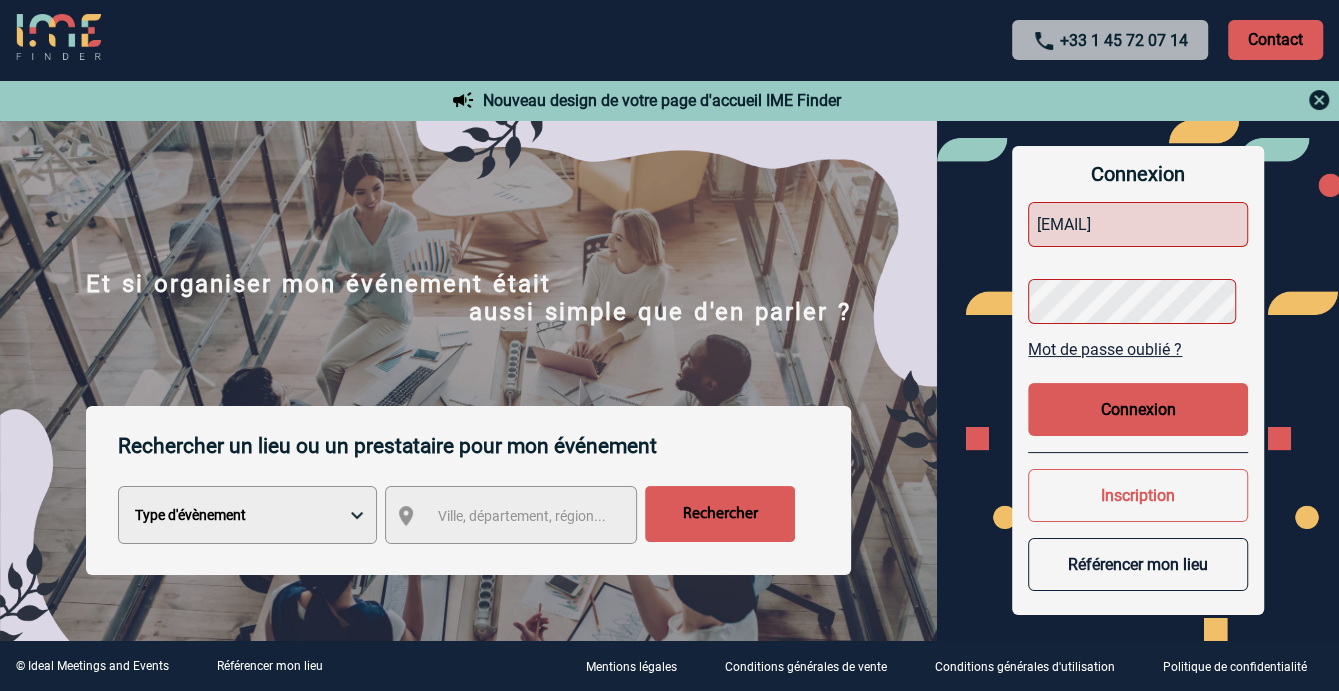 click at bounding box center (669, 345) 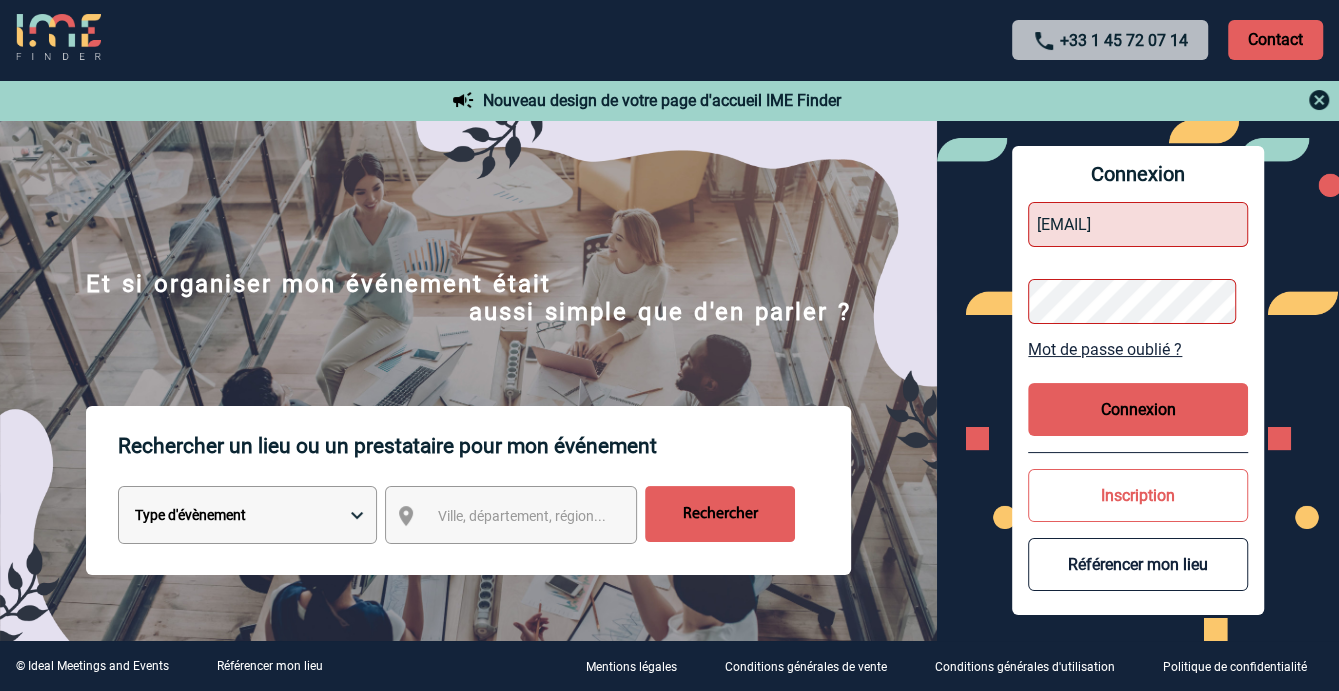 click at bounding box center (58, 38) 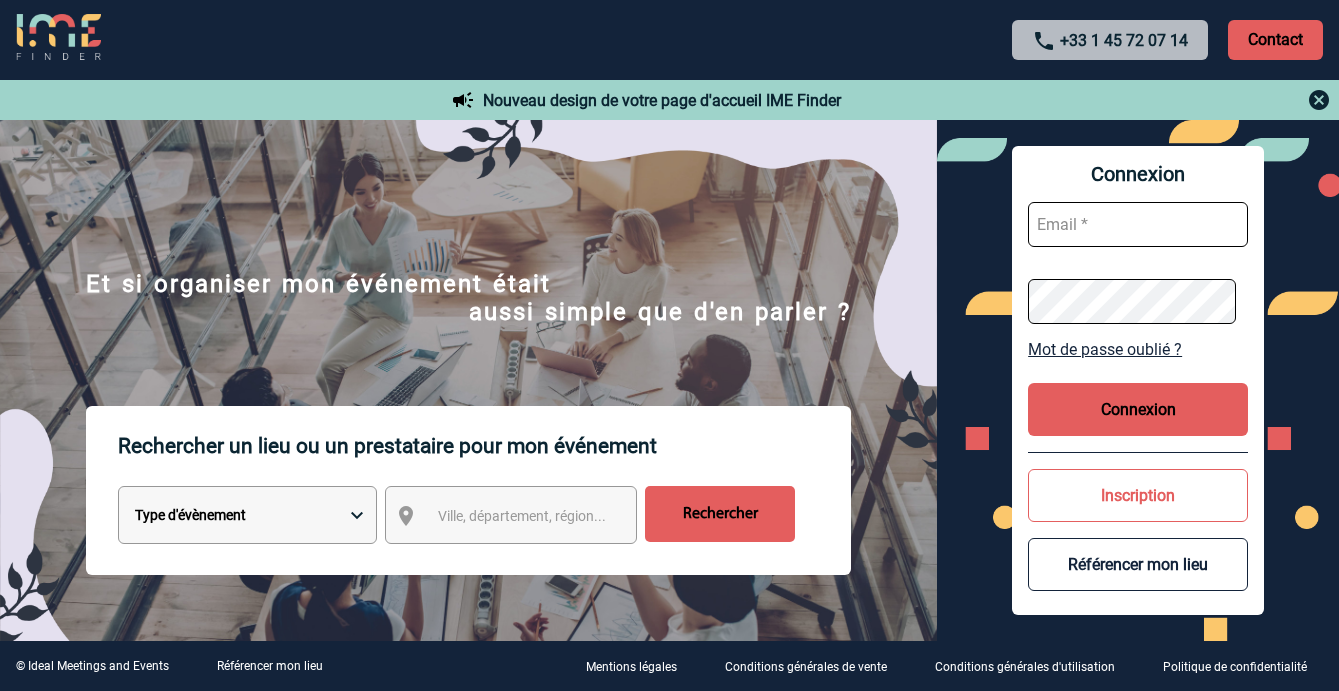 scroll, scrollTop: 0, scrollLeft: 0, axis: both 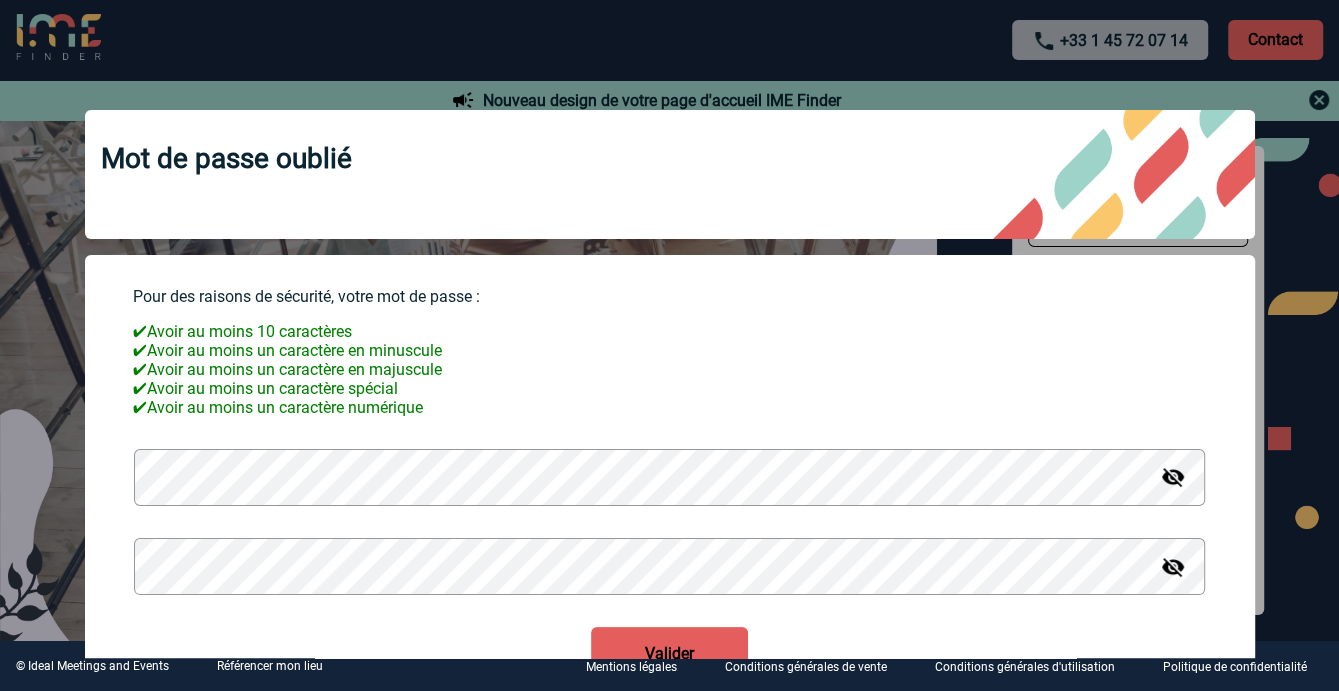 click at bounding box center [1173, 477] 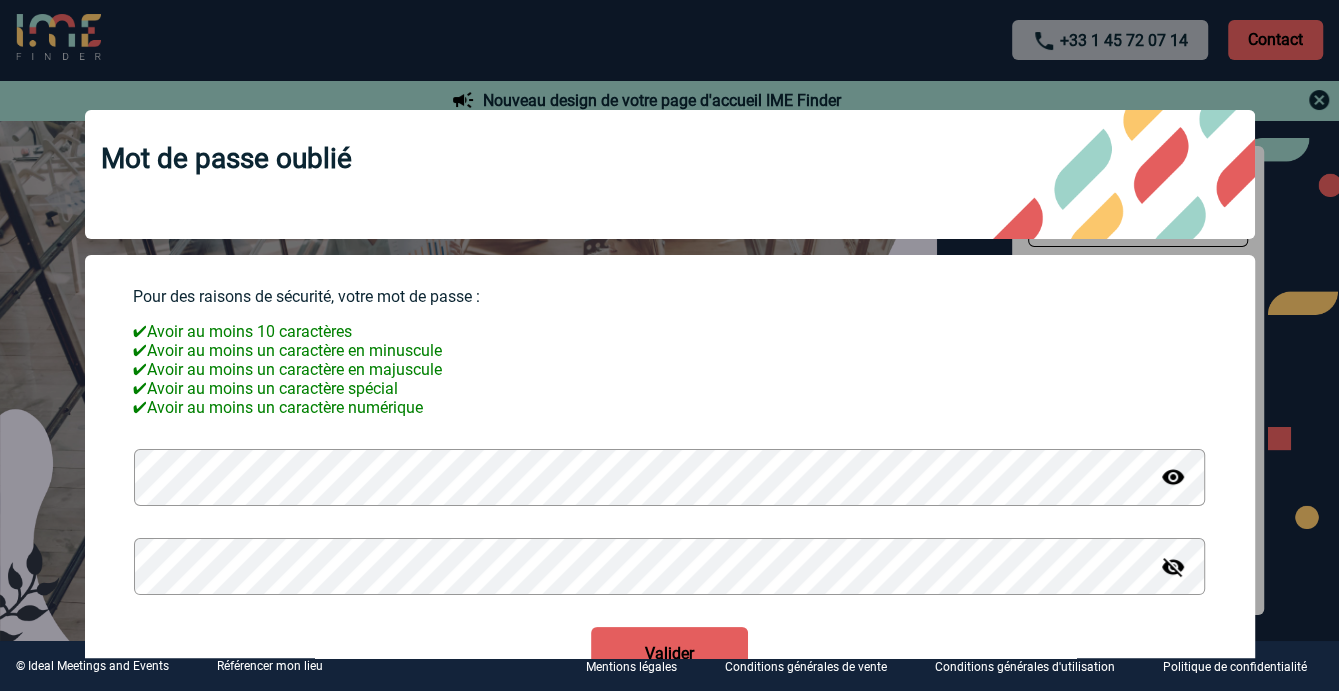 click at bounding box center [1173, 567] 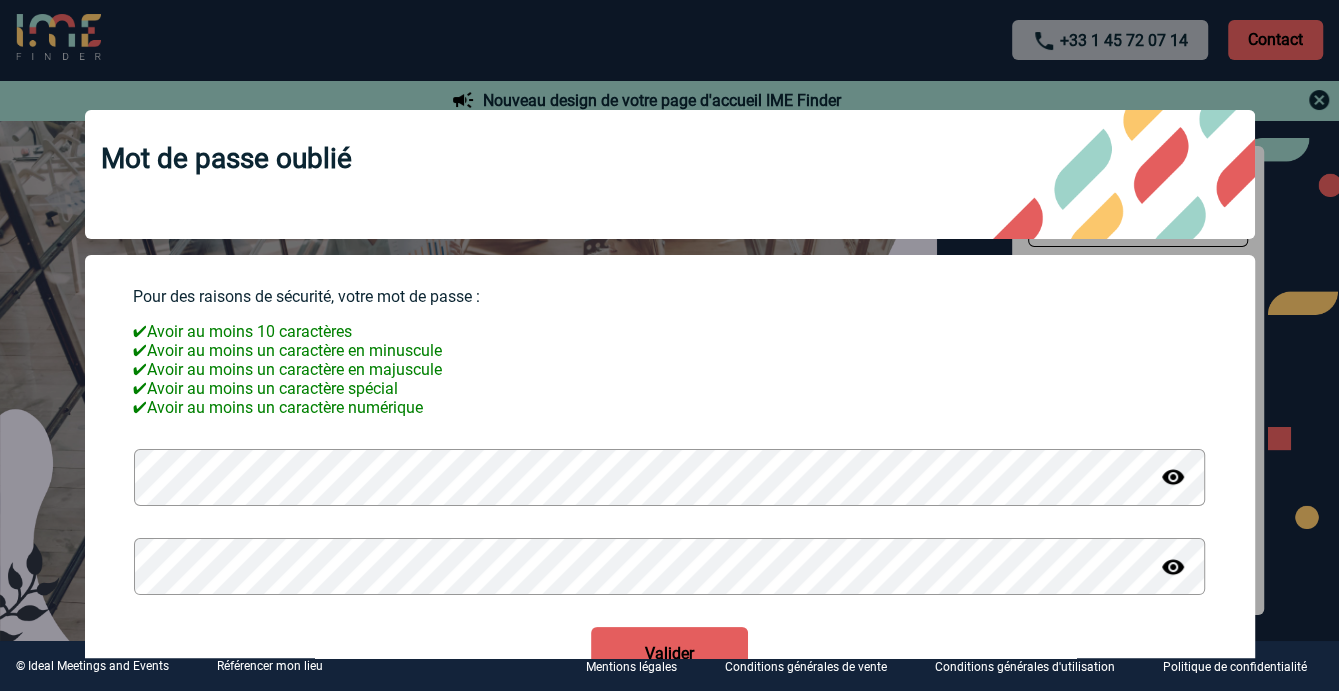 scroll, scrollTop: 99, scrollLeft: 0, axis: vertical 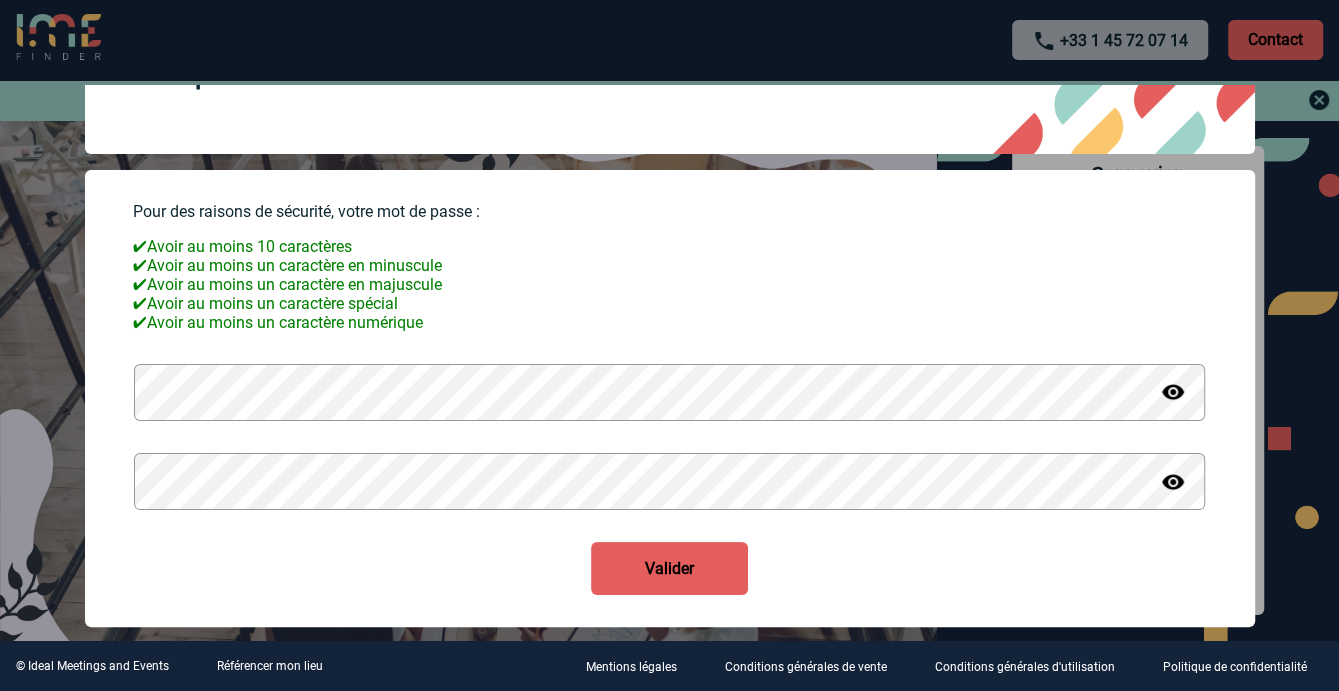 click on "Valider" at bounding box center [669, 568] 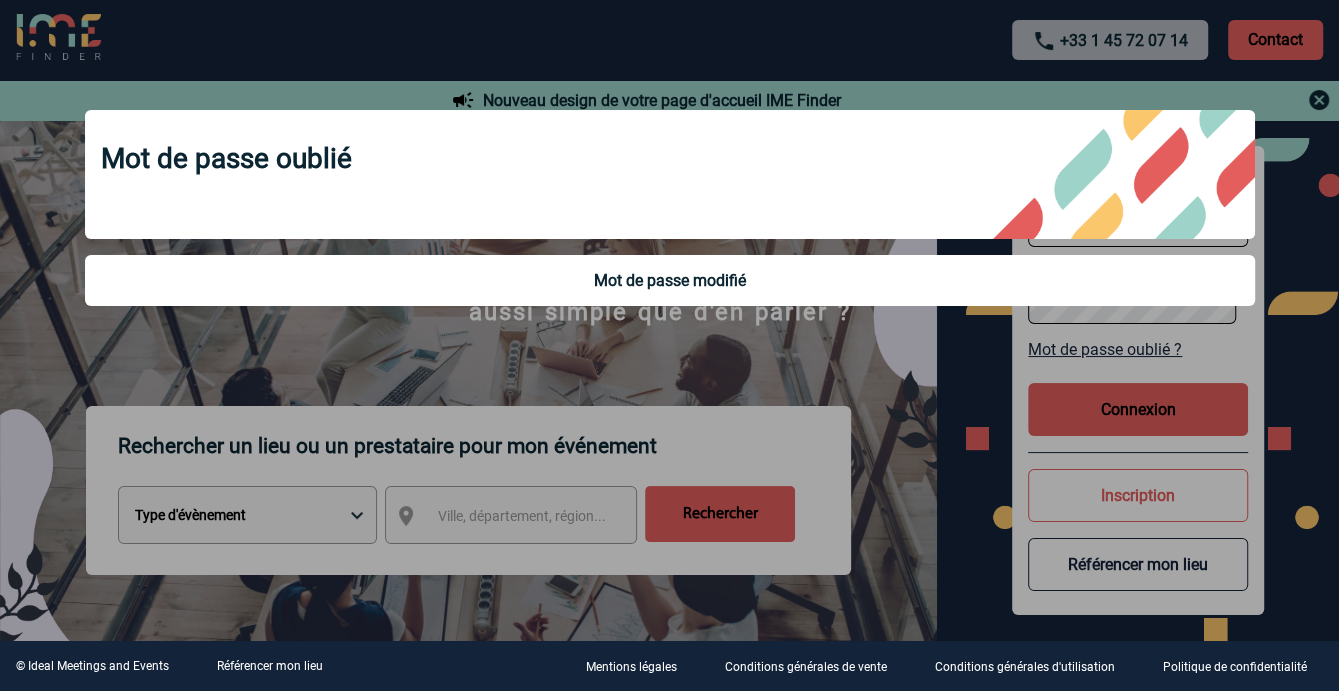 scroll, scrollTop: 0, scrollLeft: 0, axis: both 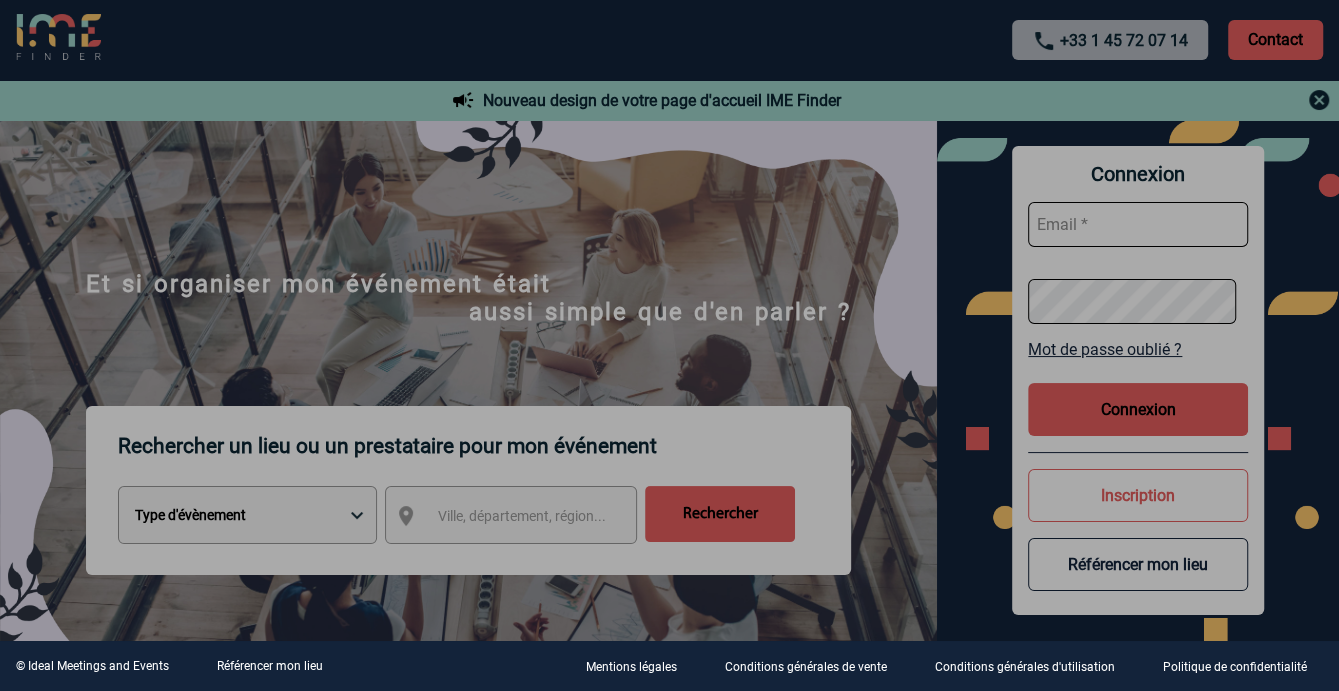 click at bounding box center (669, 345) 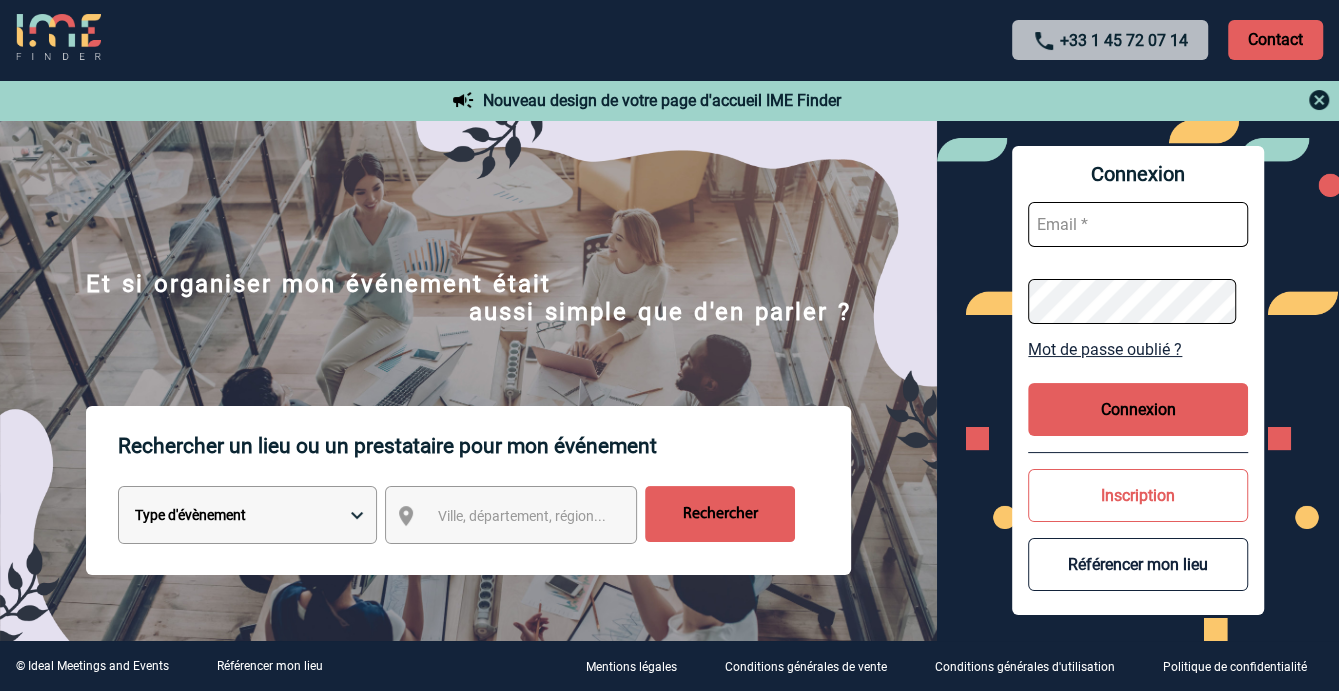 click at bounding box center (58, 38) 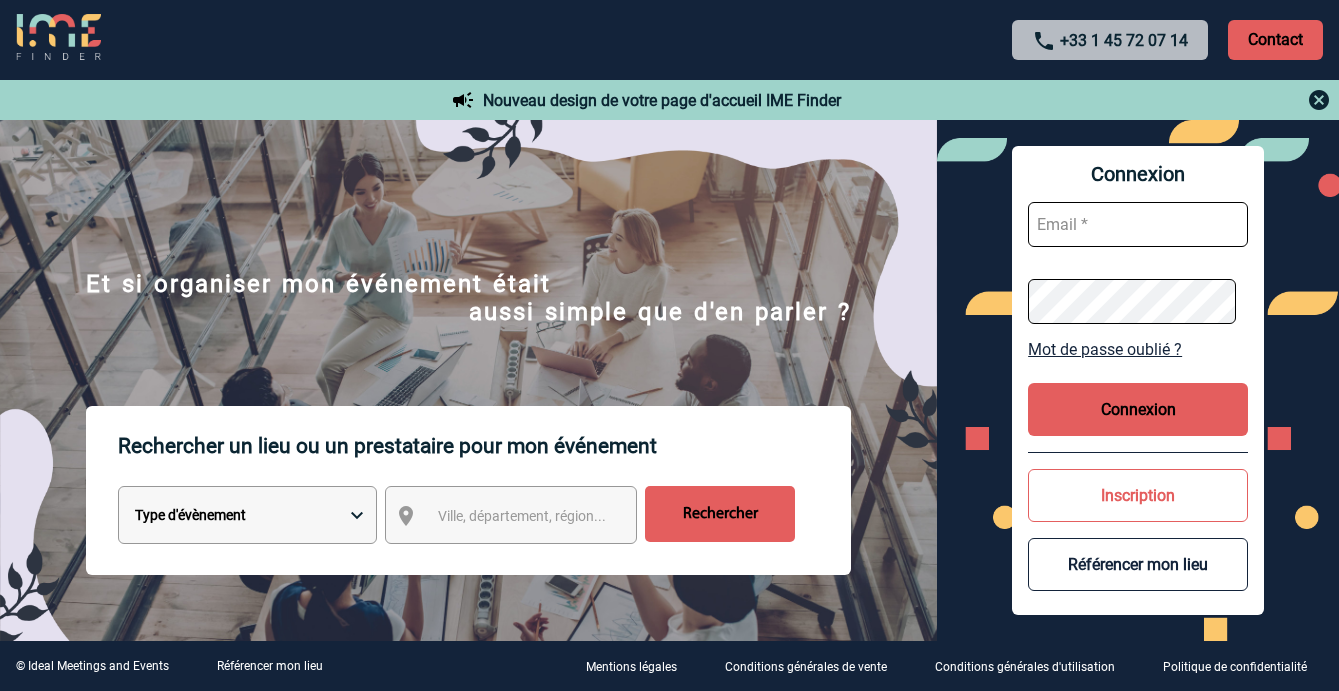 scroll, scrollTop: 0, scrollLeft: 0, axis: both 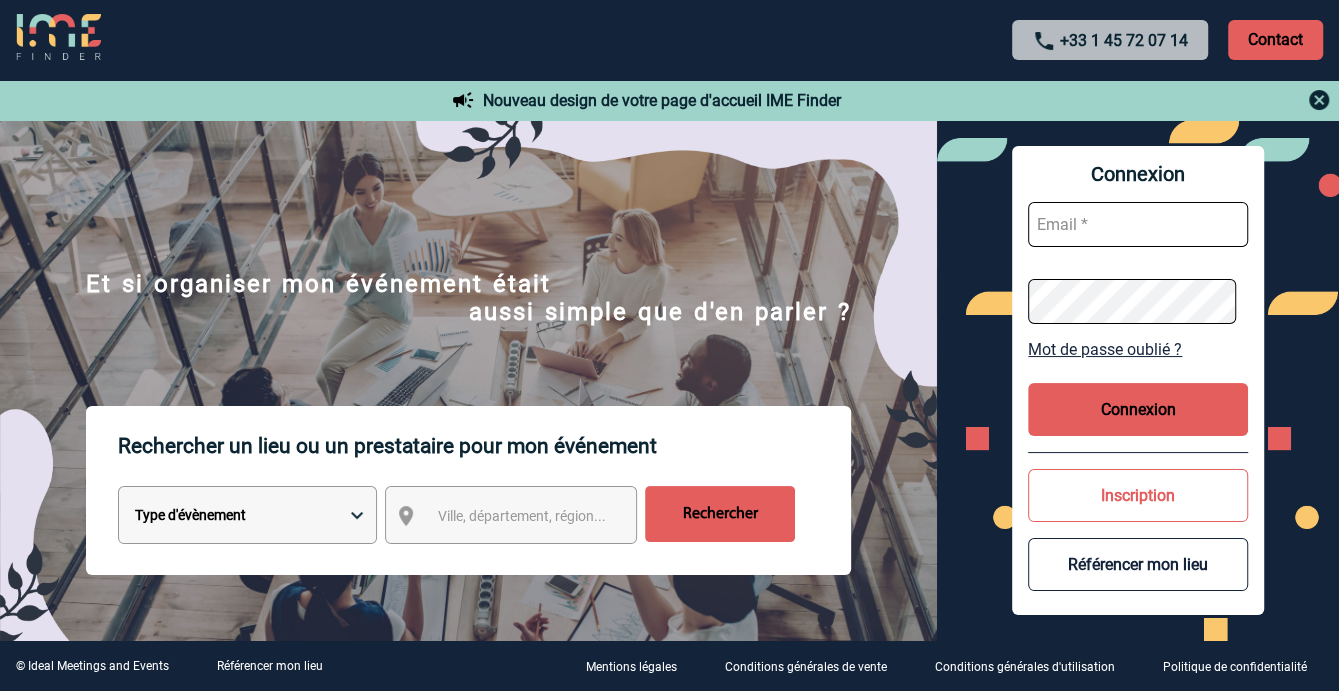 click at bounding box center [1138, 224] 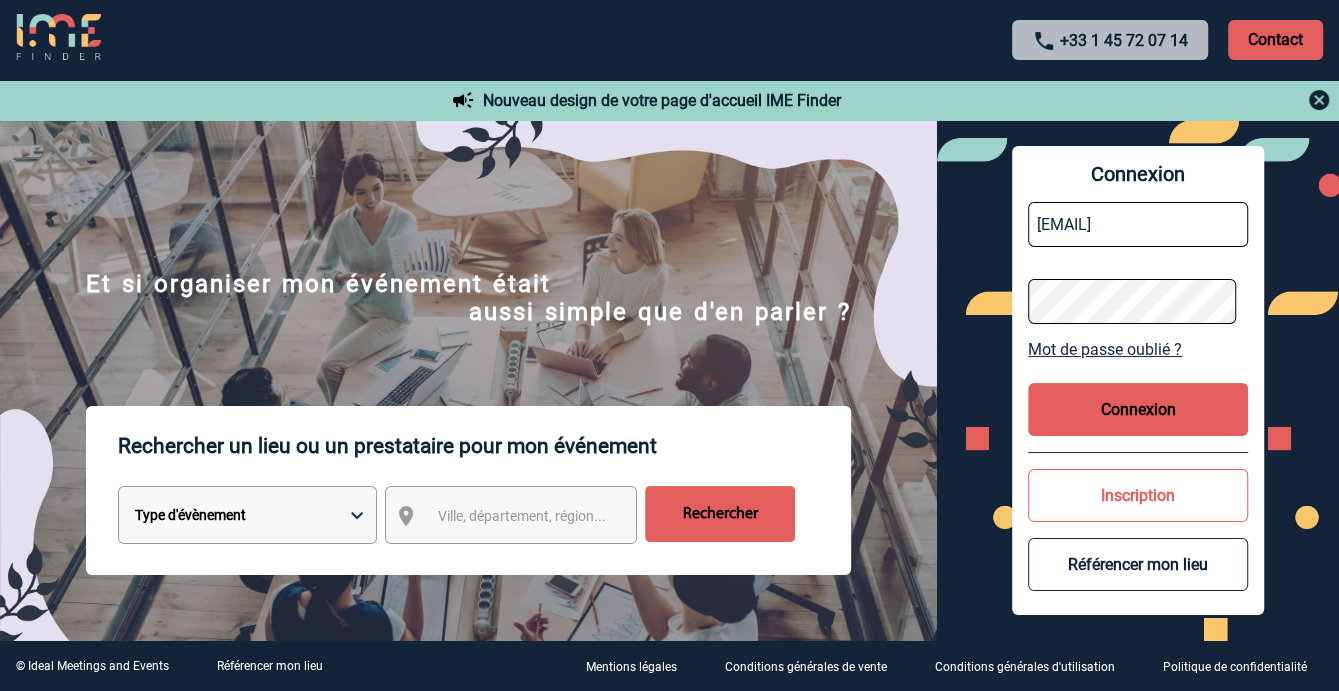 click on "Connexion" at bounding box center [1138, 409] 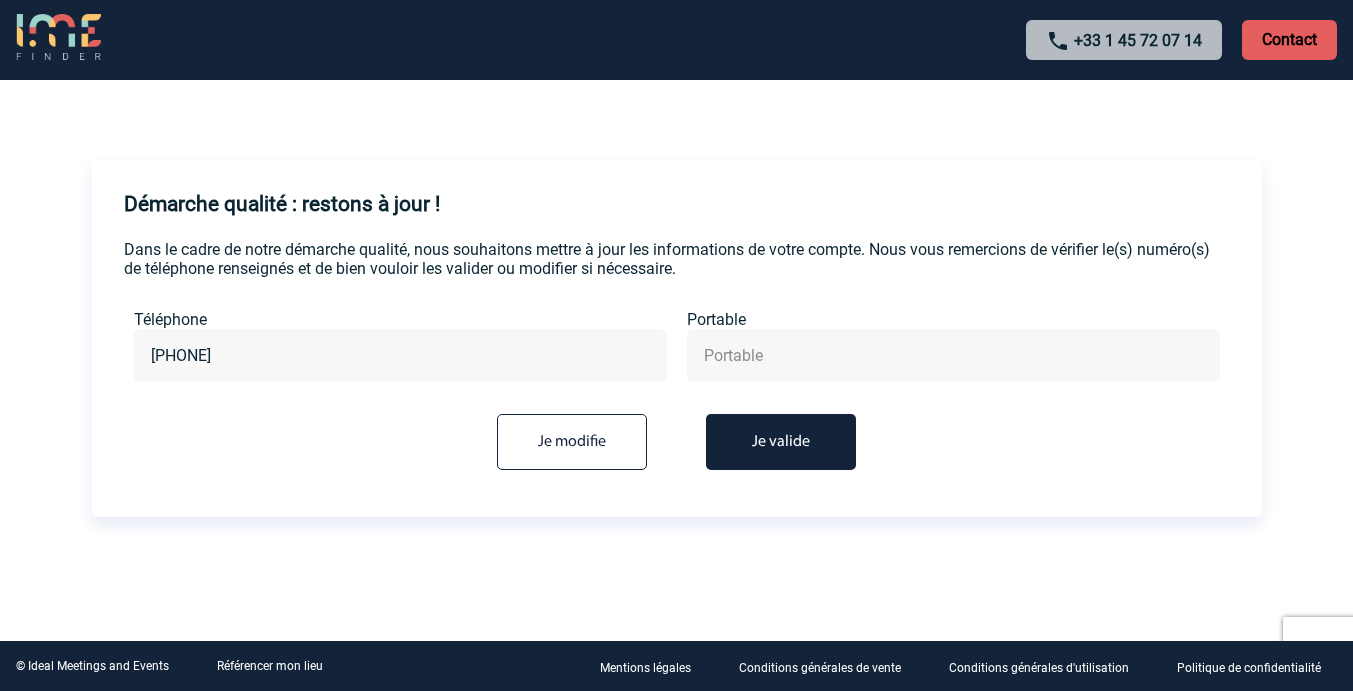 scroll, scrollTop: 0, scrollLeft: 0, axis: both 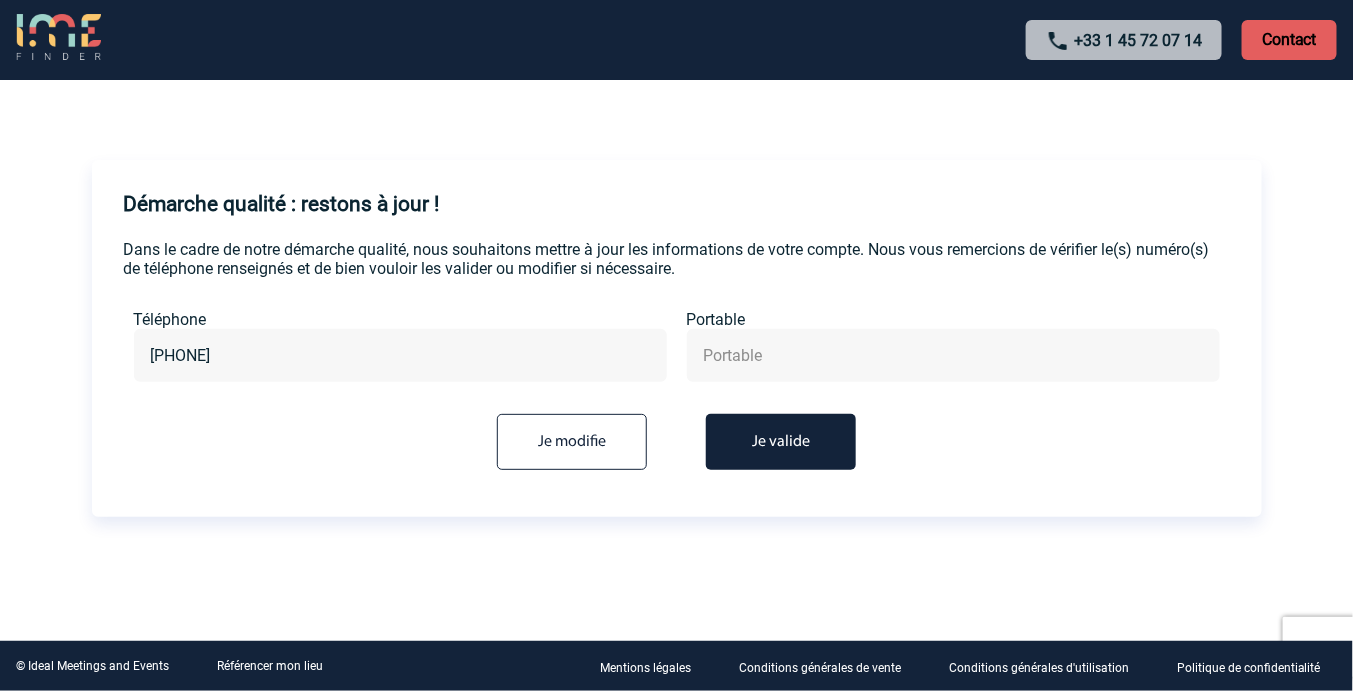 click on "Je valide" at bounding box center [781, 442] 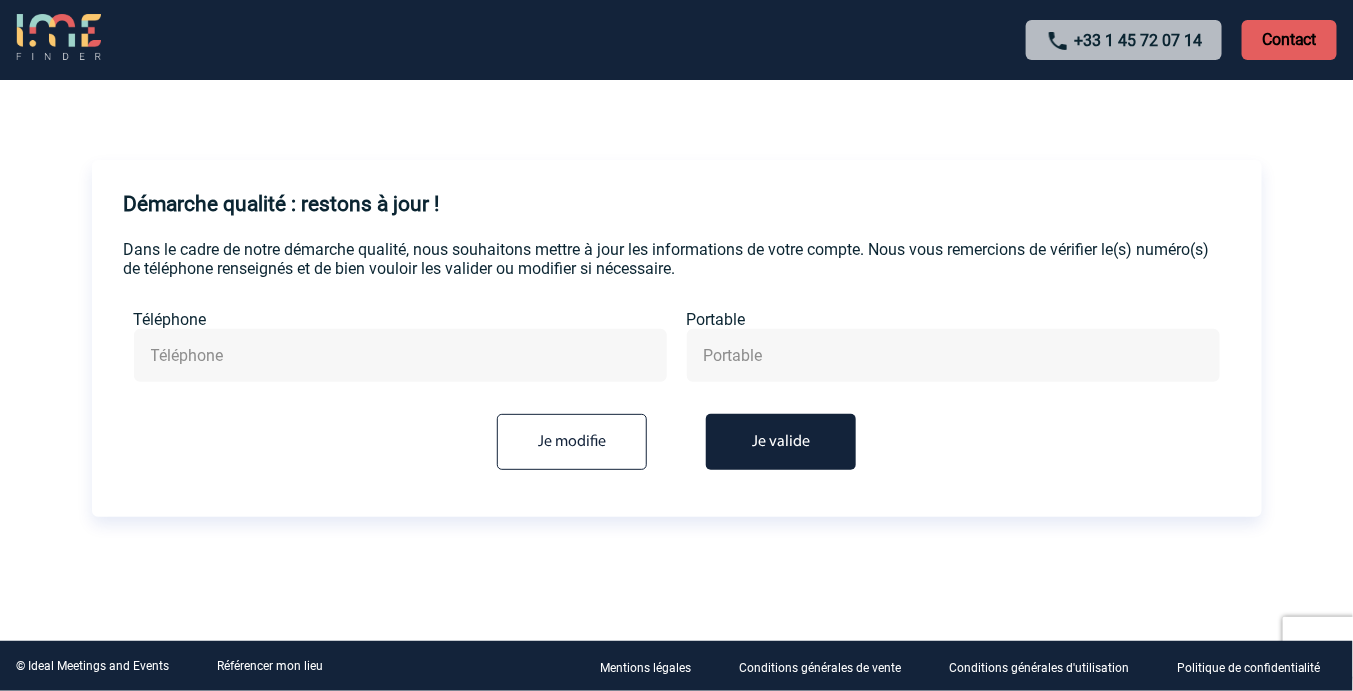 type 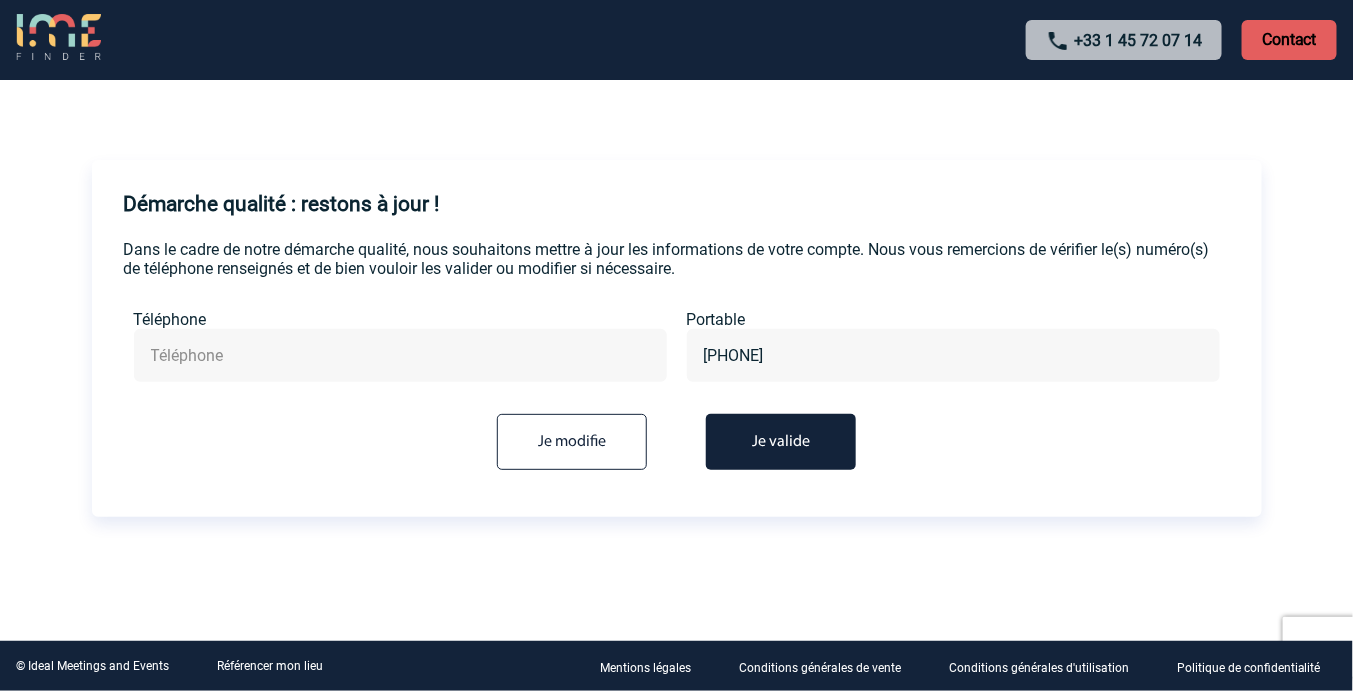 click on "Je valide" at bounding box center (781, 442) 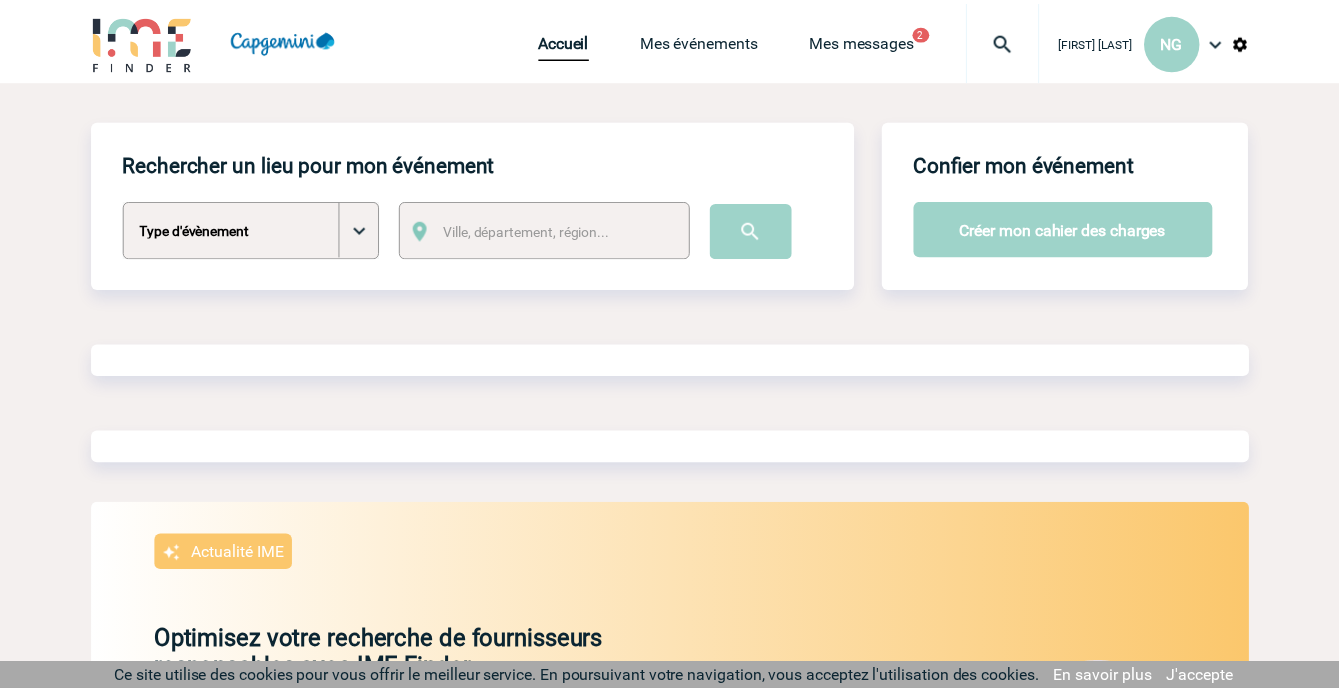 scroll, scrollTop: 0, scrollLeft: 0, axis: both 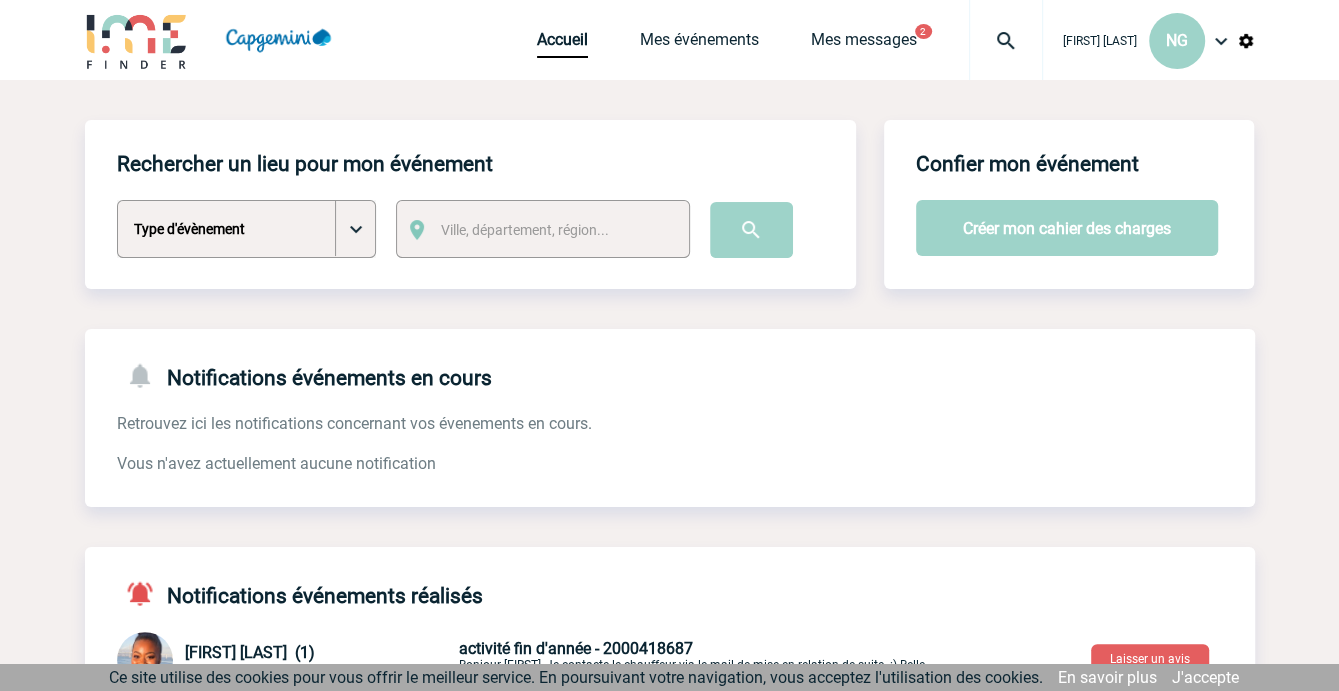 click on "Nathalie GOZIAS
NG" at bounding box center (1149, 40) 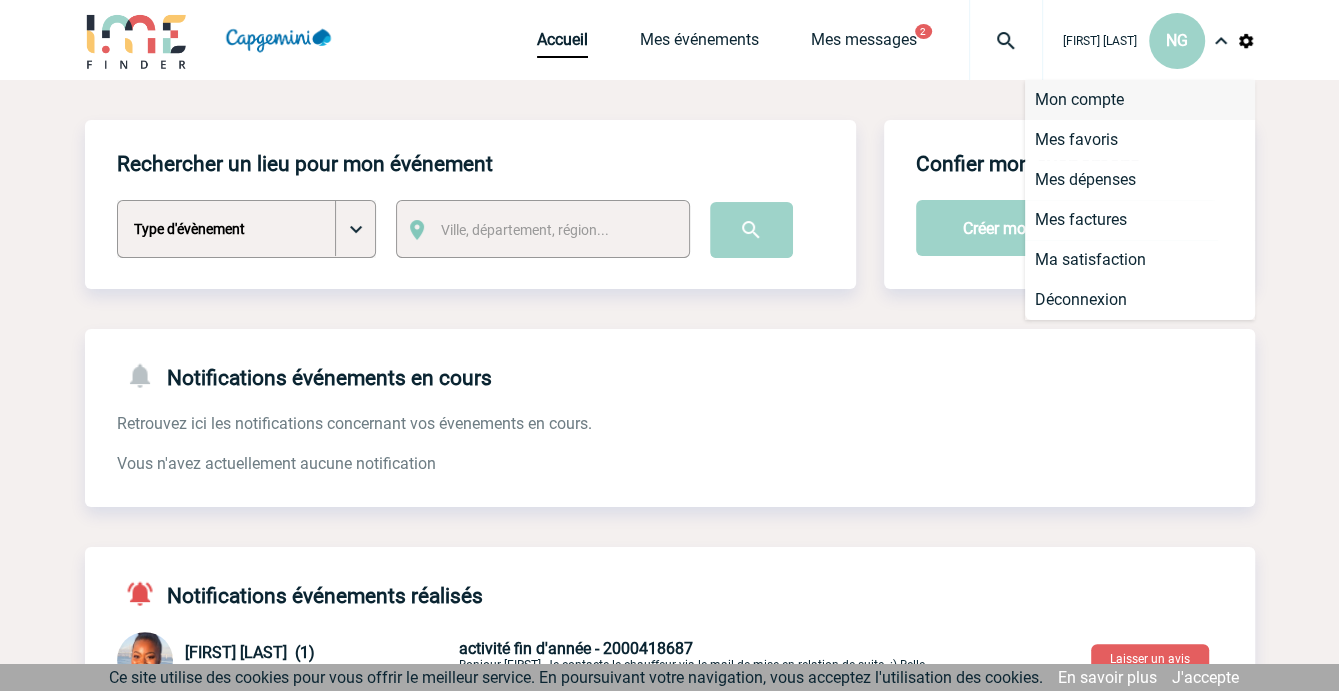 click on "Mon compte" at bounding box center [1140, 100] 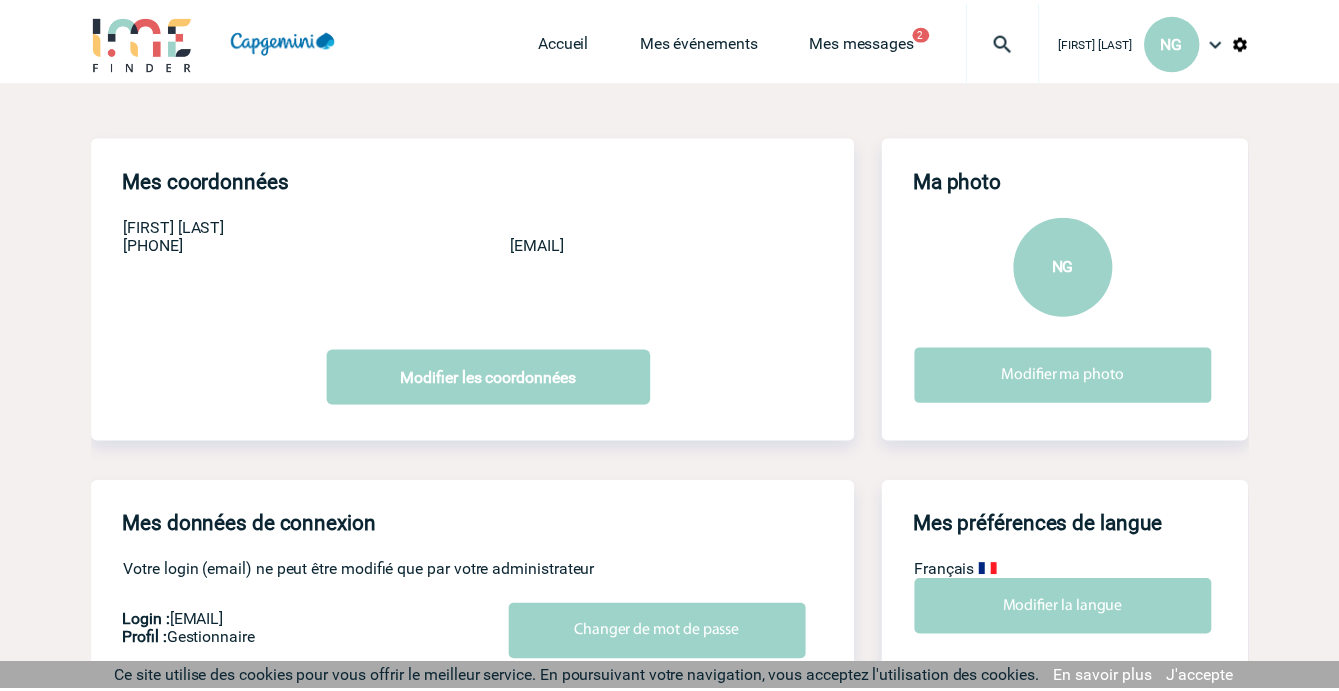 scroll, scrollTop: 0, scrollLeft: 0, axis: both 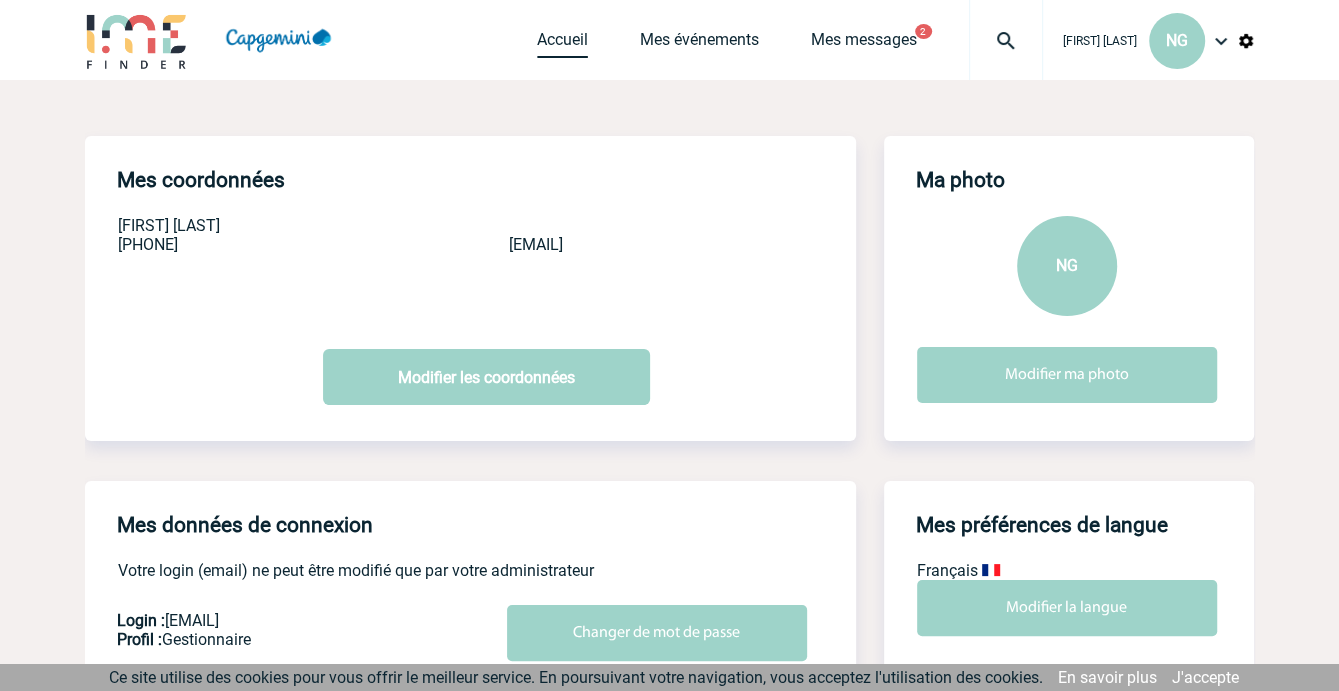 click on "Accueil" at bounding box center (562, 44) 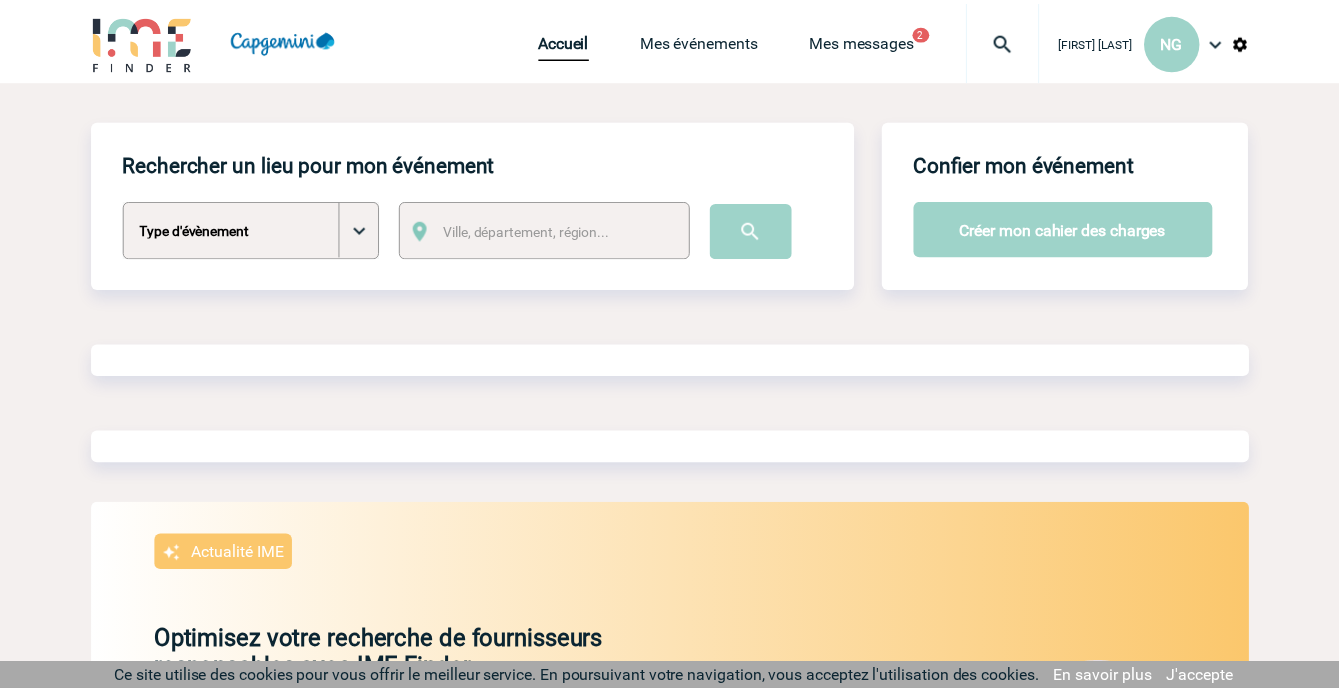 scroll, scrollTop: 0, scrollLeft: 0, axis: both 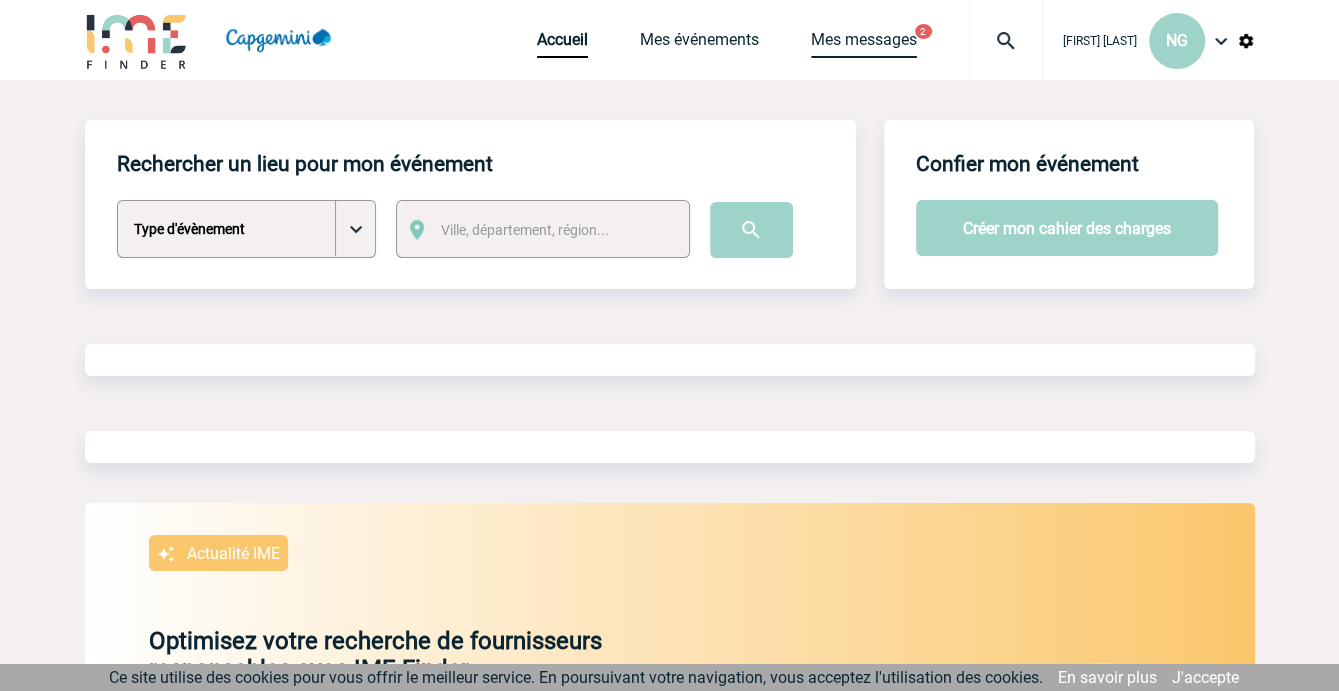 click on "Mes messages" at bounding box center [864, 44] 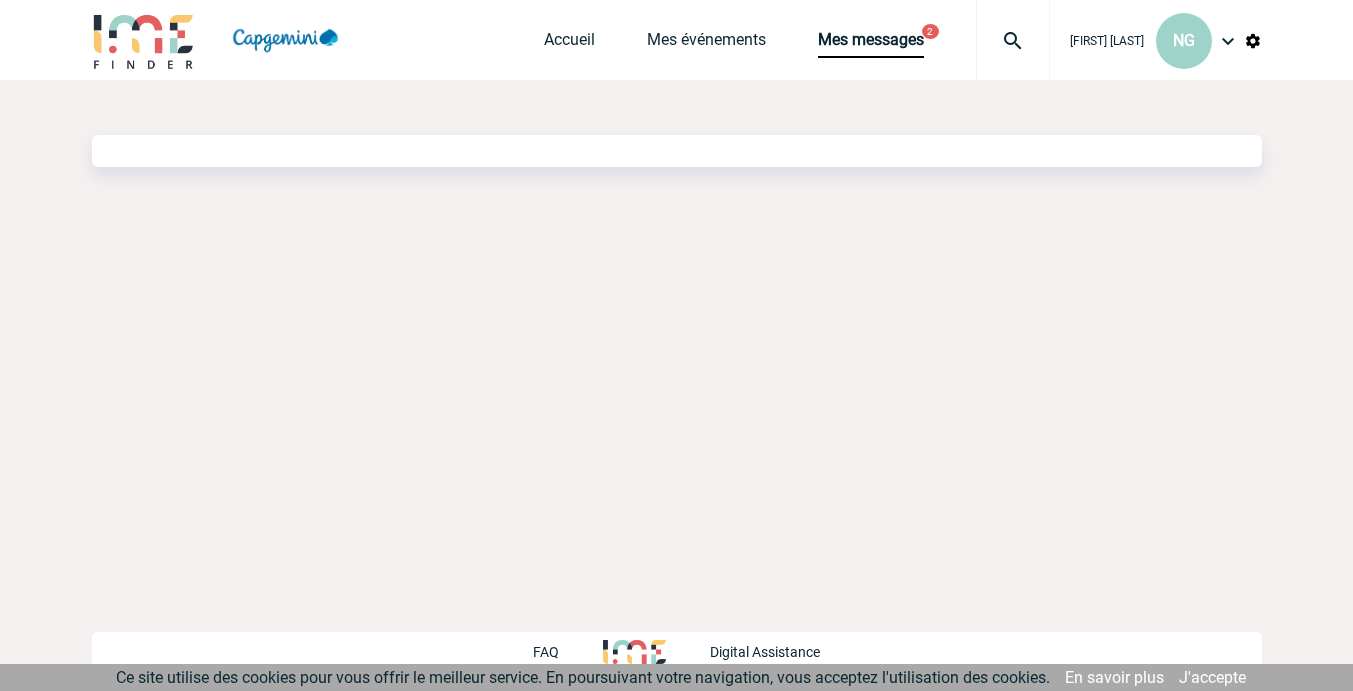 scroll, scrollTop: 0, scrollLeft: 0, axis: both 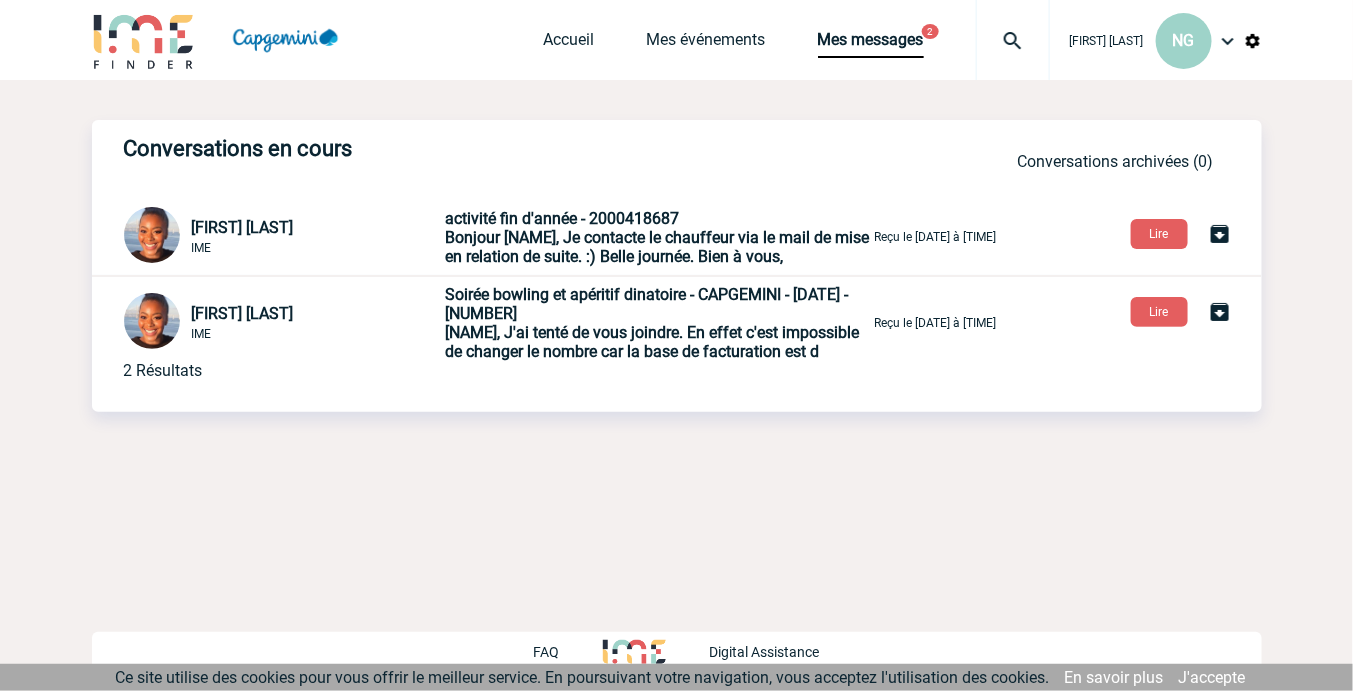 click on "Bonjour [NAME],
Je contacte le chauffeur via le mail de mise en relation de suite. :)
Belle journée.
Bien à vous," at bounding box center (658, 247) 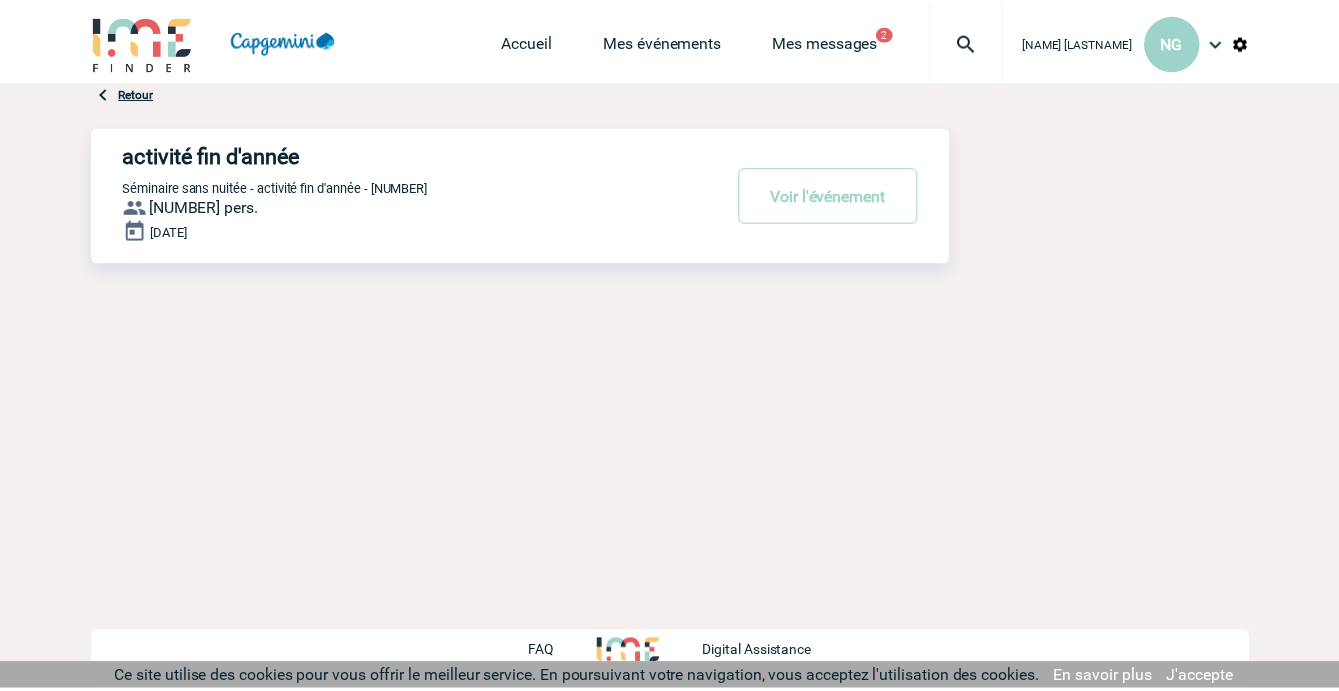 scroll, scrollTop: 0, scrollLeft: 0, axis: both 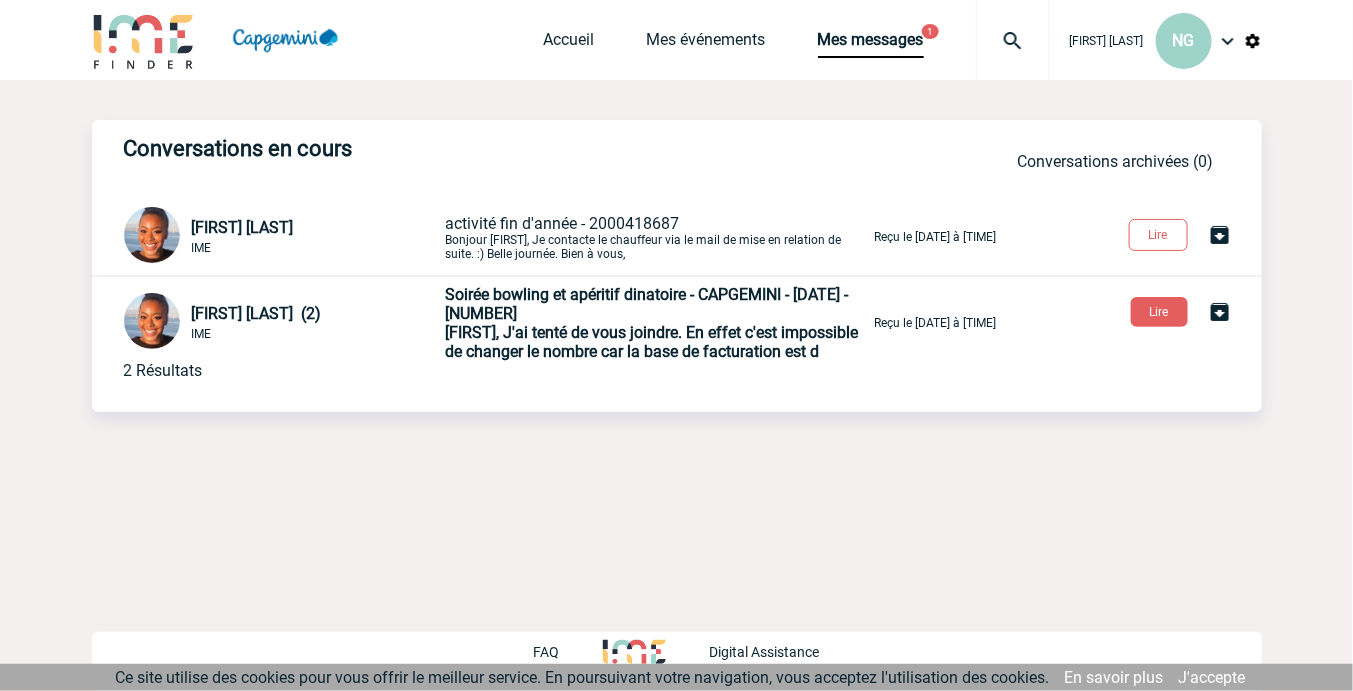 click on "[FIRST],
J'ai tenté de vous joindre. En effet c'est impossible de changer le nombre car la base de facturation est d" at bounding box center [652, 342] 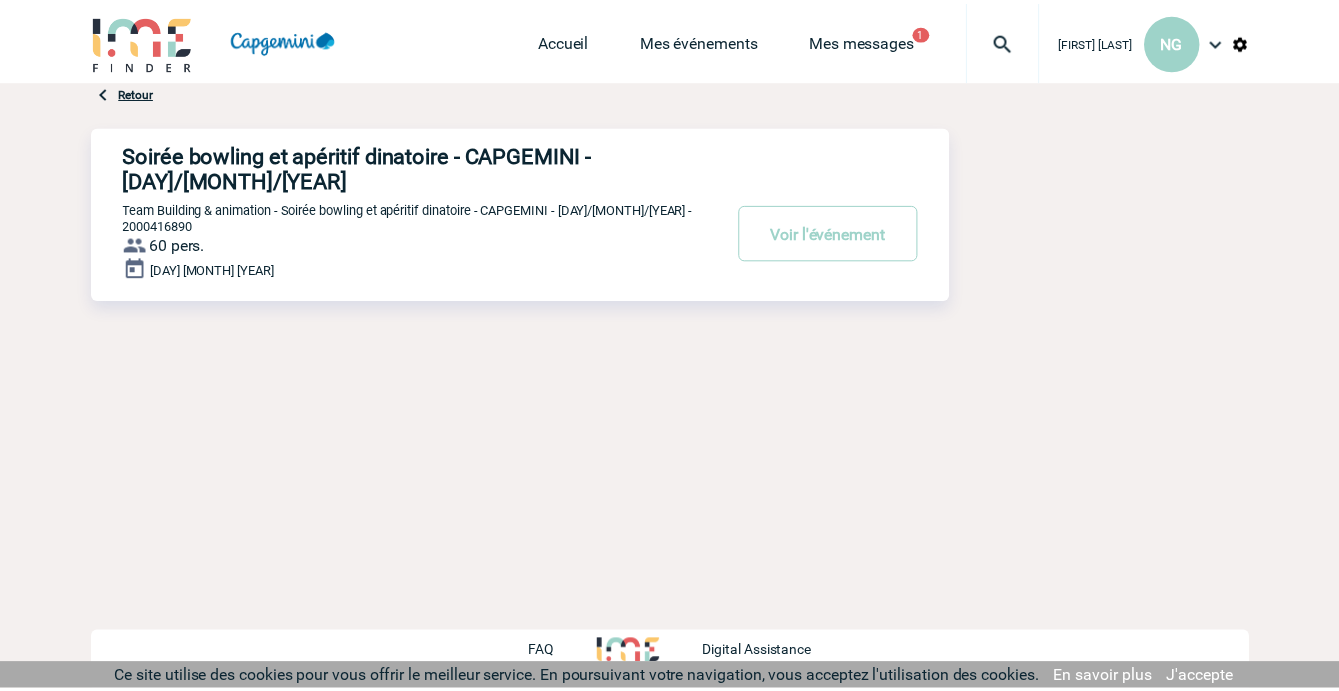 scroll, scrollTop: 0, scrollLeft: 0, axis: both 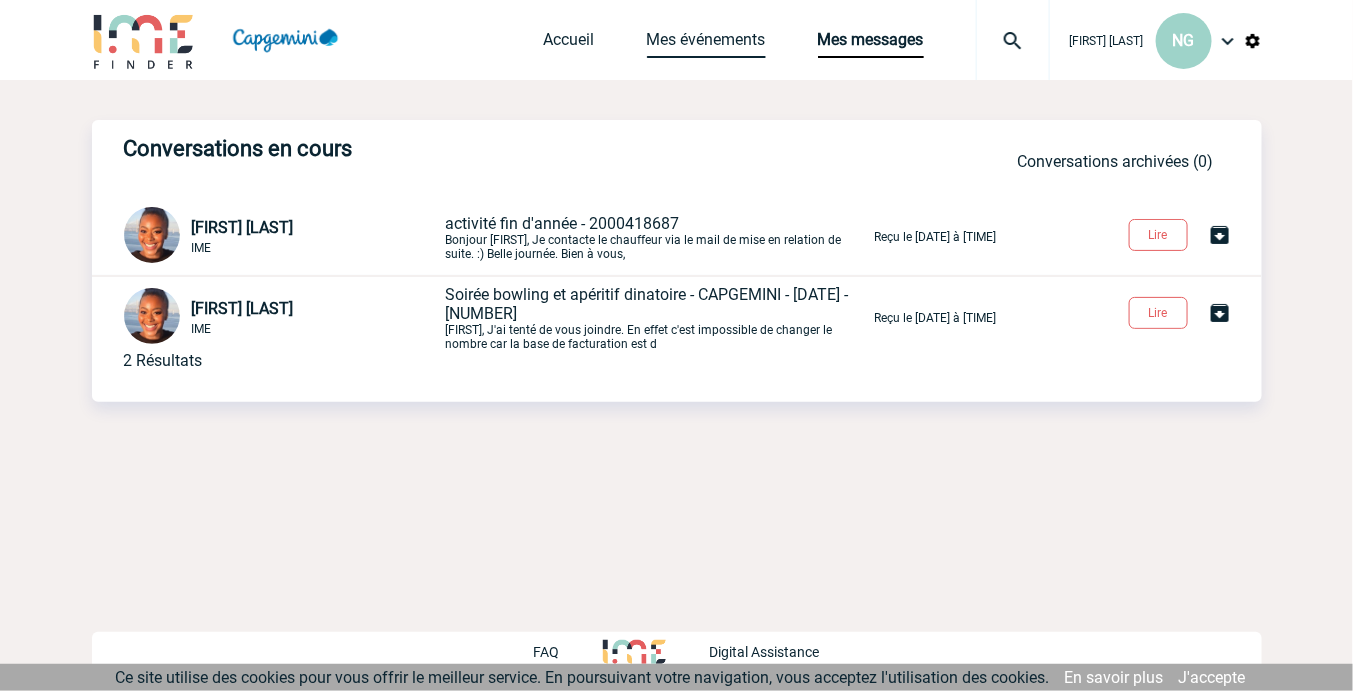 click on "Mes événements" at bounding box center [706, 44] 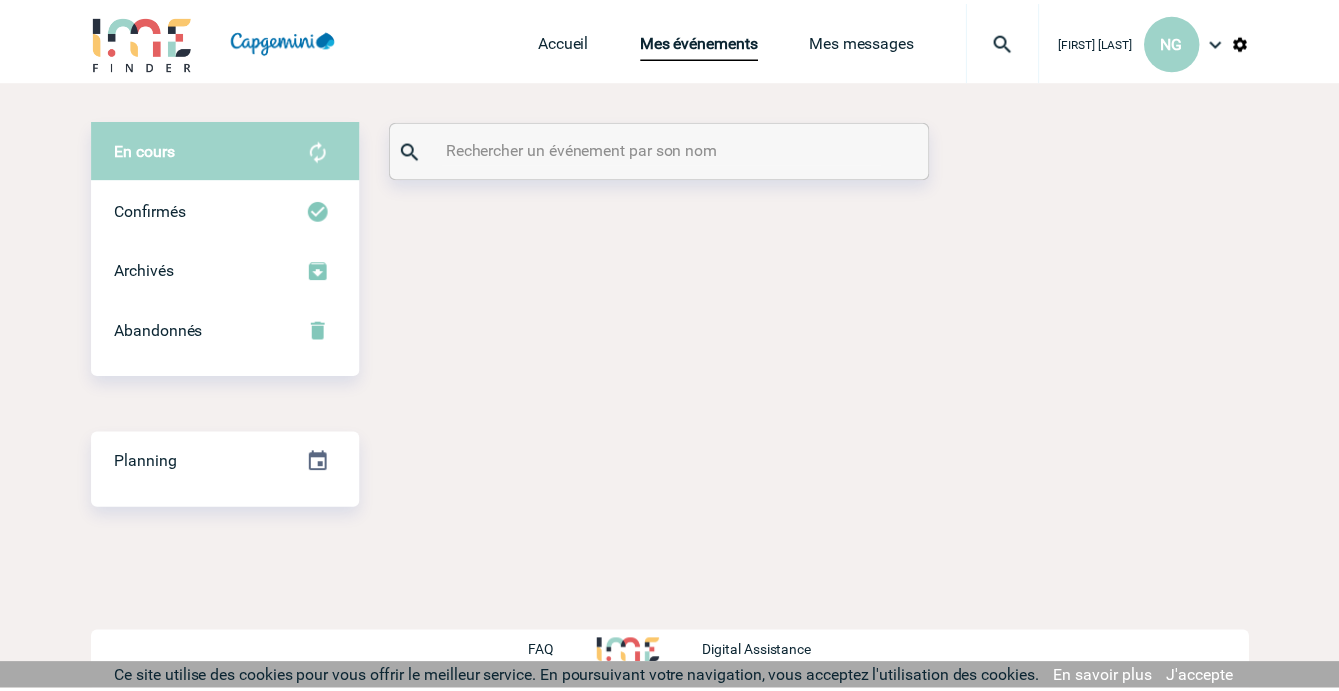 scroll, scrollTop: 0, scrollLeft: 0, axis: both 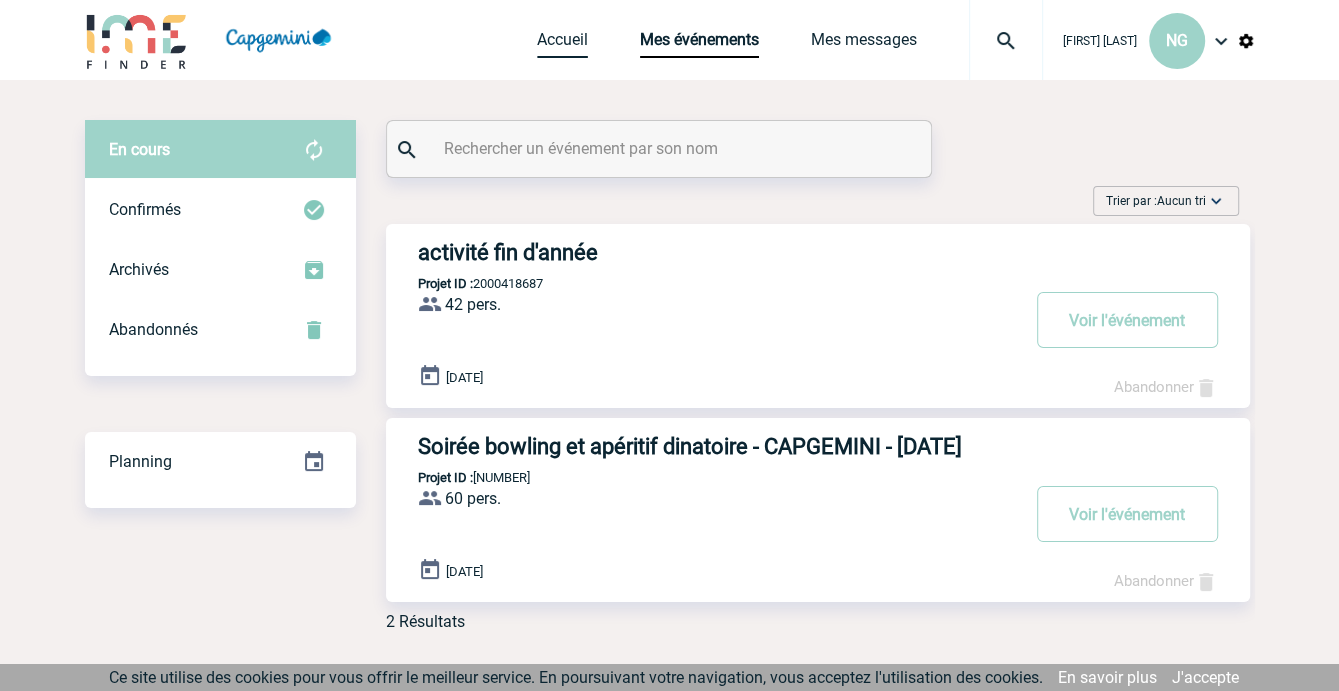 click on "Accueil" at bounding box center [562, 44] 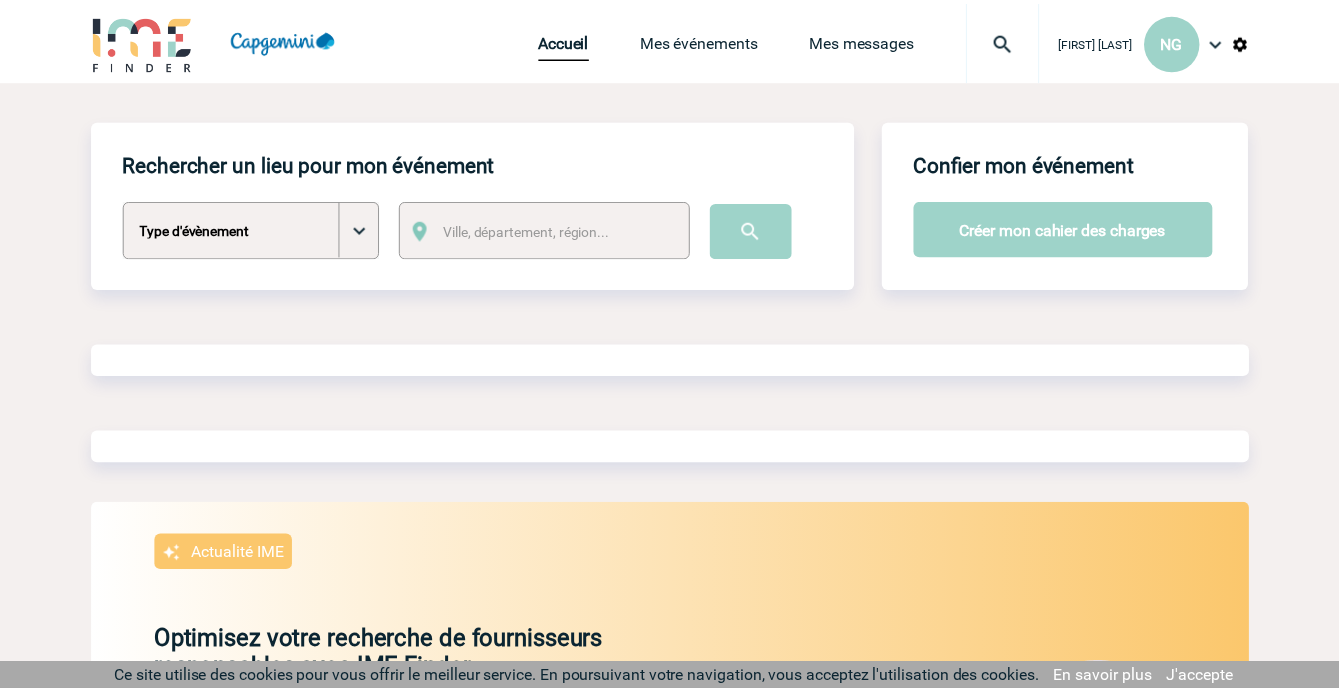 scroll, scrollTop: 0, scrollLeft: 0, axis: both 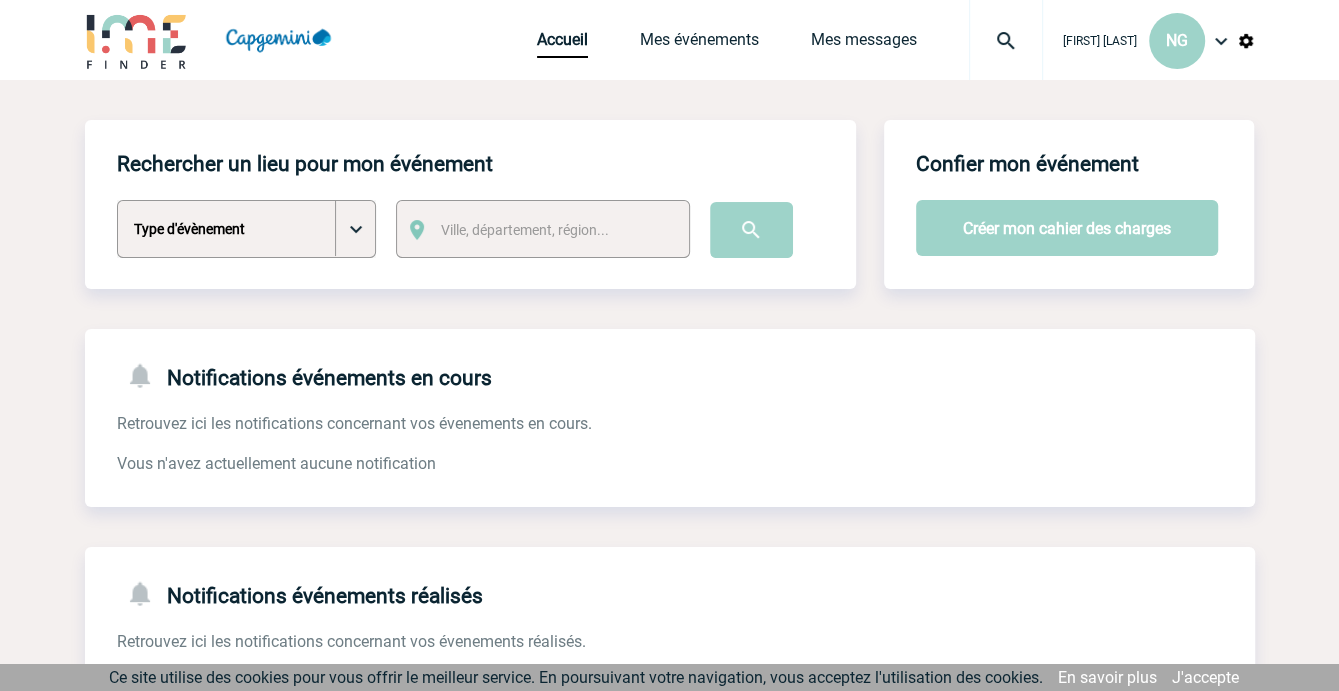 click on "Type d'évènement
Séminaire avec nuitée
Séminaire sans nuitée
Repas de groupe
Team Building & animation
Prestation traiteur
Location de salle seule
Hébergement de groupe
Soirée d'entreprise
Divers" at bounding box center (246, 229) 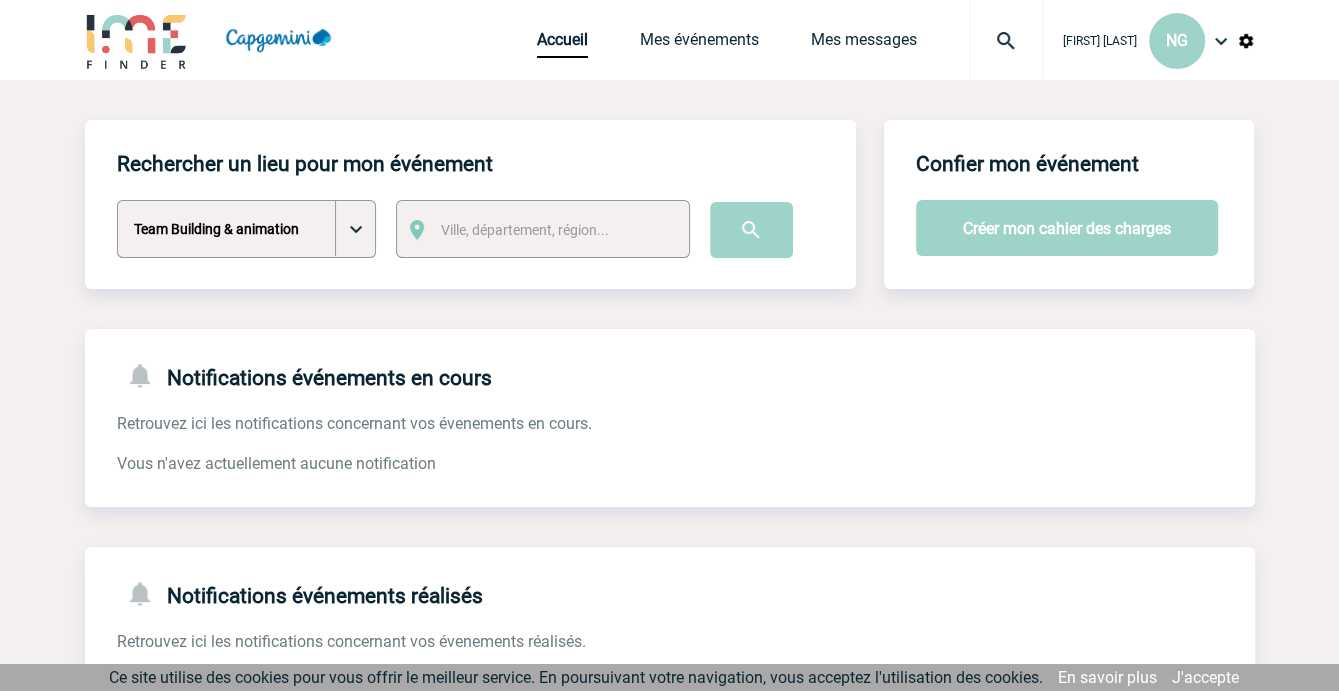 click on "Ville, département, région..." at bounding box center [525, 230] 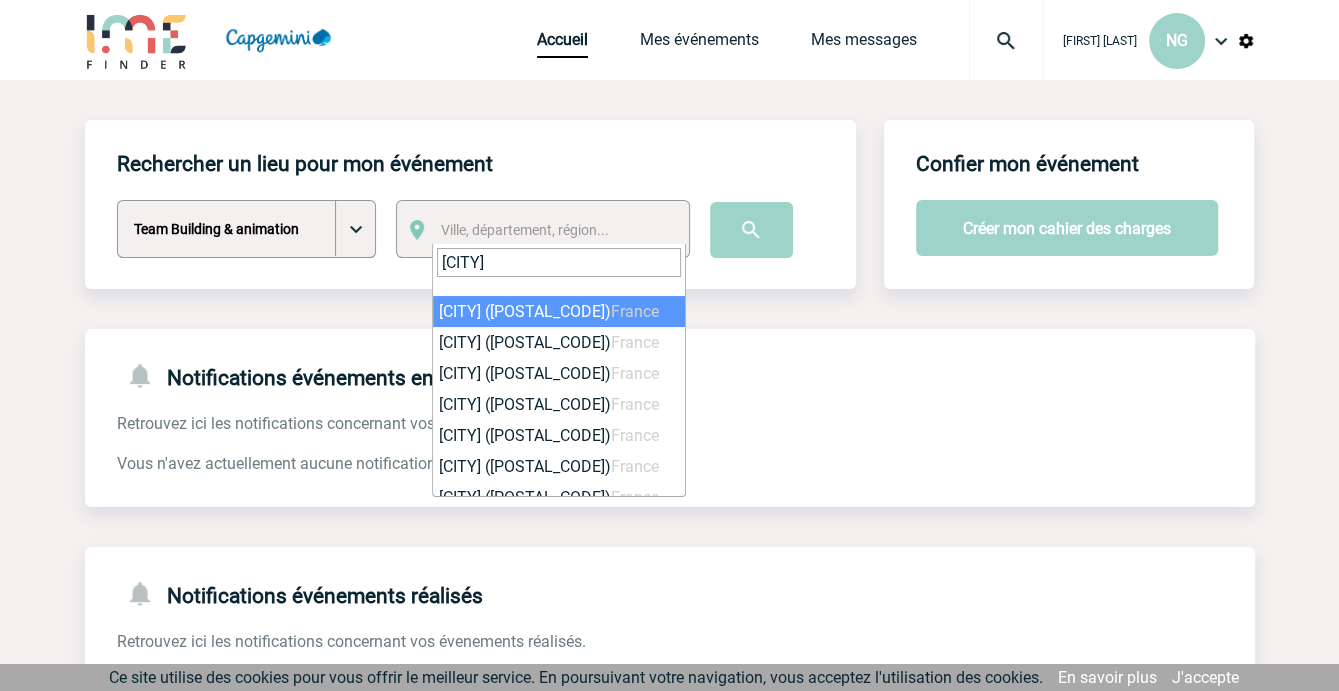 type on "lille" 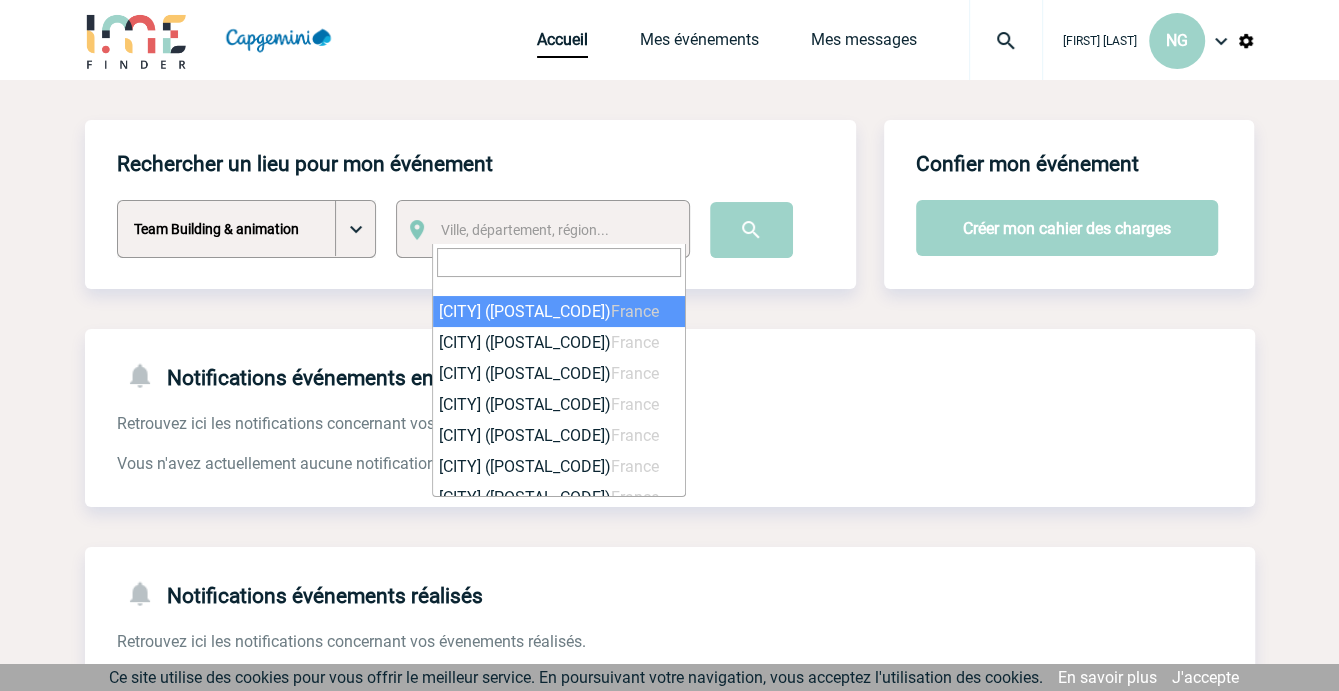select on "15081" 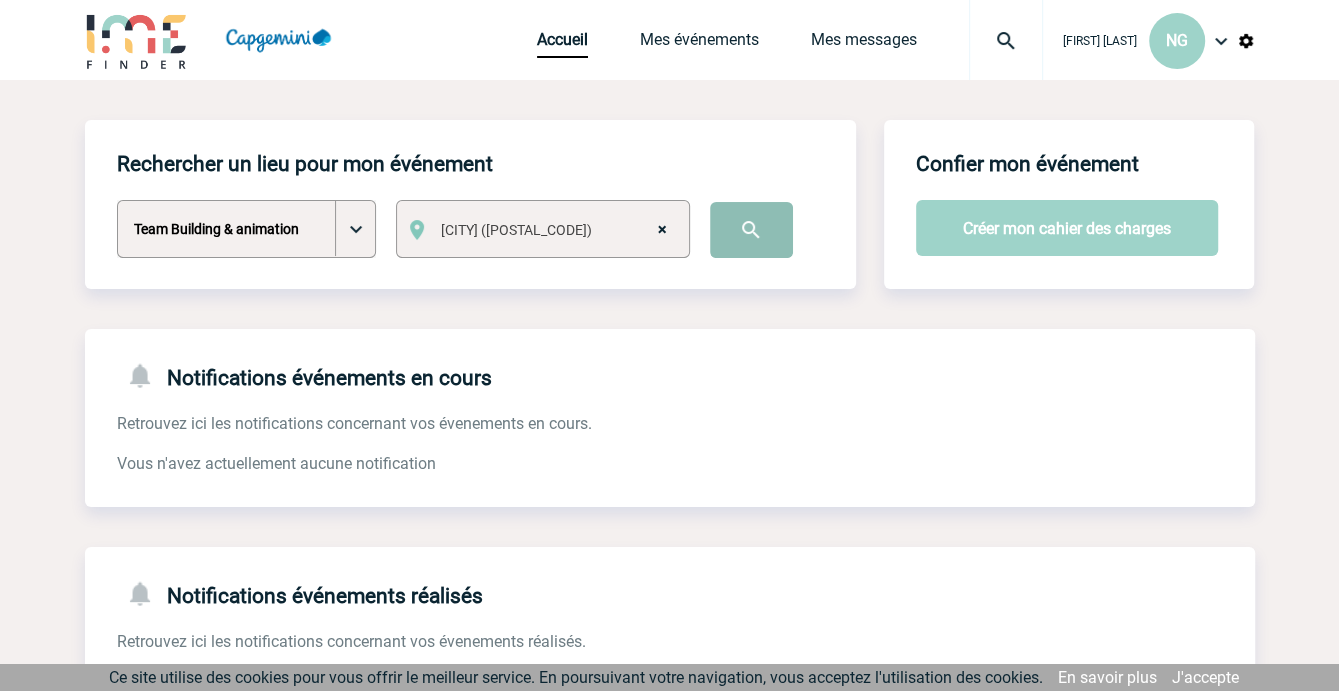 click at bounding box center (751, 230) 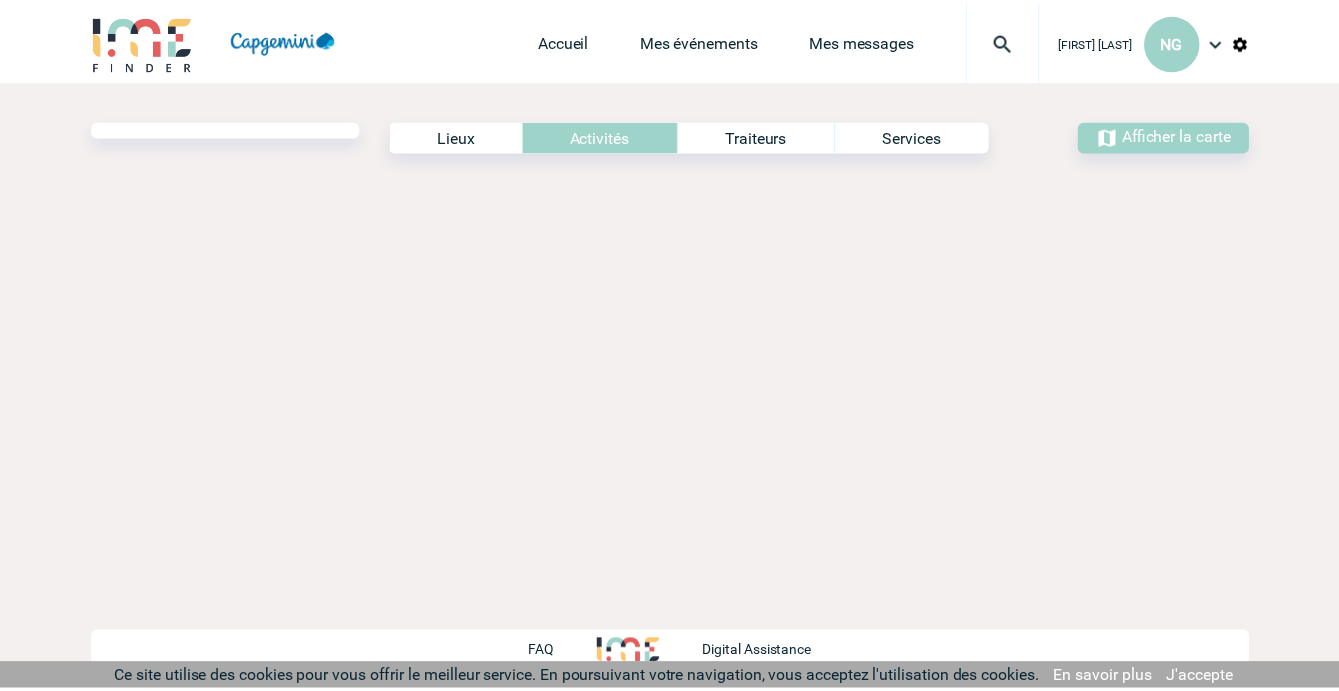 scroll, scrollTop: 0, scrollLeft: 0, axis: both 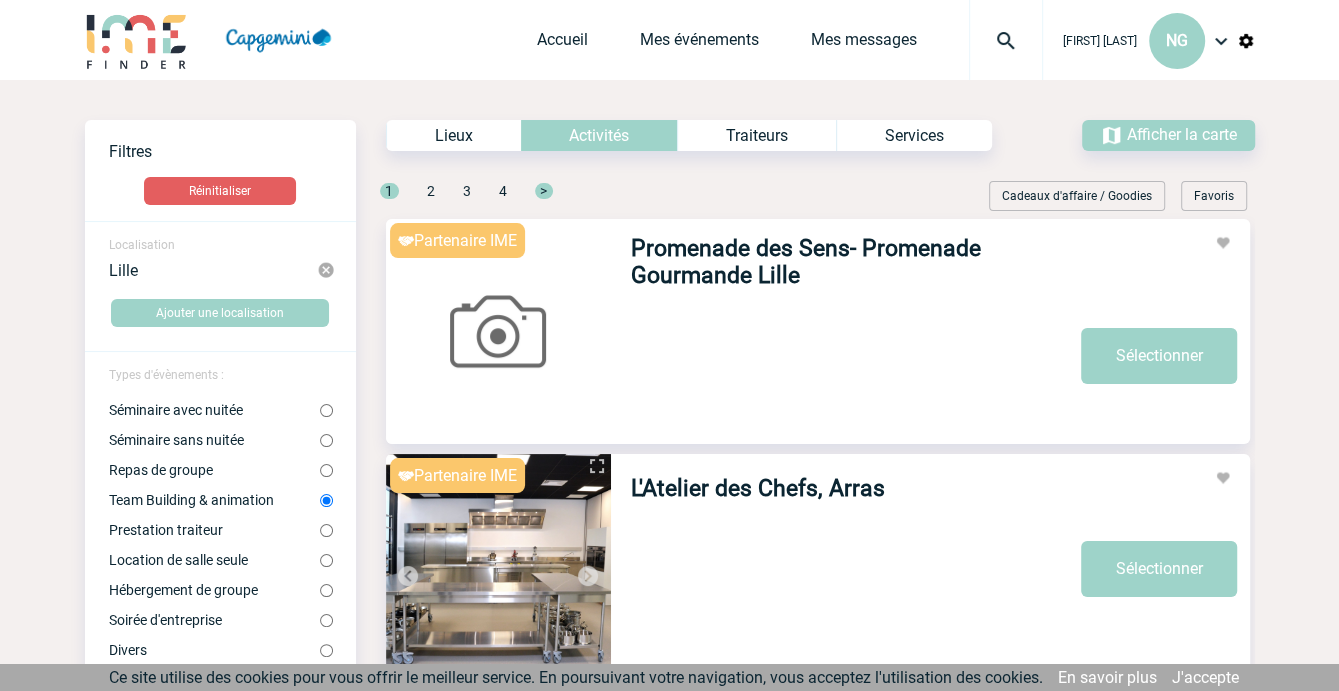 click at bounding box center [1006, 41] 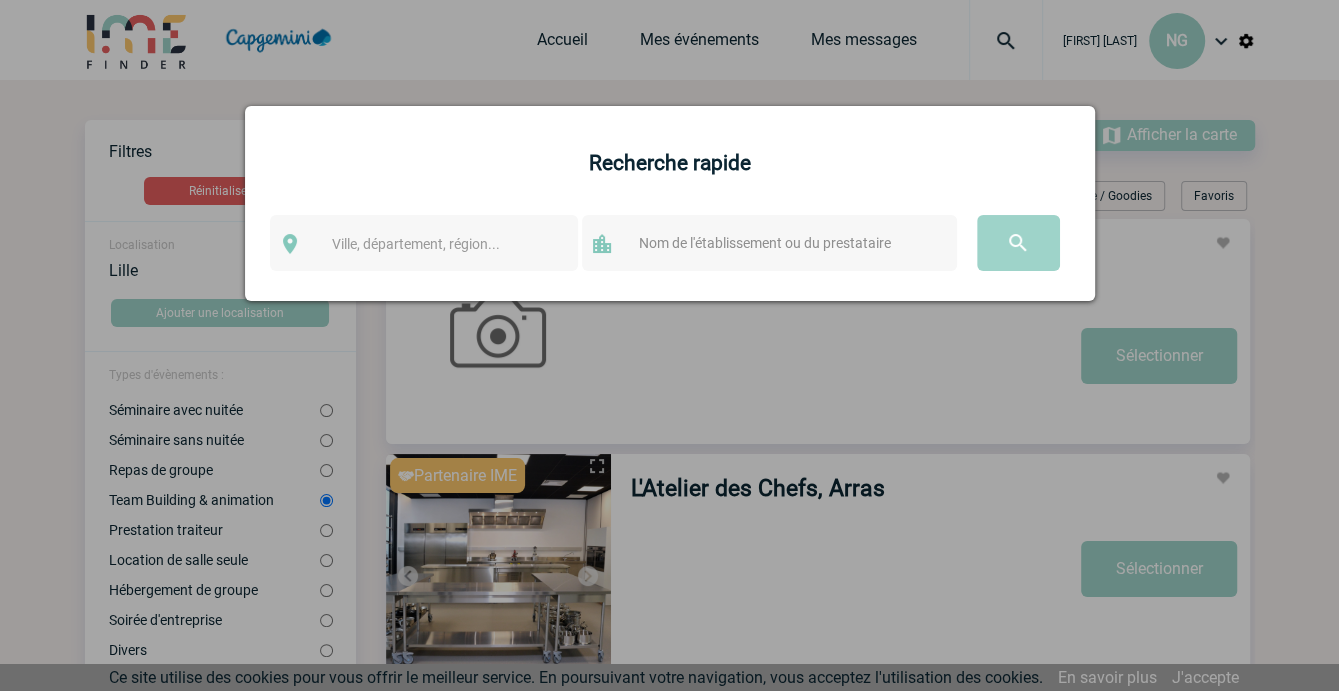 click at bounding box center [769, 243] 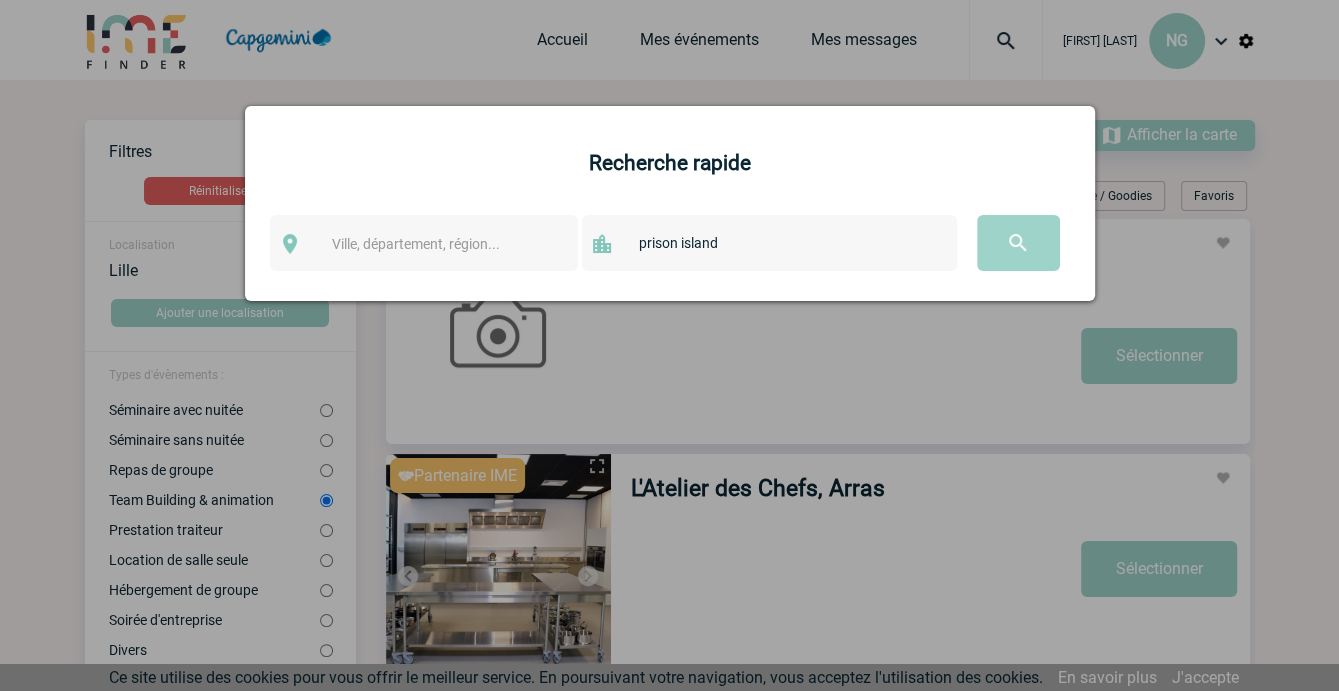 type on "prison island" 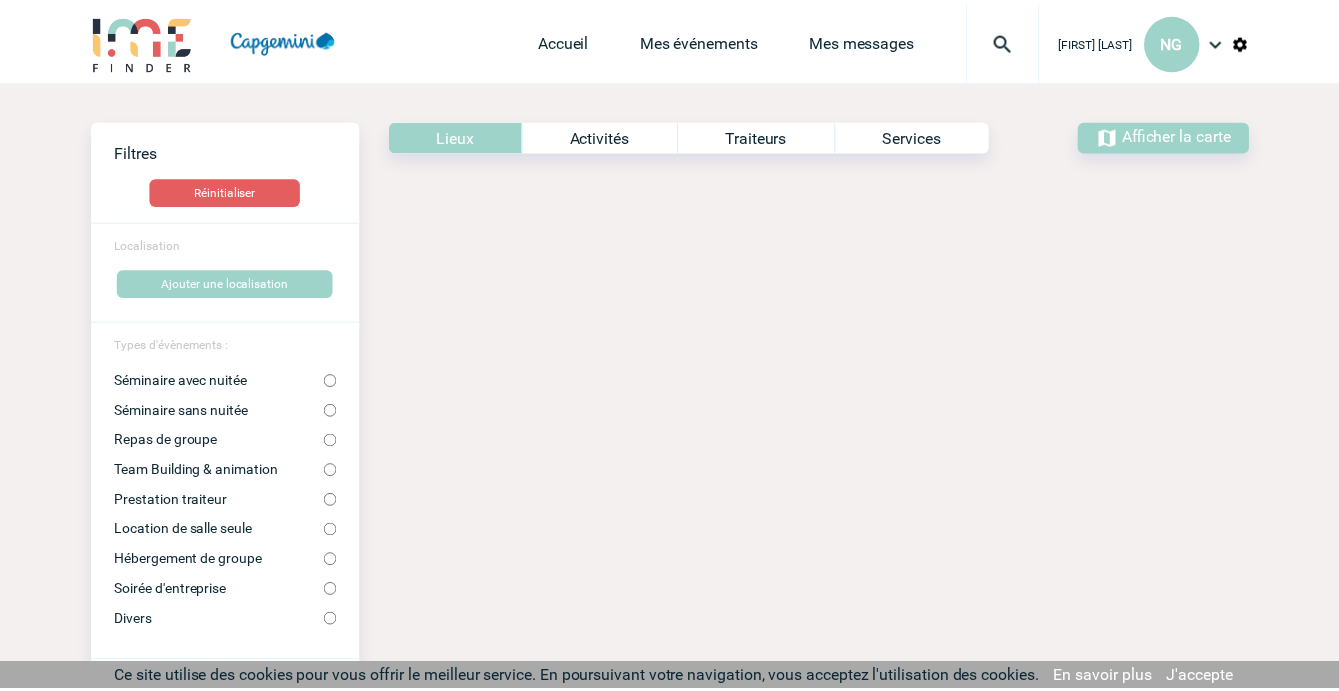 scroll, scrollTop: 0, scrollLeft: 0, axis: both 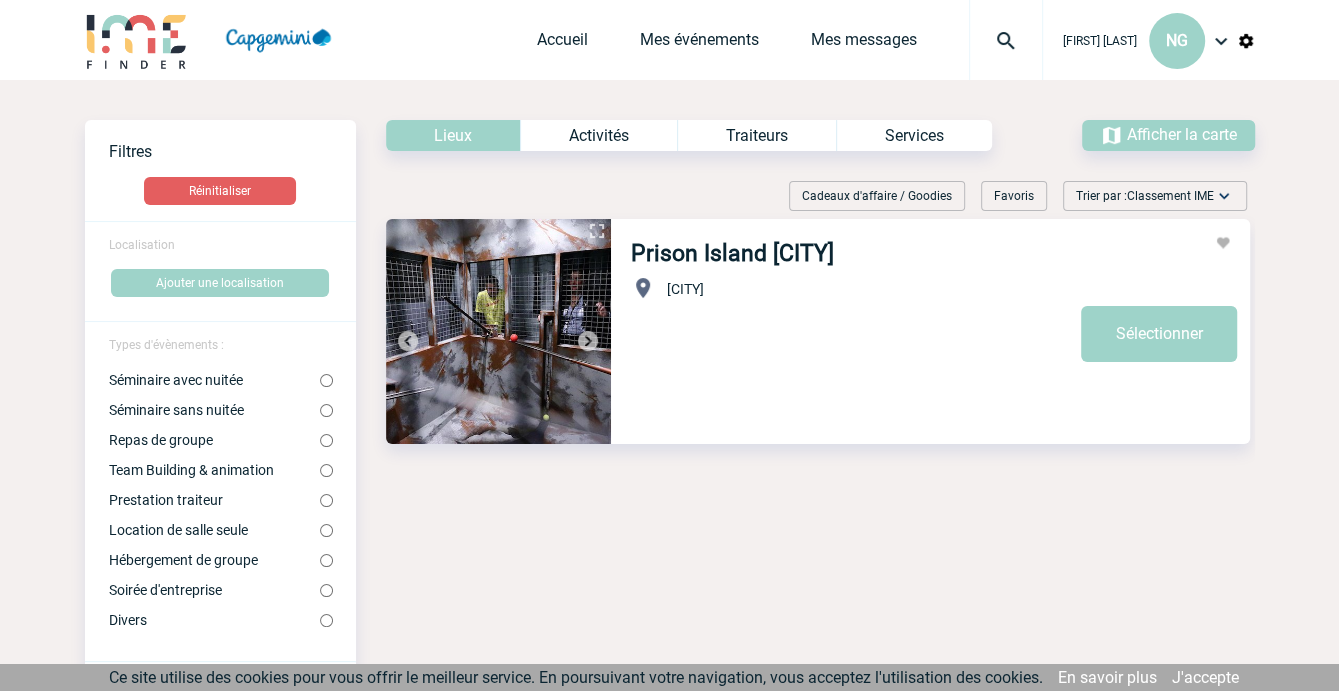 click on "Prison Island Lille" at bounding box center [732, 253] 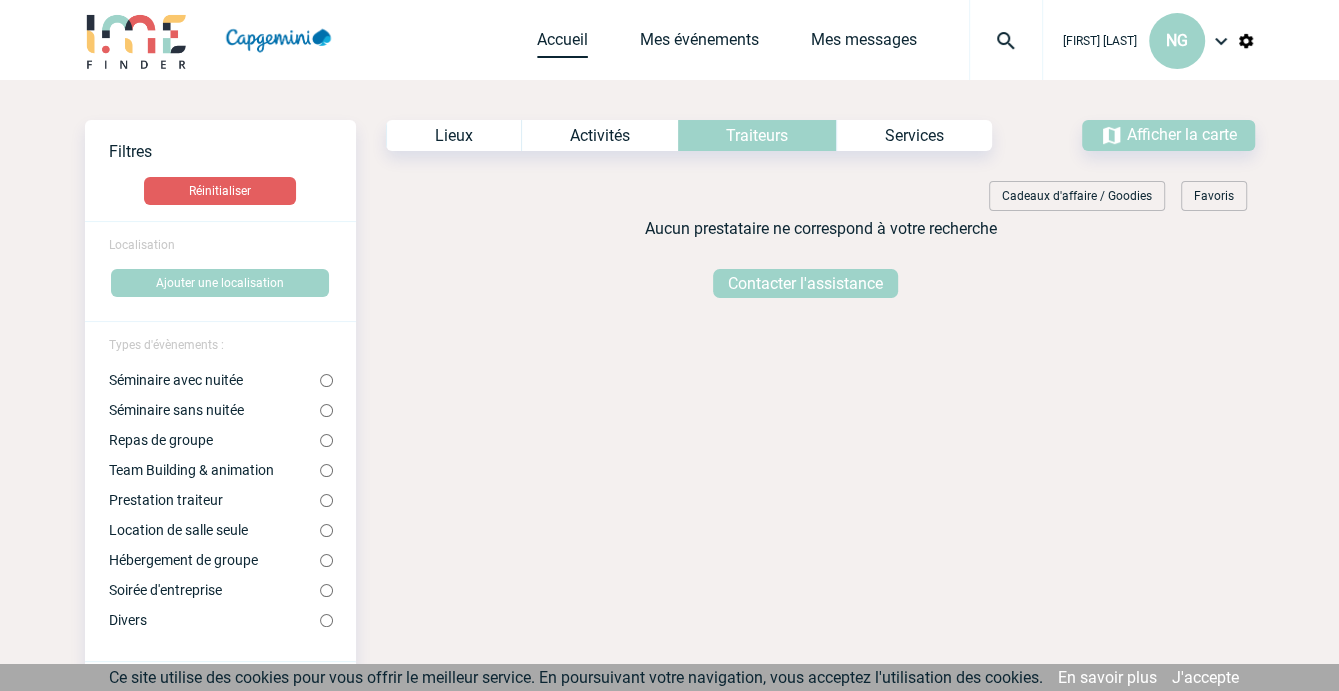 click on "Accueil" at bounding box center (562, 44) 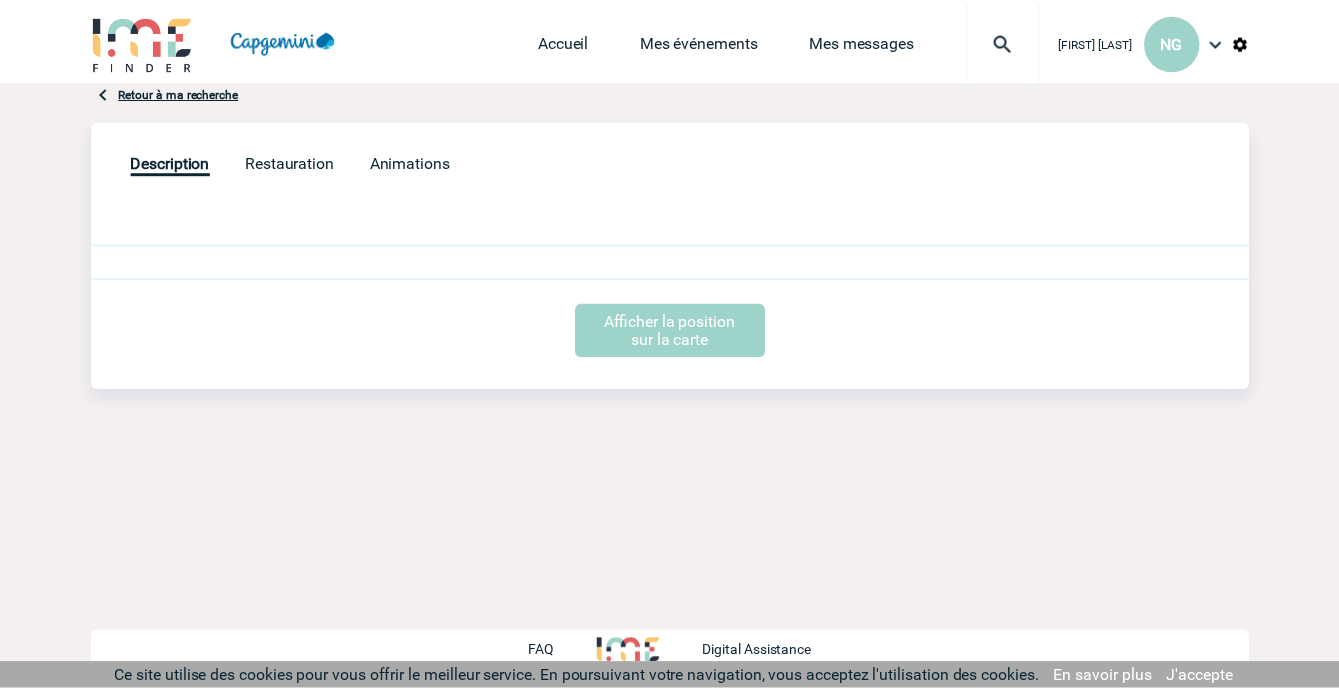 scroll, scrollTop: 0, scrollLeft: 0, axis: both 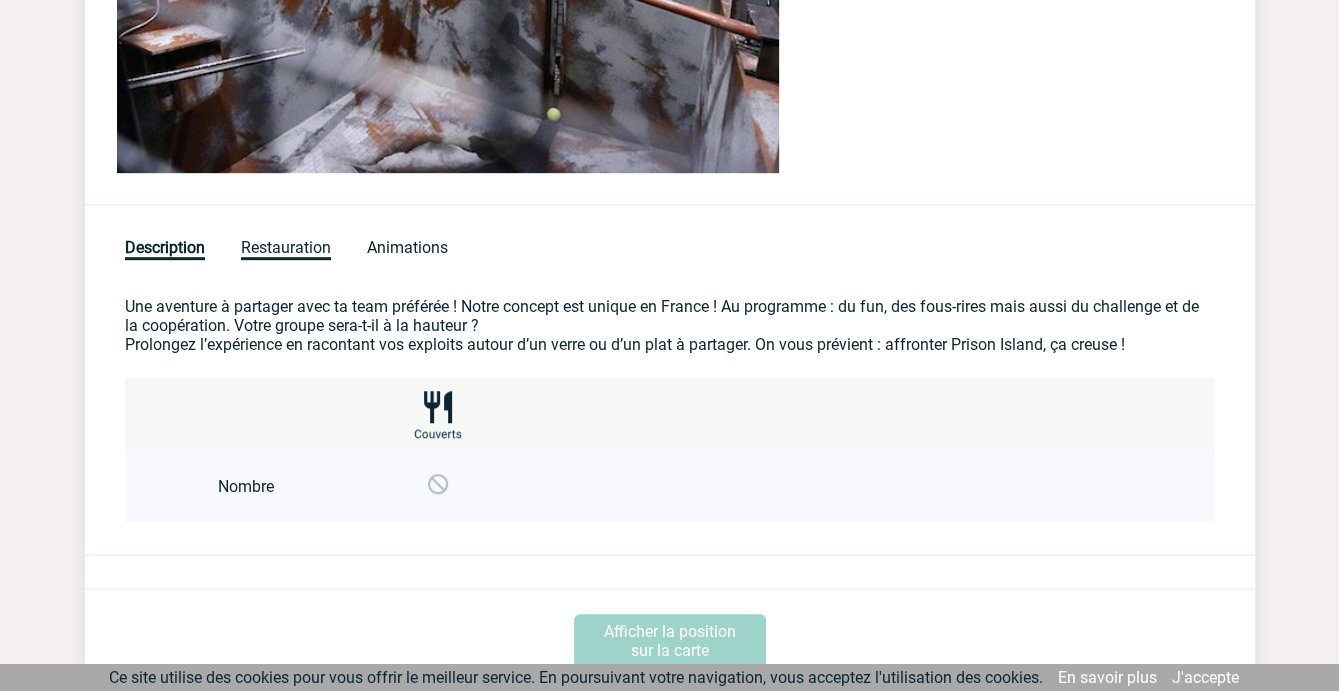 click on "Restauration" at bounding box center [286, 249] 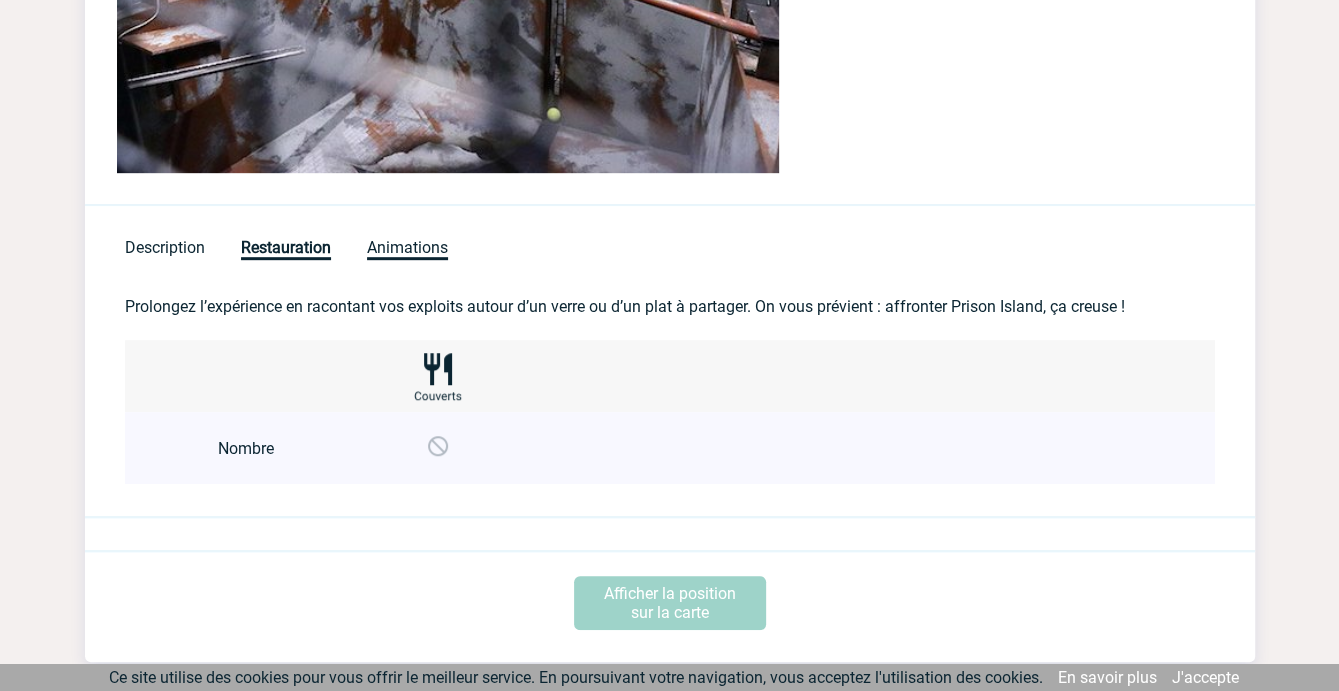 click on "Animations" at bounding box center (407, 249) 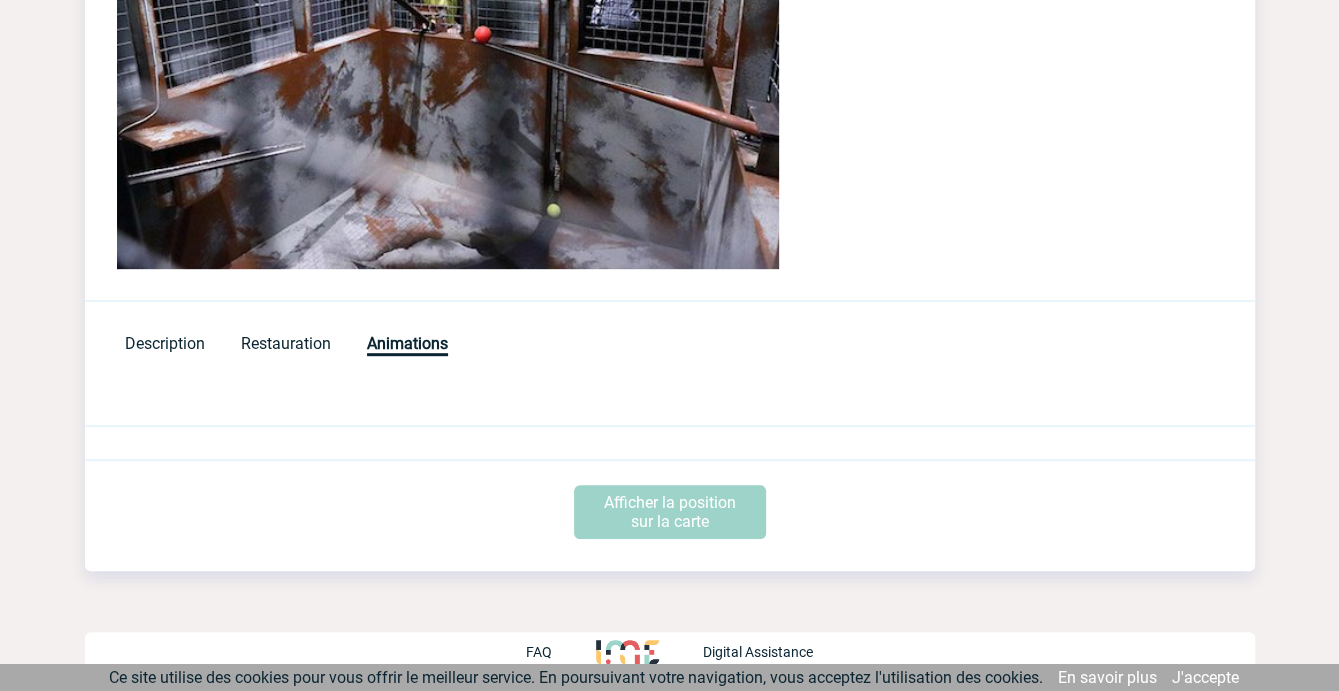 scroll, scrollTop: 558, scrollLeft: 0, axis: vertical 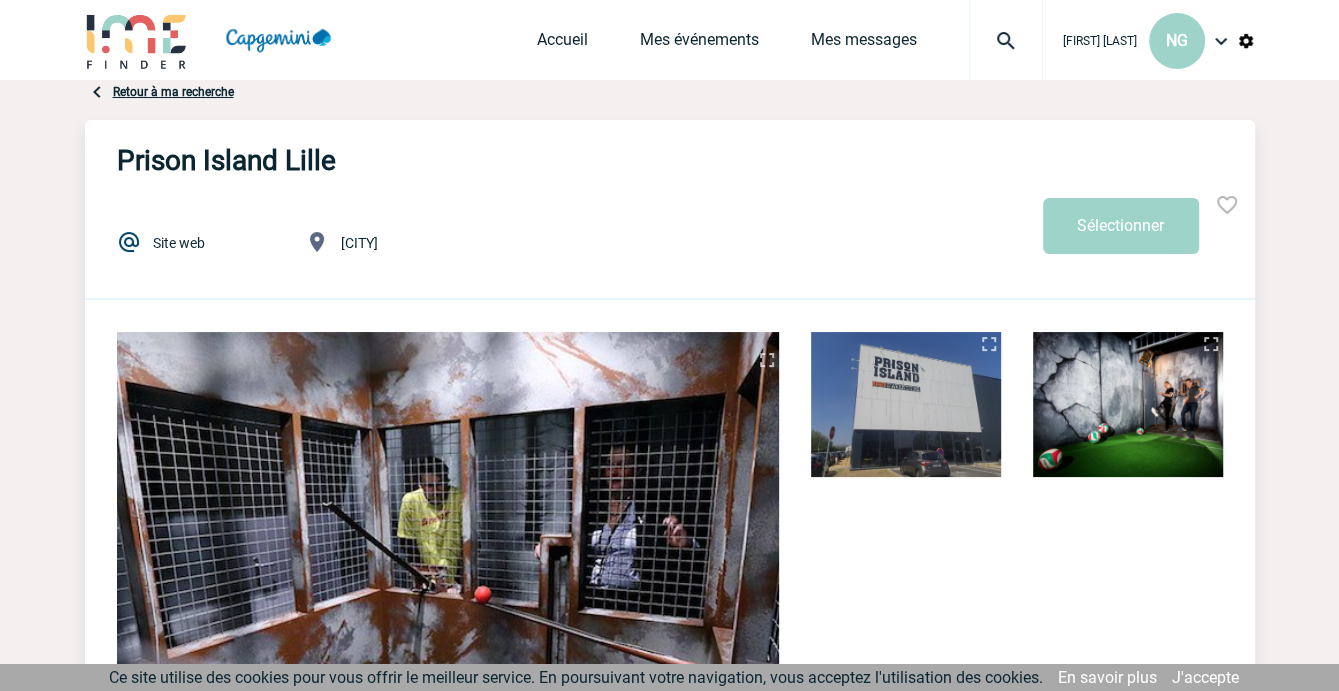 click at bounding box center [1227, 205] 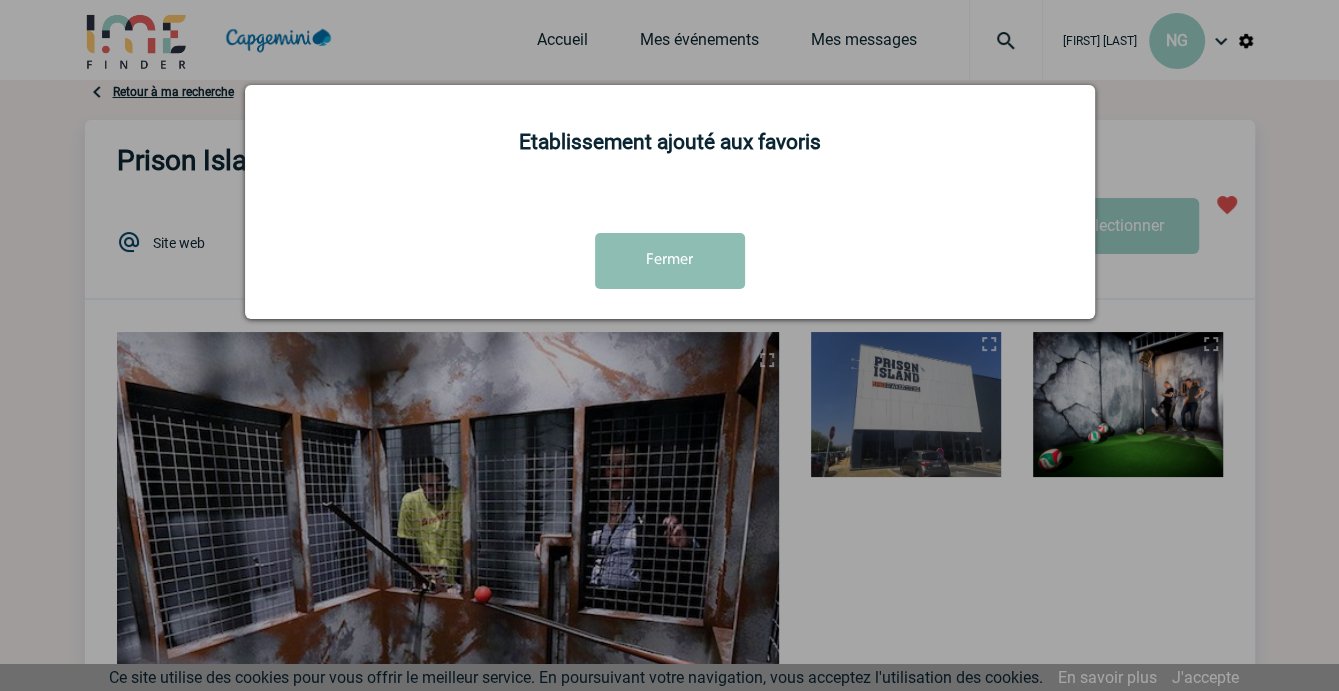 click on "Fermer" at bounding box center [670, 261] 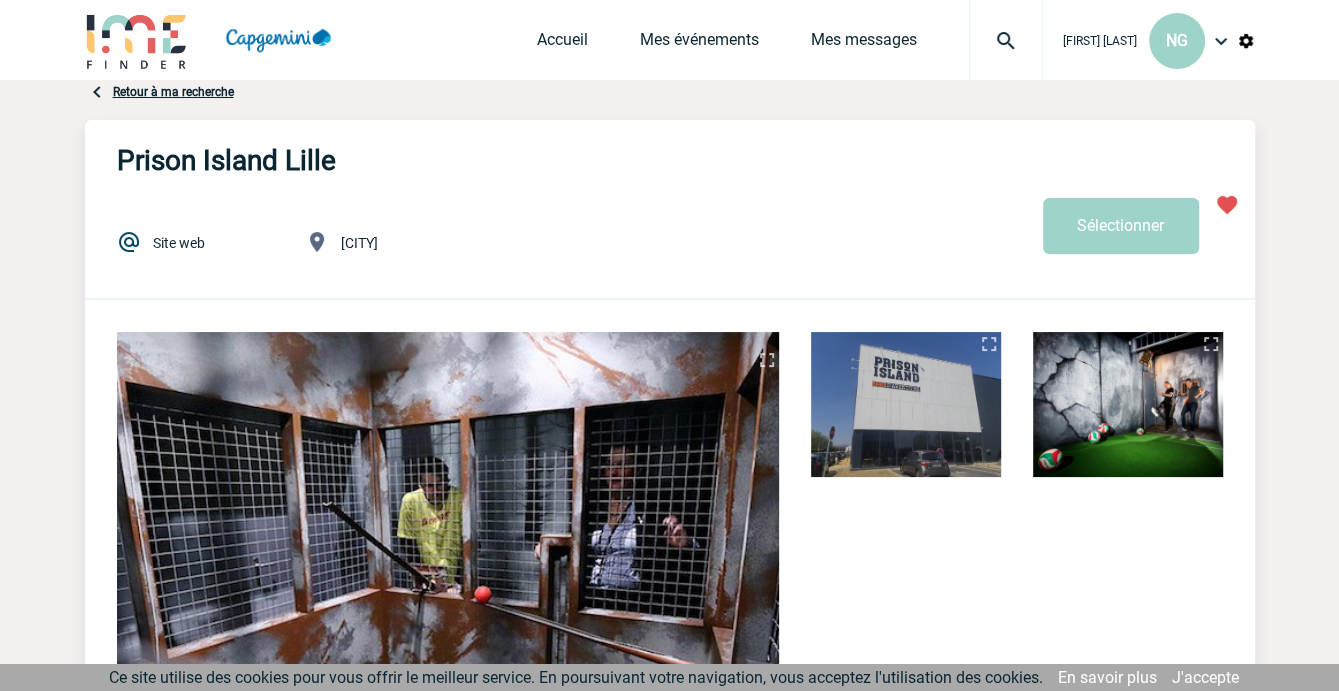 click on "Retour à ma recherche" at bounding box center [173, 92] 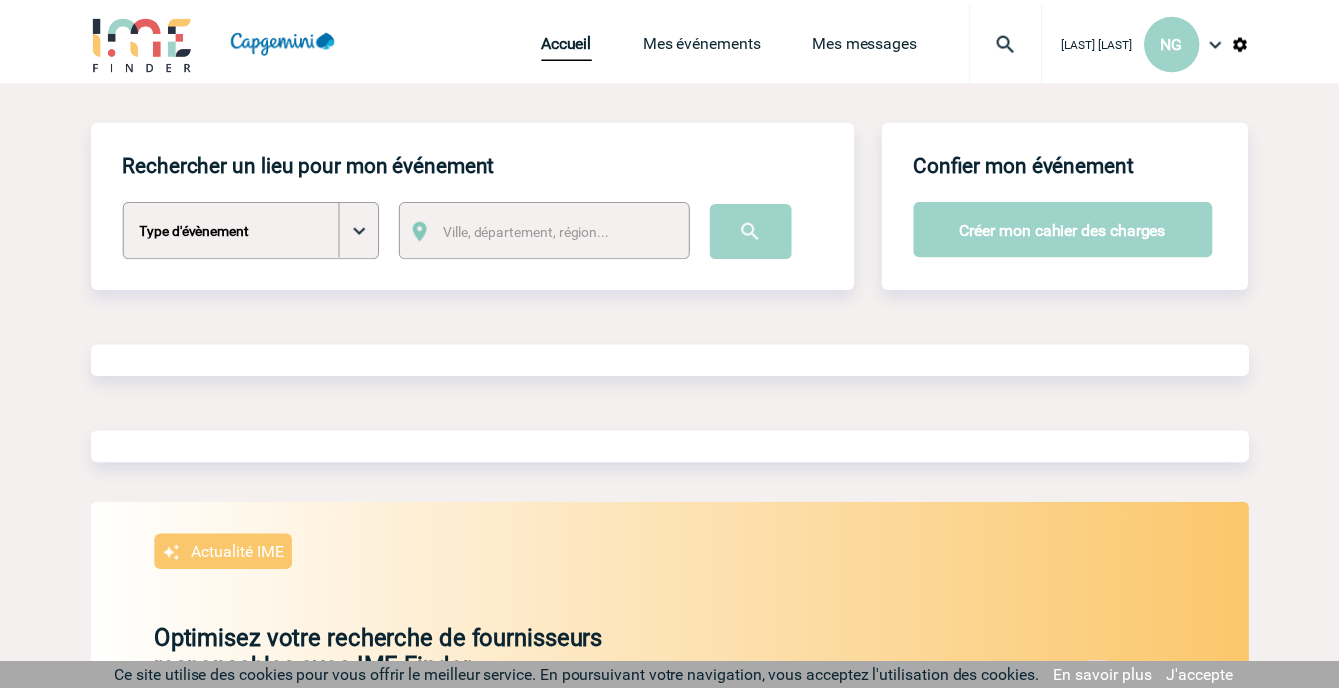 scroll, scrollTop: 0, scrollLeft: 0, axis: both 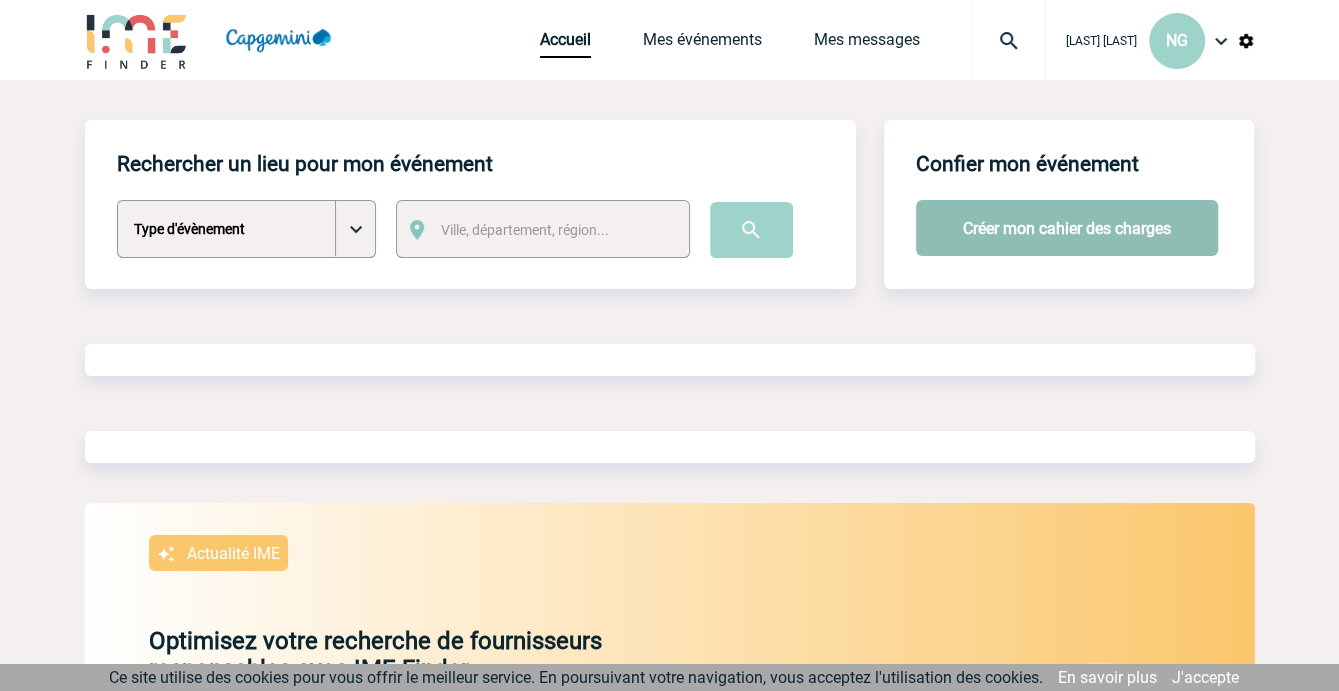 click on "Créer mon cahier des charges" at bounding box center (1067, 228) 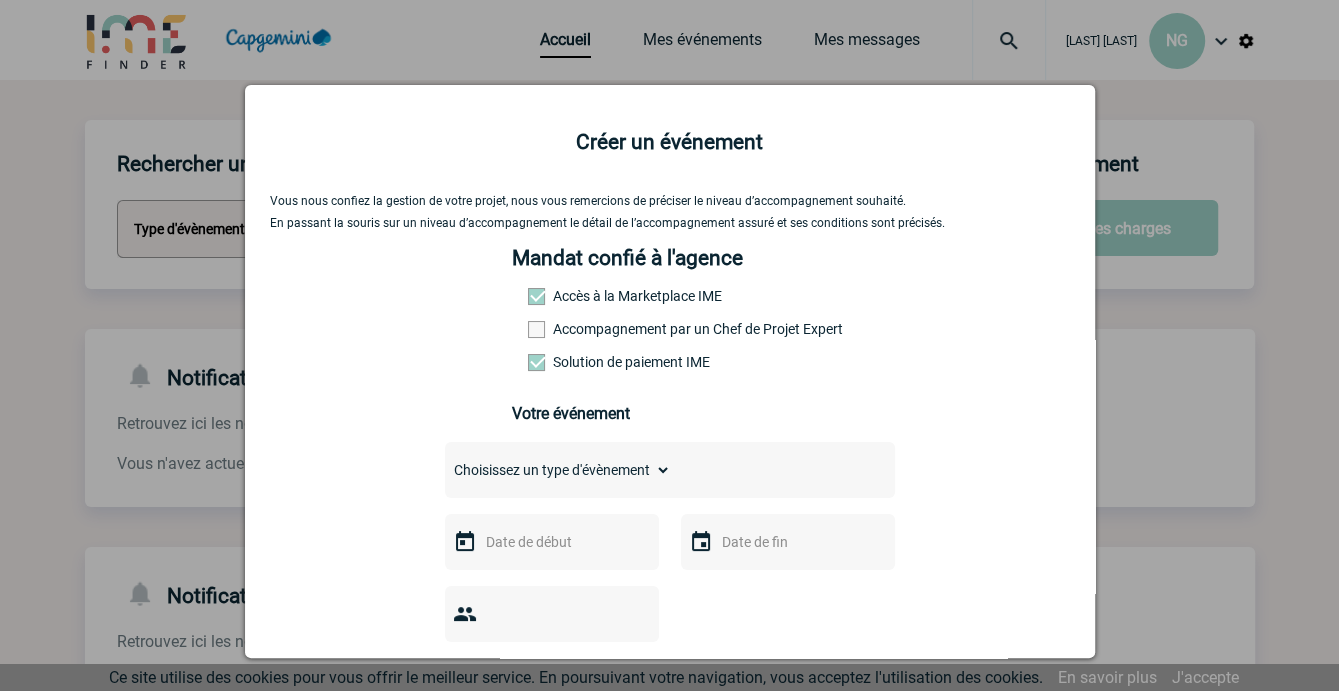 click at bounding box center (536, 329) 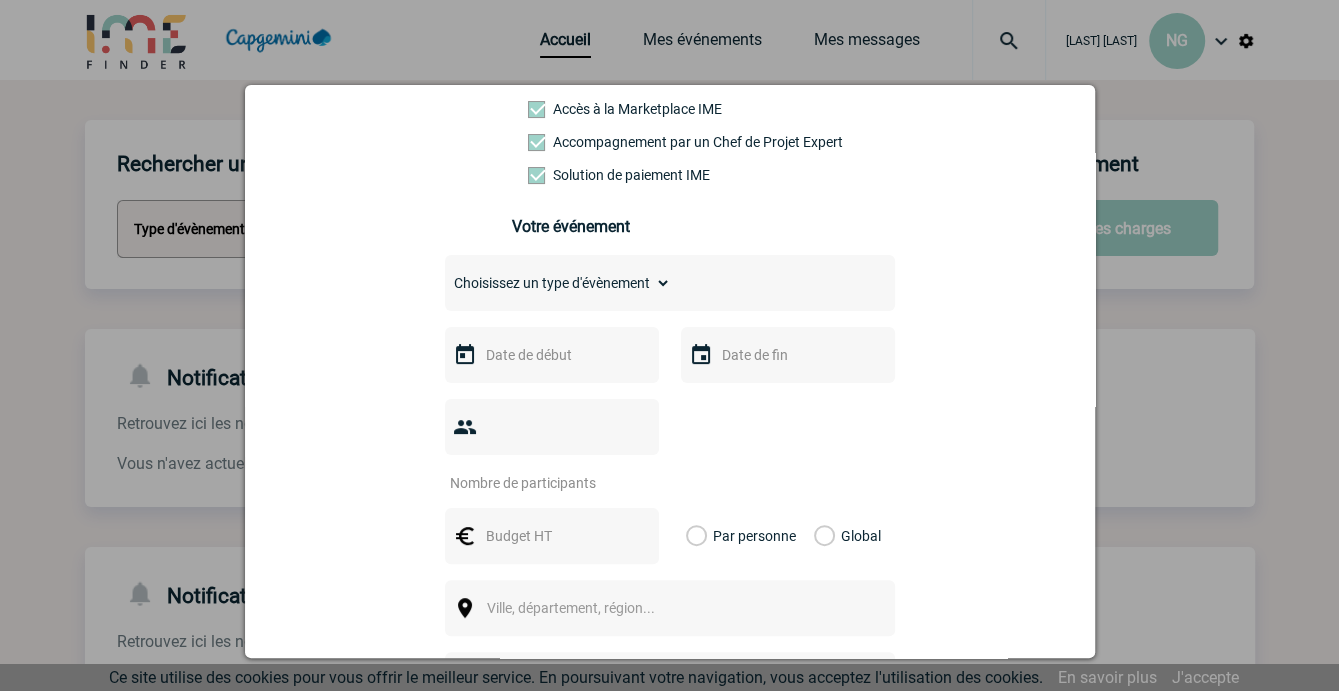 scroll, scrollTop: 191, scrollLeft: 0, axis: vertical 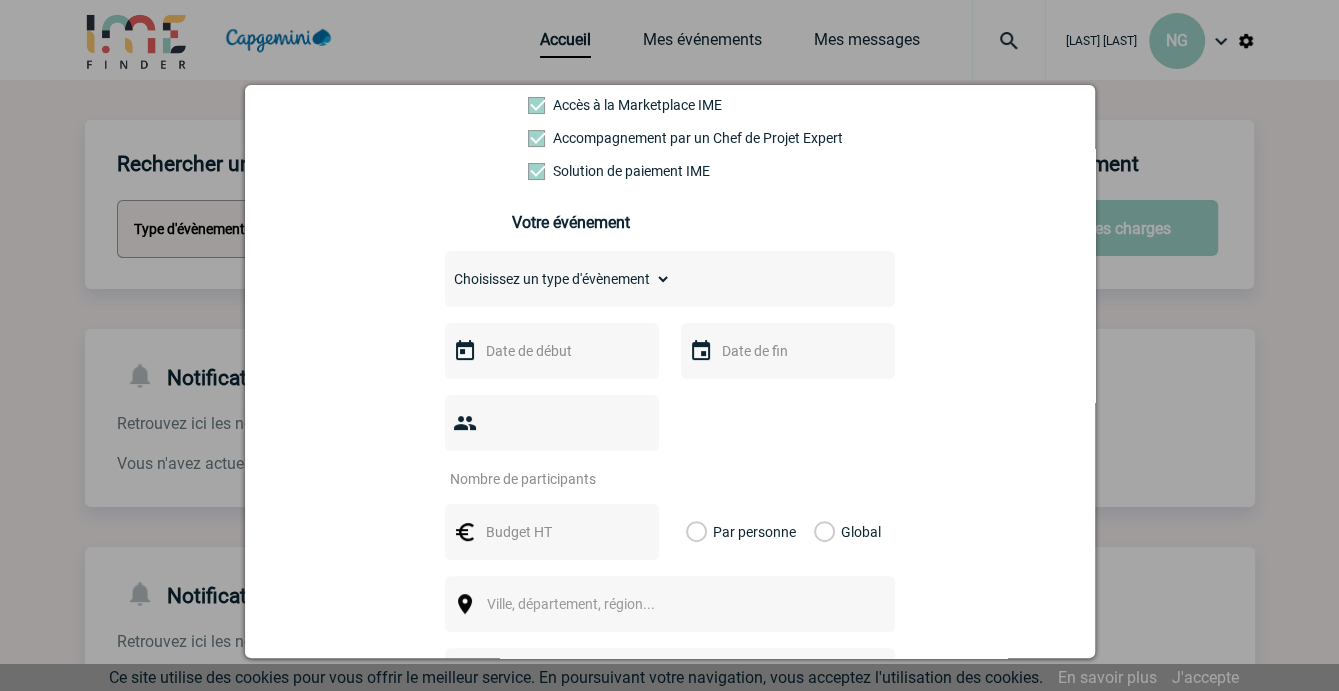 click on "Choisissez un type d'évènement
Séminaire avec nuitée Séminaire sans nuitée Repas de groupe Team Building & animation Prestation traiteur Divers" at bounding box center (558, 279) 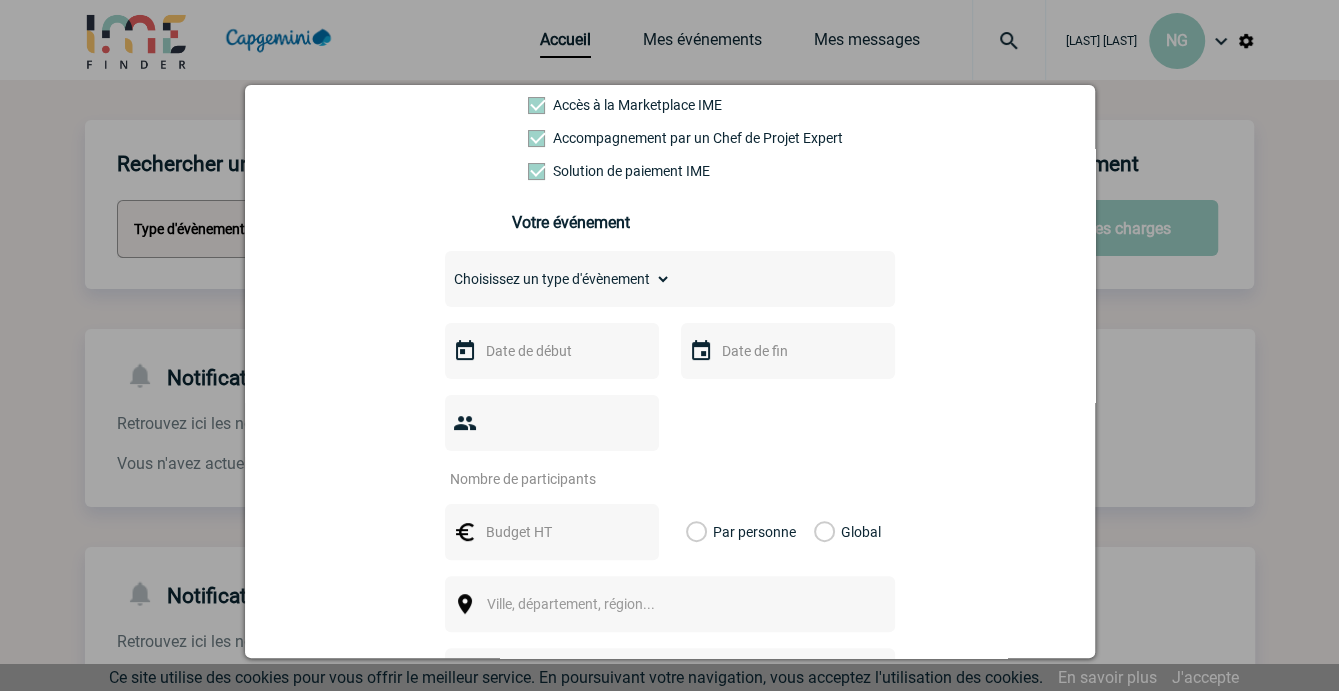 select on "4" 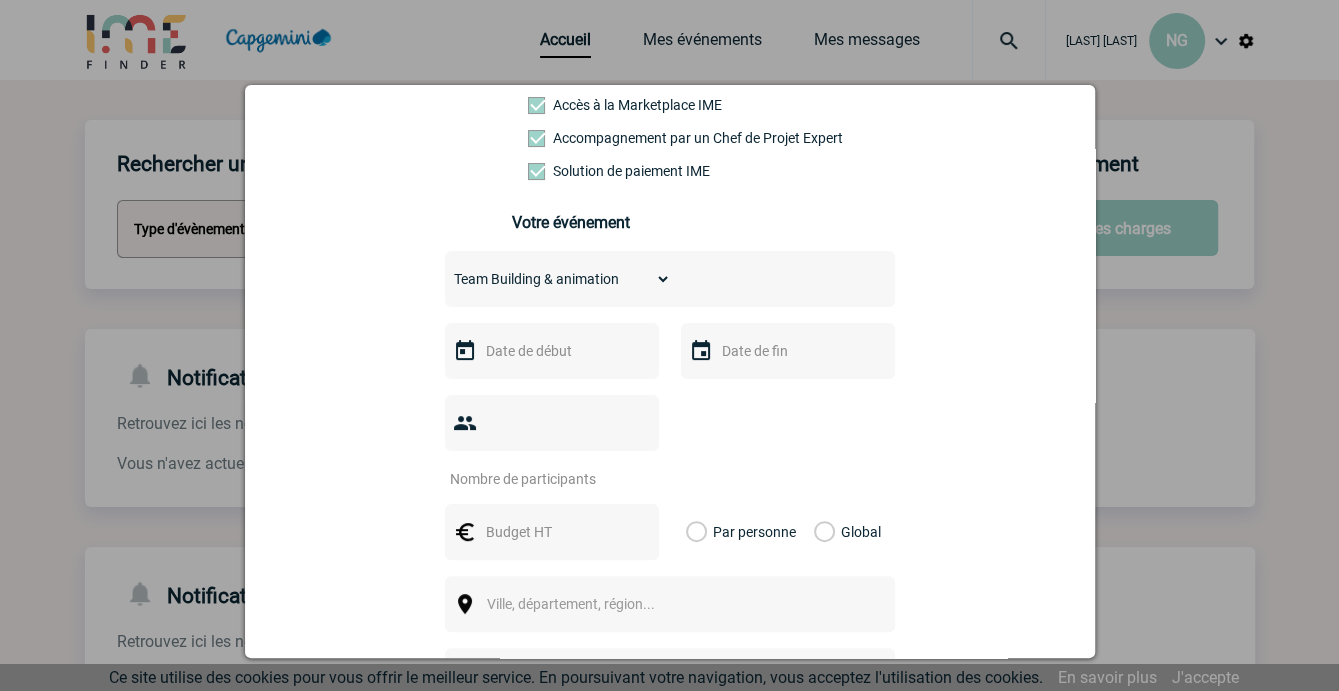 click on "Choisissez un type d'évènement
Séminaire avec nuitée Séminaire sans nuitée Repas de groupe Team Building & animation Prestation traiteur Divers" at bounding box center (558, 279) 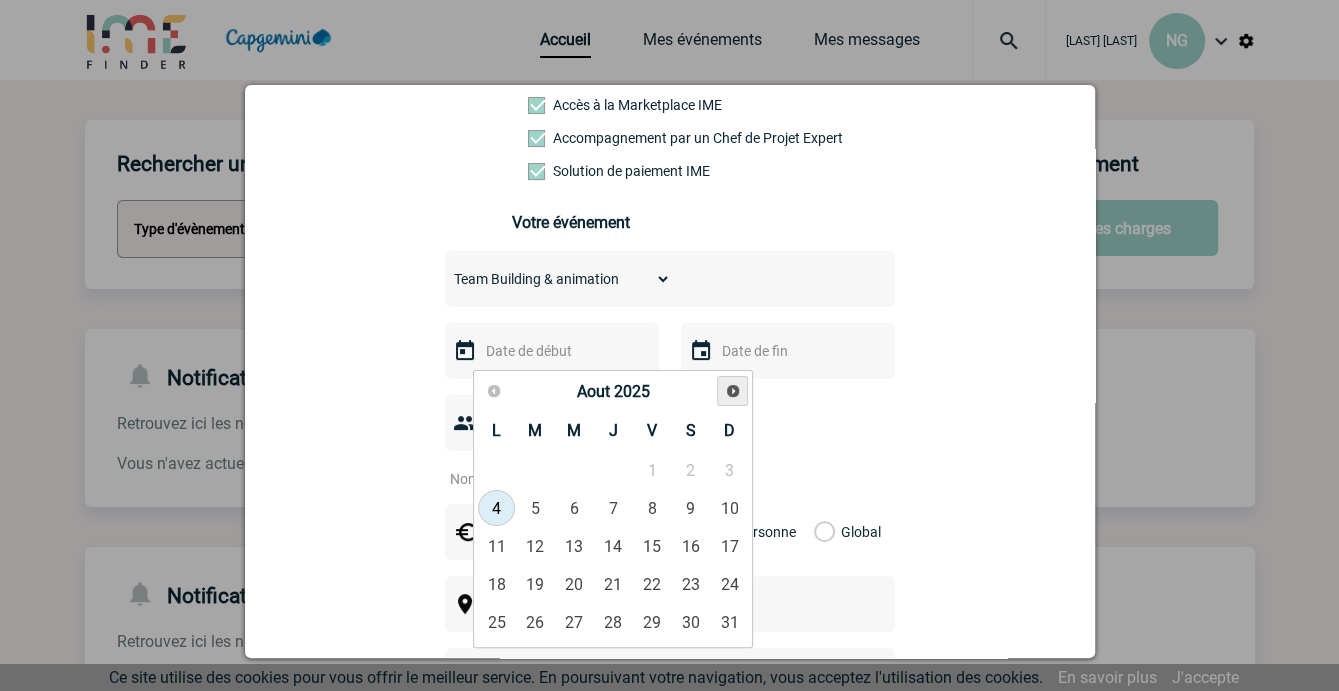 click on "Suivant" at bounding box center [733, 391] 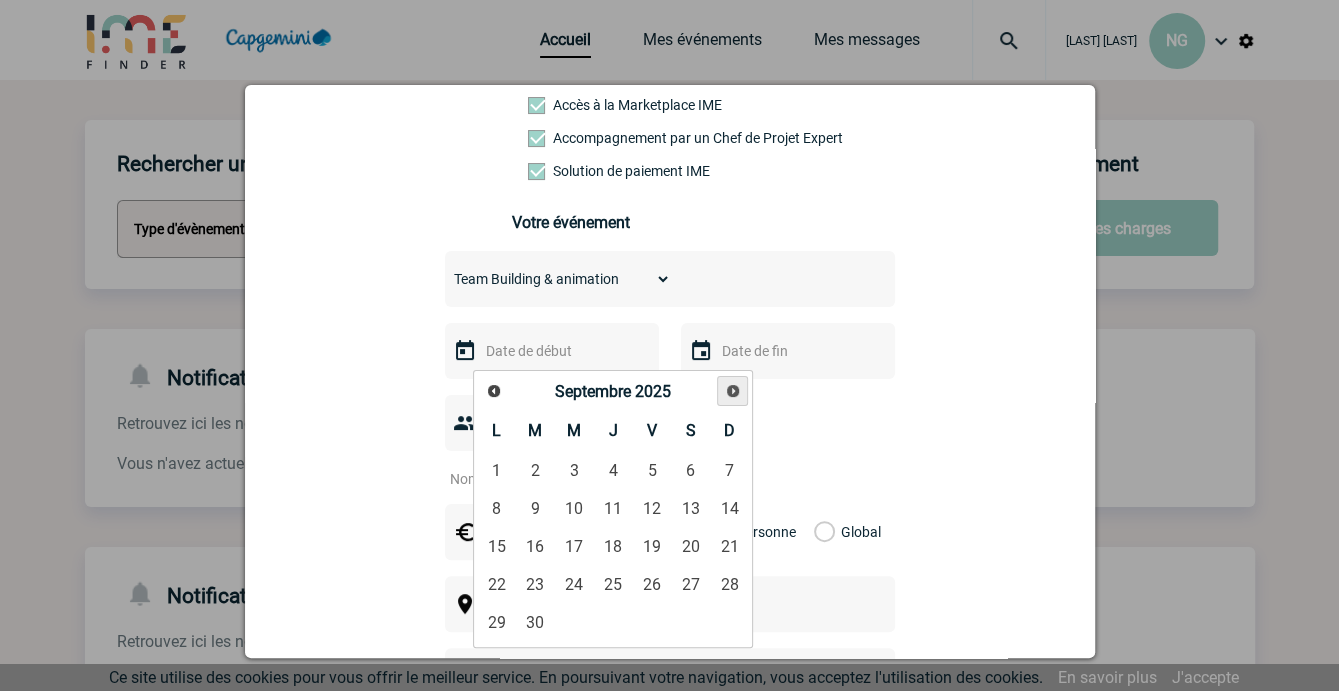 click on "Suivant" at bounding box center [733, 391] 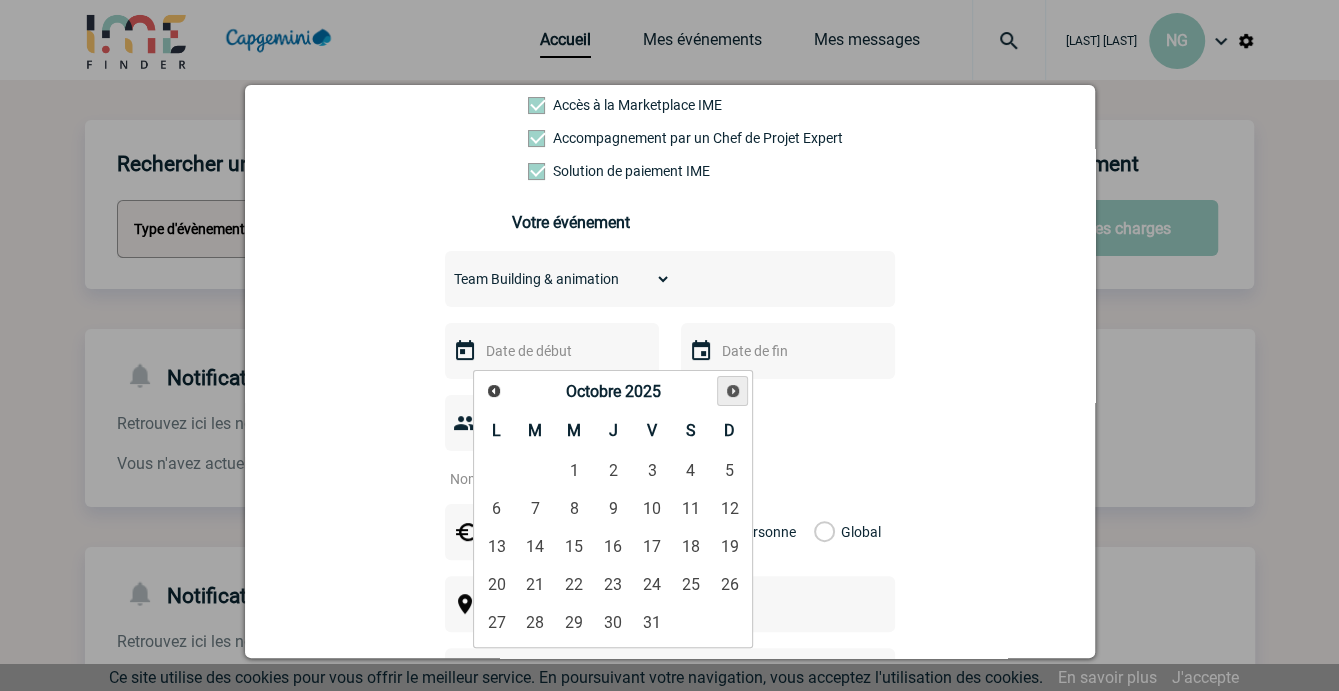click on "Suivant" at bounding box center (733, 391) 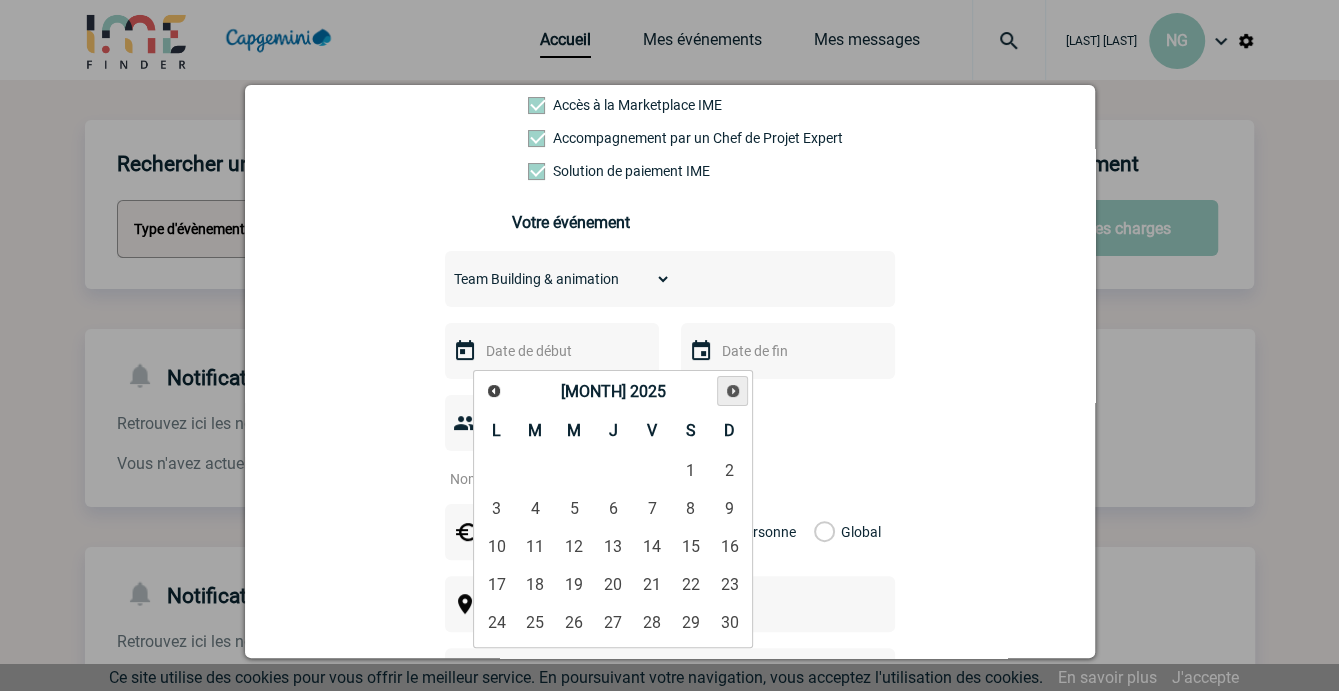click on "Suivant" at bounding box center [733, 391] 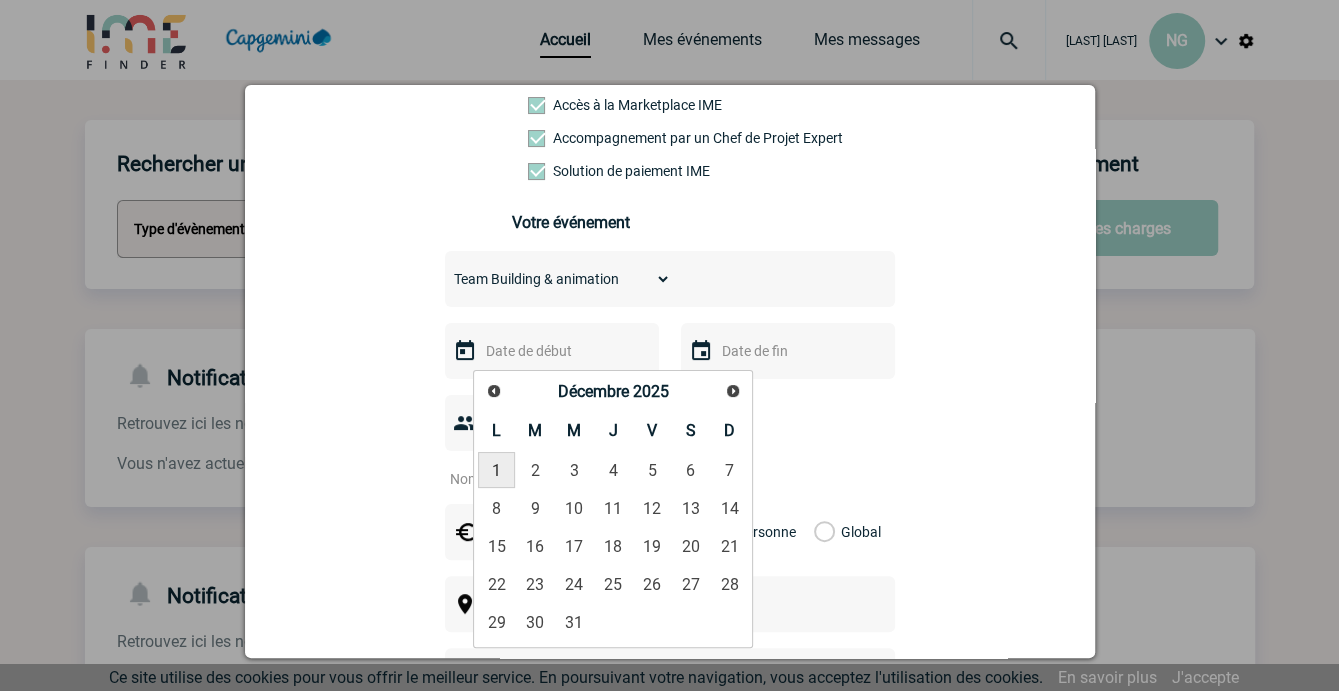 click on "1" at bounding box center [496, 470] 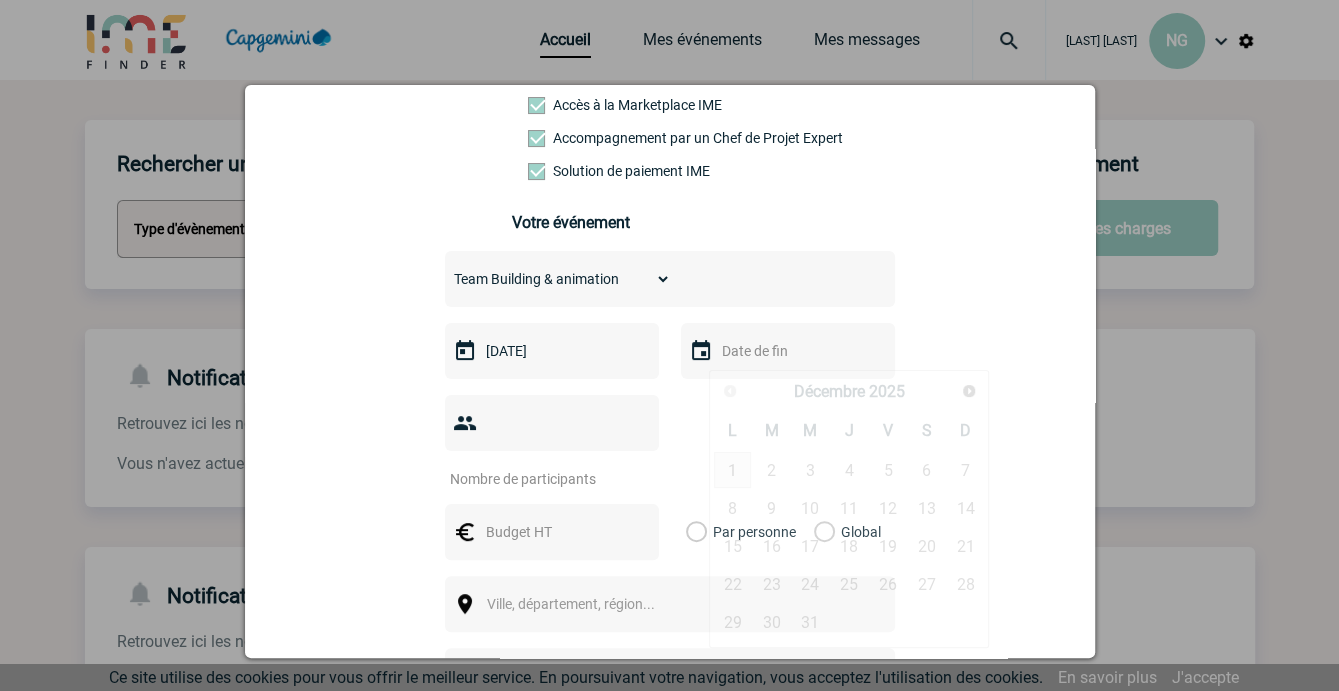click at bounding box center [786, 351] 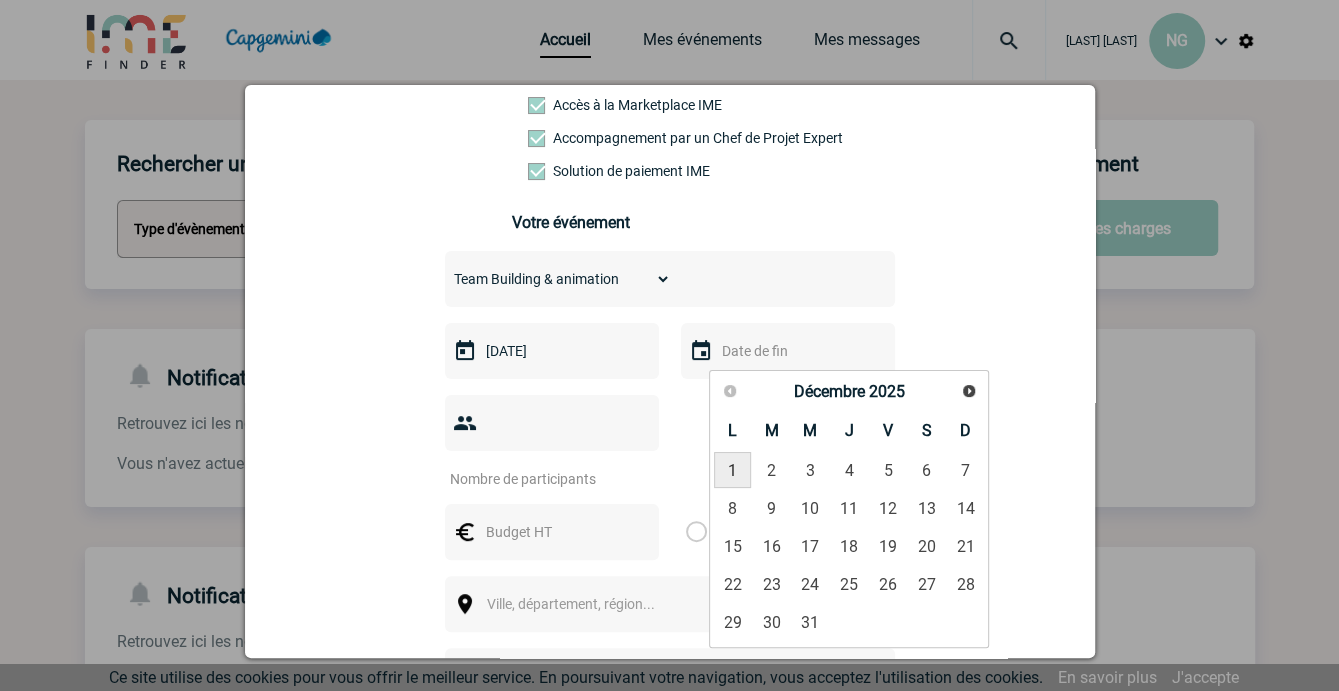 click on "1" at bounding box center (732, 470) 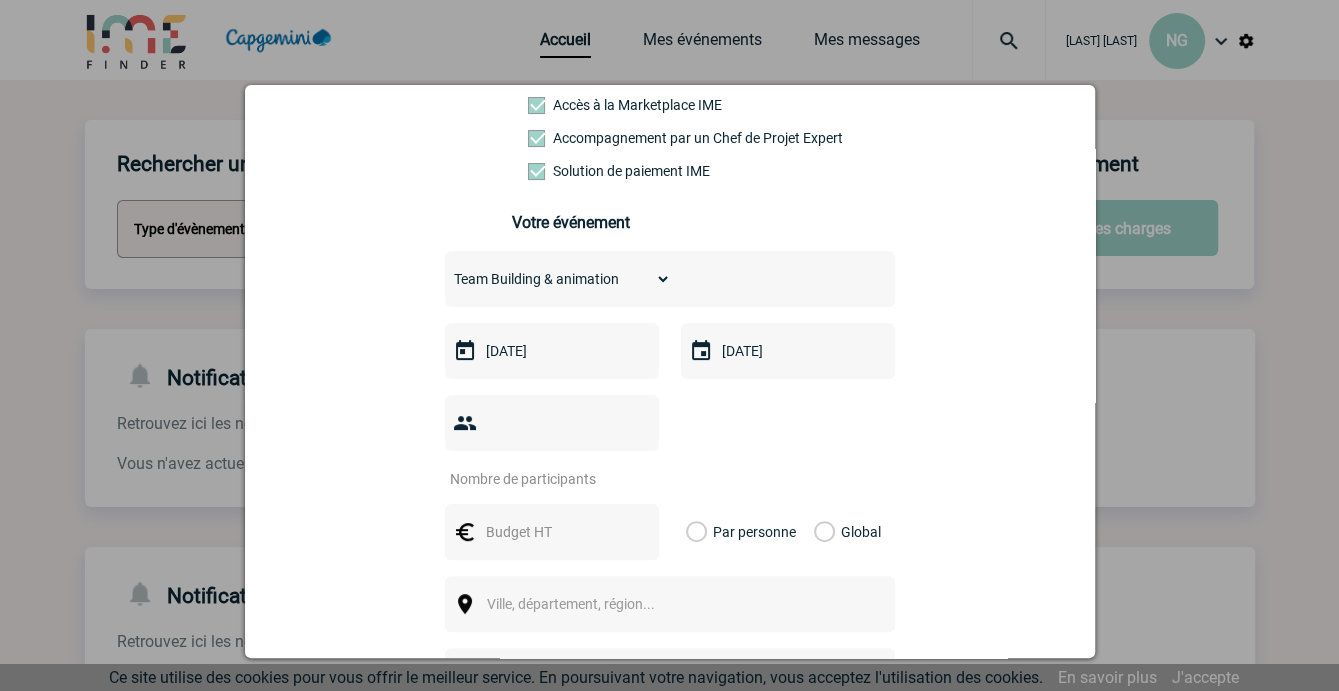 click at bounding box center (539, 479) 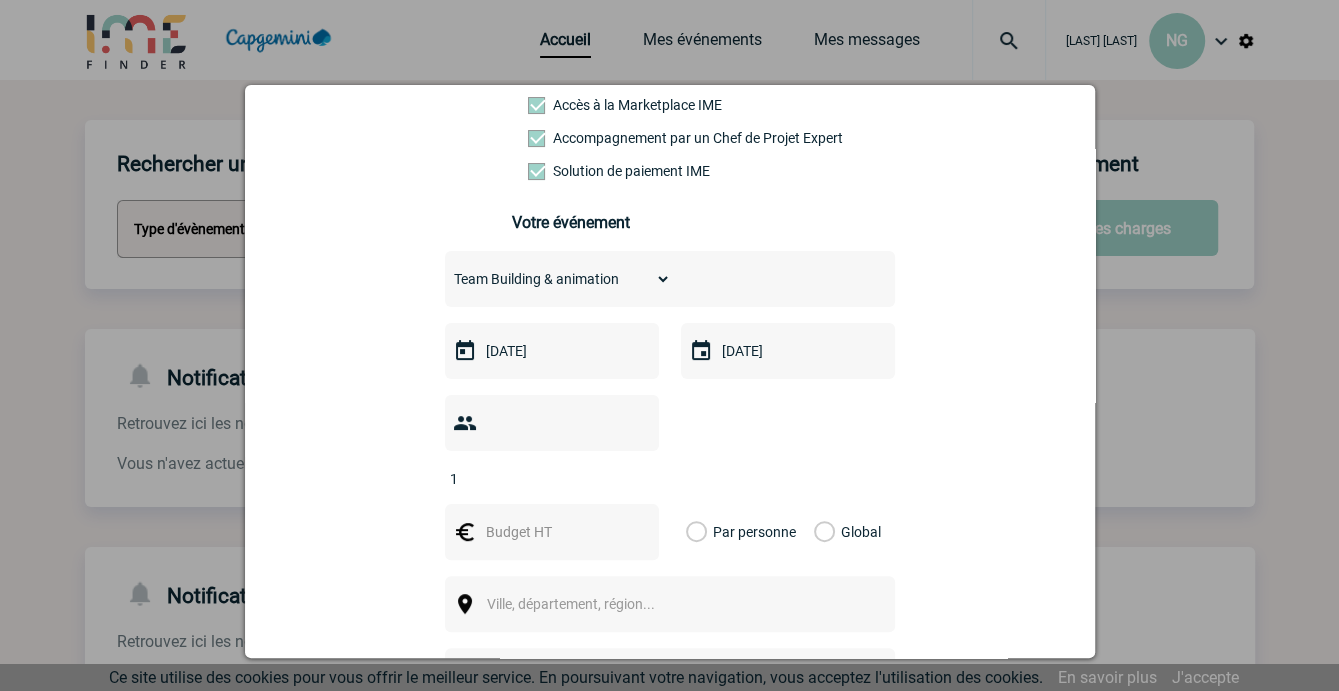 click on "1" at bounding box center [539, 479] 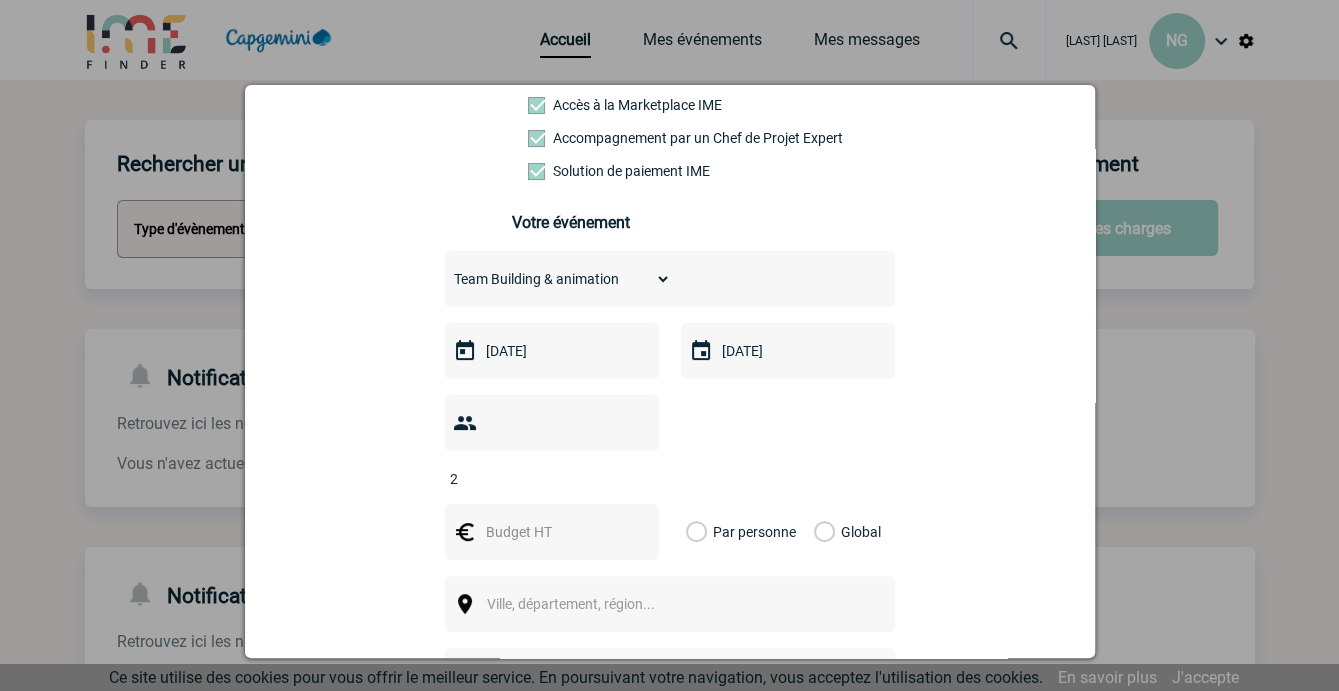 click on "2" at bounding box center [539, 479] 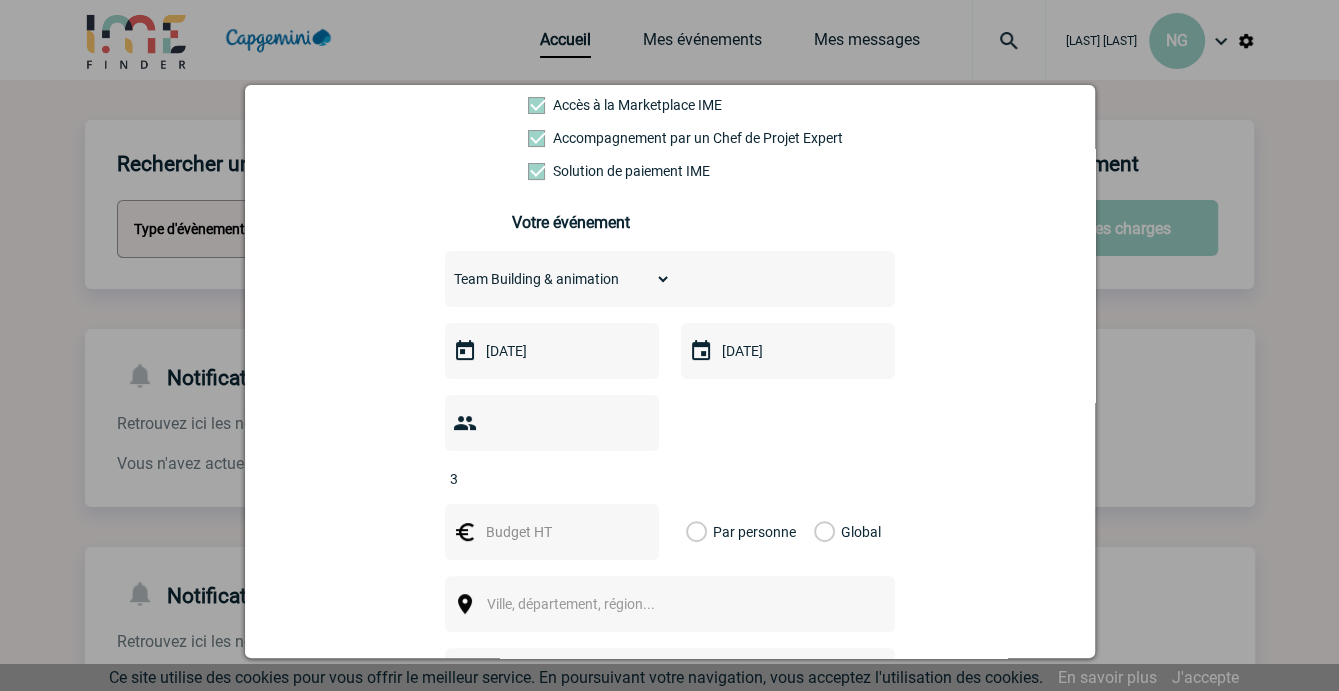 click on "3" at bounding box center (539, 479) 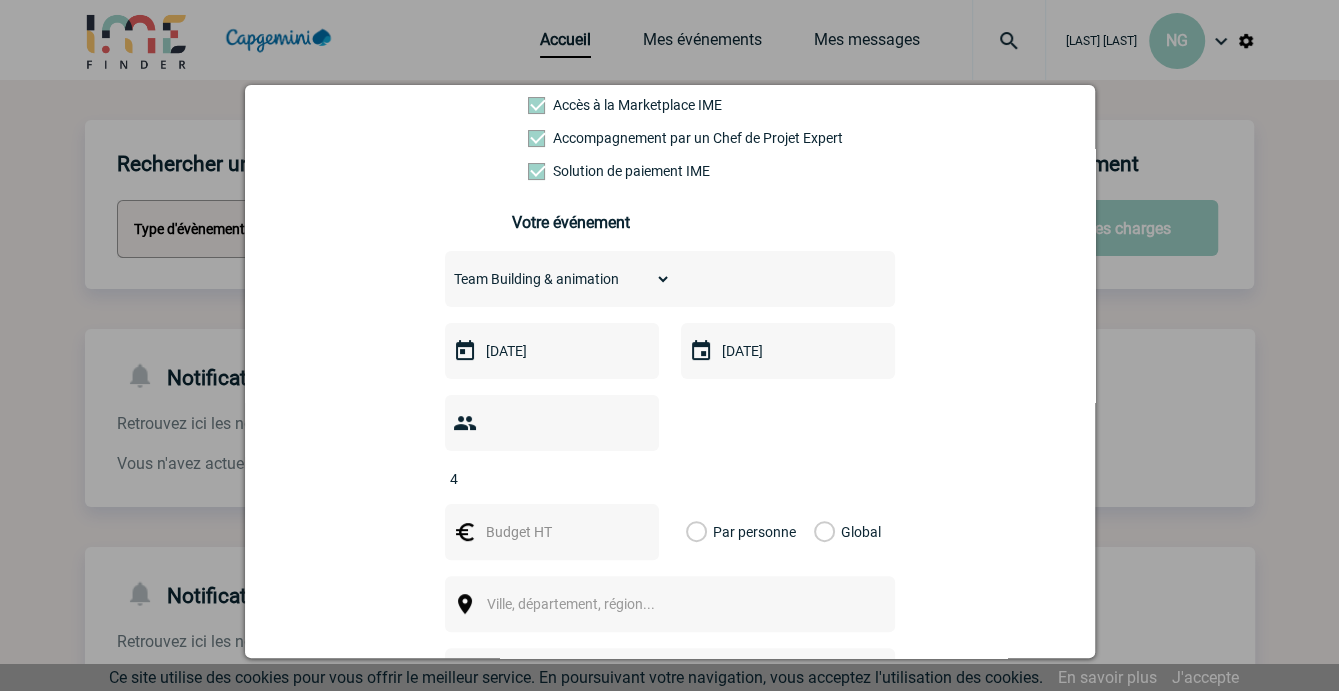 click on "4" at bounding box center (539, 479) 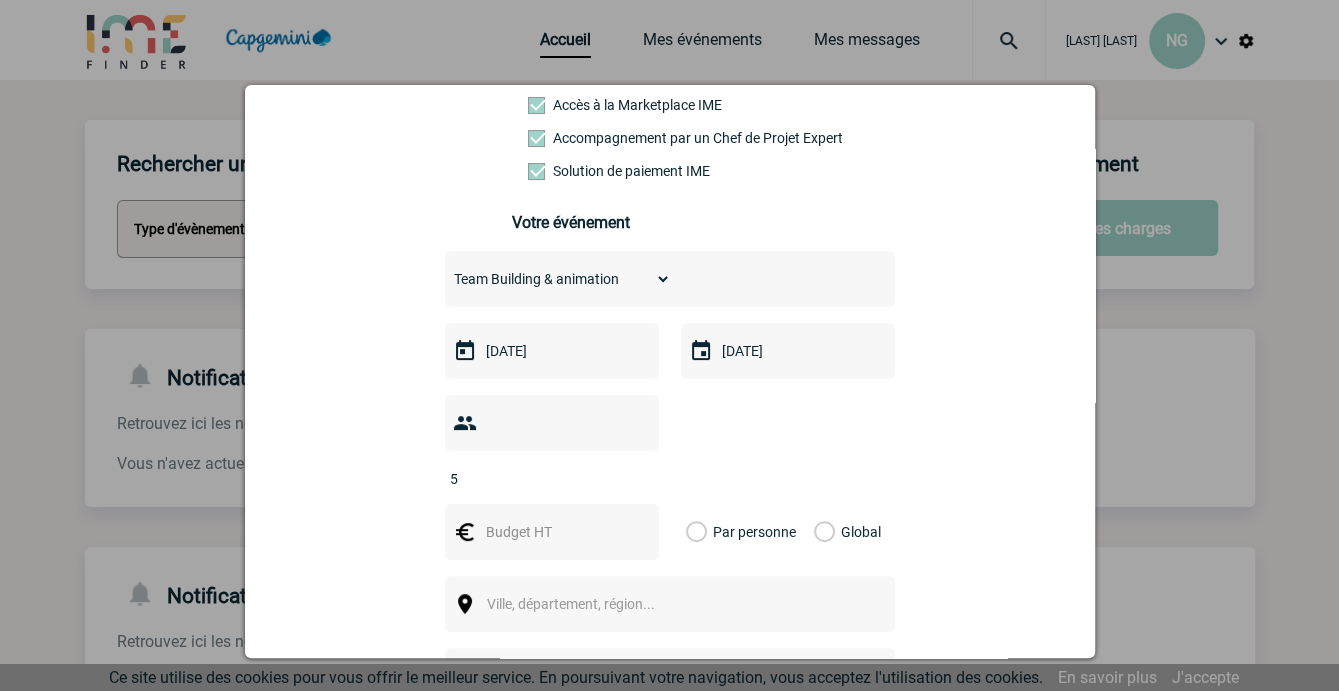 click on "5" at bounding box center [539, 479] 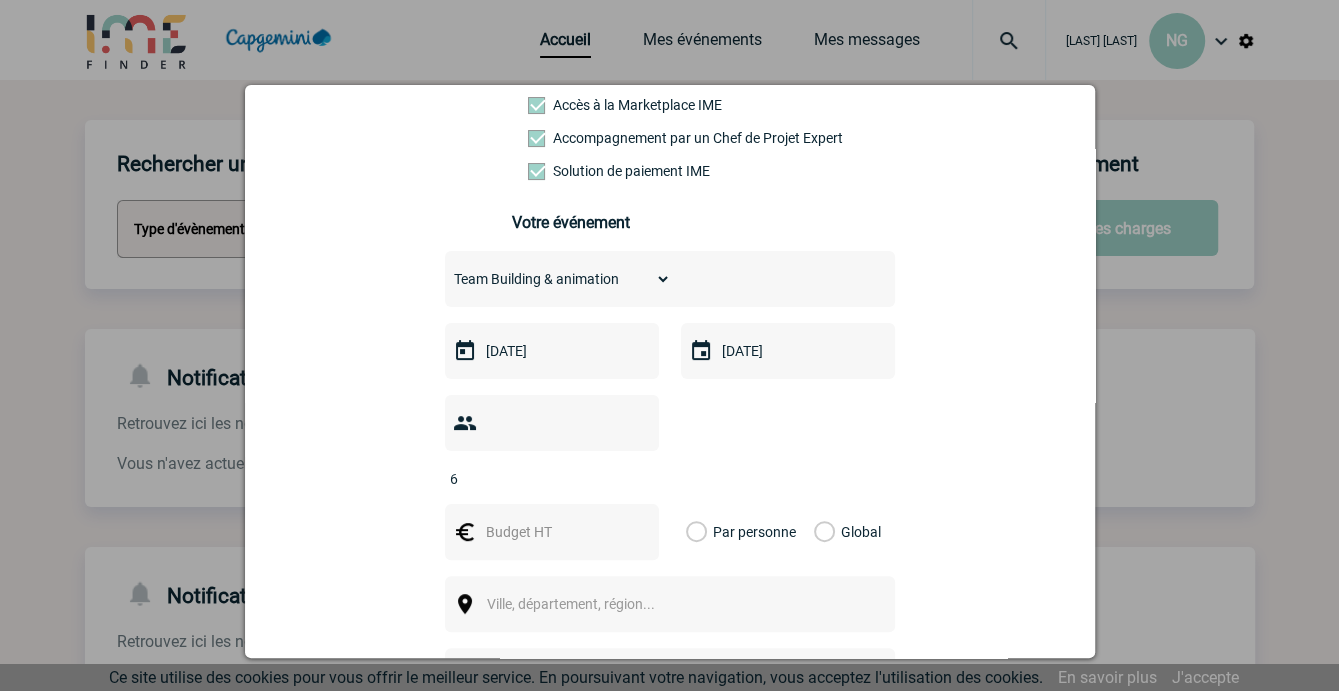 click on "6" at bounding box center [539, 479] 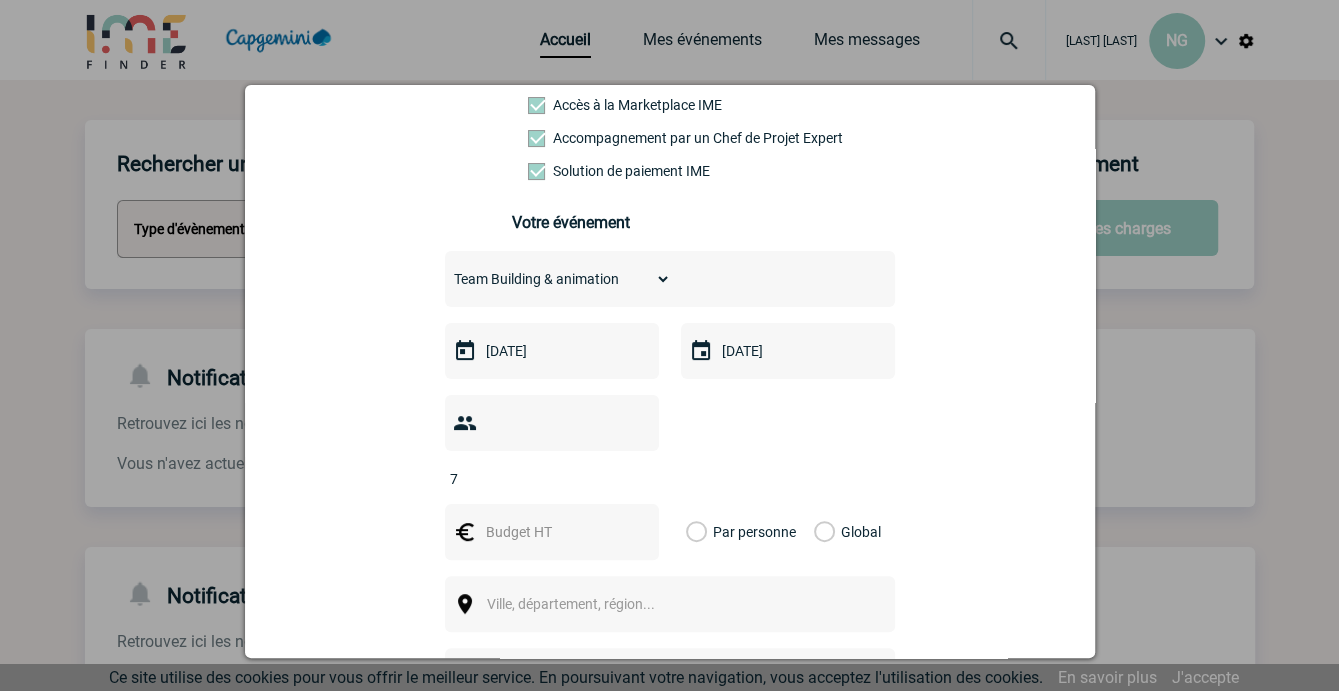 click on "7" at bounding box center (539, 479) 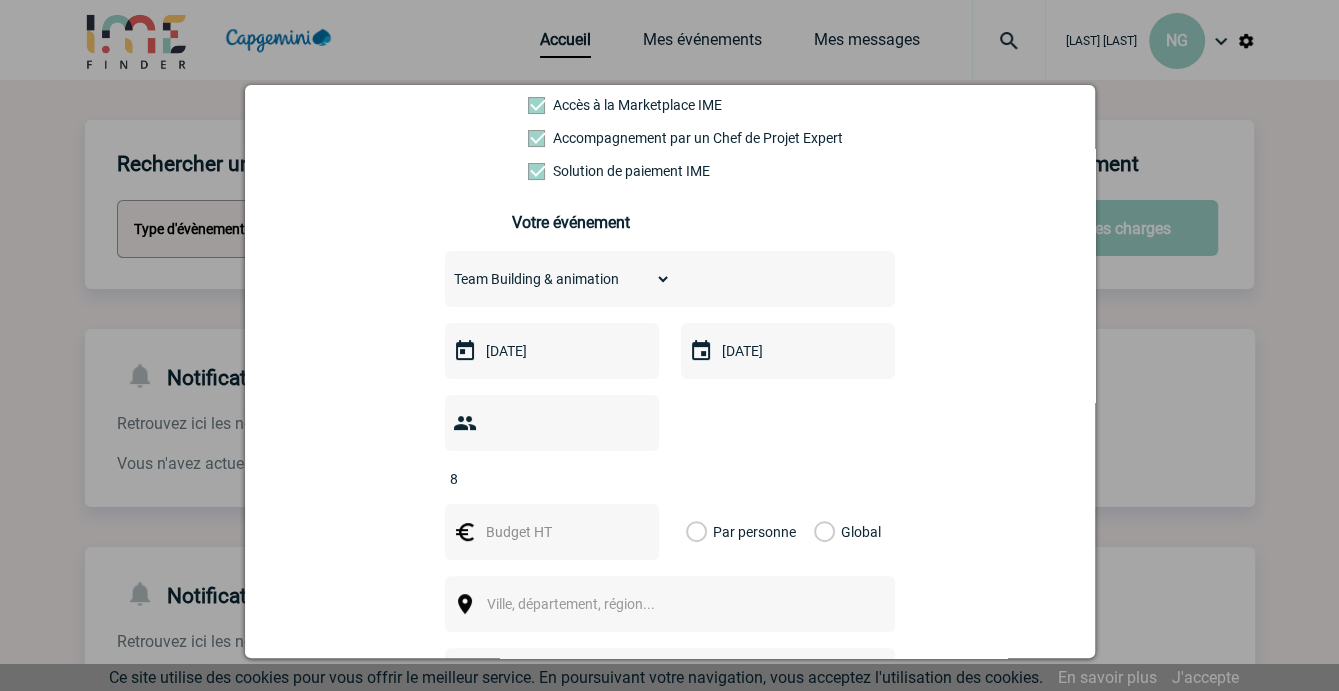 click on "8" at bounding box center [539, 479] 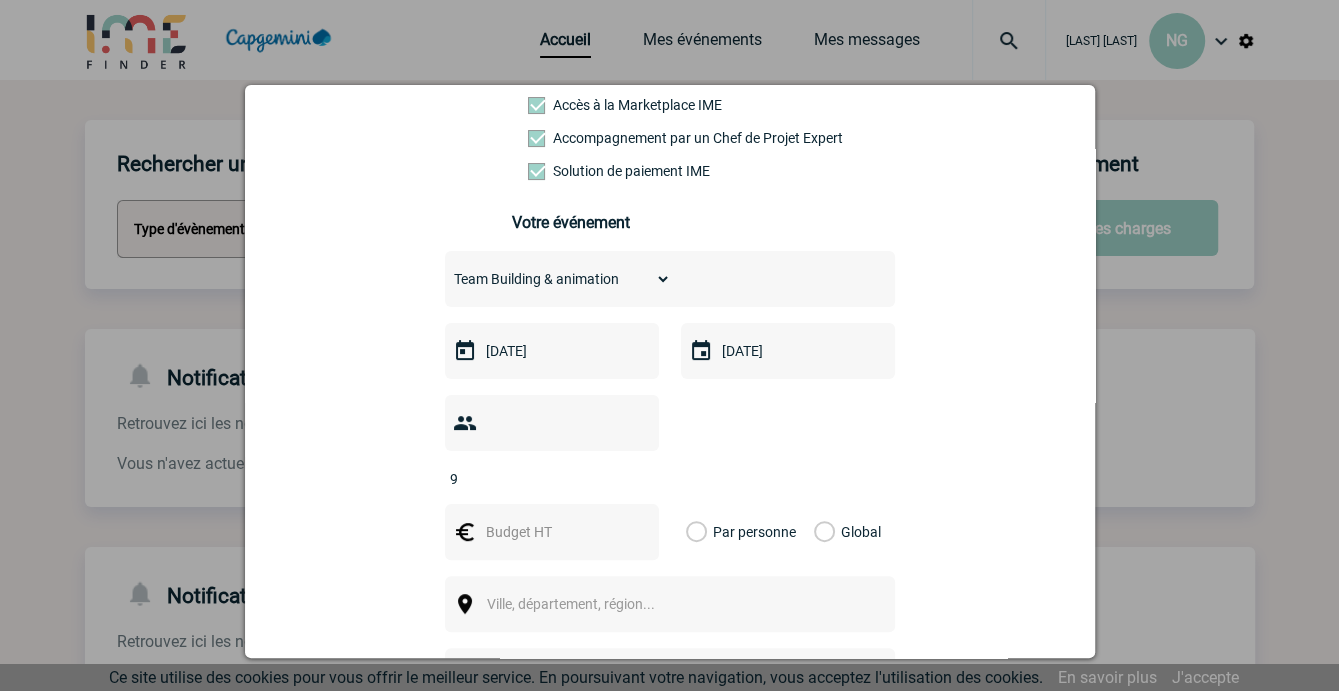 click on "9" at bounding box center [539, 479] 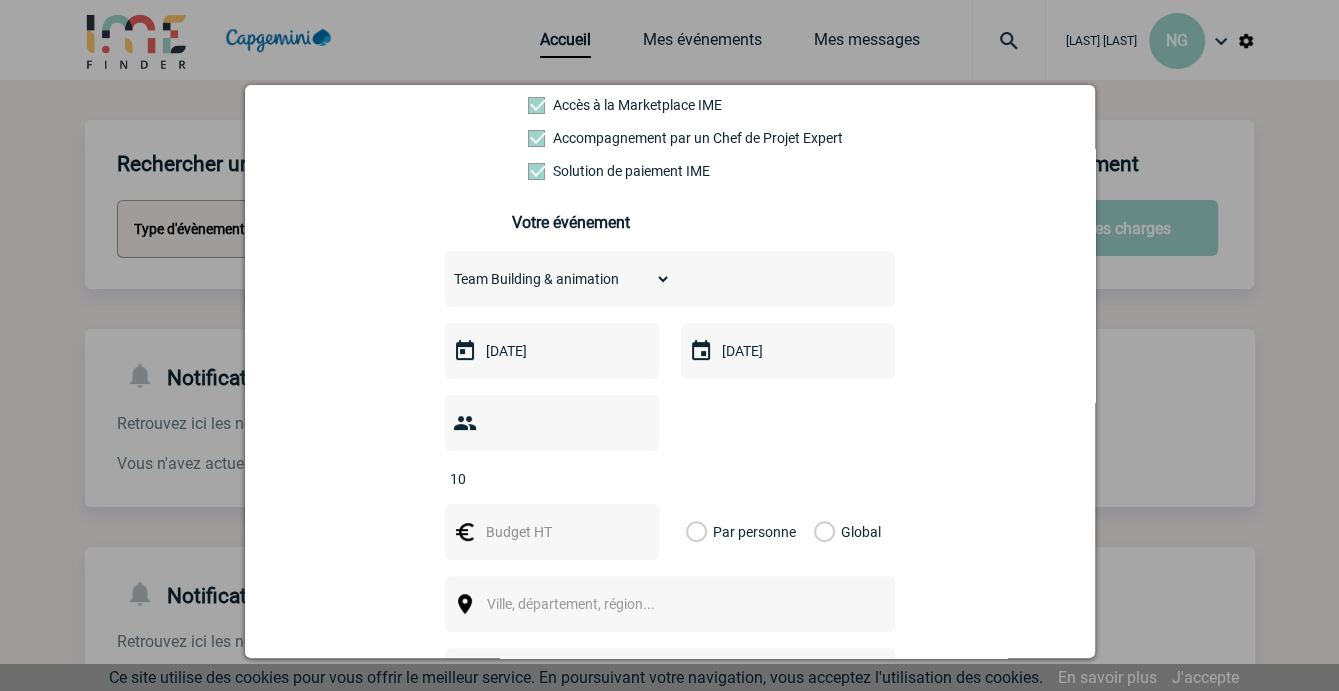 click on "10" at bounding box center (539, 479) 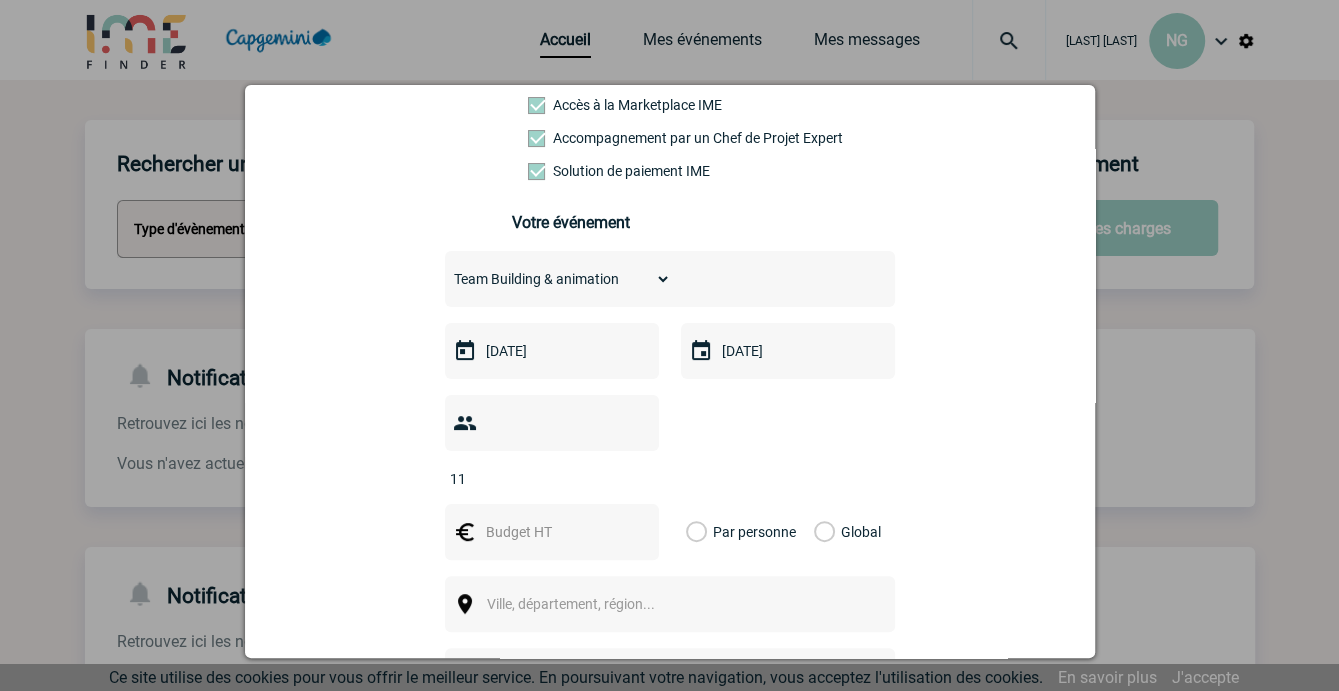 click on "11" at bounding box center [539, 479] 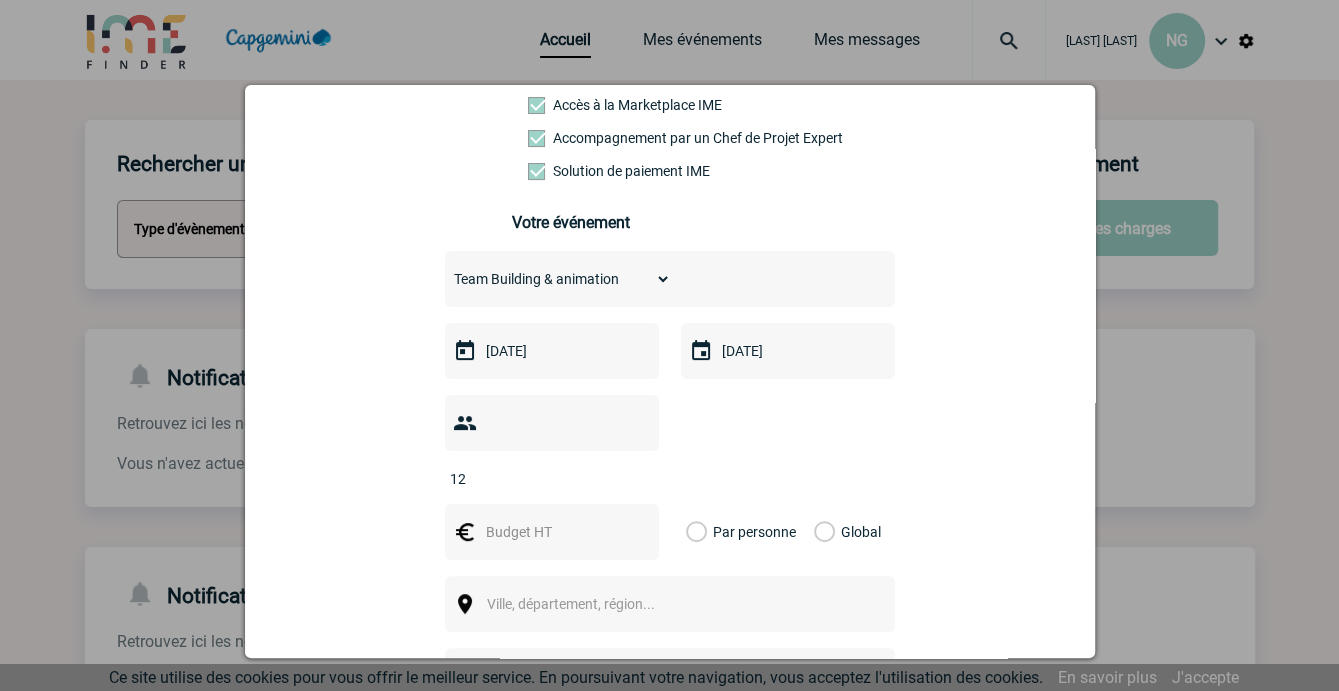click on "12" at bounding box center [539, 479] 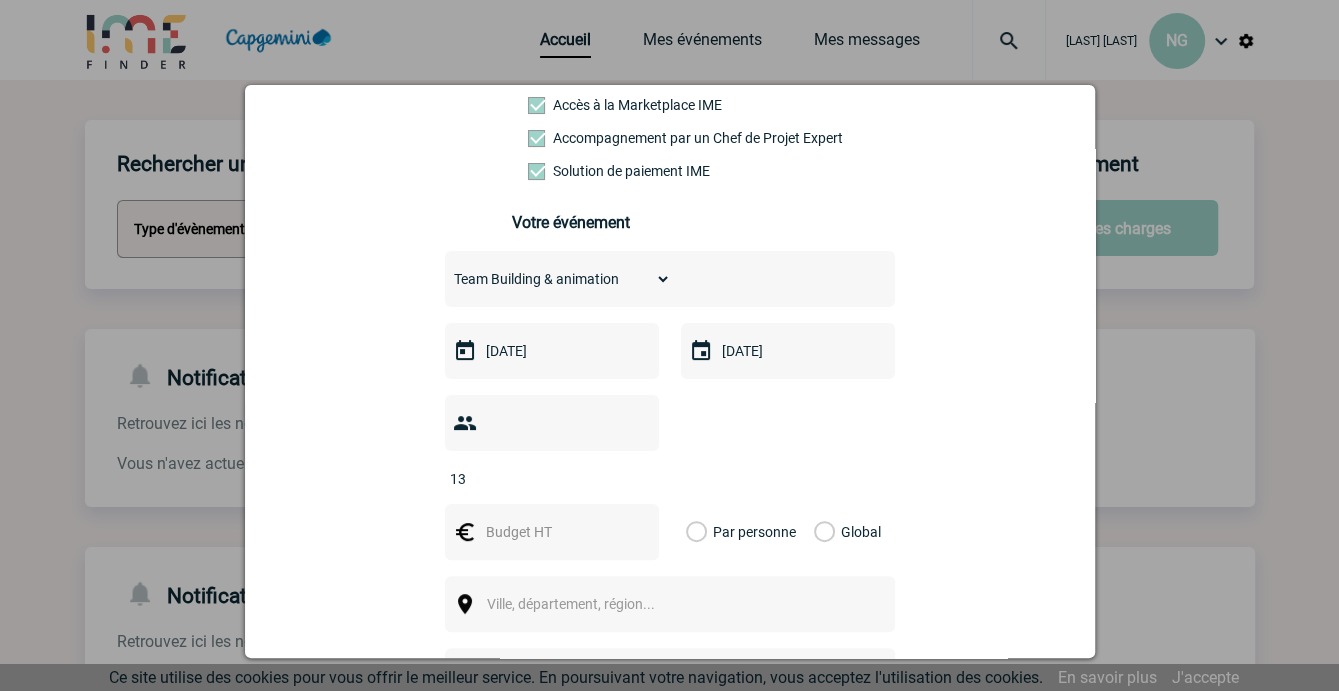 click on "13" at bounding box center (539, 479) 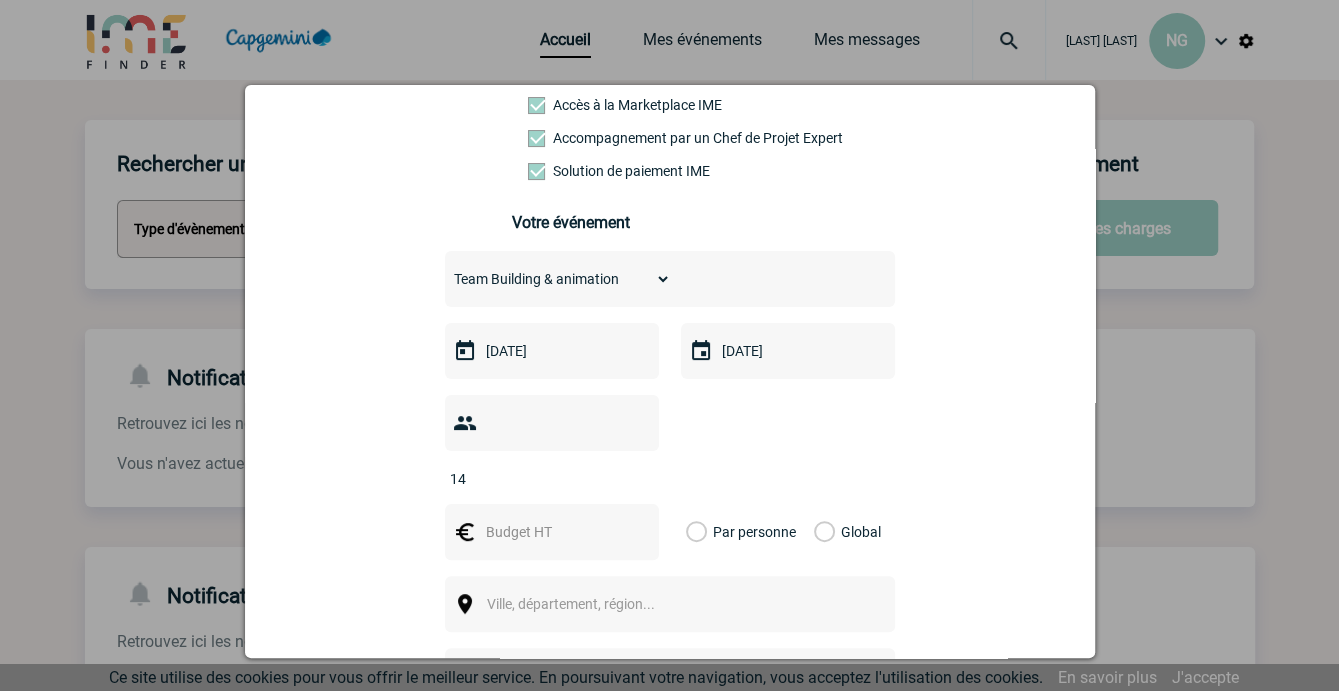 click on "14" at bounding box center (539, 479) 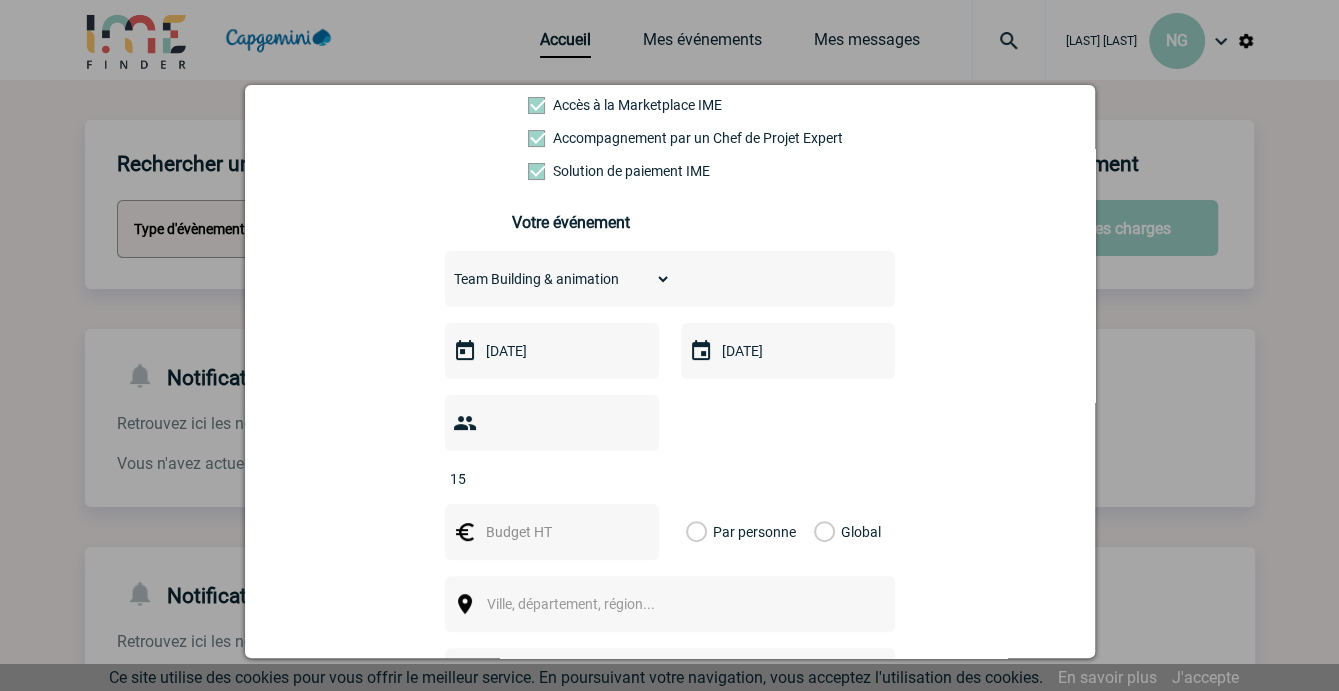 click on "15" at bounding box center [539, 479] 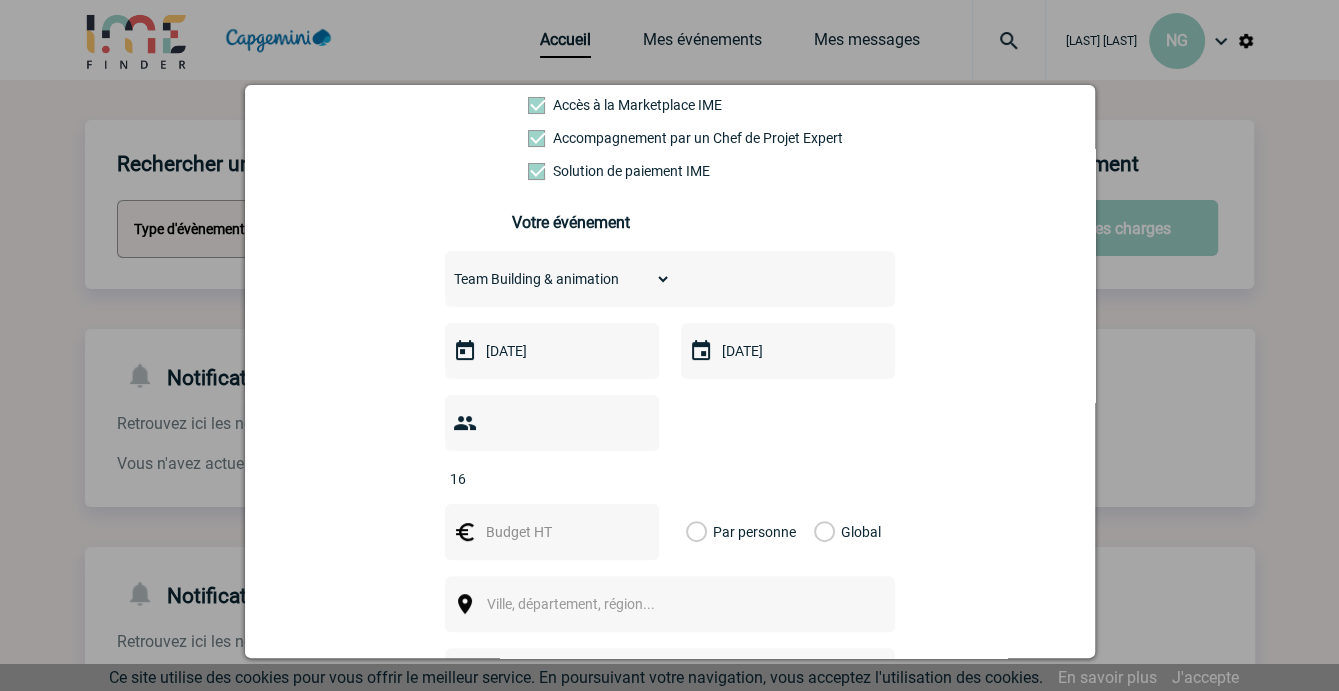 click on "16" at bounding box center [539, 479] 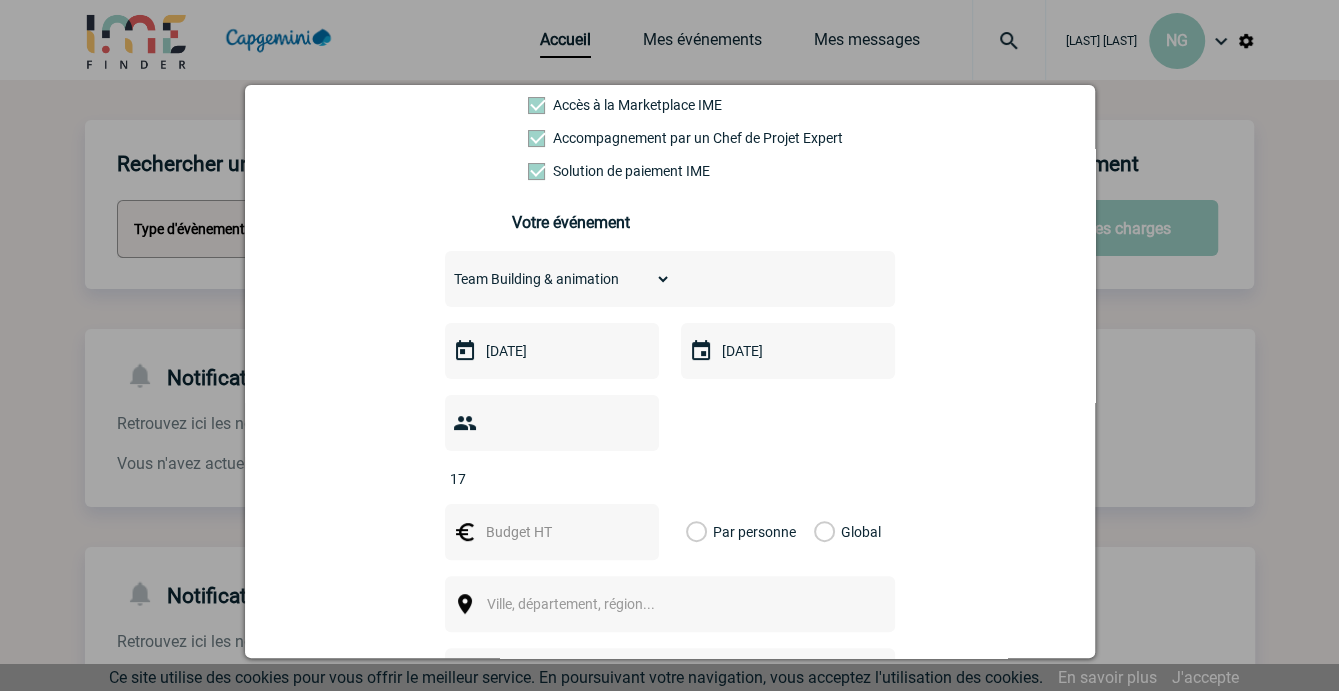 click on "17" at bounding box center (539, 479) 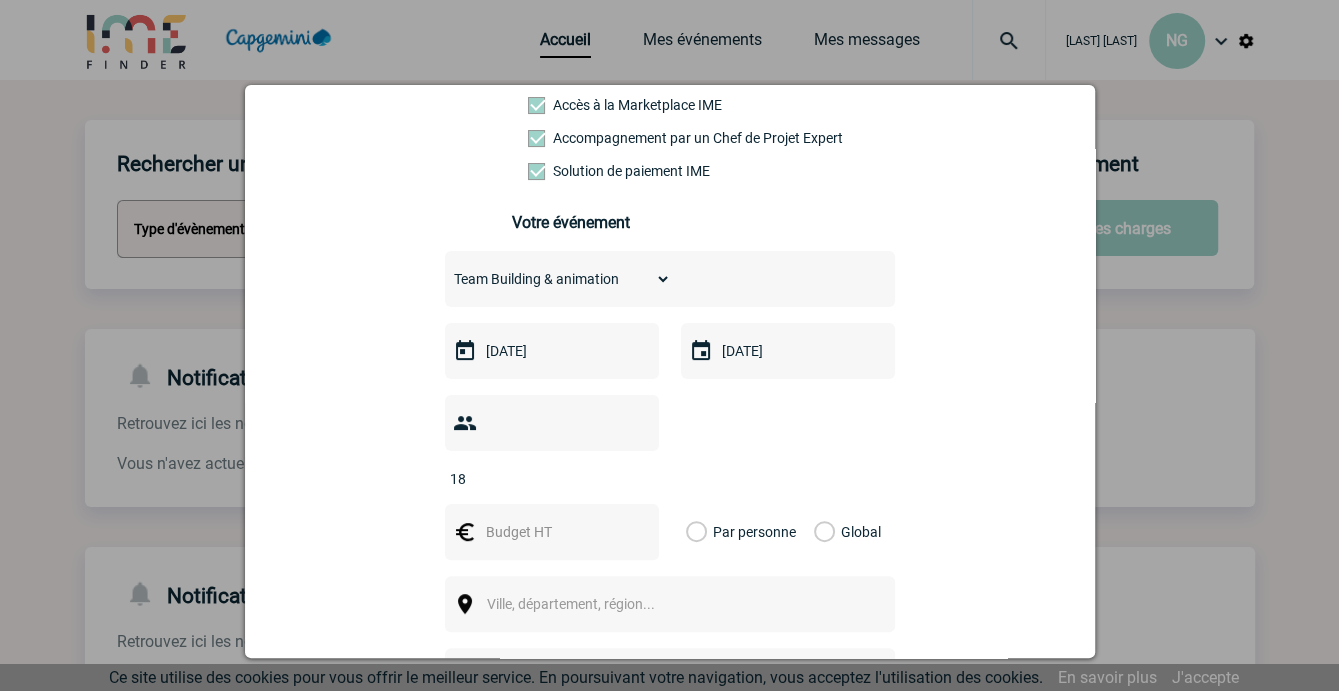 click on "18" at bounding box center (539, 479) 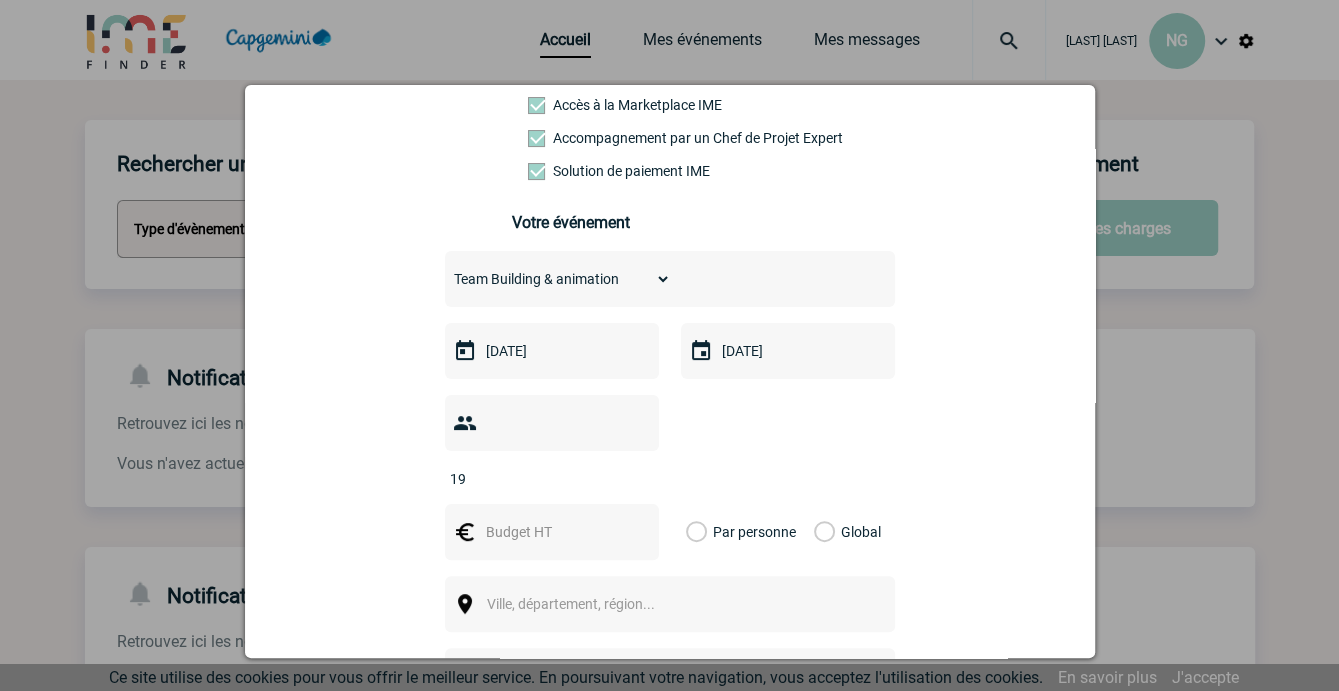 click on "19" at bounding box center (539, 479) 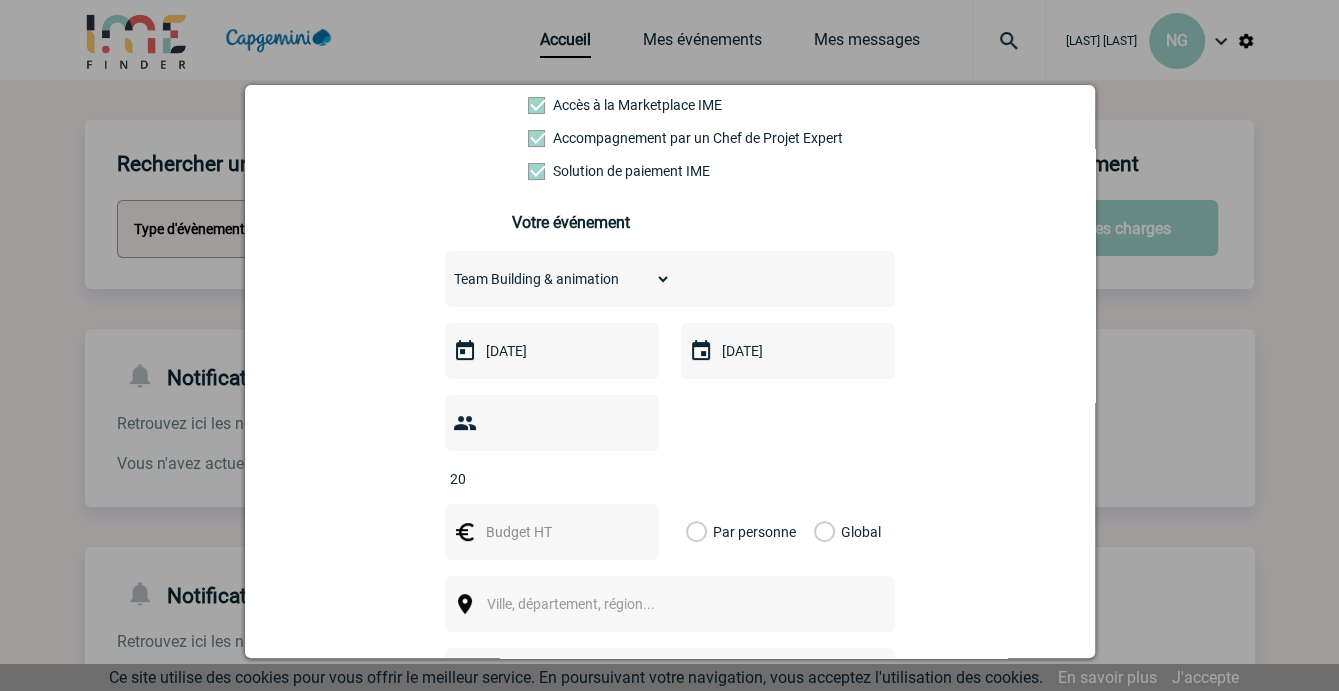 click on "20" at bounding box center [539, 479] 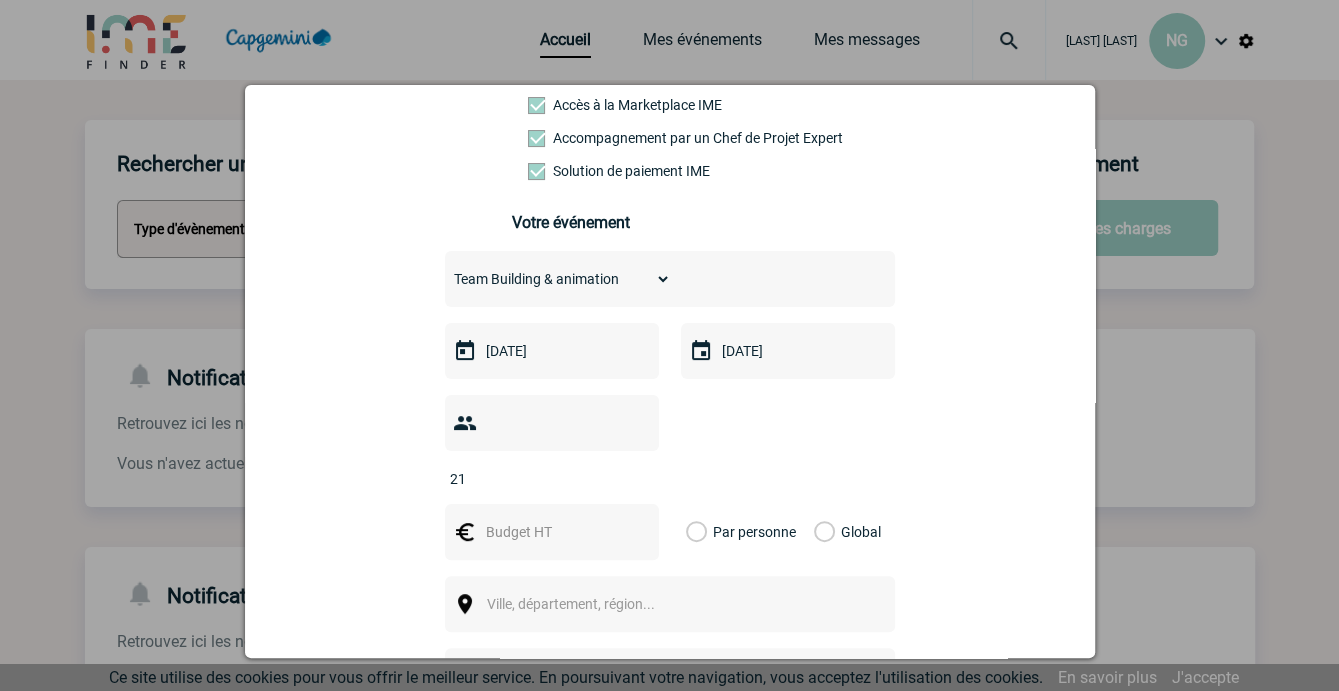 click on "21" at bounding box center [539, 479] 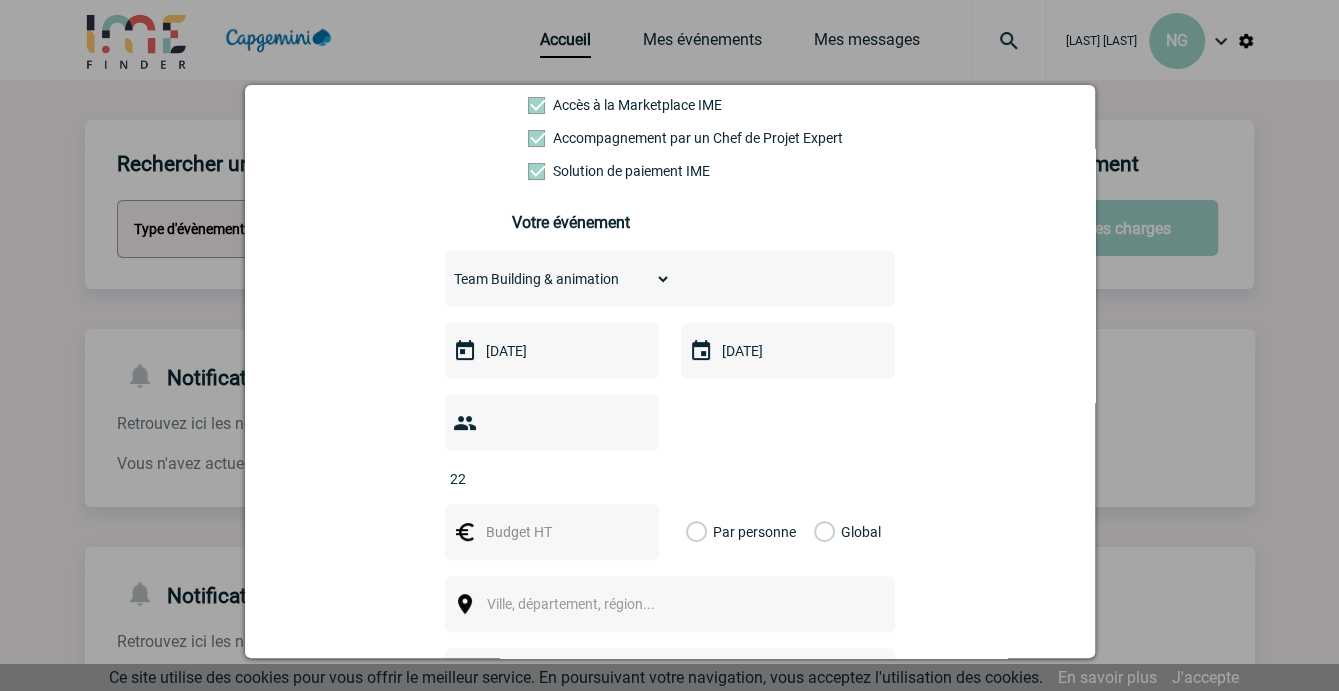 click on "22" at bounding box center [539, 479] 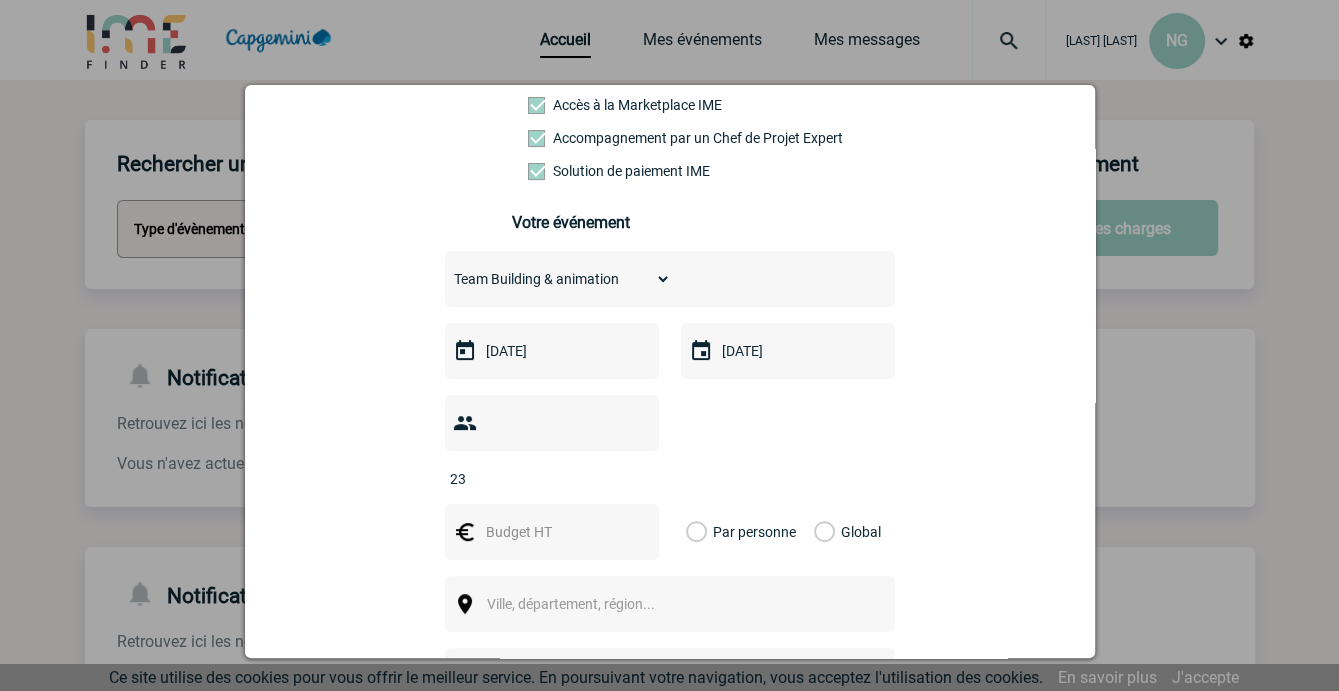 click on "23" at bounding box center (539, 479) 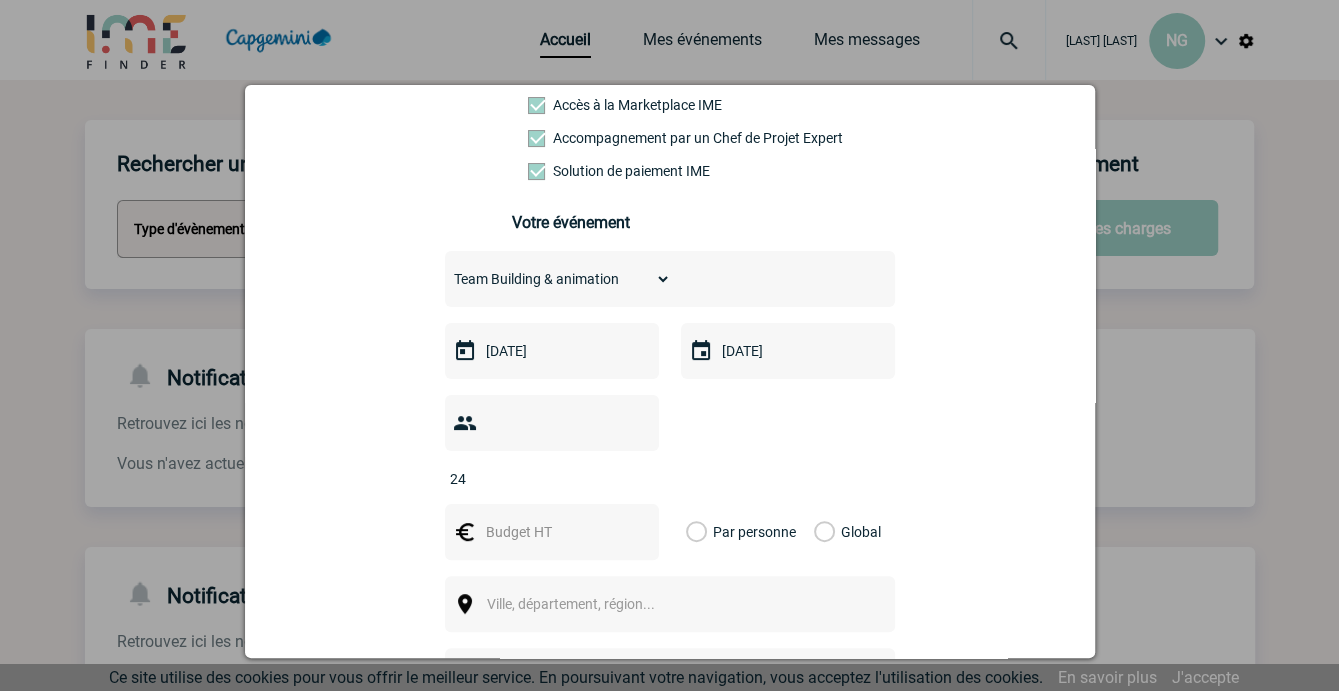 click on "24" at bounding box center (539, 479) 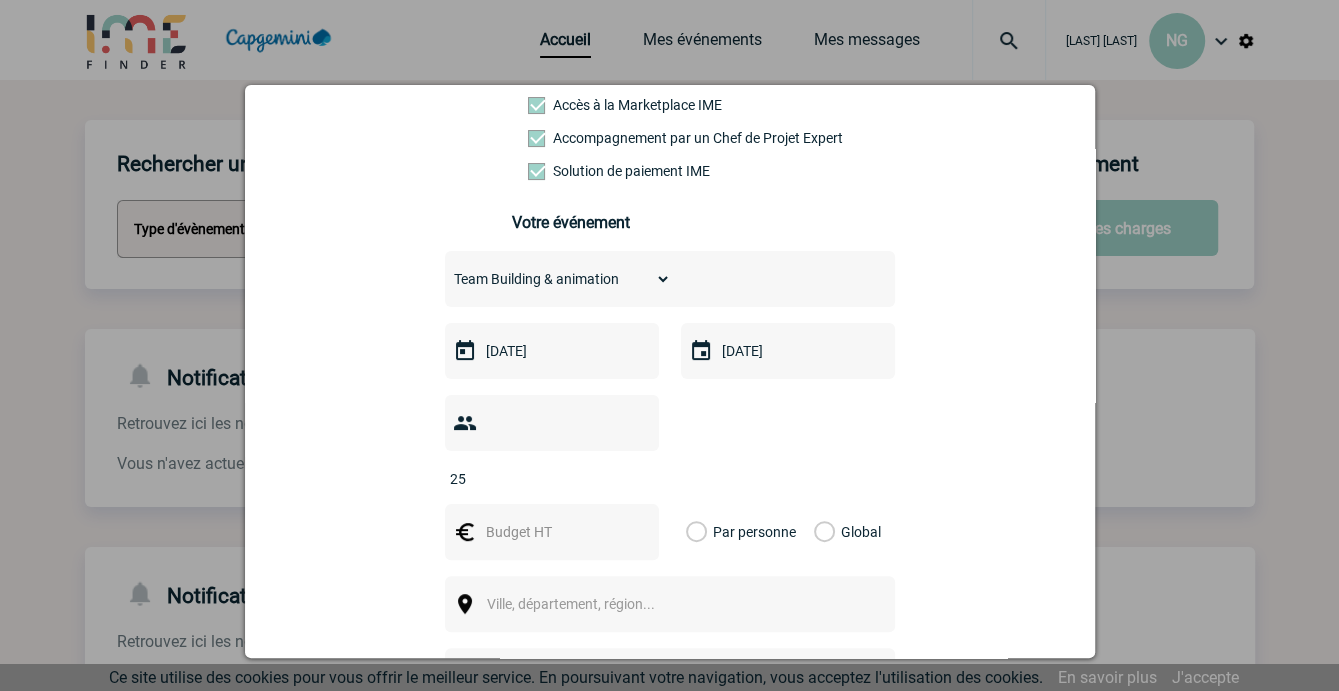 click on "25" at bounding box center [539, 479] 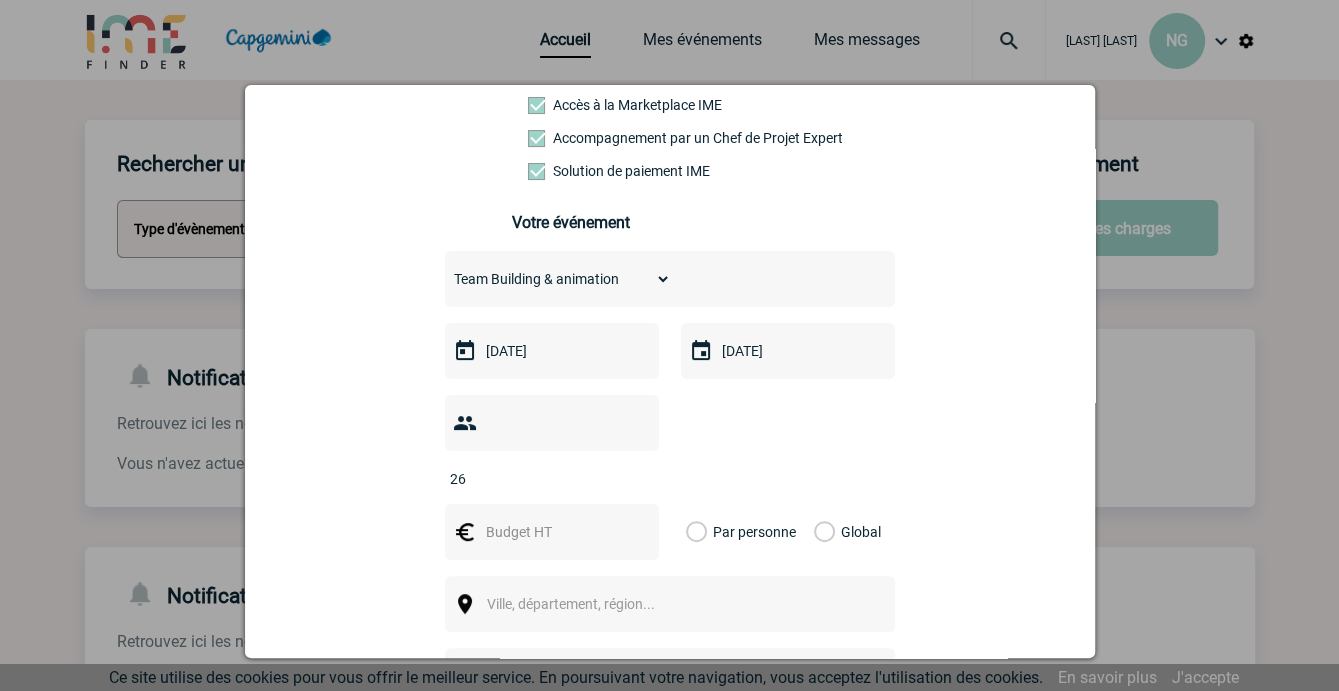 click on "26" at bounding box center (539, 479) 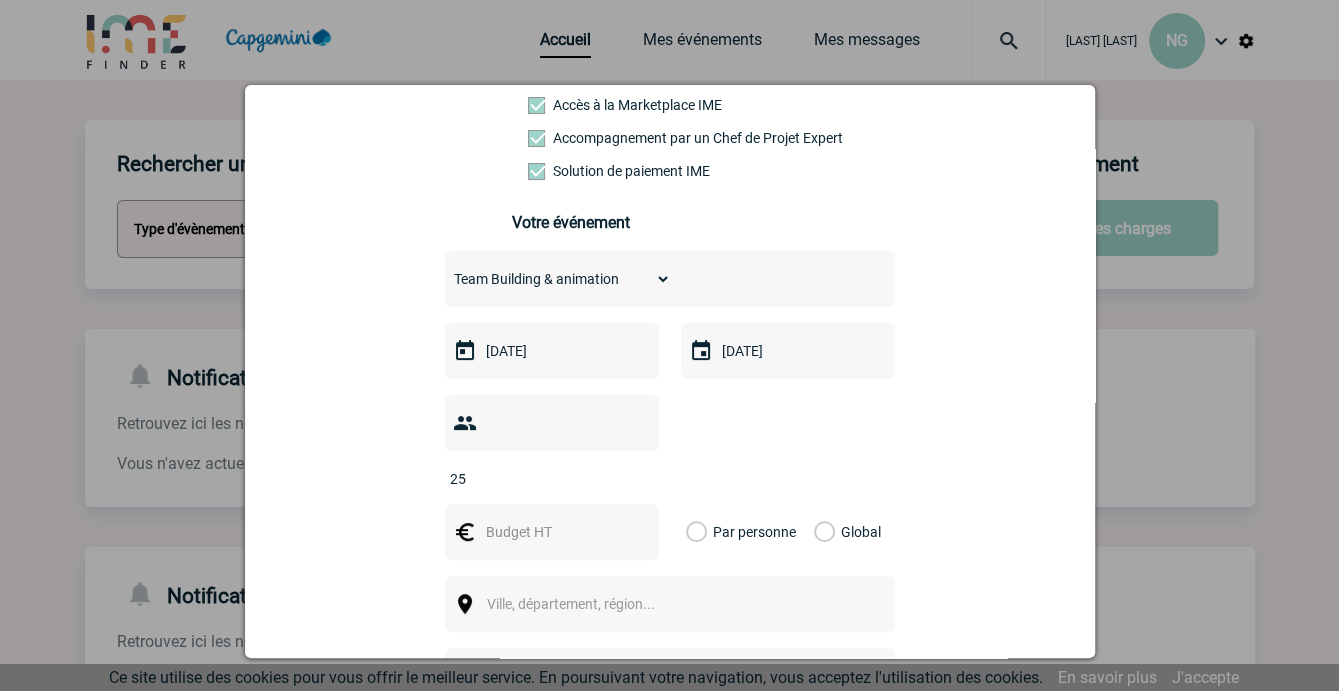 type on "25" 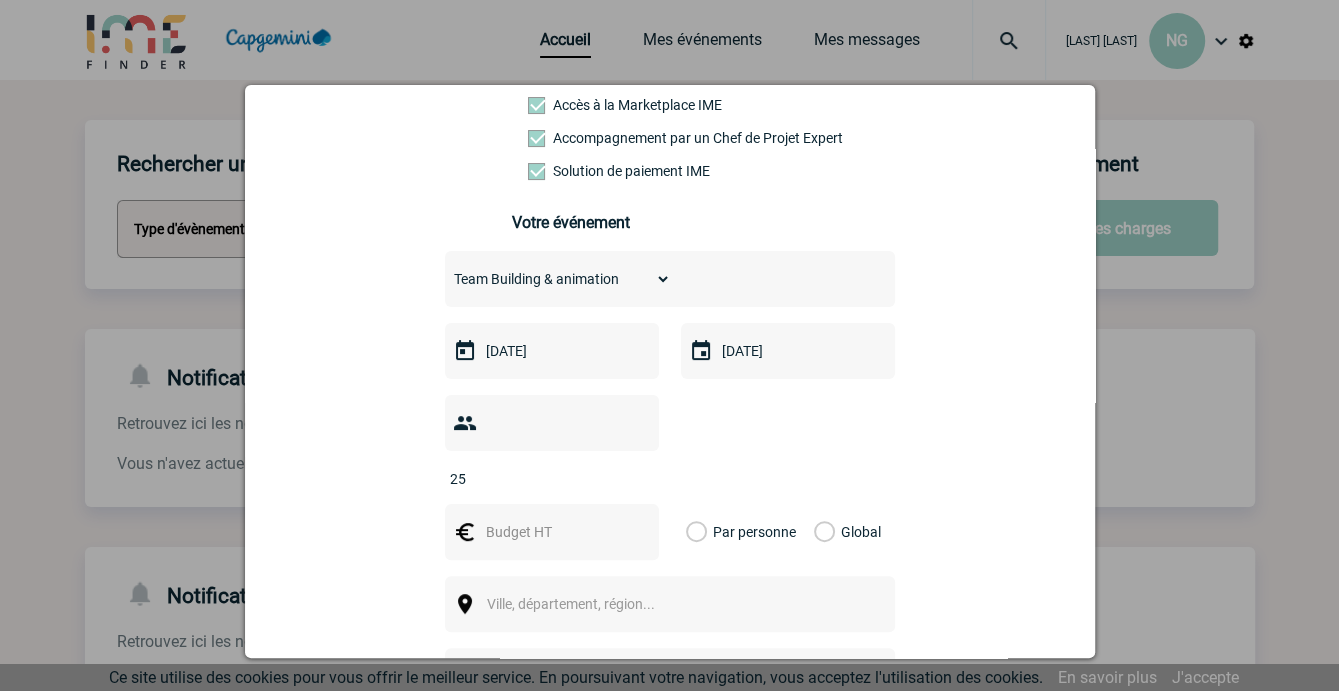 click on "25" at bounding box center [539, 479] 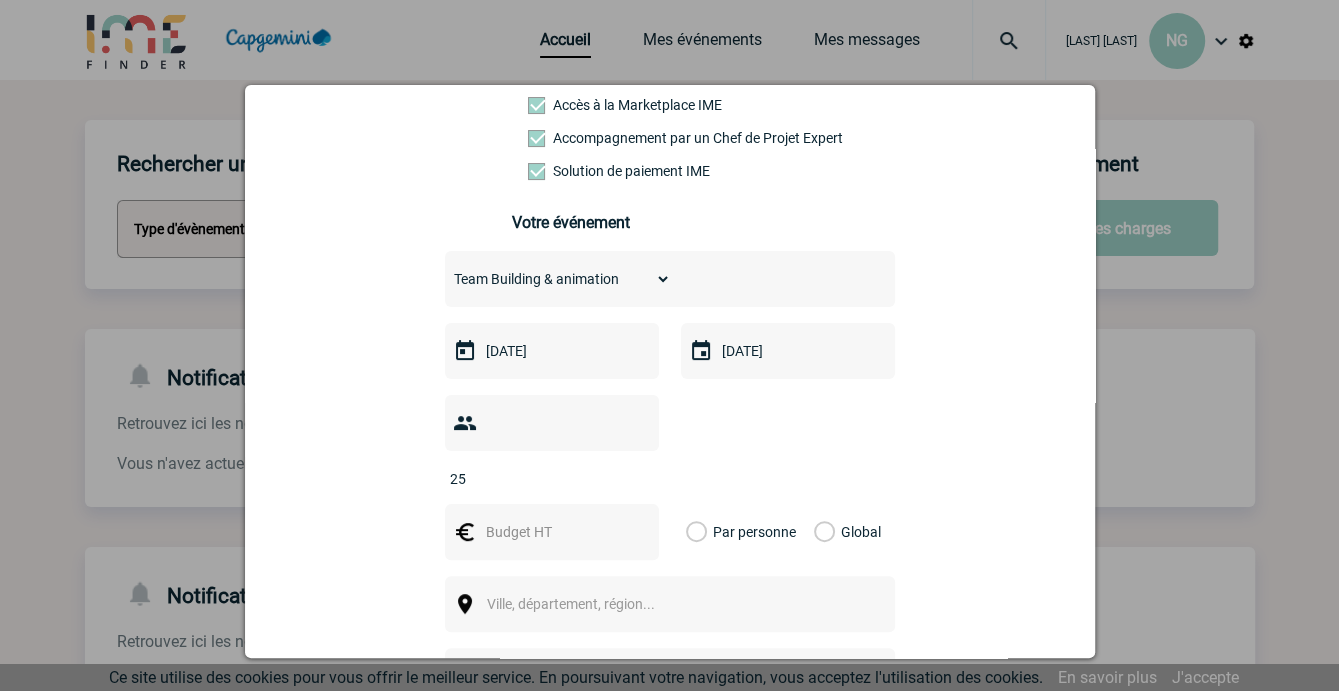 click at bounding box center [550, 532] 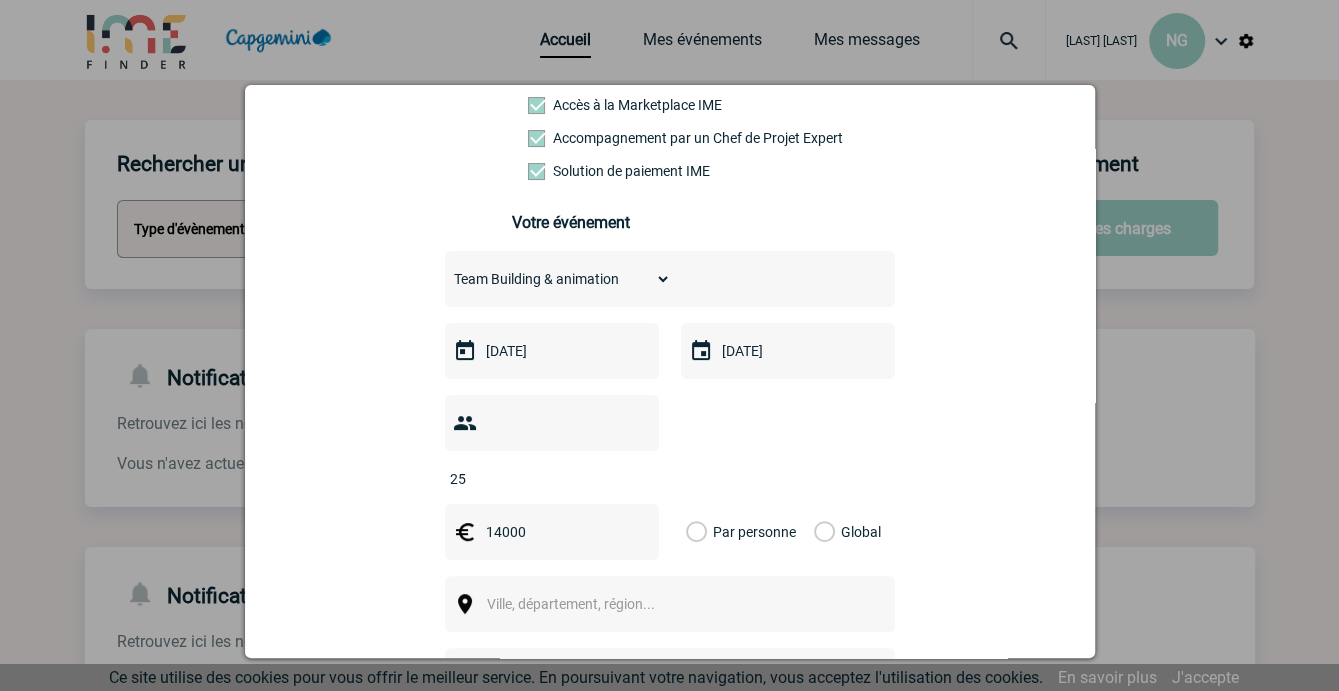 type on "14000" 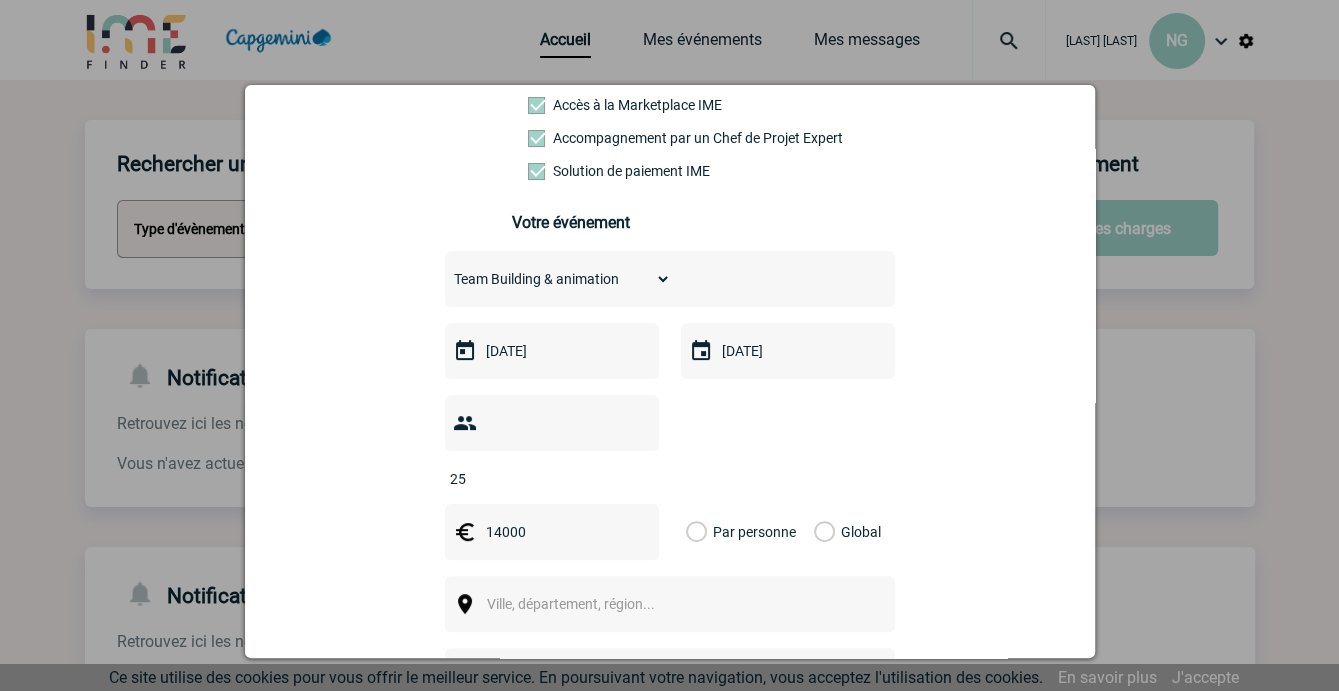 click on "25" at bounding box center (670, 441) 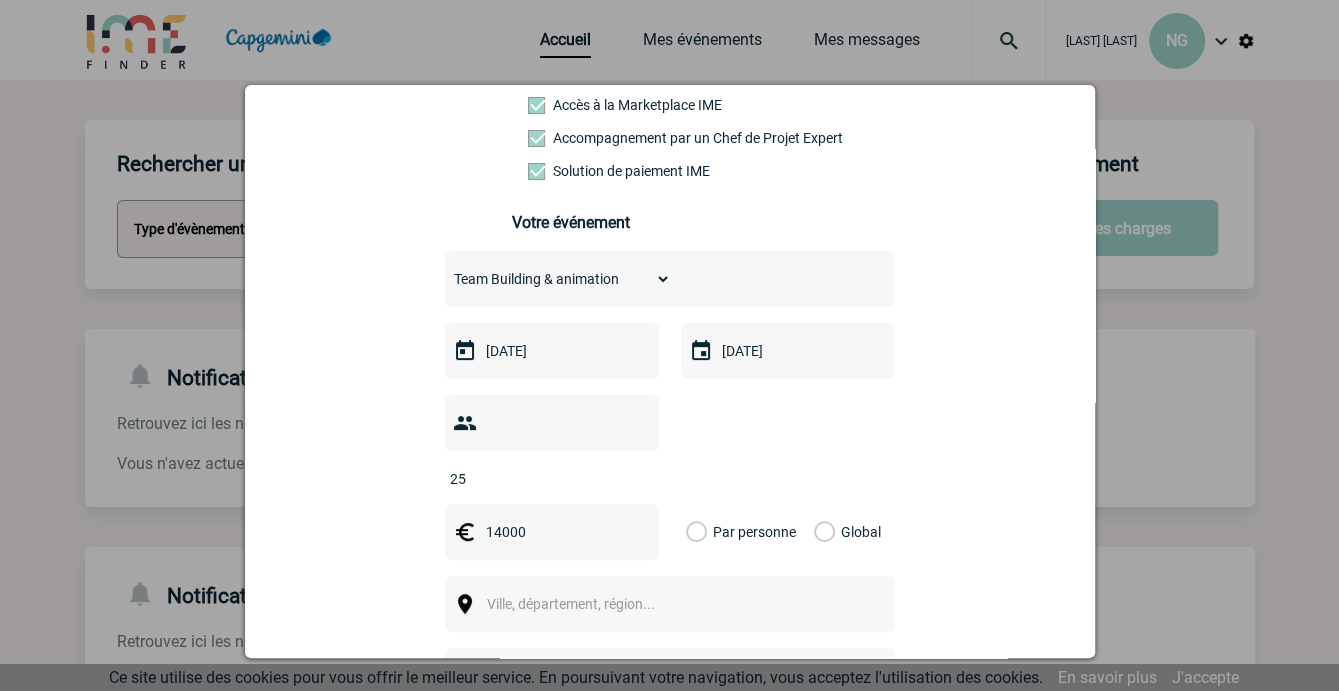 click on "Choisissez un type d'évènement
Séminaire avec nuitée Séminaire sans nuitée Repas de groupe Team Building & animation Prestation traiteur Divers
Déjeuner
Diner
[DATE]
[DATE]
25 [NUMBER]000" at bounding box center [670, 531] 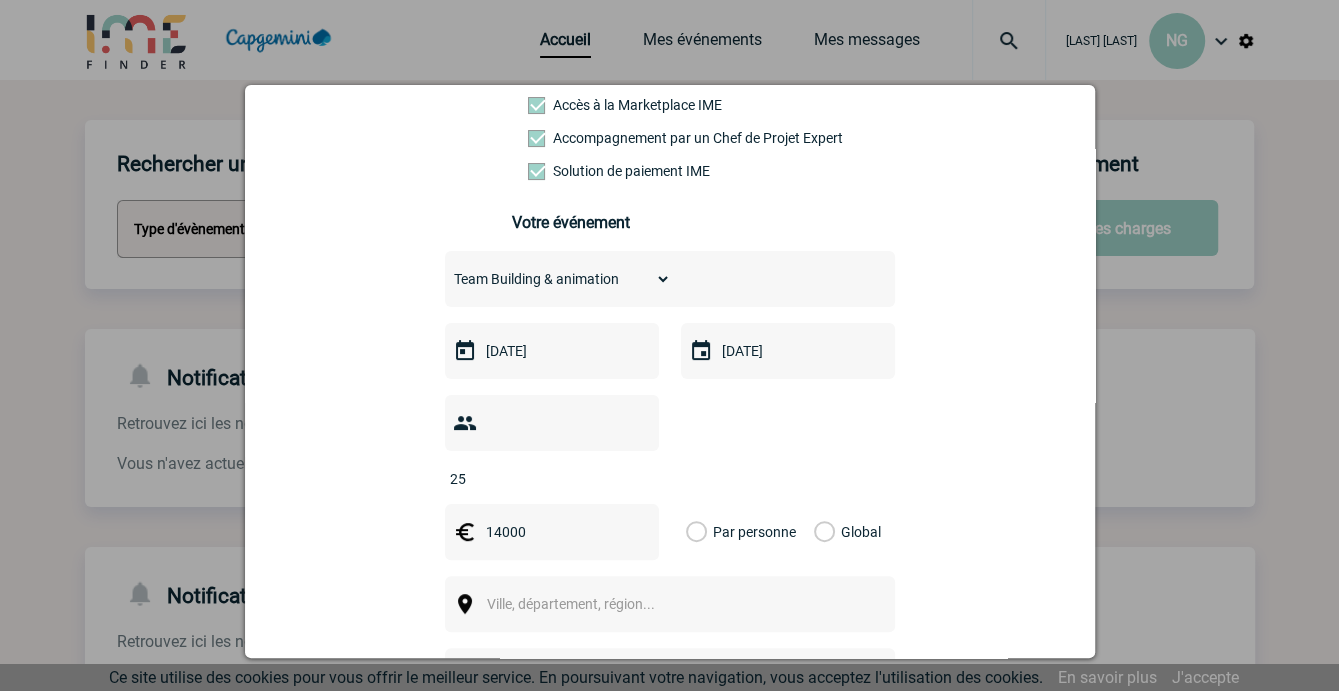 click on "Global" at bounding box center (0, 0) 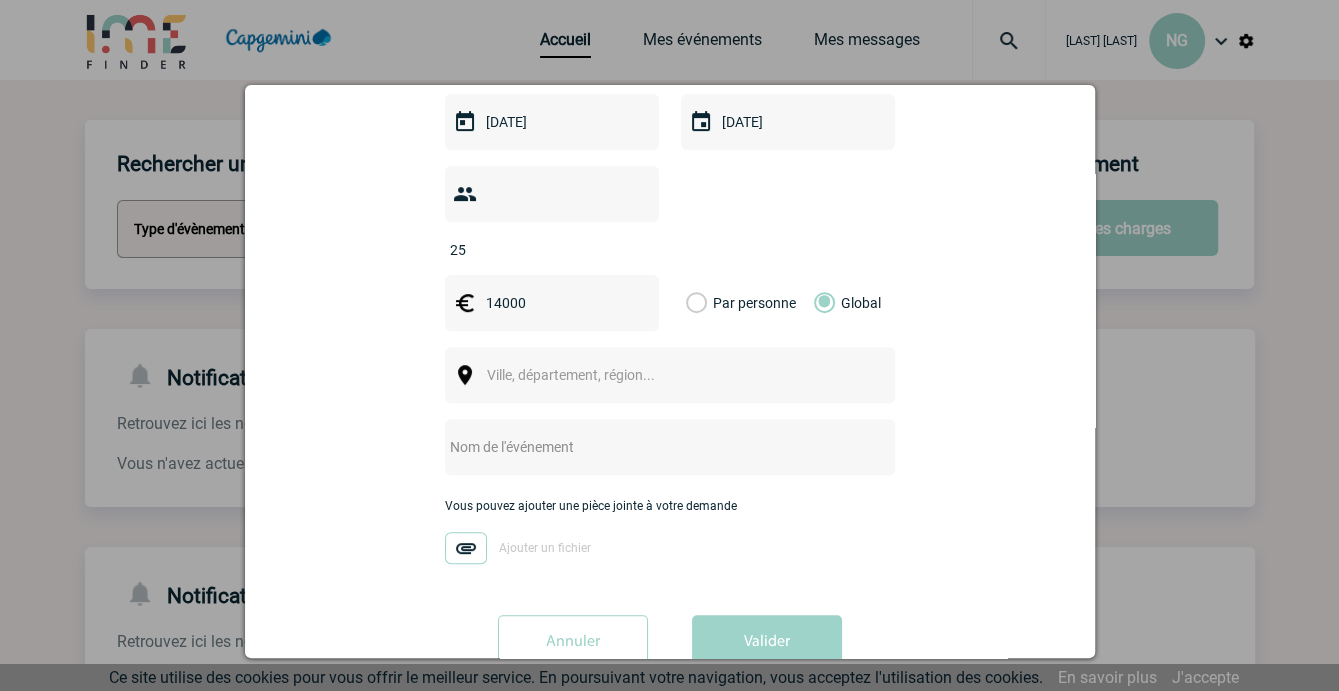 scroll, scrollTop: 424, scrollLeft: 0, axis: vertical 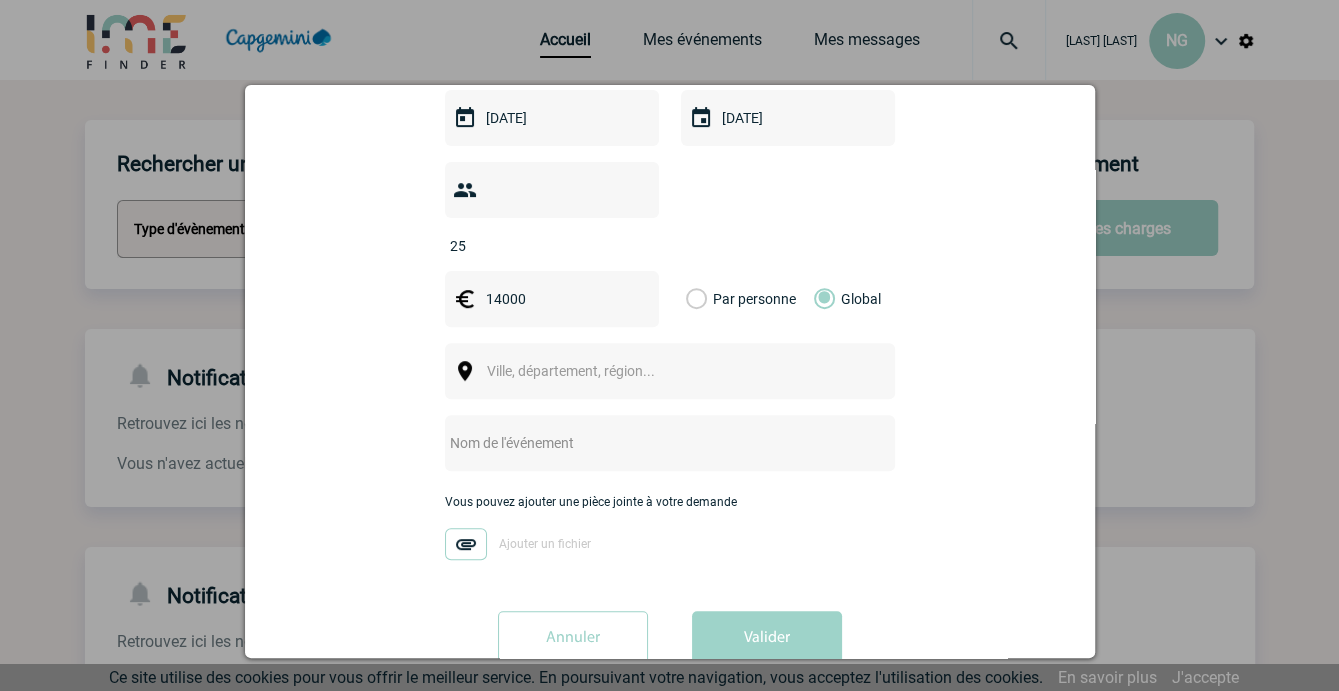 click on "Ville, département, région..." at bounding box center (571, 371) 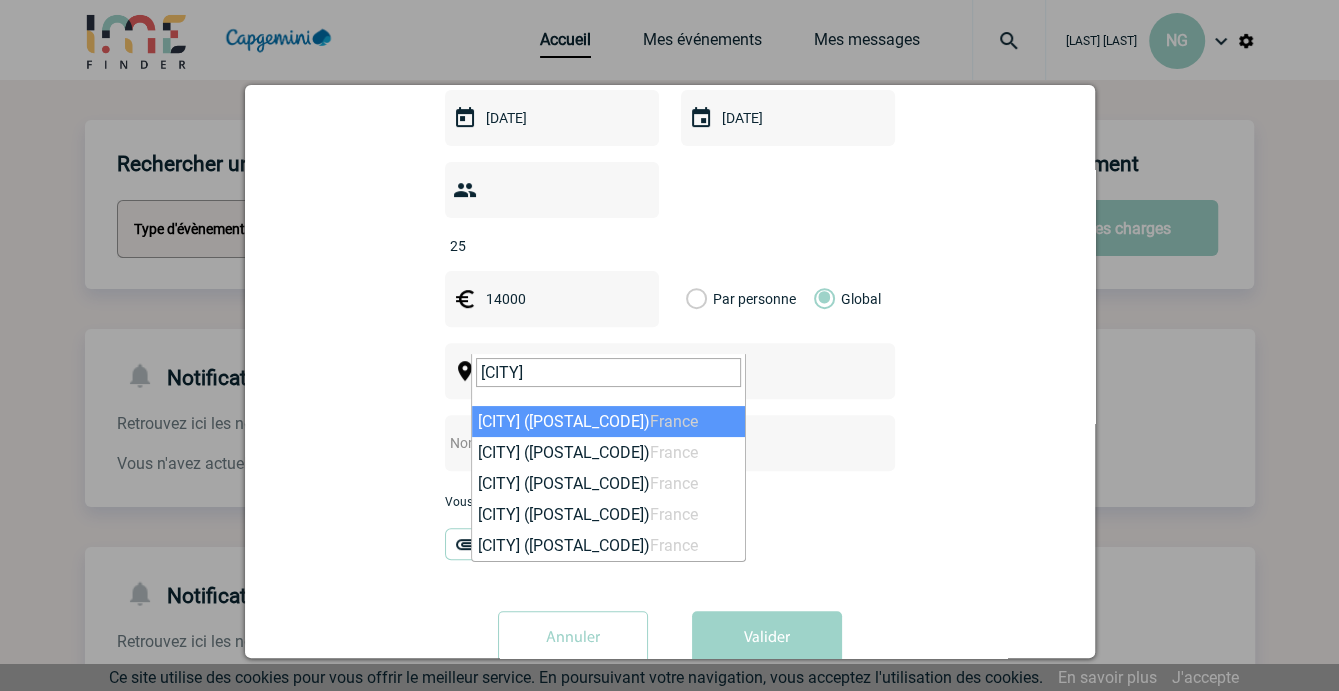 type on "[CITY]" 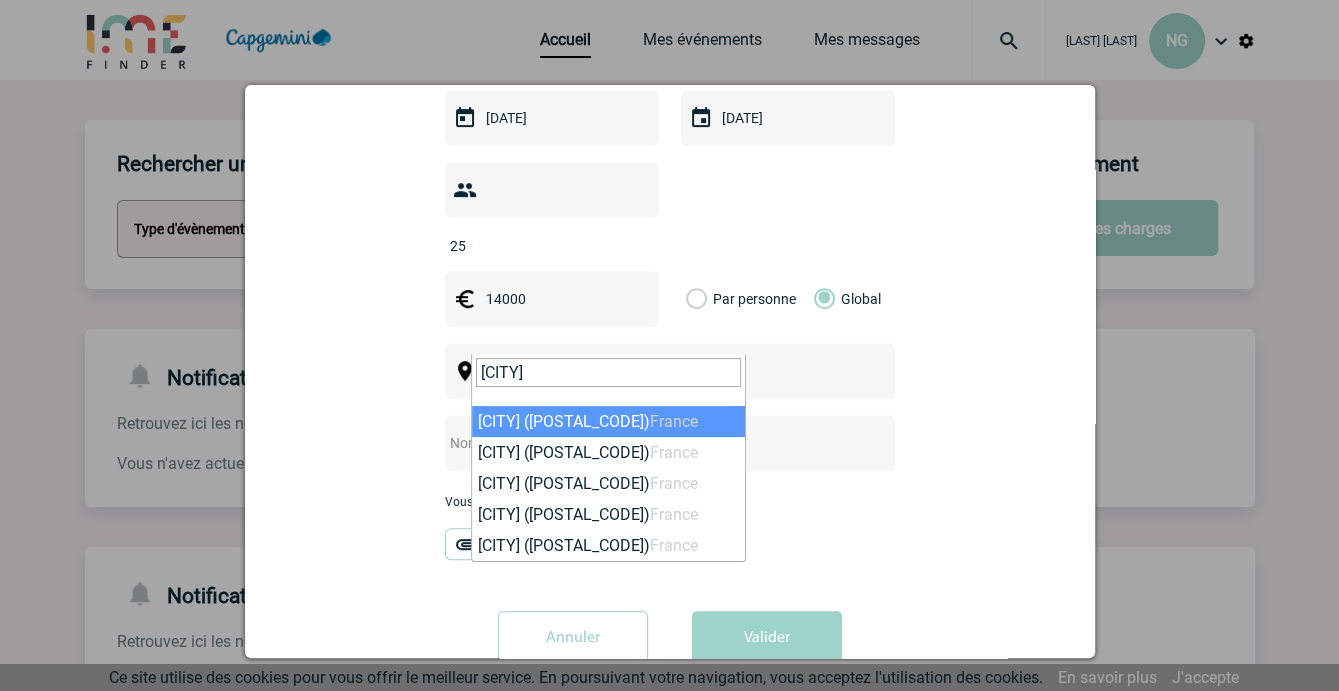 type 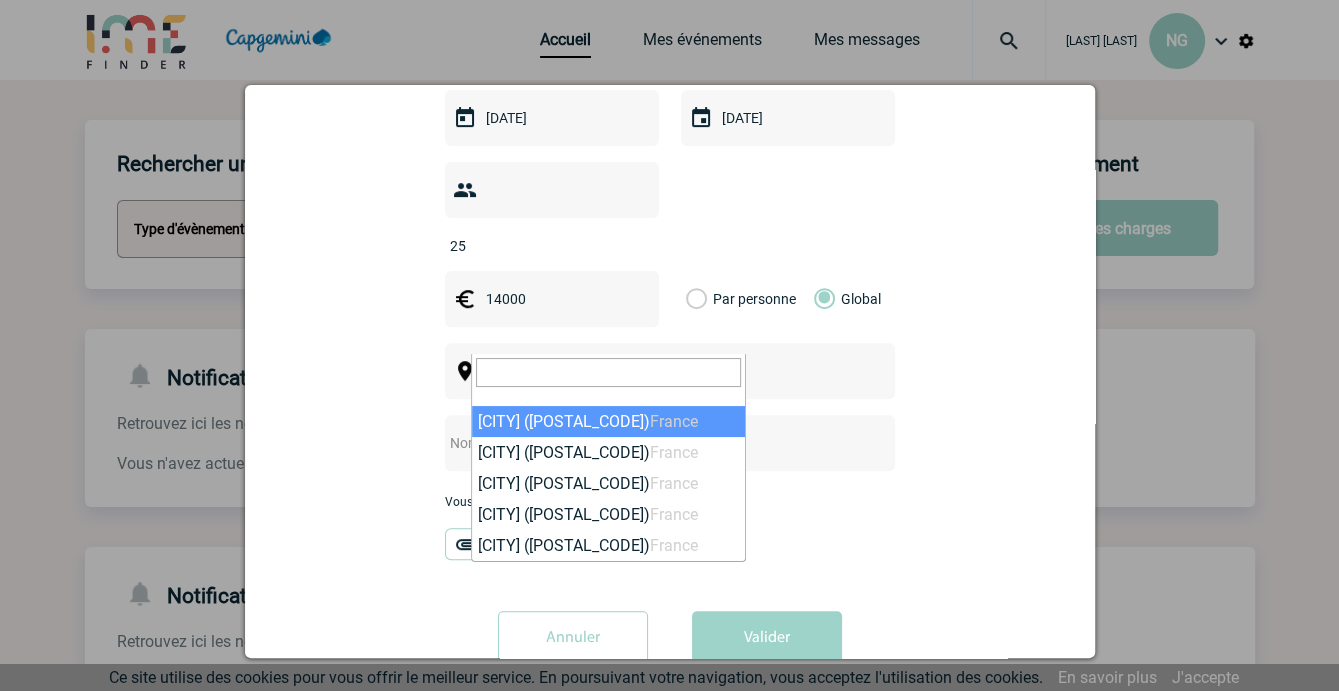 select on "15081" 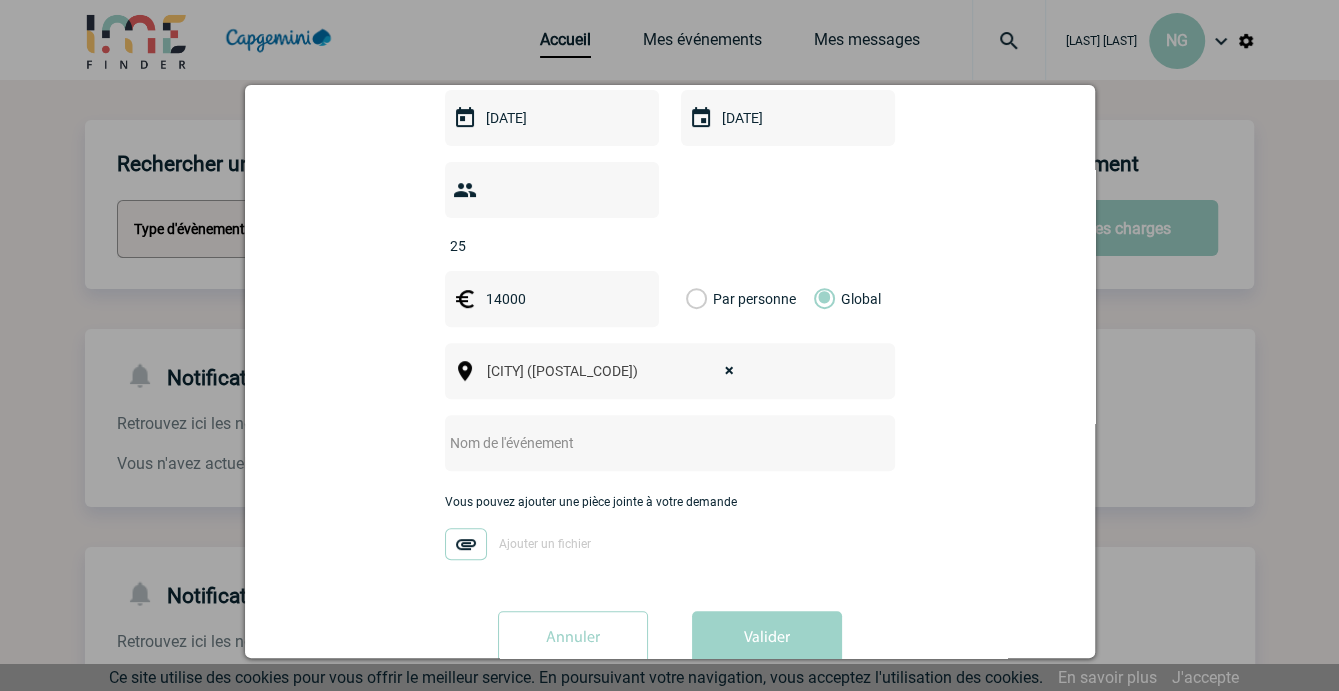 click on "[OBJECT] [OBJECT] × [CITY] ([POSTAL_CODE])" at bounding box center [670, 371] 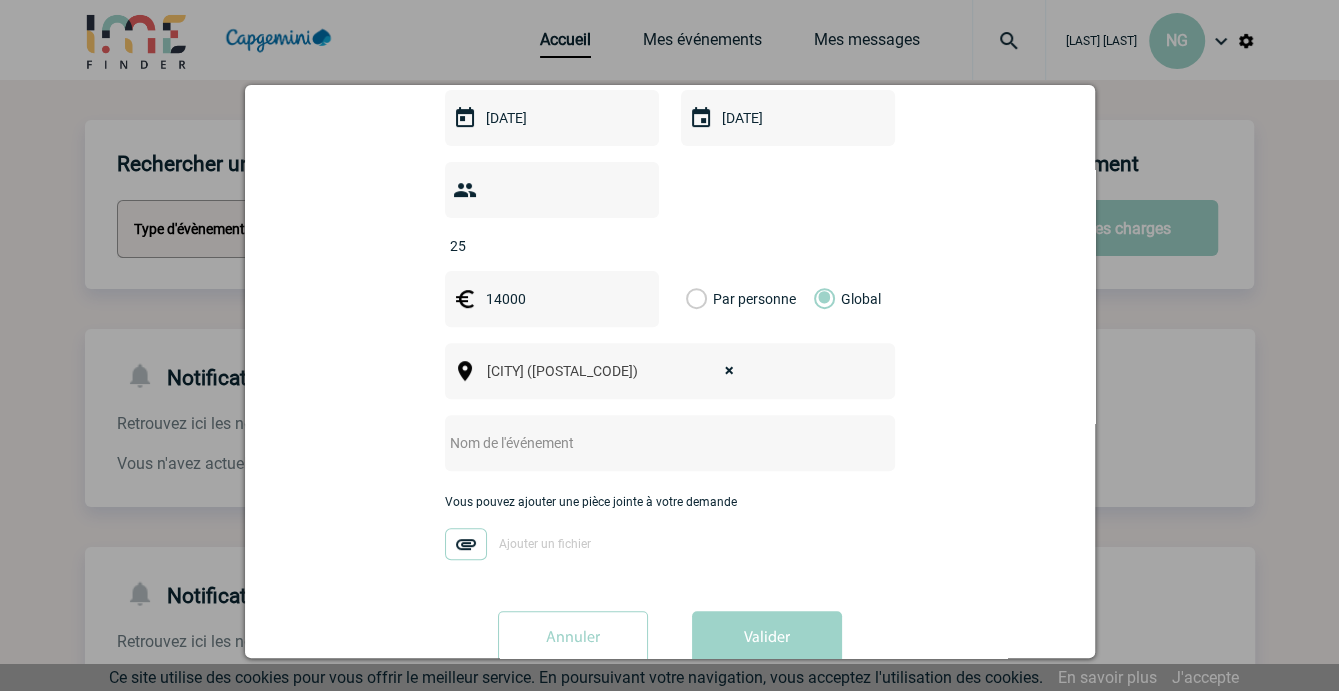click on "× [CITY] ([POSTAL_CODE])" at bounding box center [616, 371] 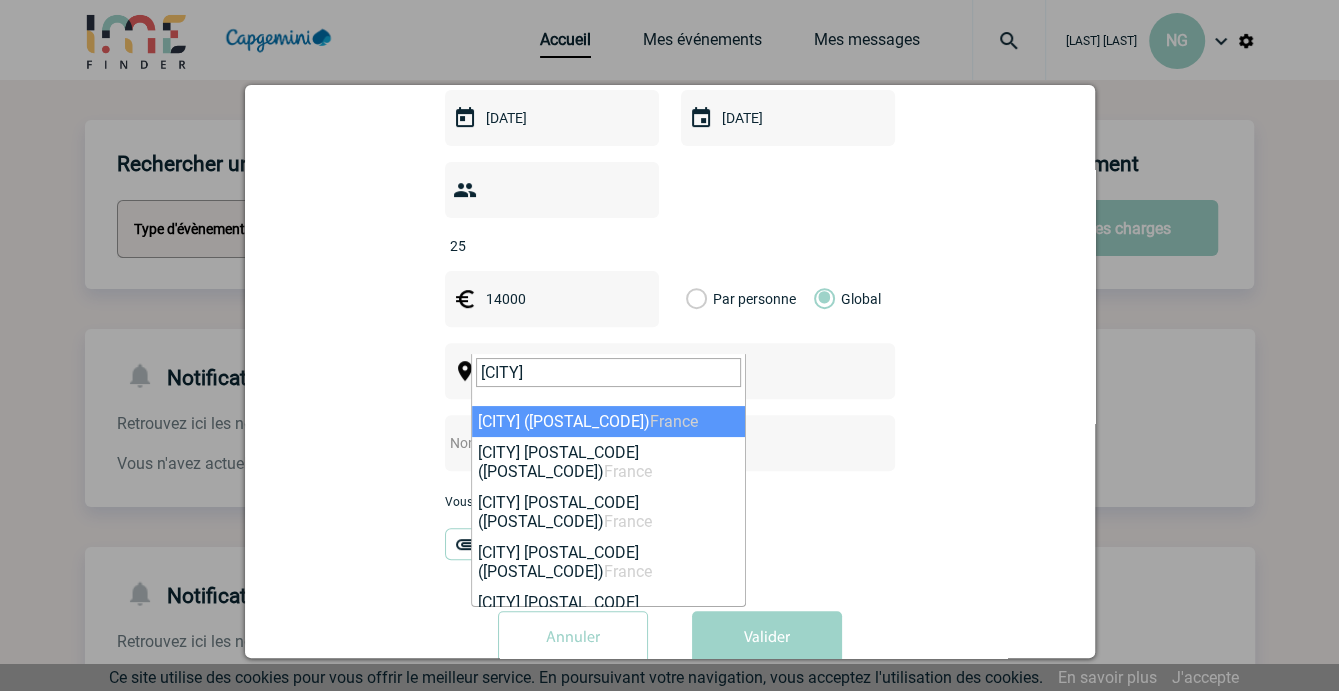 type on "[CITY]" 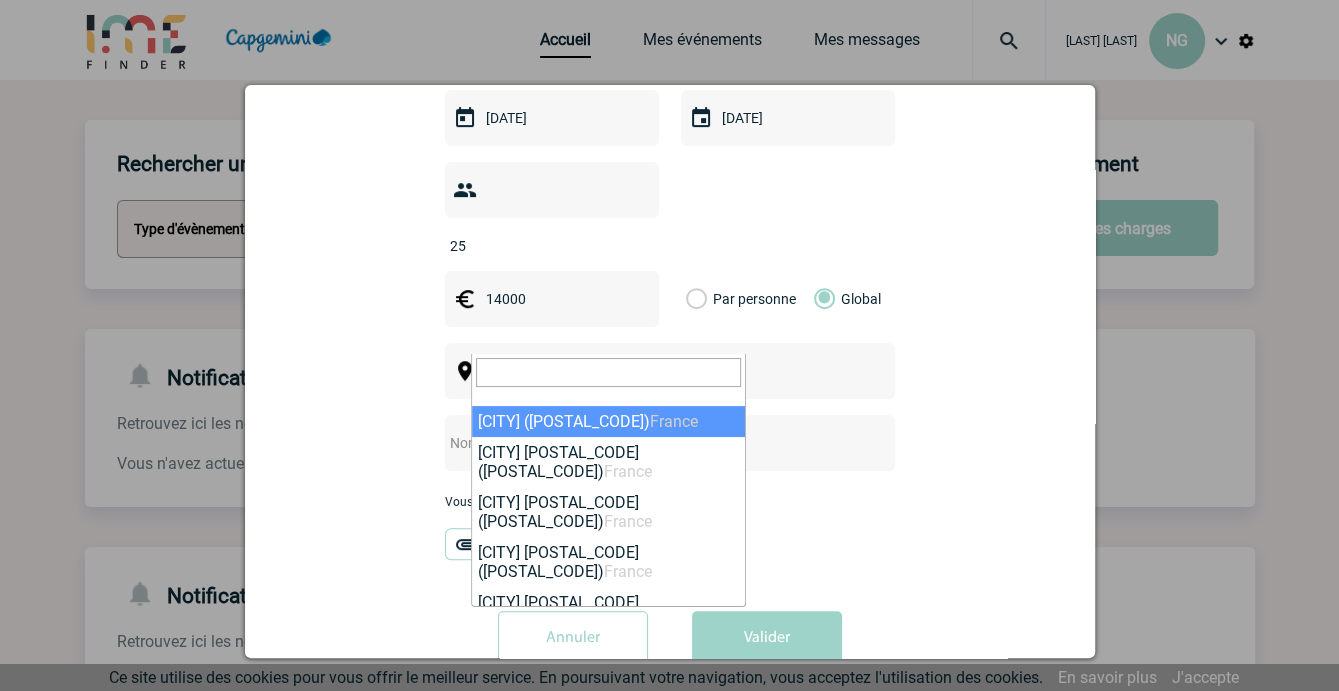 select on "3" 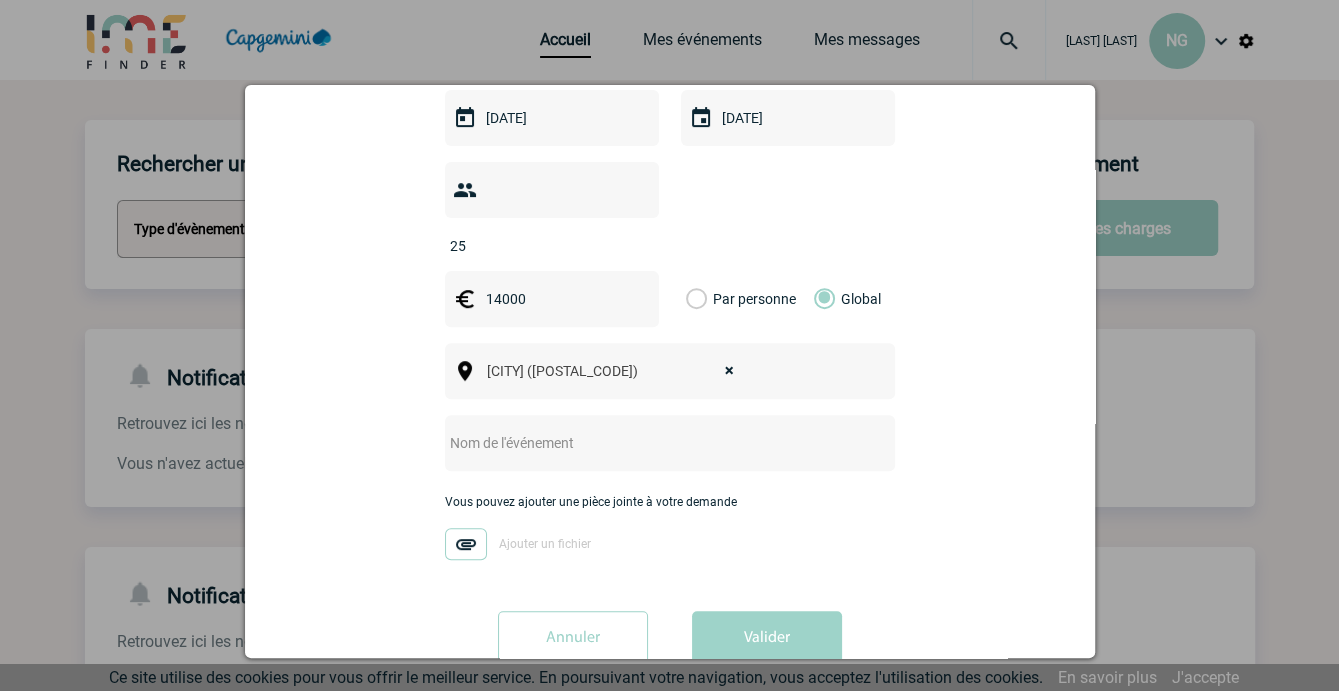 click at bounding box center [670, 443] 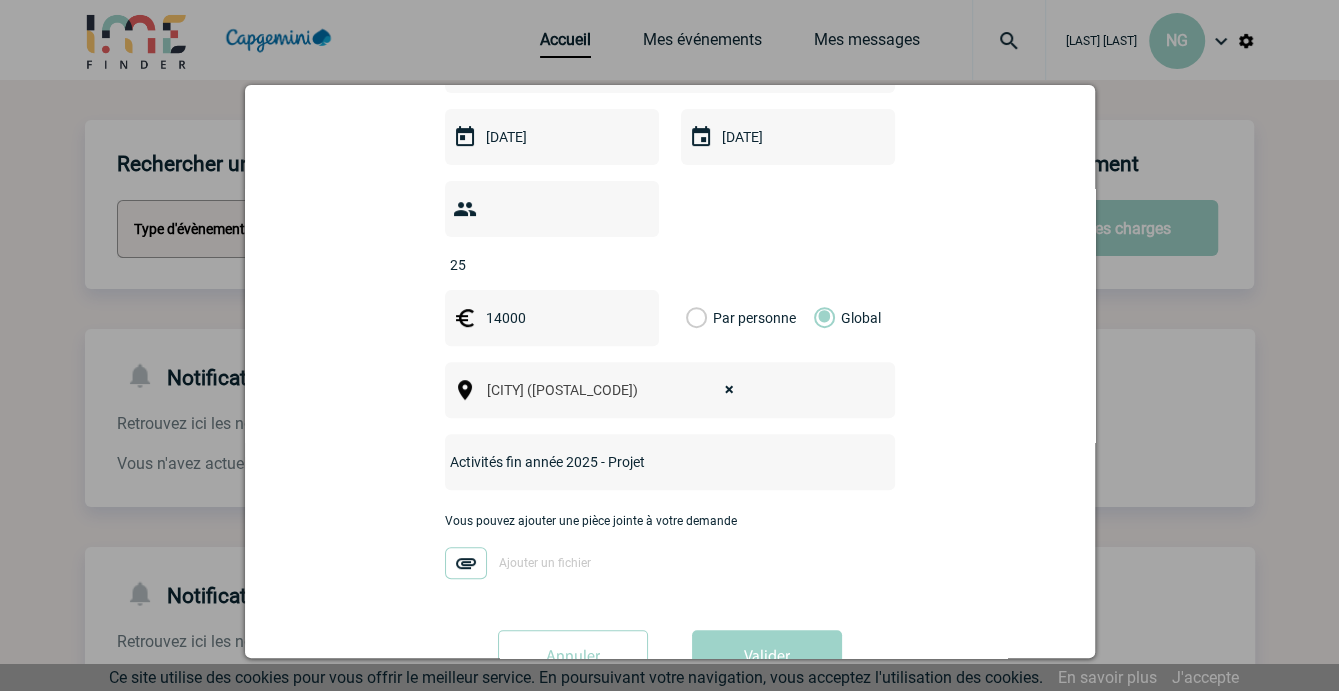 scroll, scrollTop: 447, scrollLeft: 0, axis: vertical 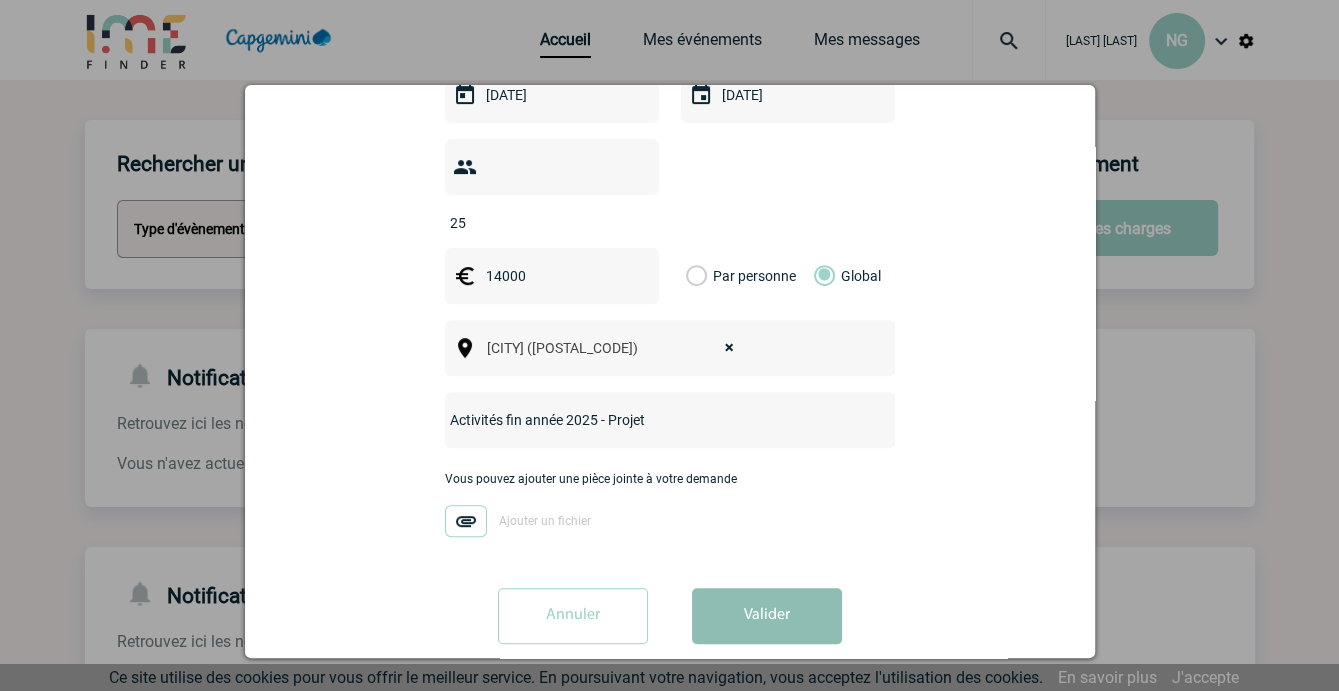 type on "Activités fin année 2025 - Projet" 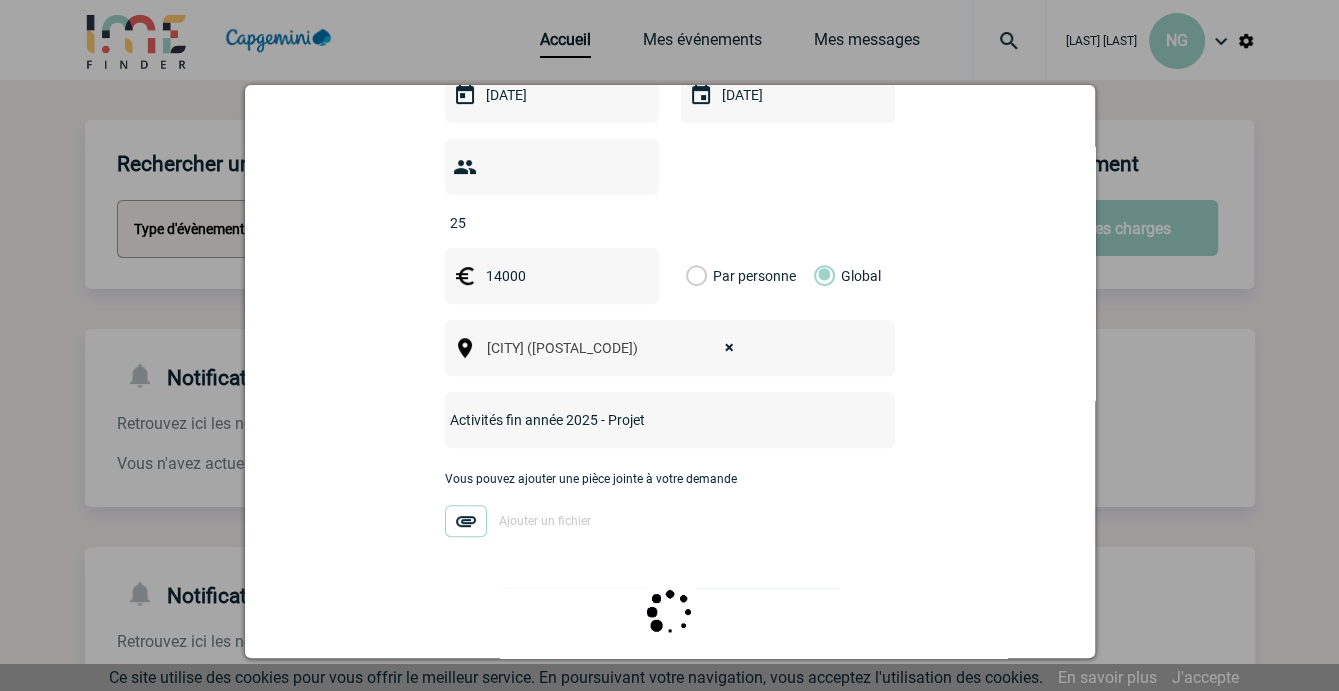 scroll, scrollTop: 0, scrollLeft: 0, axis: both 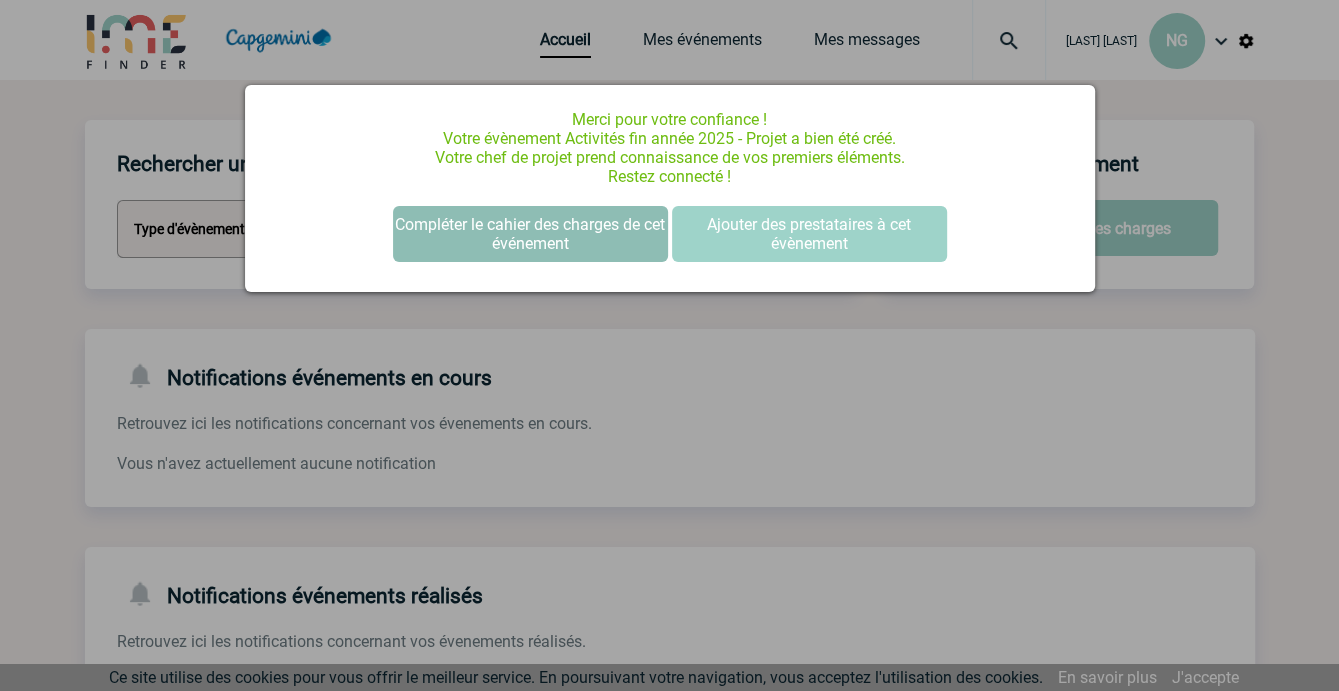 click on "Compléter le cahier des charges de cet événement" at bounding box center [530, 234] 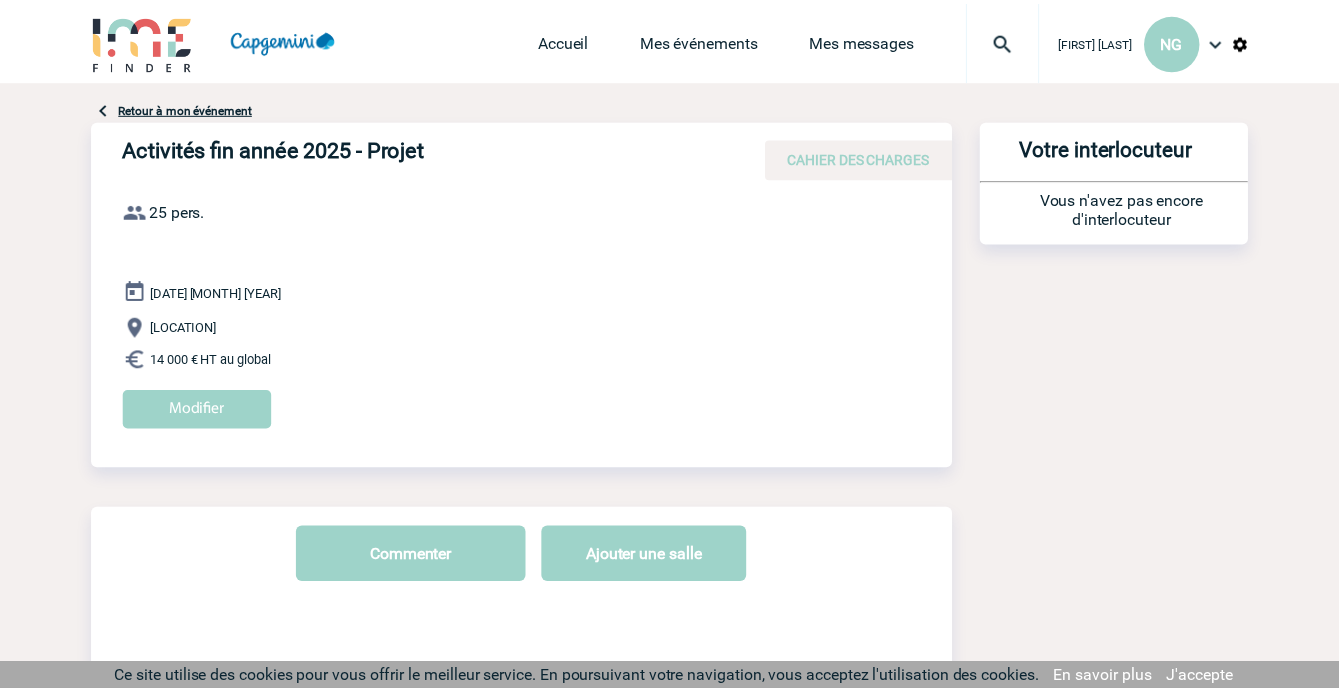 scroll, scrollTop: 0, scrollLeft: 0, axis: both 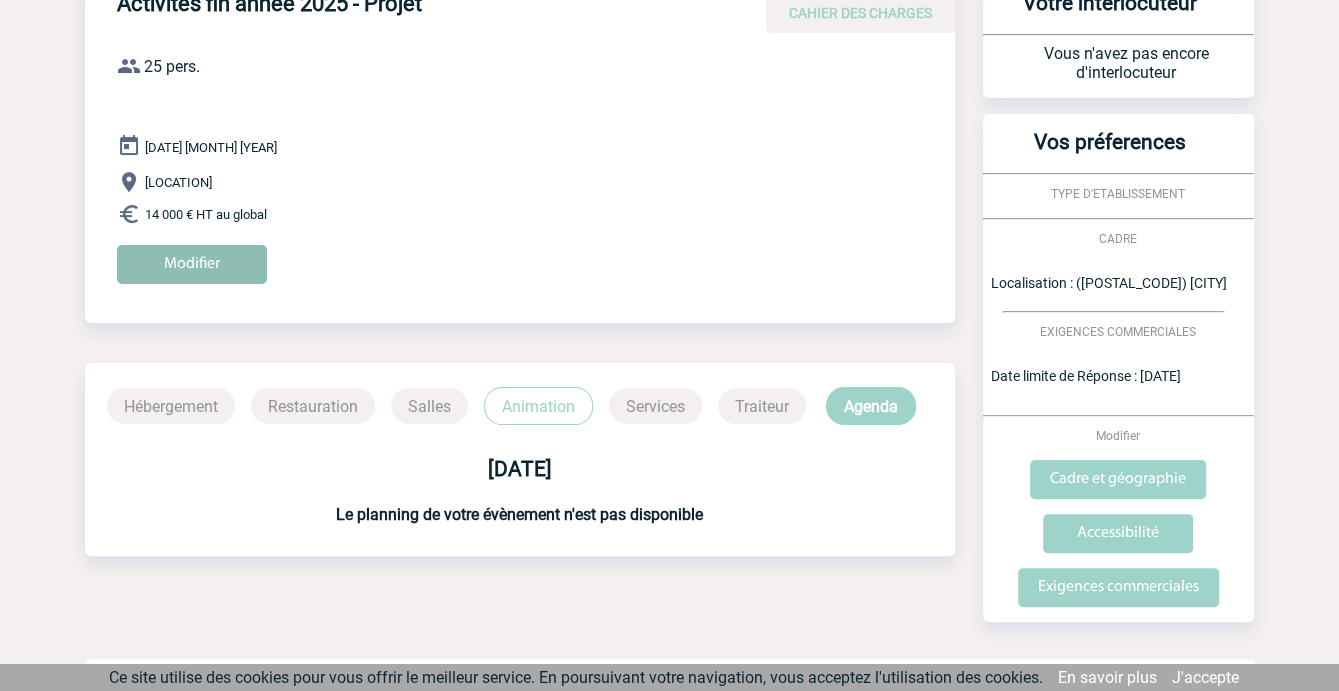 click on "Modifier" at bounding box center [192, 264] 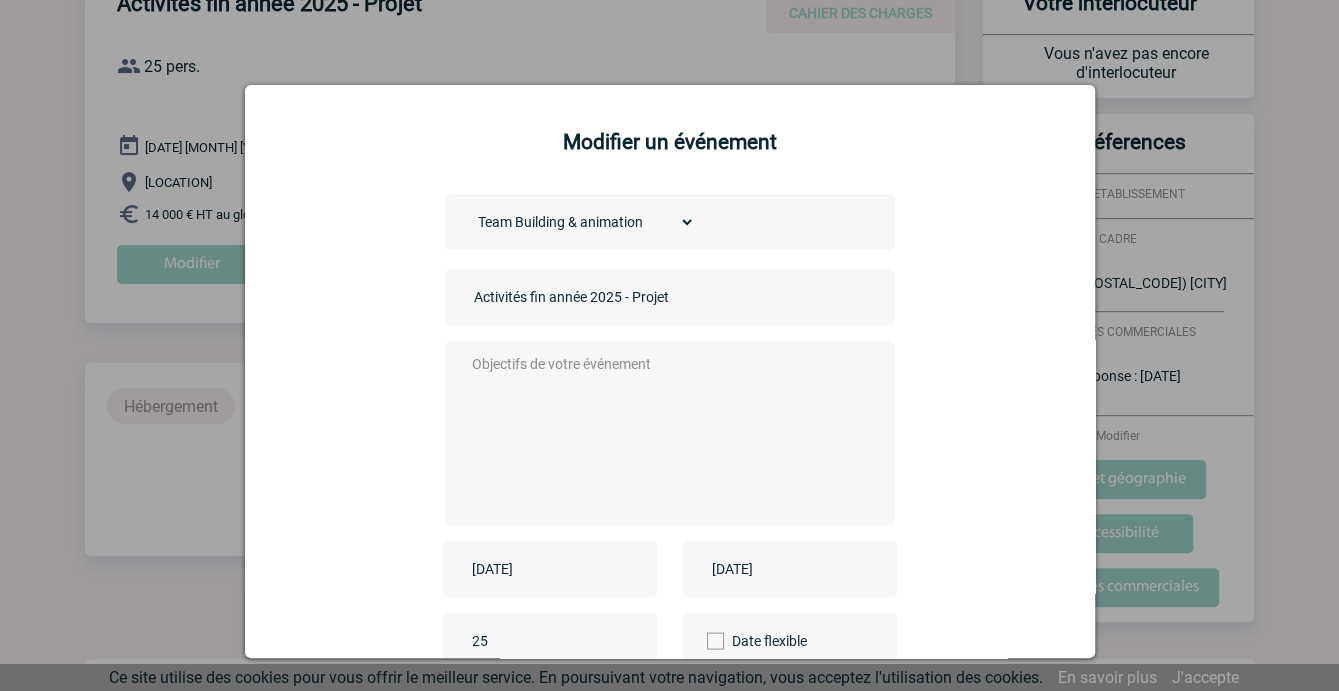 click at bounding box center (664, 431) 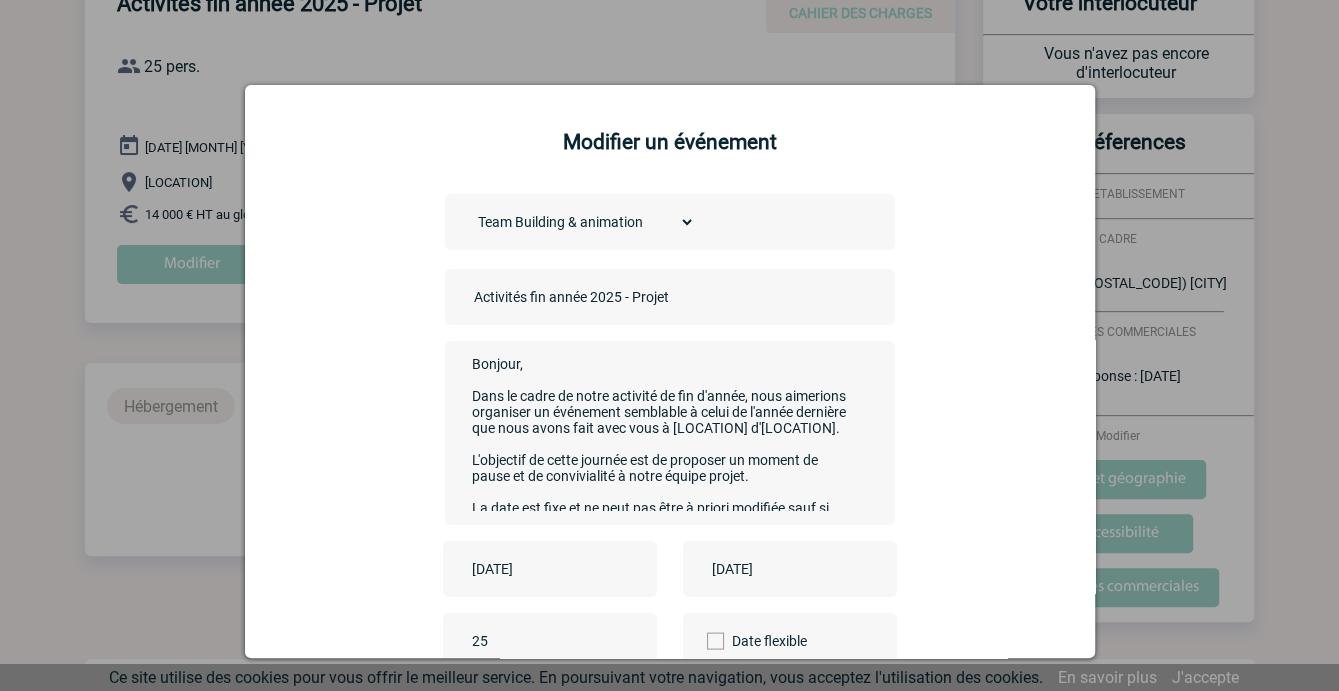 scroll, scrollTop: 14, scrollLeft: 0, axis: vertical 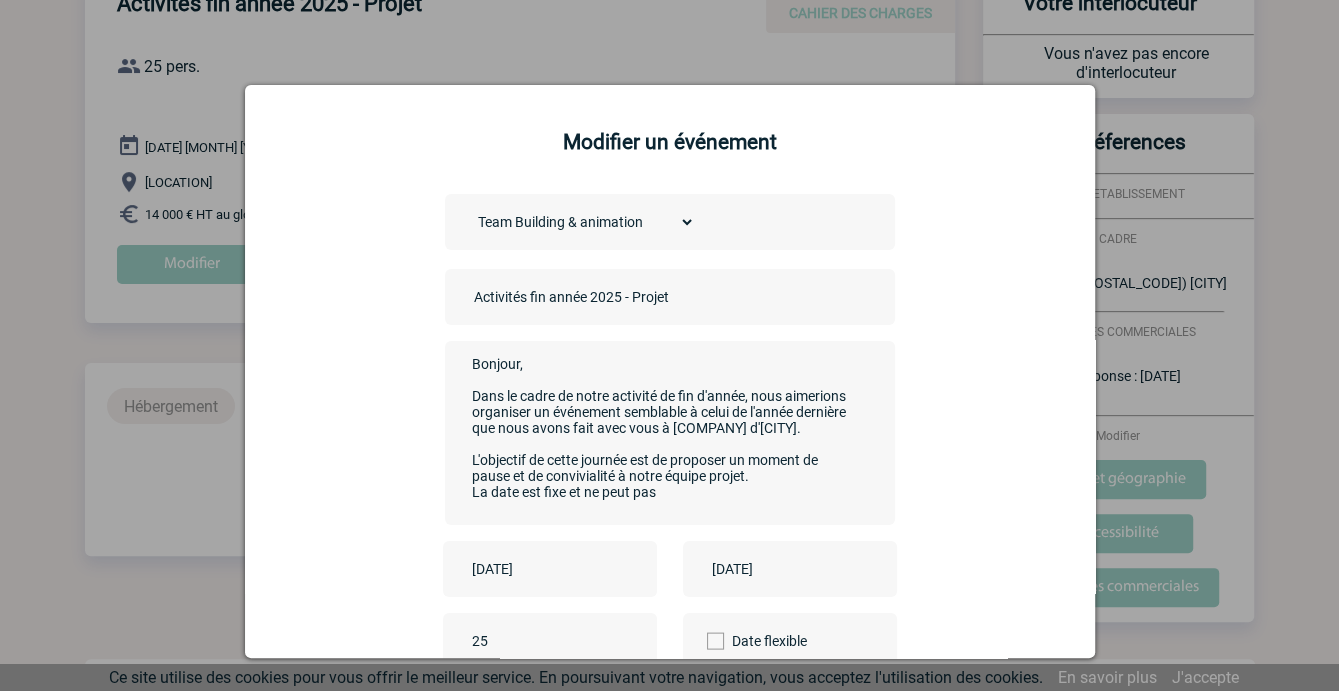click on "Bonjour,
Dans le cadre de notre activité de fin d'année, nous aimerions organiser un événement semblable à celui de l'année dernière que nous avons fait avec vous à Aérokart d'Argenteuil.
L'objectif de cette journée est de proposer un moment de pause et de convivialité à notre équipe projet.
La date est fixe et ne peut pas" at bounding box center (664, 431) 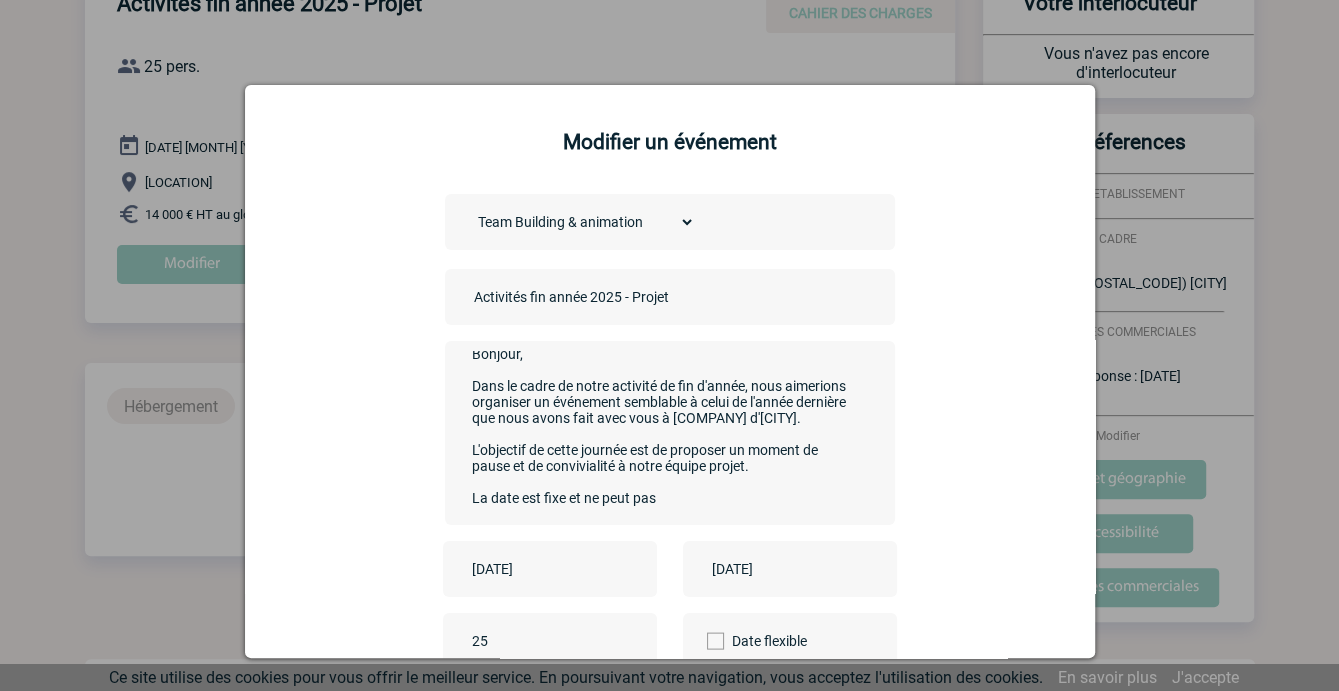 click on "Bonjour,
Dans le cadre de notre activité de fin d'année, nous aimerions organiser un événement semblable à celui de l'année dernière que nous avons fait avec vous à Aérokart d'Argenteuil.
L'objectif de cette journée est de proposer un moment de pause et de convivialité à notre équipe projet.
La date est fixe et ne peut pas" at bounding box center (664, 431) 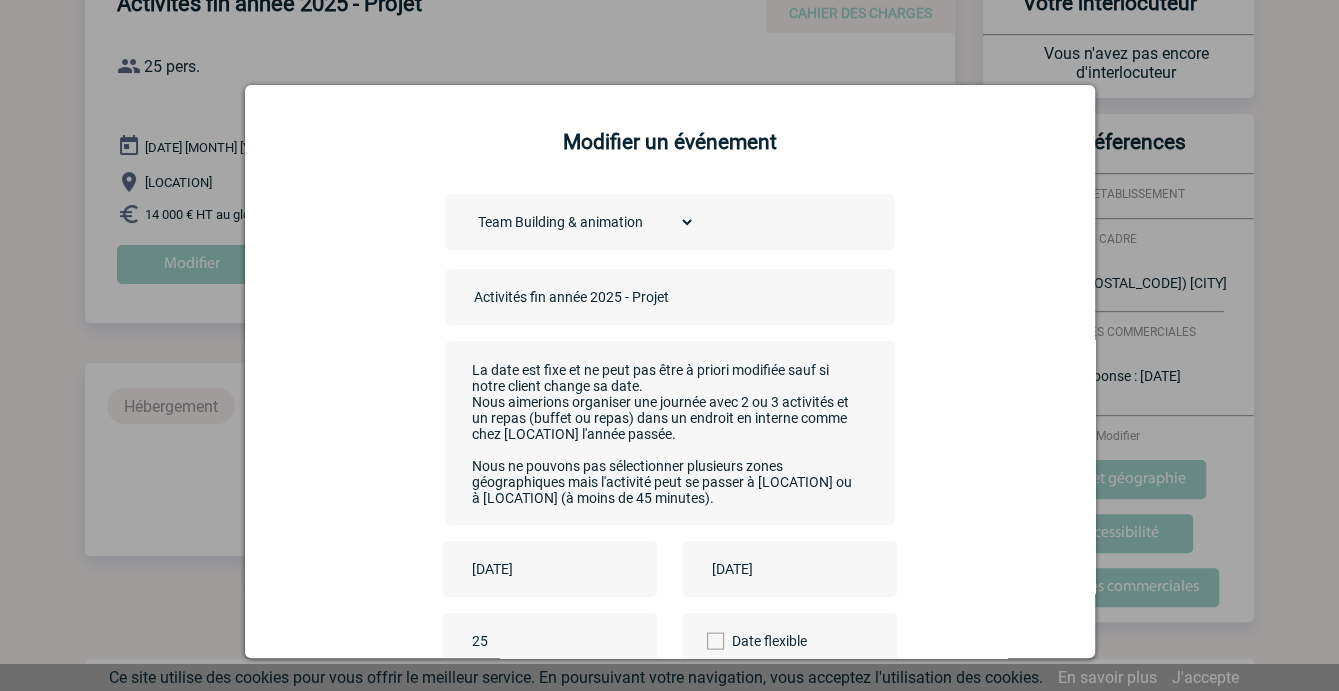 scroll, scrollTop: 166, scrollLeft: 0, axis: vertical 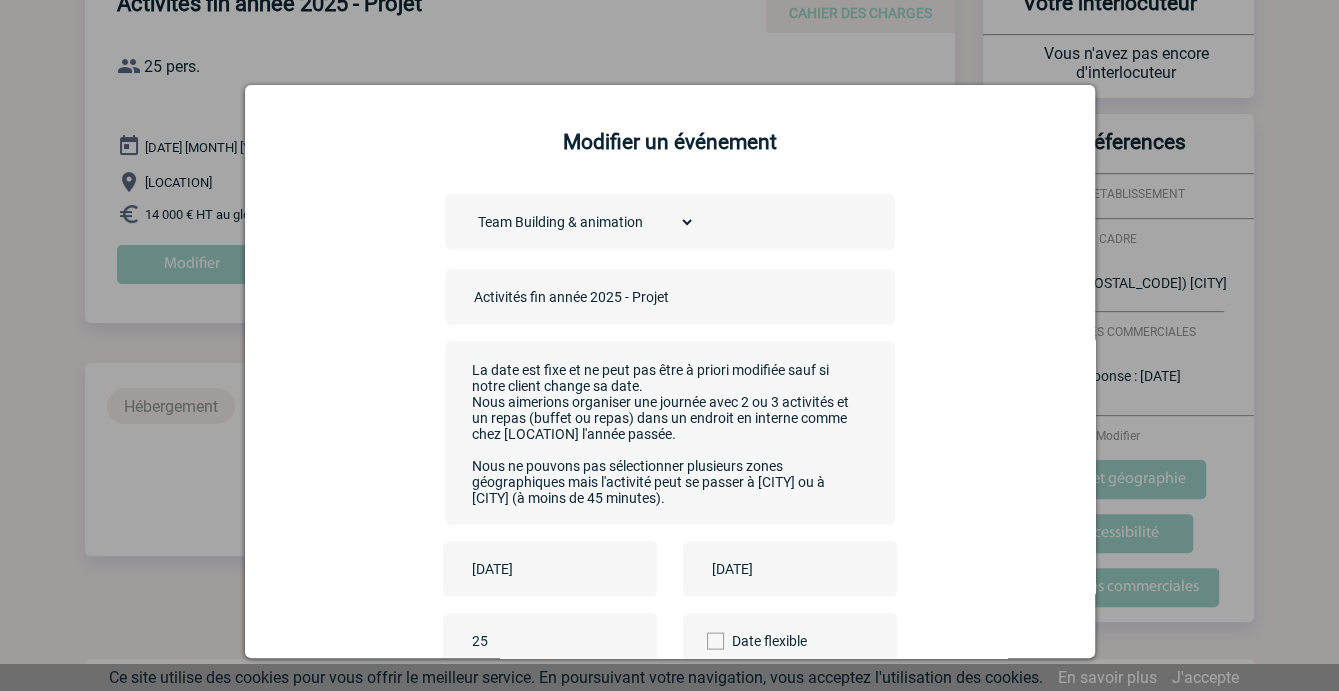 click on "Bonjour,
Dans le cadre de notre activité de fin d'année, nous aimerions organiser un événement semblable à celui de l'année dernière que nous avons fait avec vous à Aérokart d'Argenteuil.
L'objectif de cette journée est de proposer un moment de pause et de convivialité à notre équipe projet.
La date est fixe et ne peut pas être à priori modifiée sauf si notre client change sa date.
Nous aimerions organiser une journée avec 2 ou 3 activités et un repas (buffet ou repas) dans un endroit en interne comme chez Aérokart l'année passée.
Nous ne pouvons pas sélectionner plusieurs zones géographiques mais l'activité peut se passer à Paris ou à Lille (à moins de 45 minutes)." at bounding box center [664, 431] 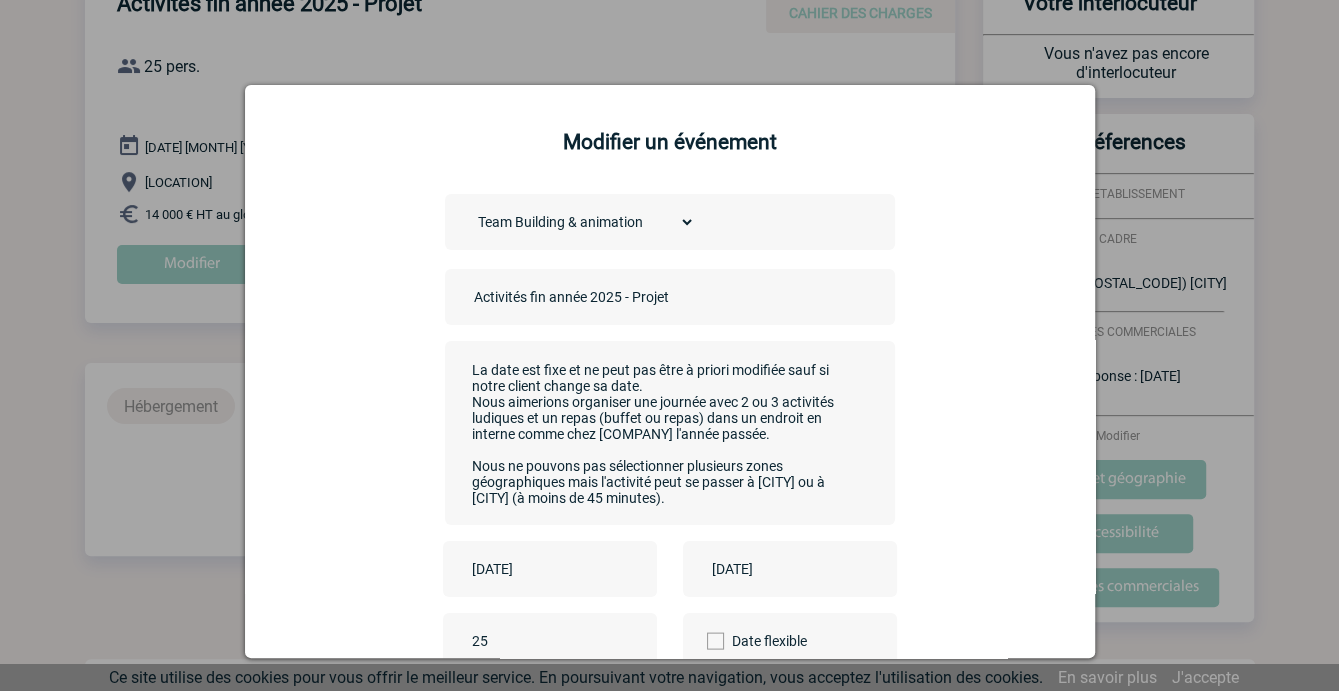 click on "Bonjour,
Dans le cadre de notre activité de fin d'année, nous aimerions organiser un événement semblable à celui de l'année dernière que nous avons fait avec vous à Aérokart d'Argenteuil.
L'objectif de cette journée est de proposer un moment de pause et de convivialité à notre équipe projet.
La date est fixe et ne peut pas être à priori modifiée sauf si notre client change sa date.
Nous aimerions organiser une journée avec 2 ou 3 activités ludiques et un repas (buffet ou repas) dans un endroit en interne comme chez Aérokart l'année passée.
Nous ne pouvons pas sélectionner plusieurs zones géographiques mais l'activité peut se passer à Paris ou à Lille (à moins de 45 minutes)." at bounding box center (664, 431) 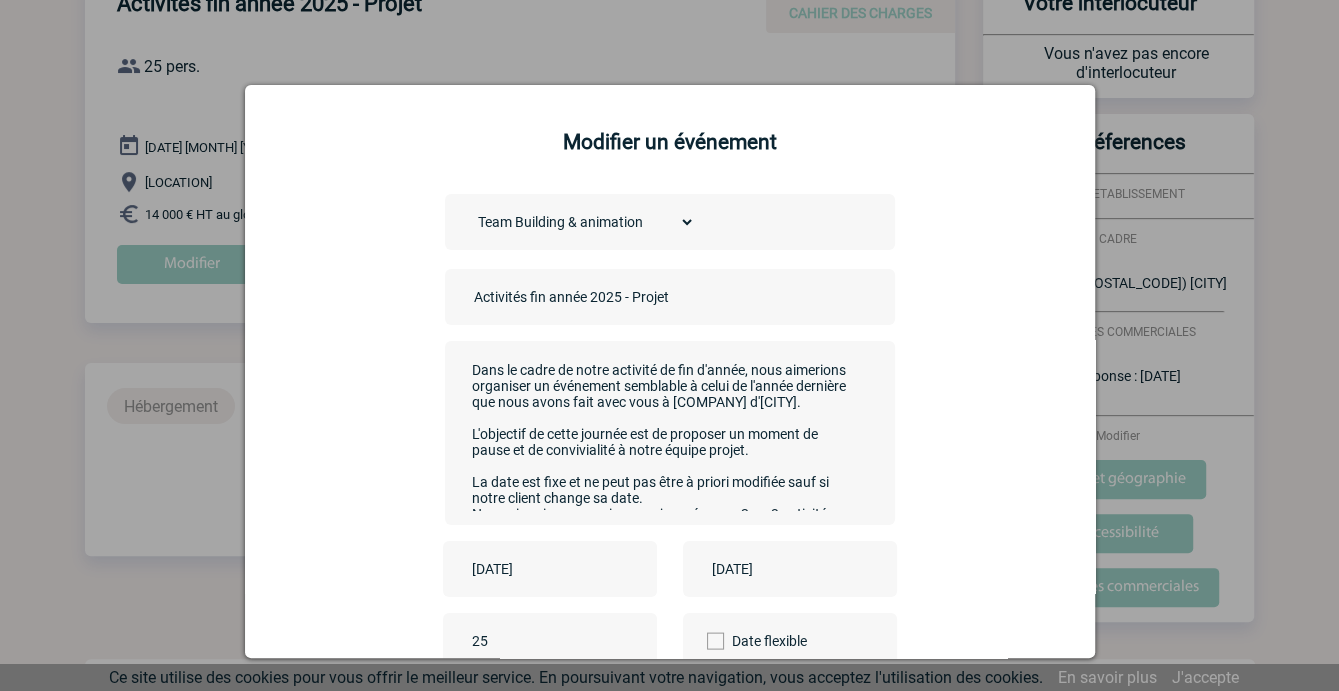 scroll, scrollTop: 34, scrollLeft: 0, axis: vertical 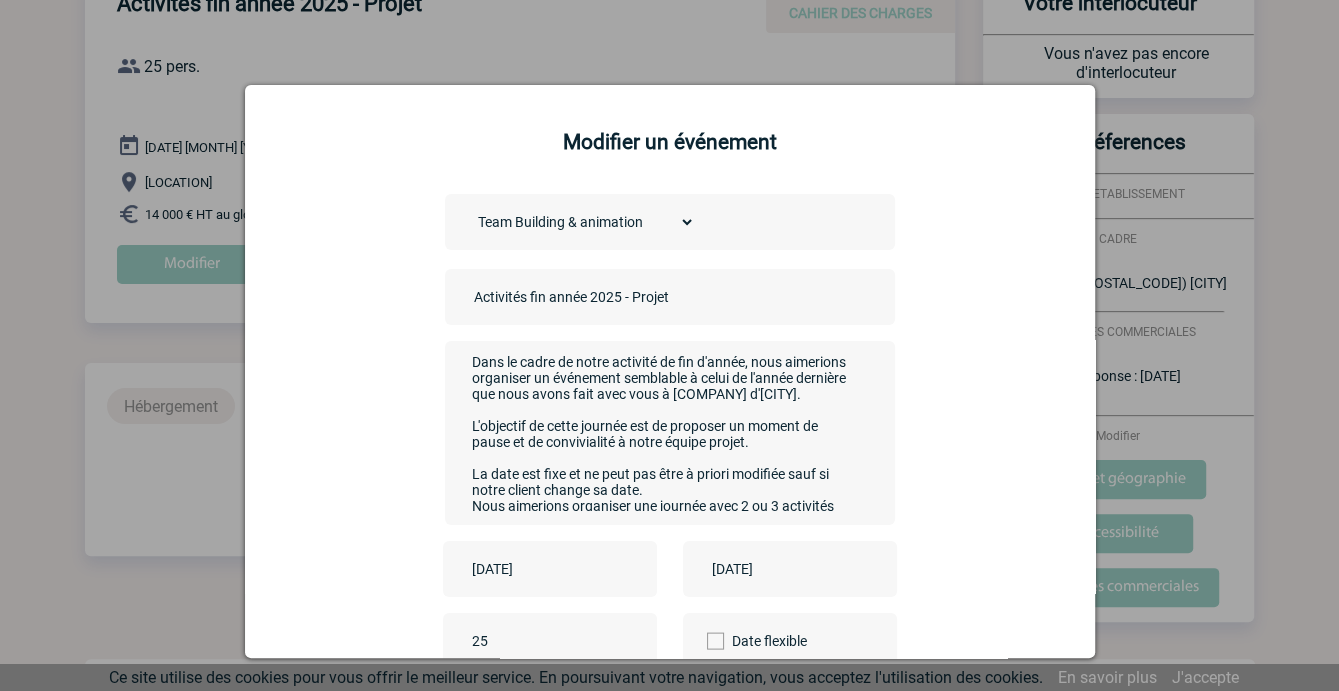 click on "Bonjour,
Dans le cadre de notre activité de fin d'année, nous aimerions organiser un événement semblable à celui de l'année dernière que nous avons fait avec vous à Aérokart d'Argenteuil.
L'objectif de cette journée est de proposer un moment de pause et de convivialité à notre équipe projet.
La date est fixe et ne peut pas être à priori modifiée sauf si notre client change sa date.
Nous aimerions organiser une journée avec 2 ou 3 activités ludiques et un repas (buffet ou repas) dans un endroit en interne comme chez Aérokart l'année passée.
Par exemple, l'année passée nous avons pu faire du kart, un escape game et du vol en soufflerie.
Nous ne pouvons pas sélectionner plusieurs zones géographiques mais l'activité peut se passer à Paris ou à Lille (à moins de 45 minutes)." at bounding box center [664, 431] 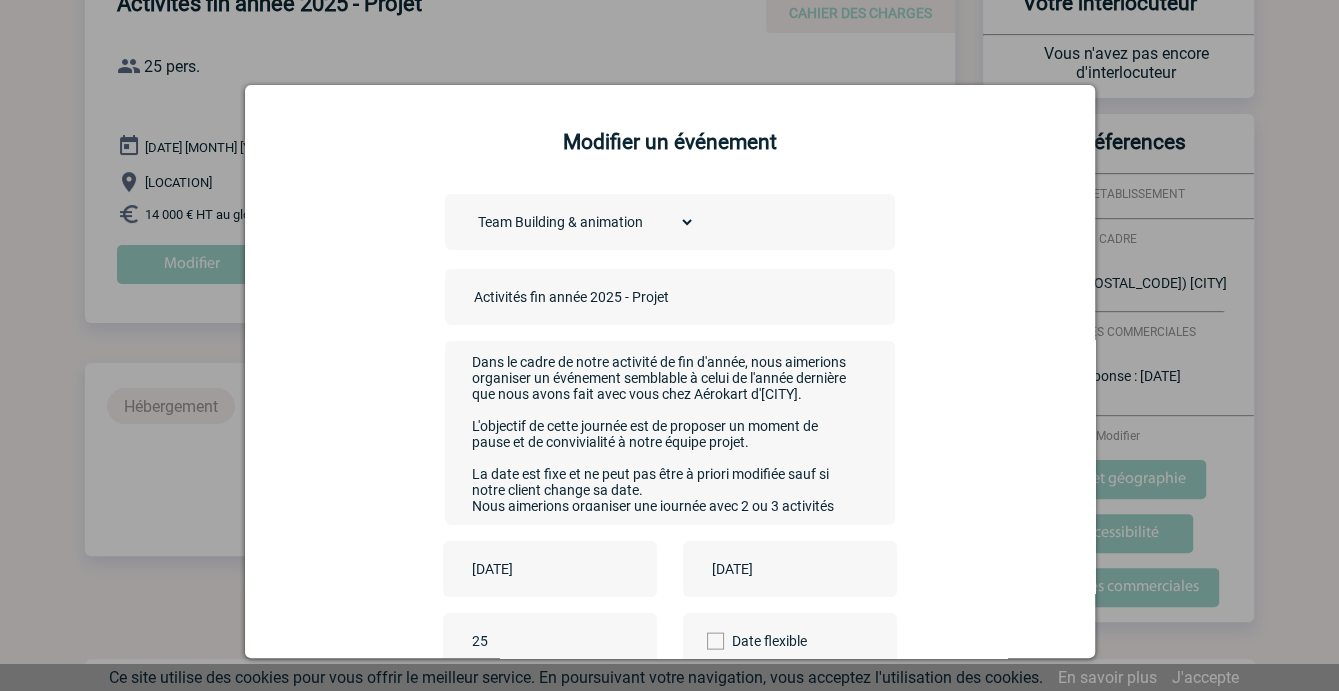 click on "Bonjour,
Dans le cadre de notre activité de fin d'année, nous aimerions organiser un événement semblable à celui de l'année dernière que nous avons fait avec vous chez Aérokart d'Argenteuil.
L'objectif de cette journée est de proposer un moment de pause et de convivialité à notre équipe projet.
La date est fixe et ne peut pas être à priori modifiée sauf si notre client change sa date.
Nous aimerions organiser une journée avec 2 ou 3 activités ludiques et un repas (buffet ou repas) dans un endroit en interne comme chez Aérokart l'année passée.
Par exemple, l'année passée nous avons pu faire du kart, un escape game et du vol en soufflerie.
Nous ne pouvons pas sélectionner plusieurs zones géographiques mais l'activité peut se passer à Paris ou à Lille (à moins de 45 minutes)." at bounding box center [664, 431] 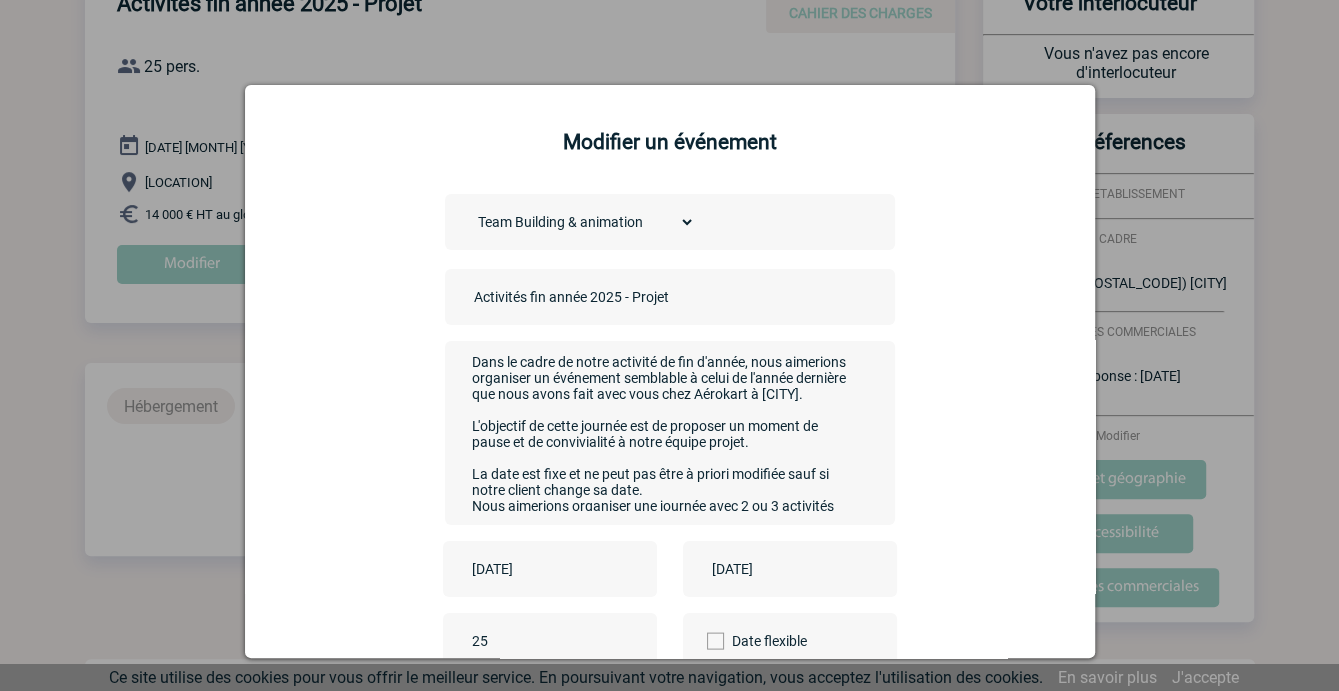 type on "Bonjour,
Dans le cadre de notre activité de fin d'année, nous aimerions organiser un événement semblable à celui de l'année dernière que nous avons fait avec vous chez Aérokart à Argenteuil.
L'objectif de cette journée est de proposer un moment de pause et de convivialité à notre équipe projet.
La date est fixe et ne peut pas être à priori modifiée sauf si notre client change sa date.
Nous aimerions organiser une journée avec 2 ou 3 activités ludiques et un repas (buffet ou repas) dans un endroit en interne comme chez Aérokart l'année passée.
Par exemple, l'année passée nous avons pu faire du kart, un escape game et du vol en soufflerie.
Nous ne pouvons pas sélectionner plusieurs zones géographiques mais l'activité peut se passer à Paris ou à Lille (à moins de 45 minutes)." 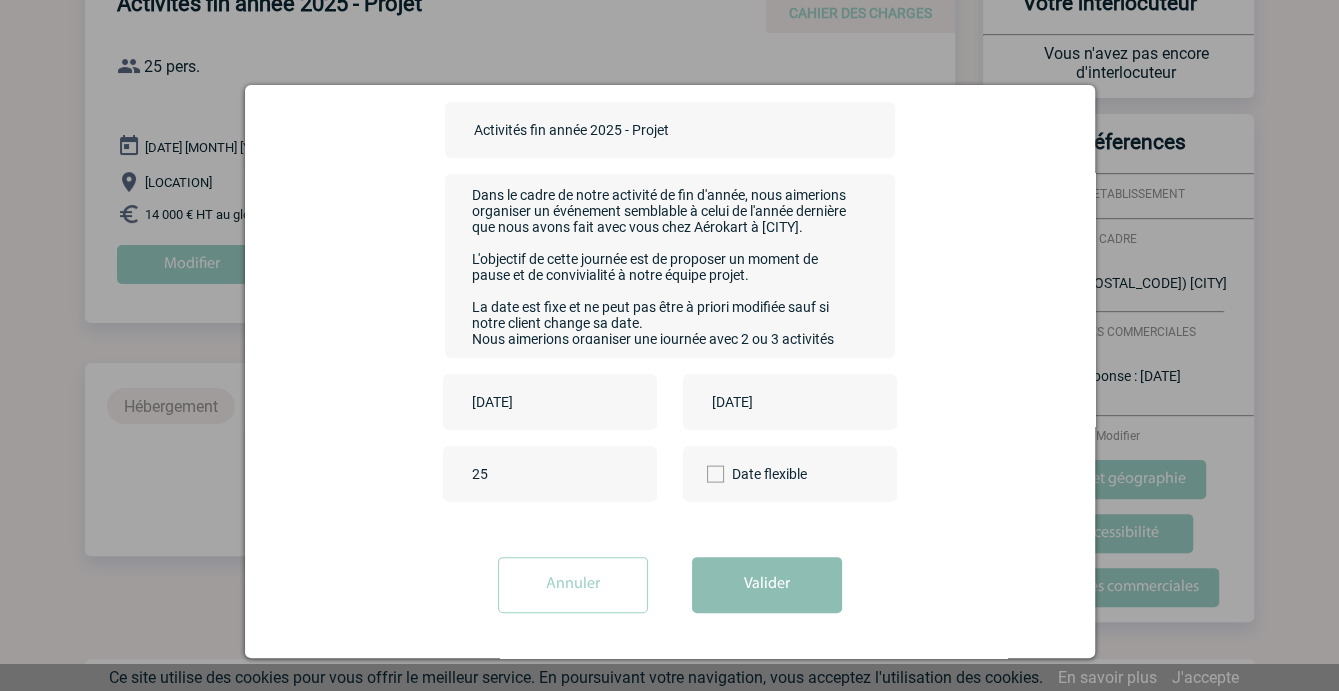 click on "Valider" at bounding box center (767, 585) 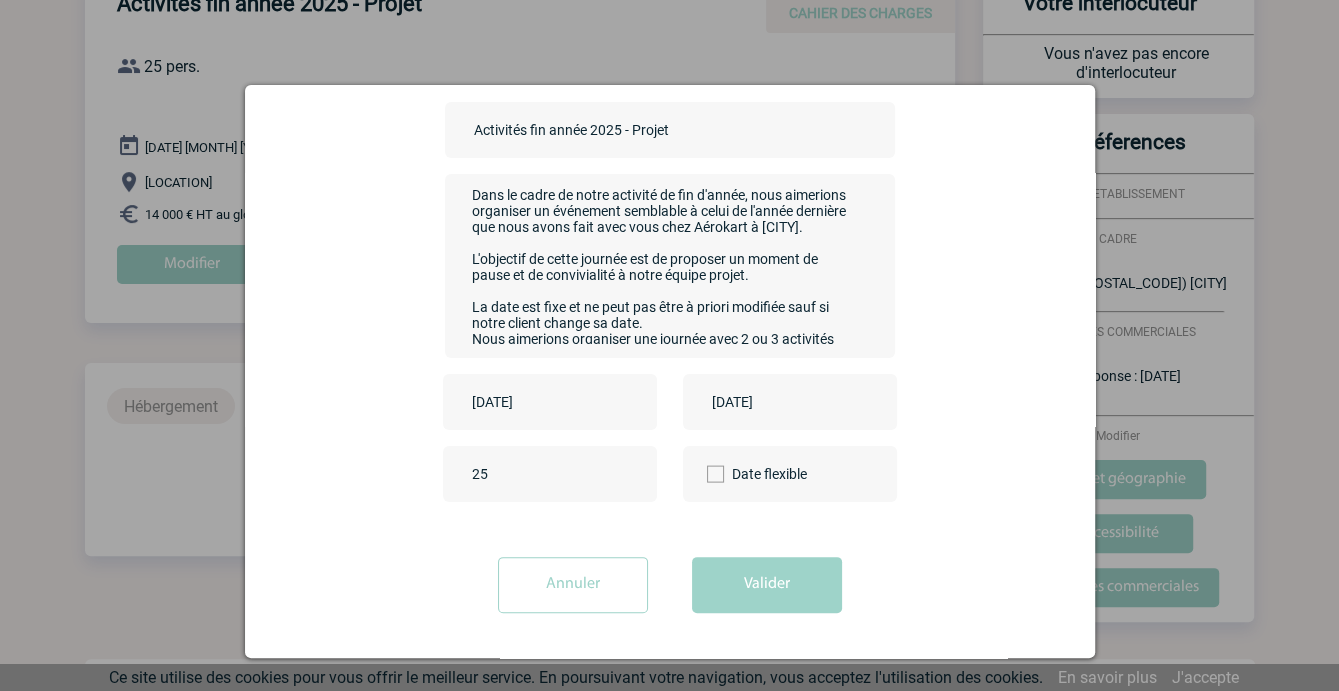 scroll, scrollTop: 0, scrollLeft: 0, axis: both 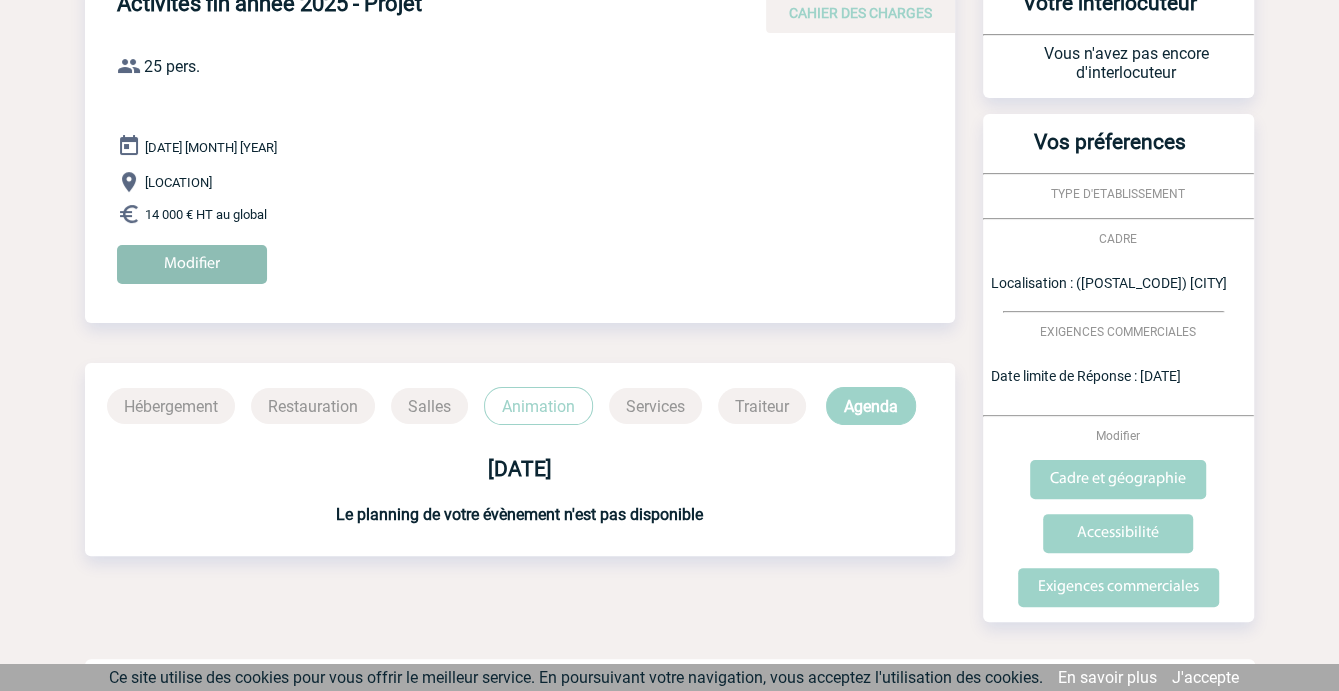 click on "Modifier" at bounding box center [192, 264] 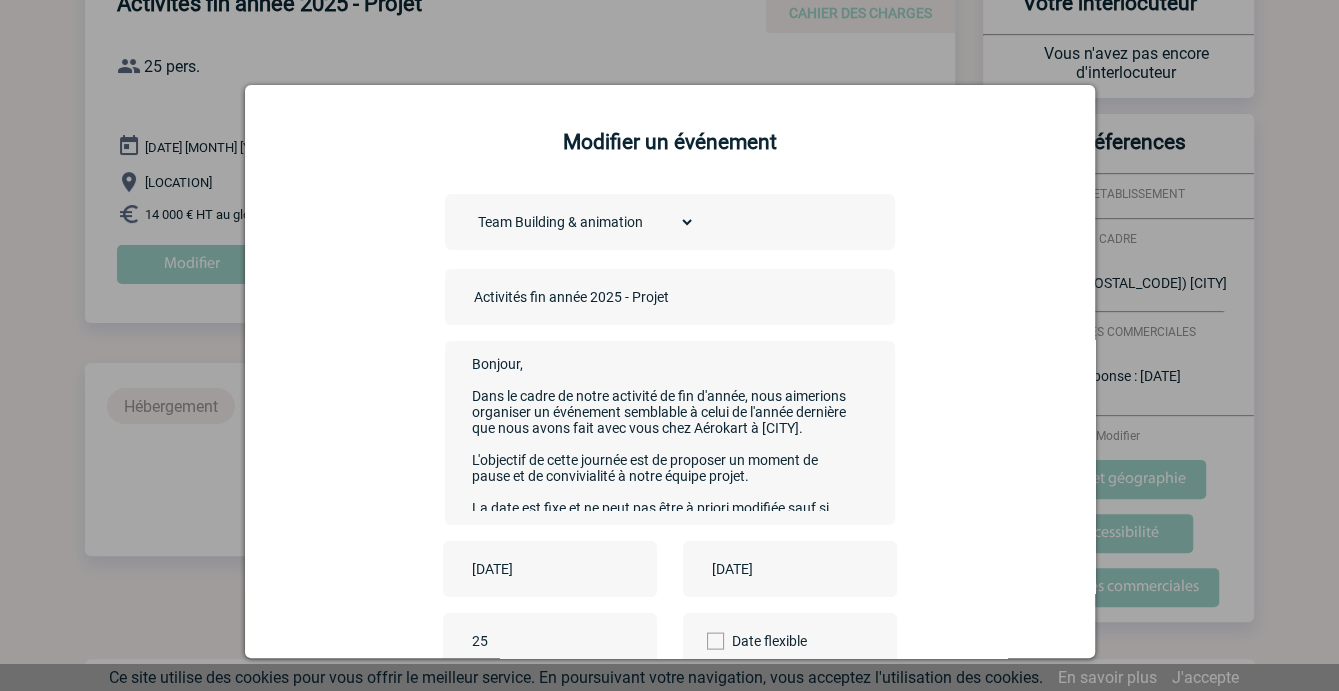 scroll, scrollTop: 204, scrollLeft: 0, axis: vertical 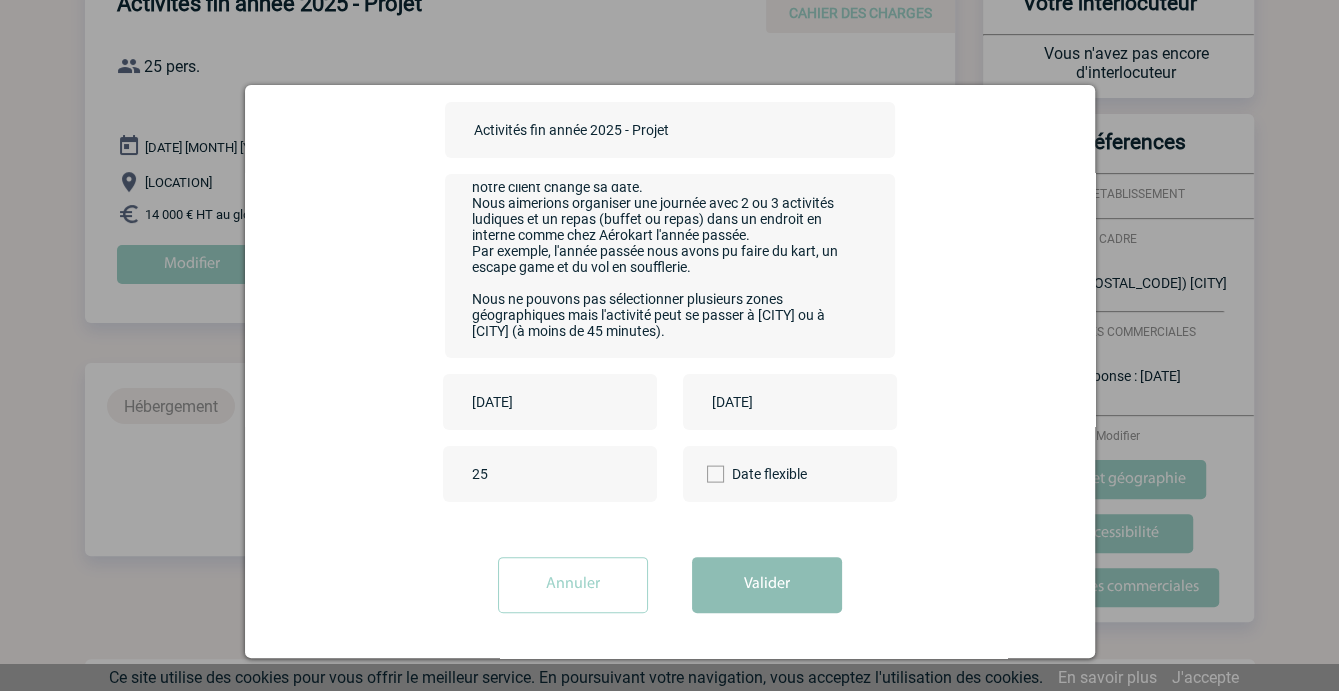 click on "Valider" at bounding box center [767, 585] 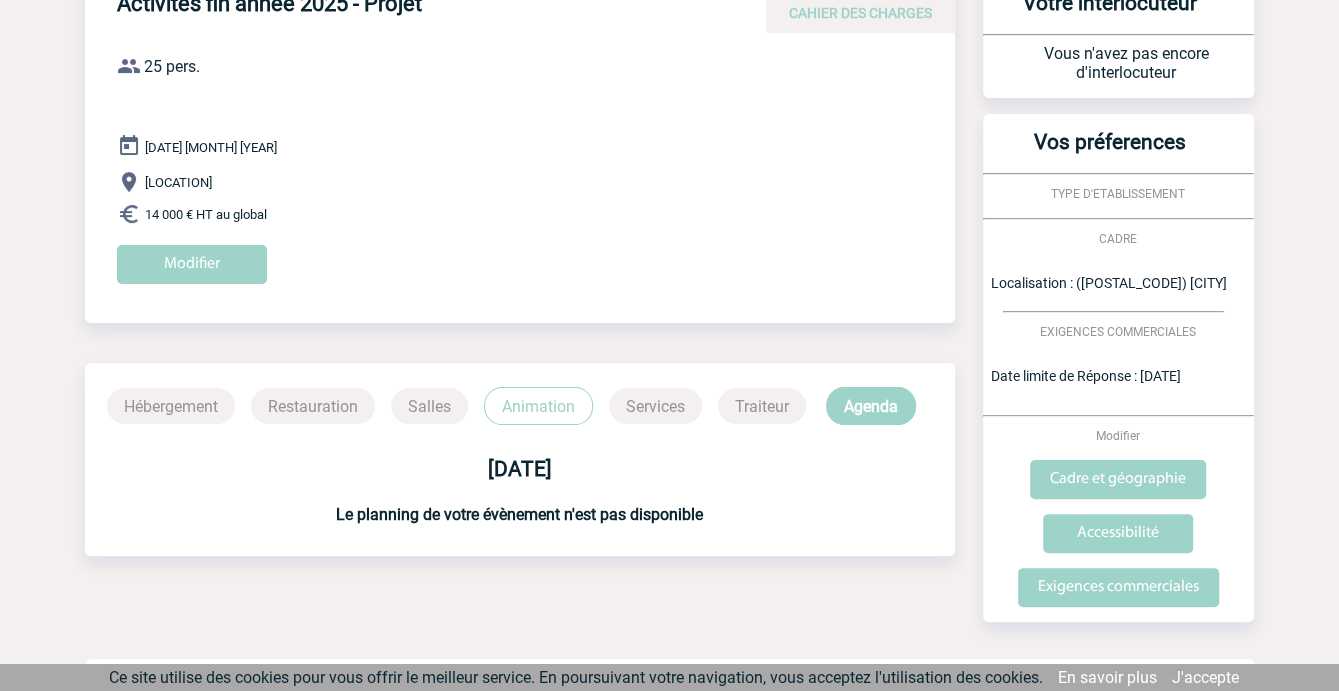 click on "Hébergement" at bounding box center (171, 406) 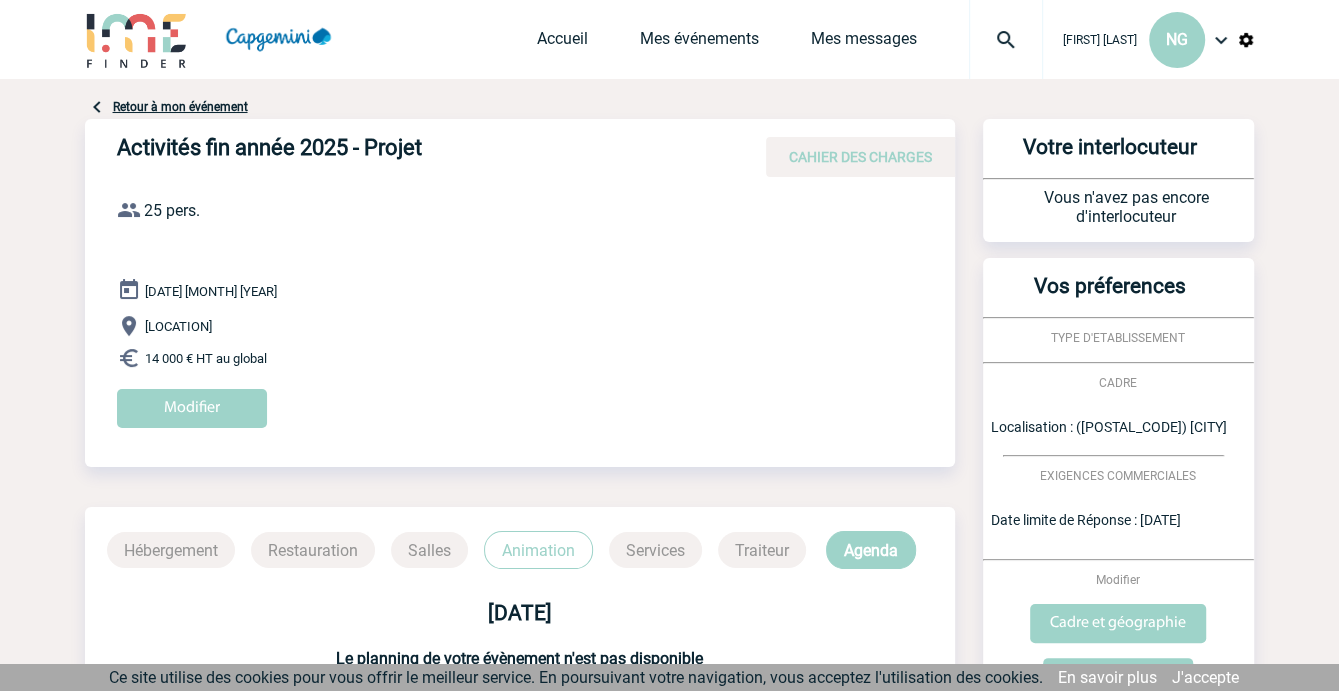 scroll, scrollTop: 0, scrollLeft: 0, axis: both 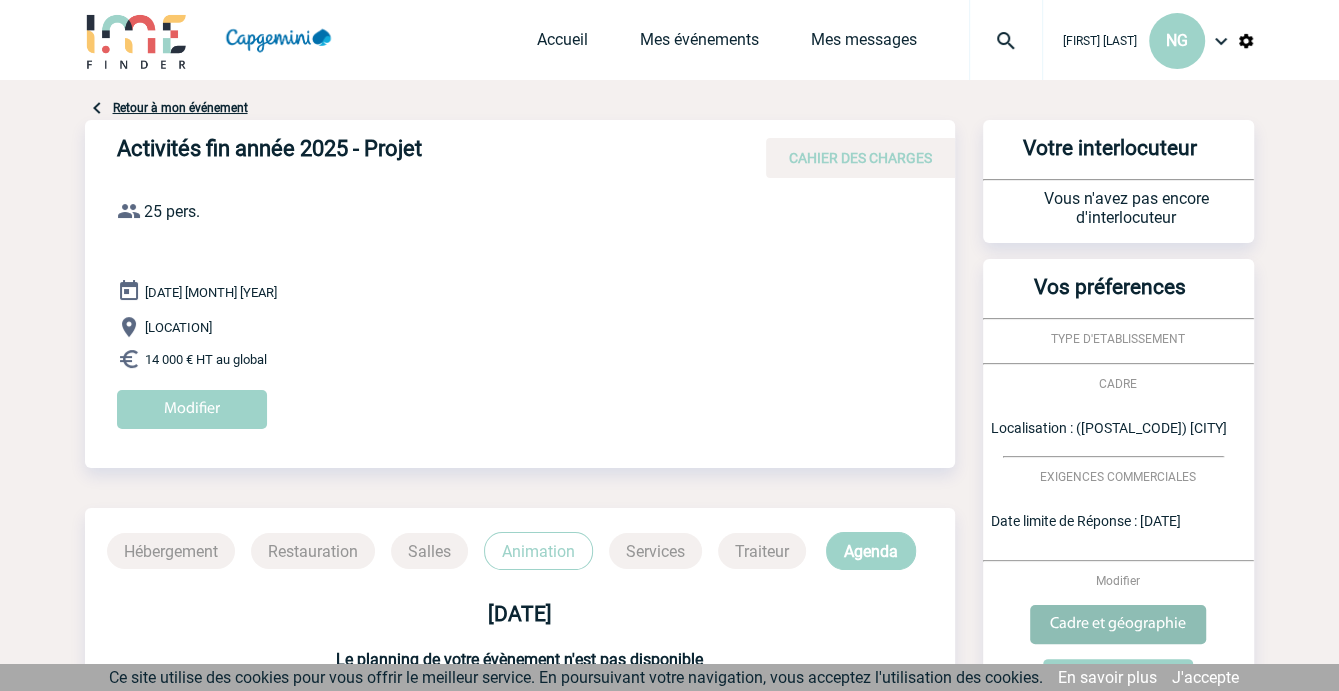 click on "Cadre et géographie" at bounding box center [1118, 624] 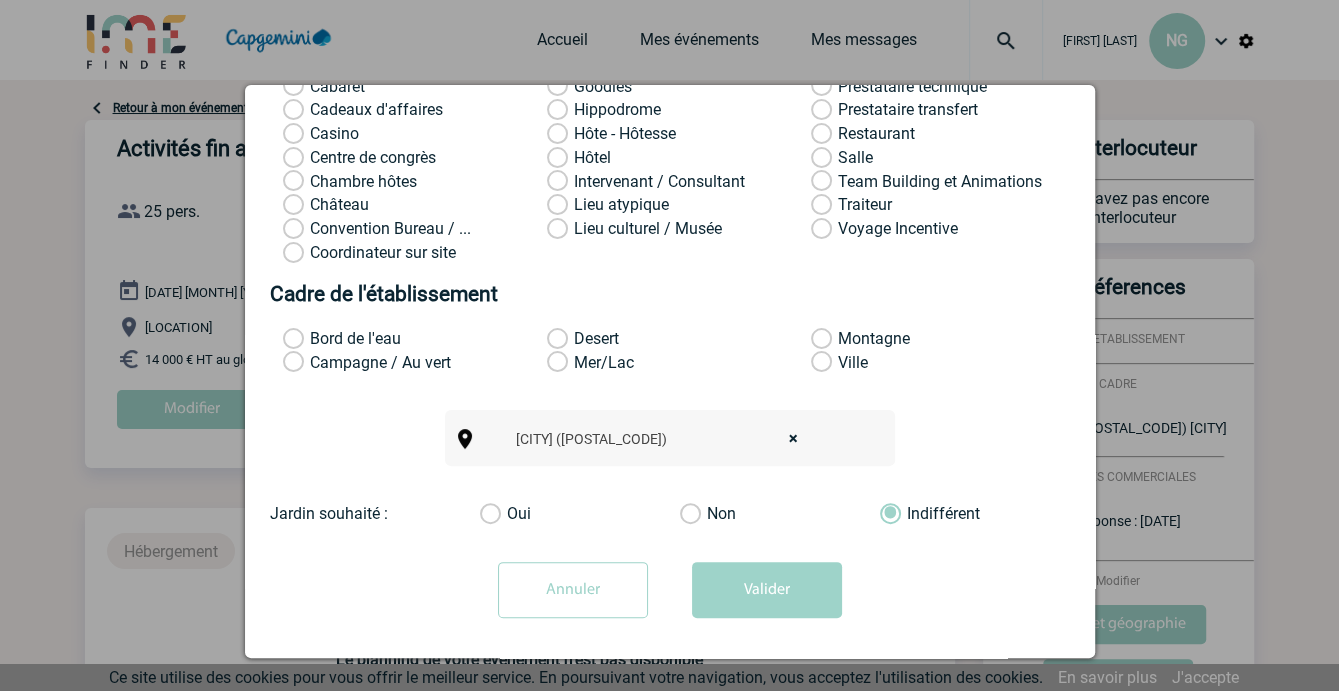 scroll, scrollTop: 271, scrollLeft: 0, axis: vertical 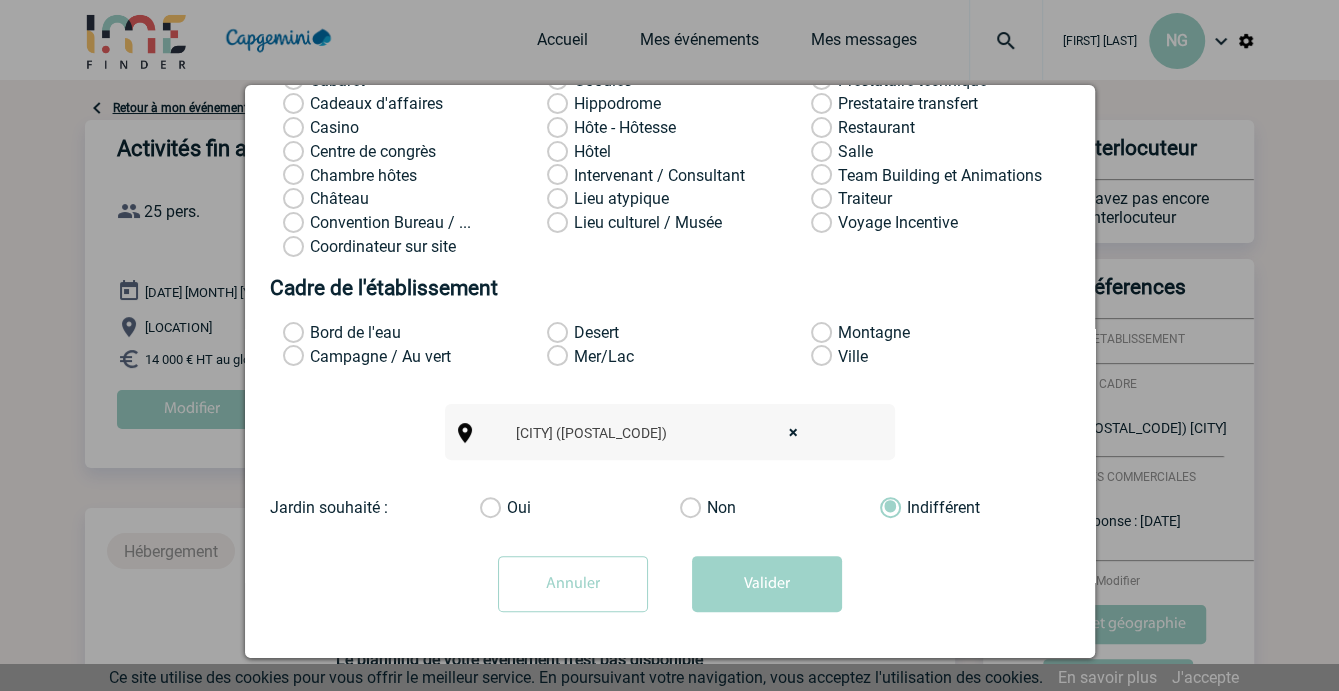 click on "Annuler" at bounding box center (573, 584) 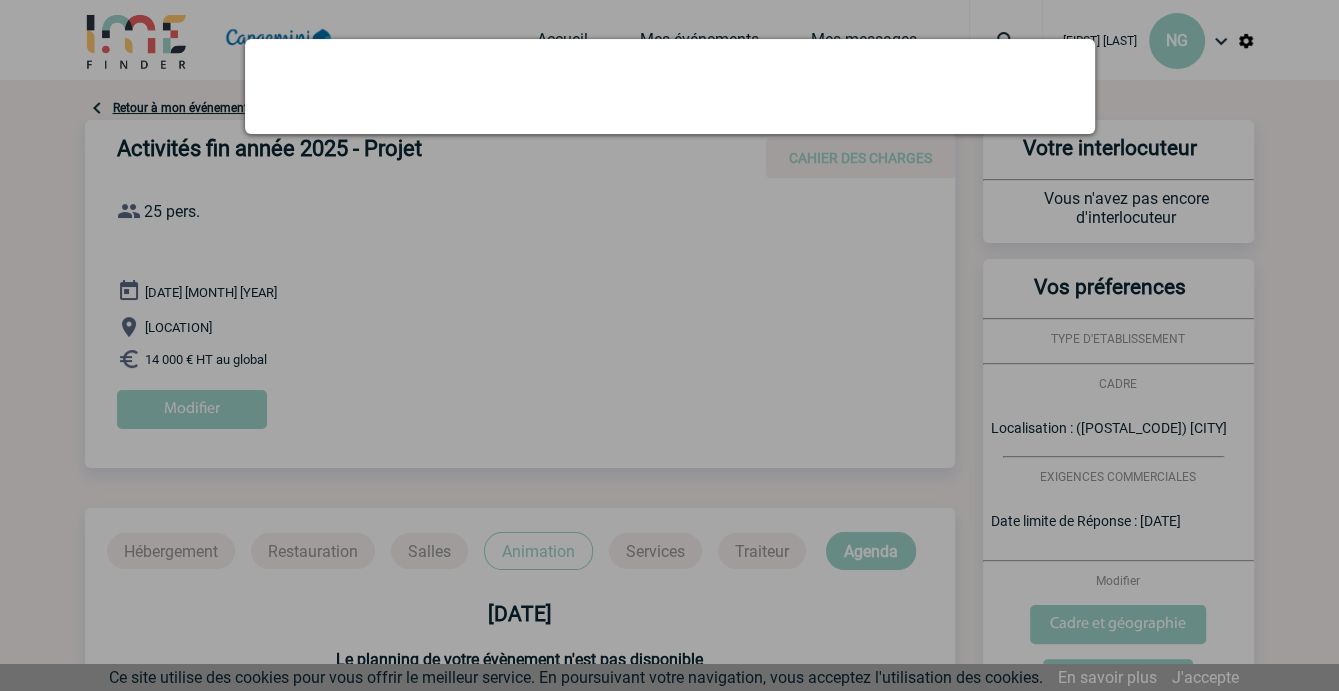 scroll, scrollTop: 0, scrollLeft: 0, axis: both 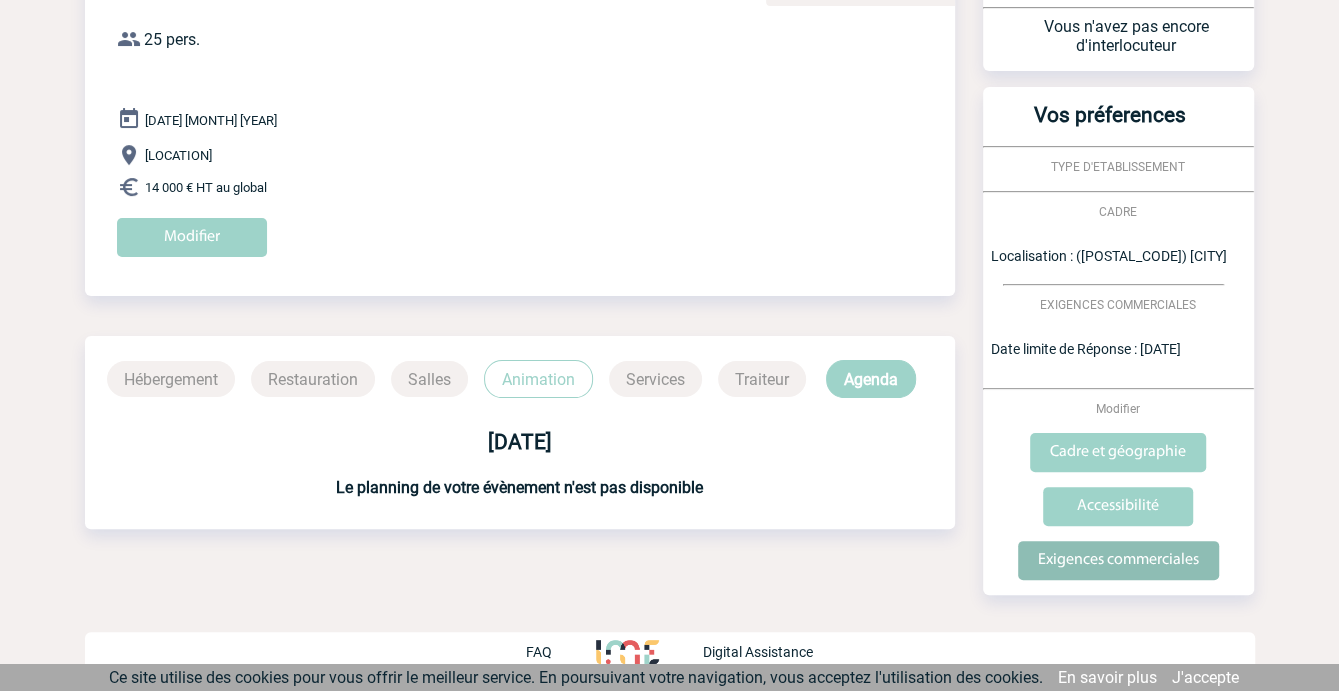 click on "Exigences commerciales" at bounding box center (1118, 560) 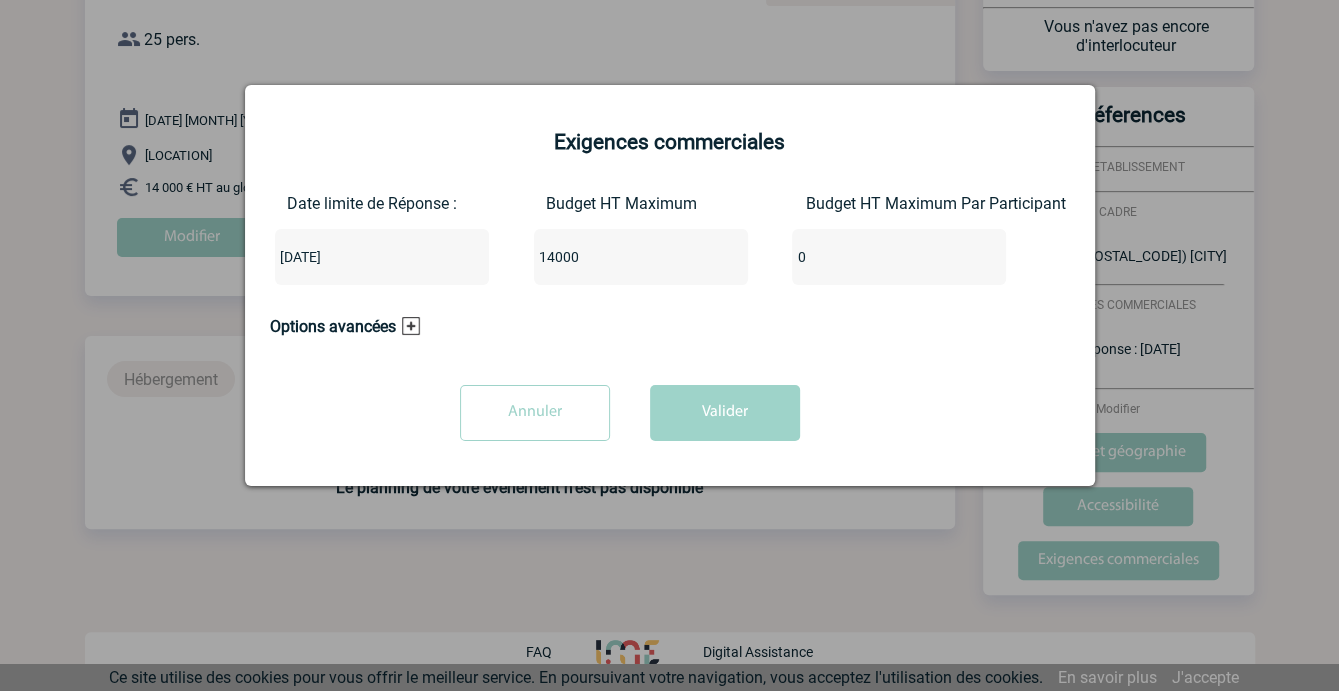 drag, startPoint x: 597, startPoint y: 266, endPoint x: 511, endPoint y: 271, distance: 86.145226 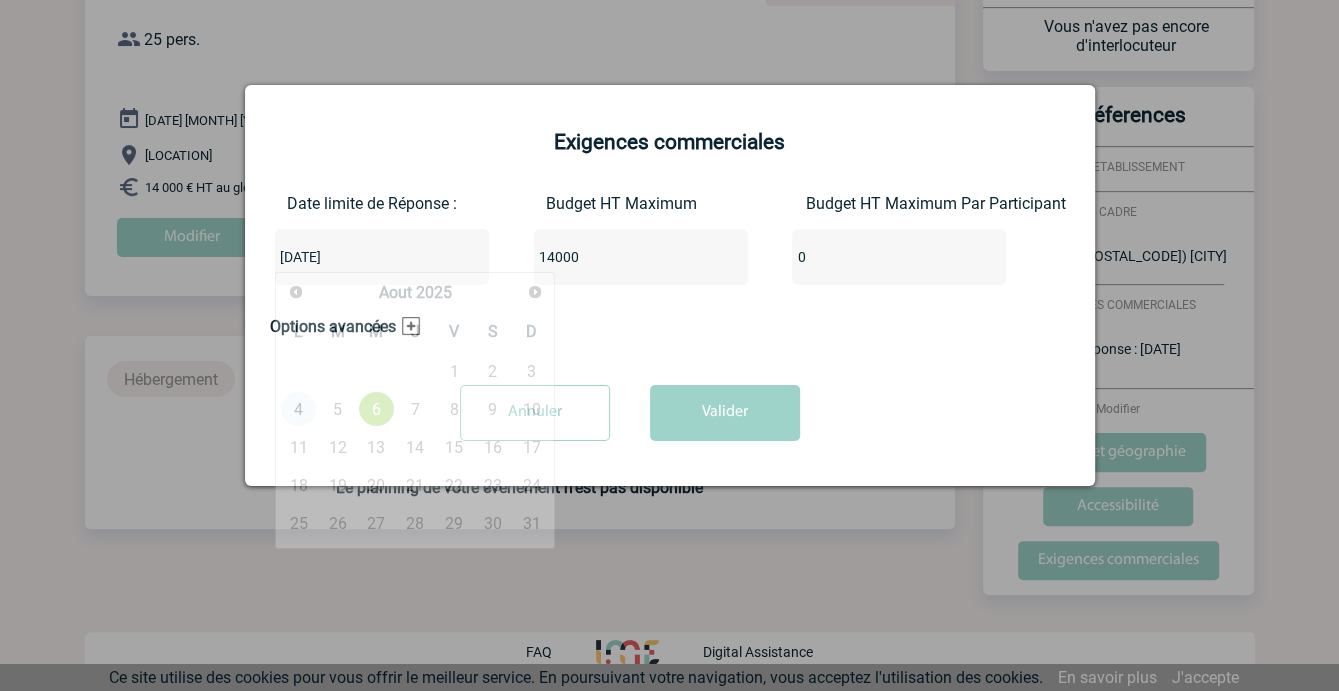 click on "2025-08-06" at bounding box center (322, 257) 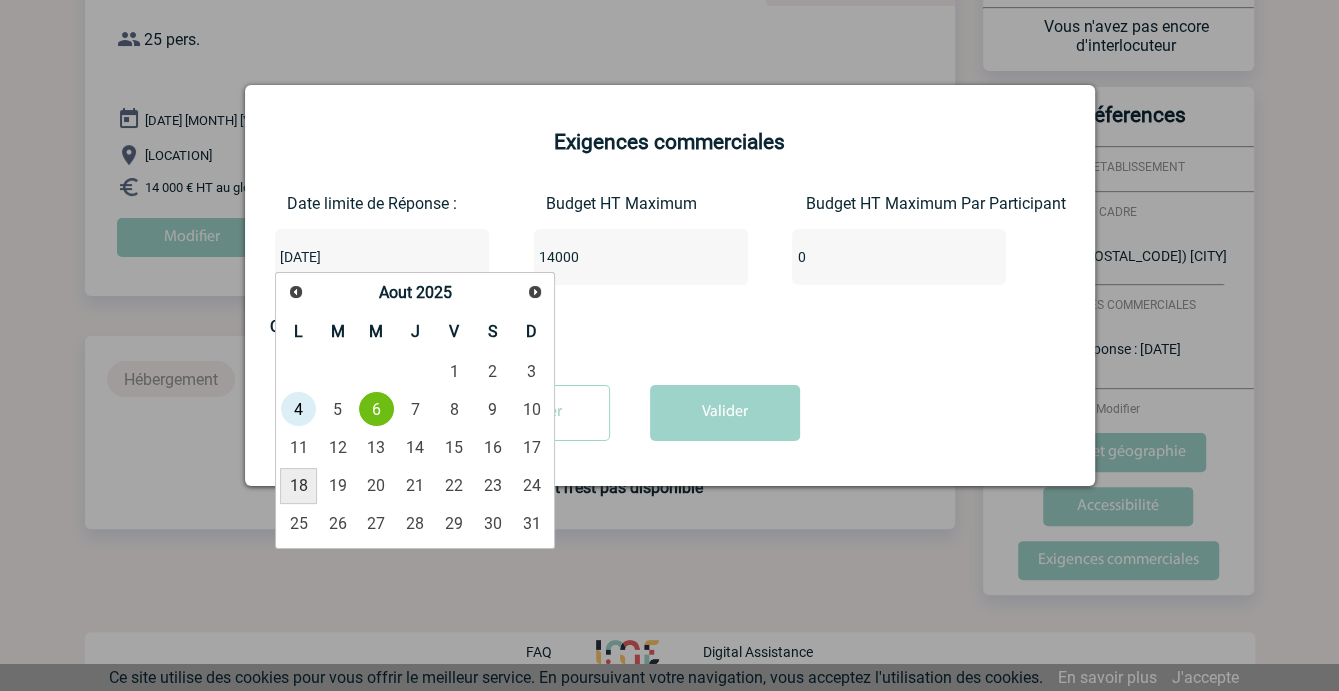 click on "18" at bounding box center (298, 486) 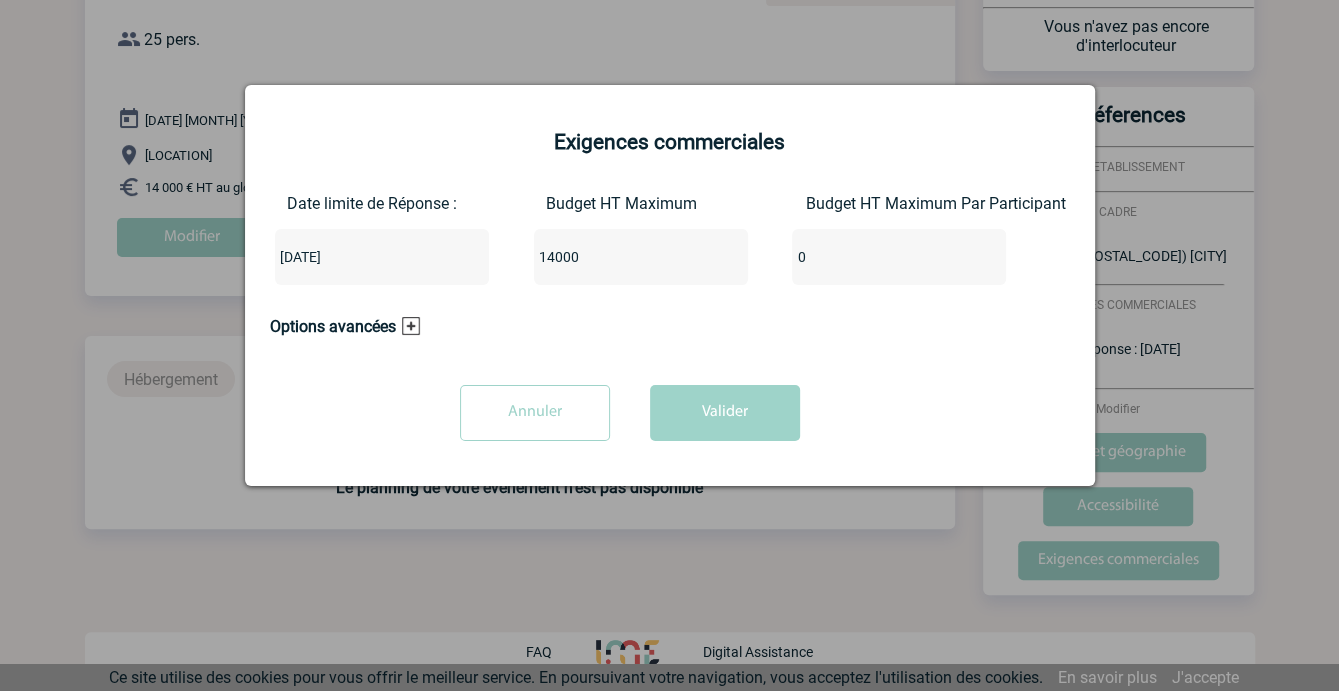 click on "Options avancées
ESATS
Documents Légaux disponibles
Moyens de paiement :  AIR+ CB VISA AMEX MASTERCARD
Commentaire
Annuler
Valider" at bounding box center (630, 341) 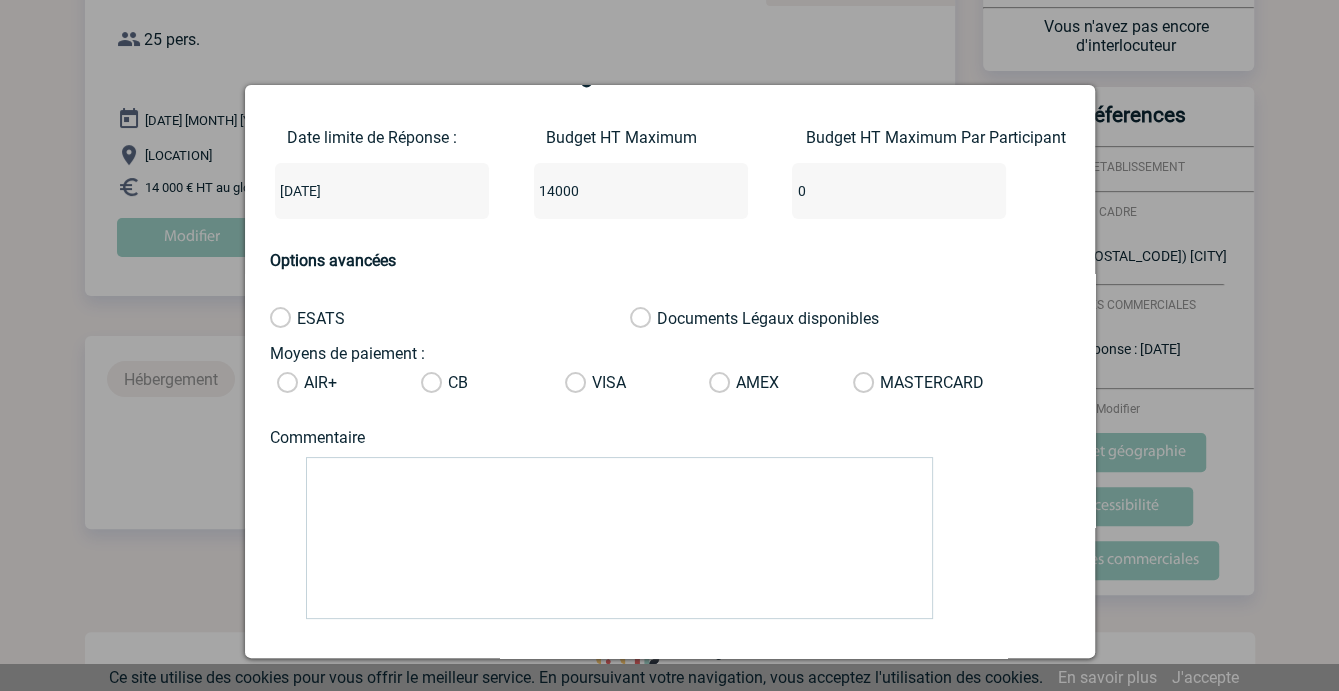 scroll, scrollTop: 160, scrollLeft: 0, axis: vertical 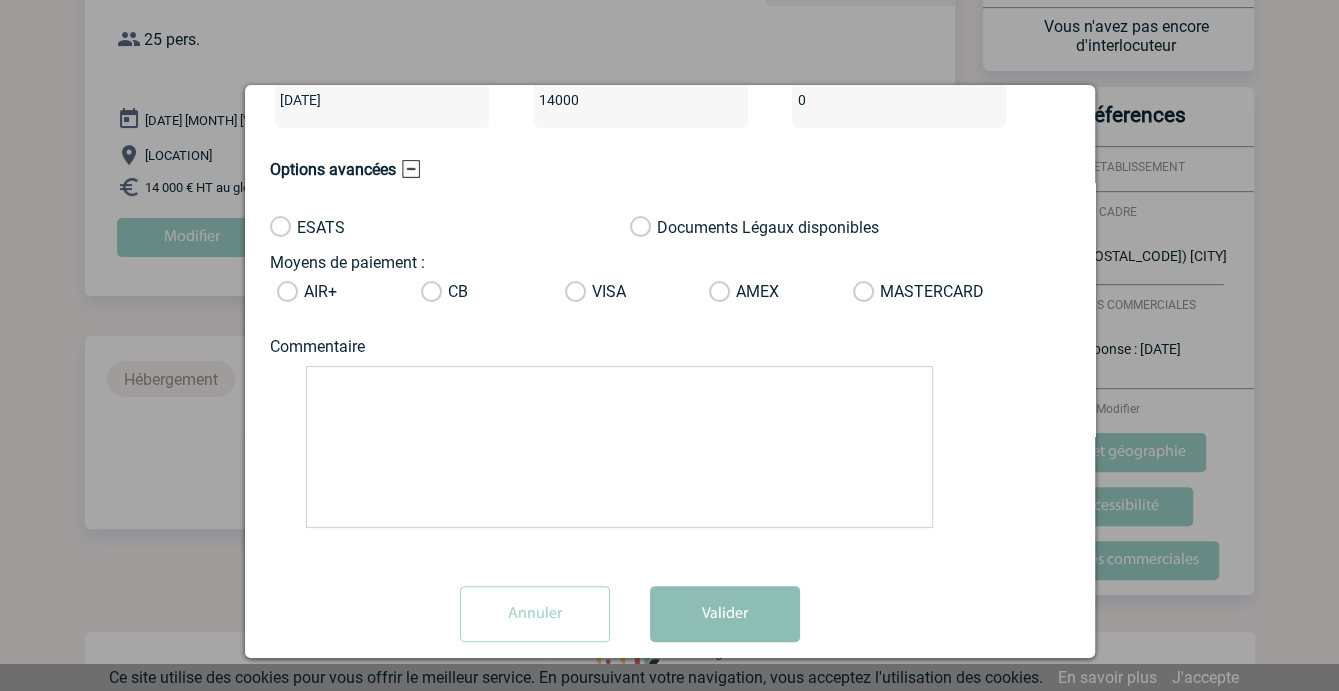 click on "Valider" at bounding box center [725, 614] 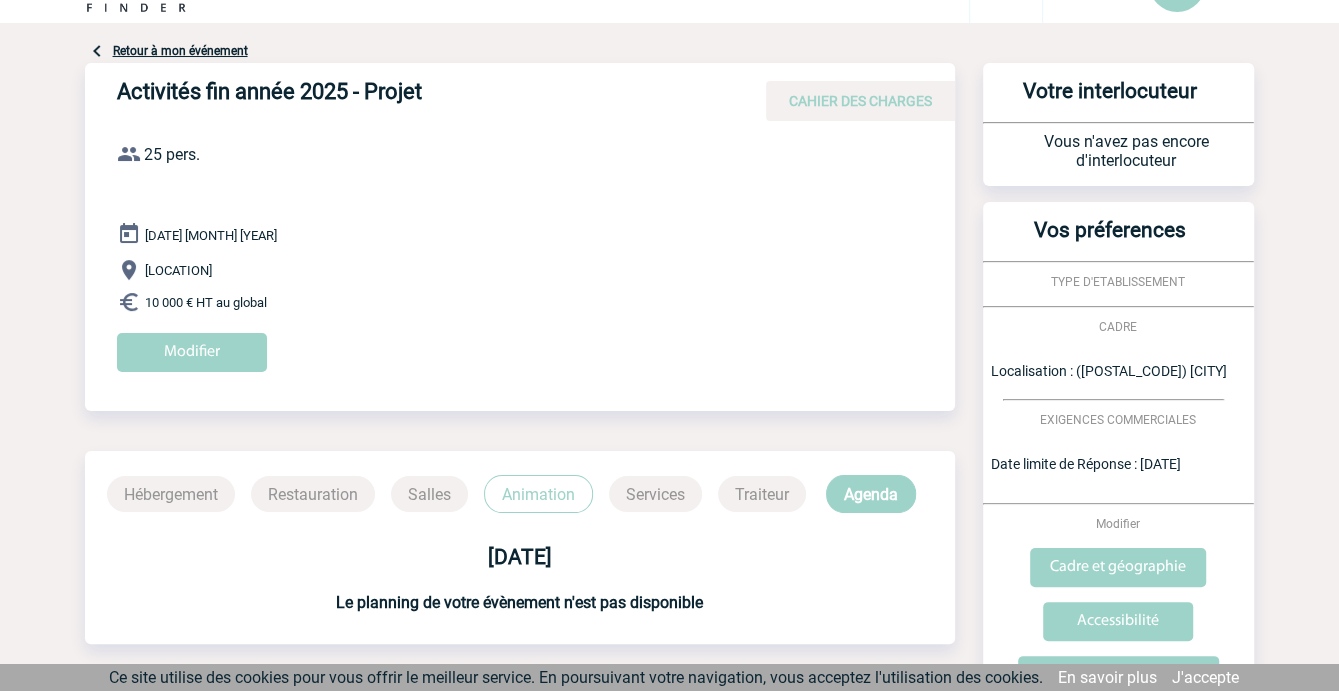 scroll, scrollTop: 0, scrollLeft: 0, axis: both 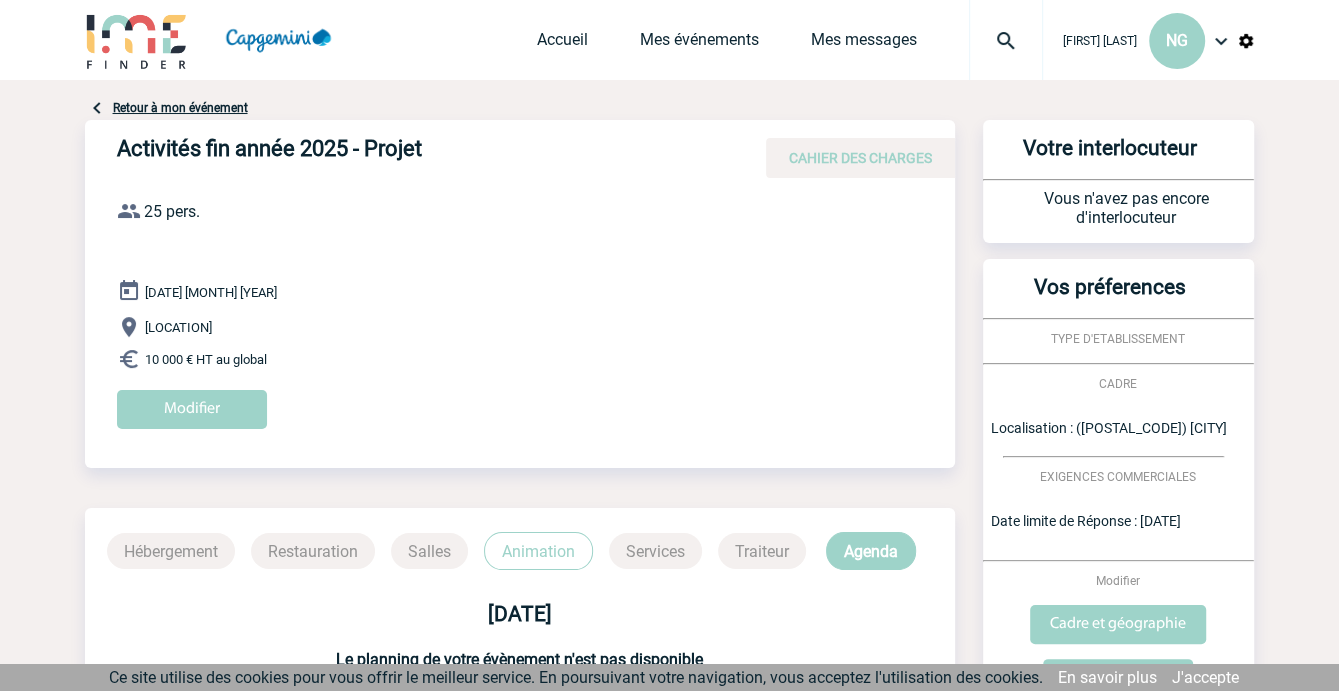 click on "CAHIER DES CHARGES" at bounding box center (860, 158) 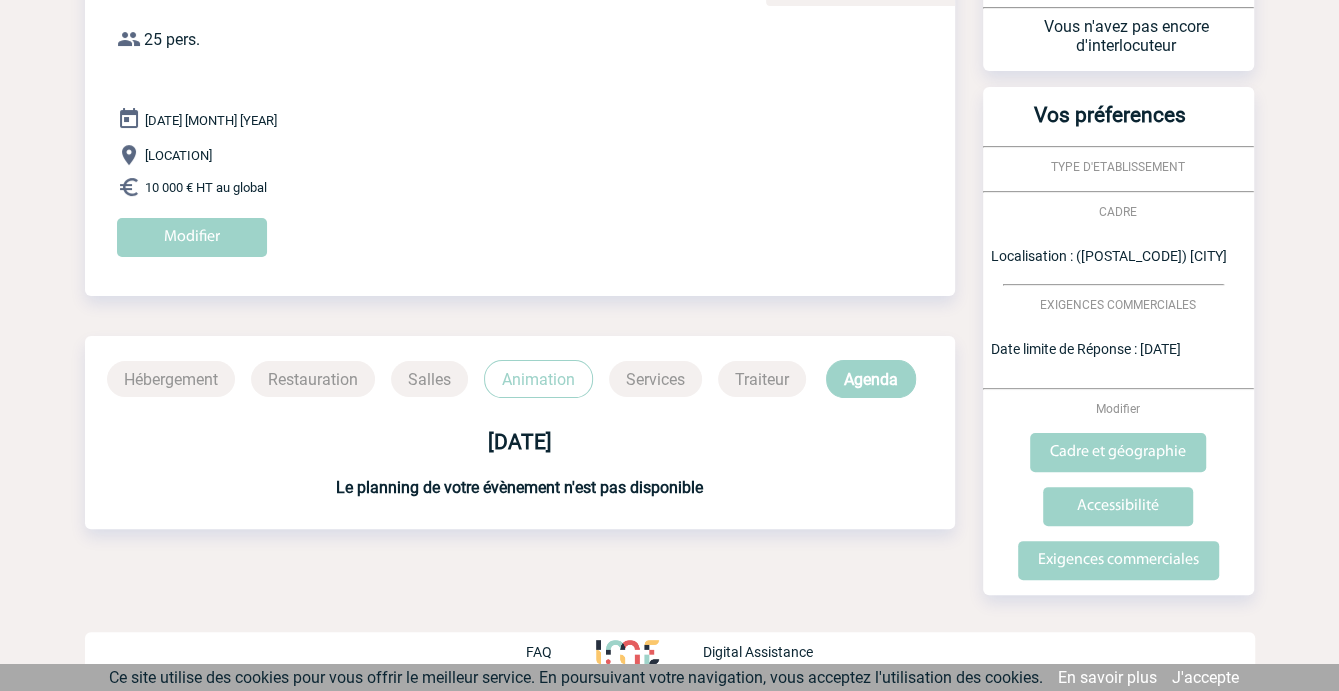 scroll, scrollTop: 0, scrollLeft: 0, axis: both 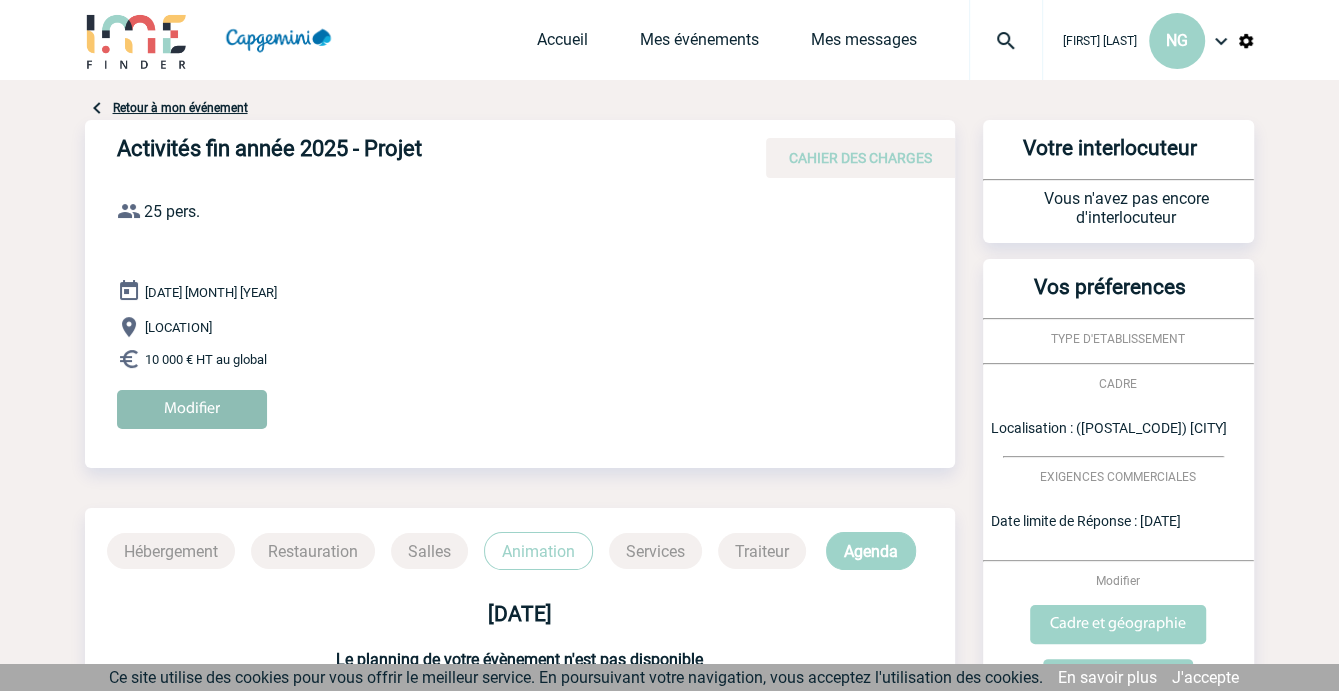 click on "Modifier" at bounding box center (192, 409) 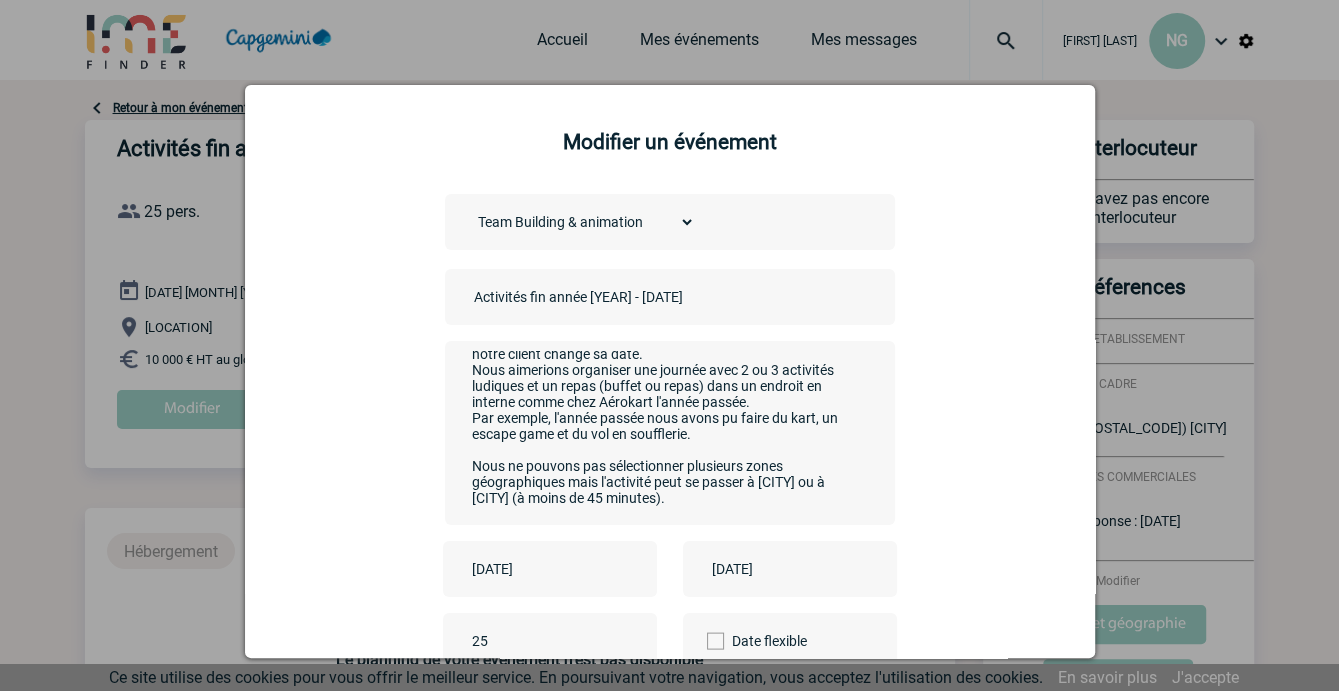 scroll, scrollTop: 204, scrollLeft: 0, axis: vertical 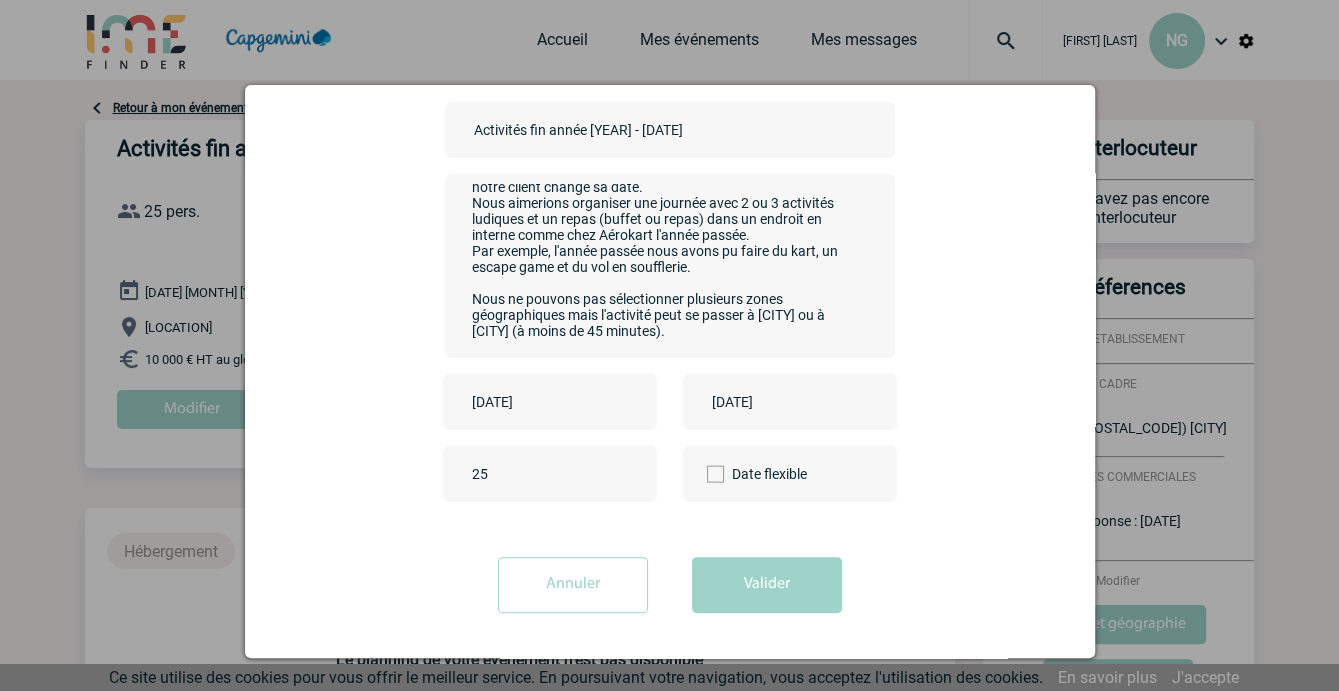 click on "25" at bounding box center (561, 474) 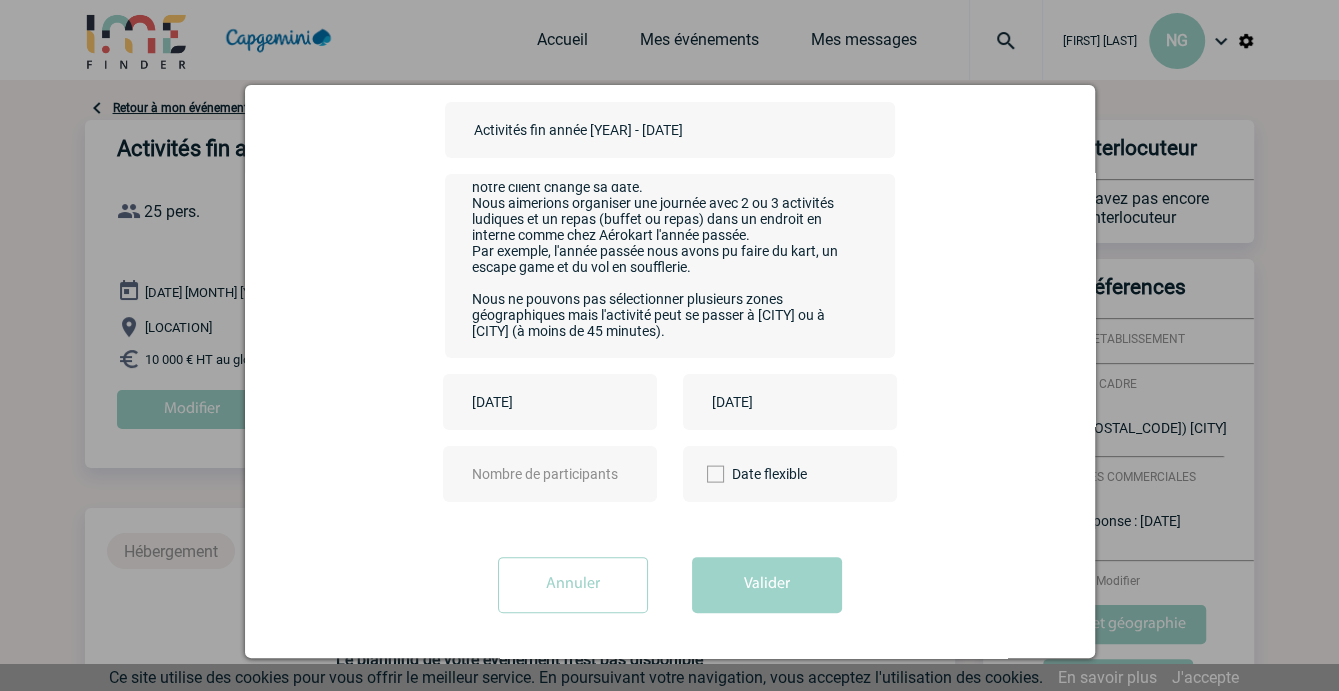 click on "Annuler
Valider" at bounding box center (670, 592) 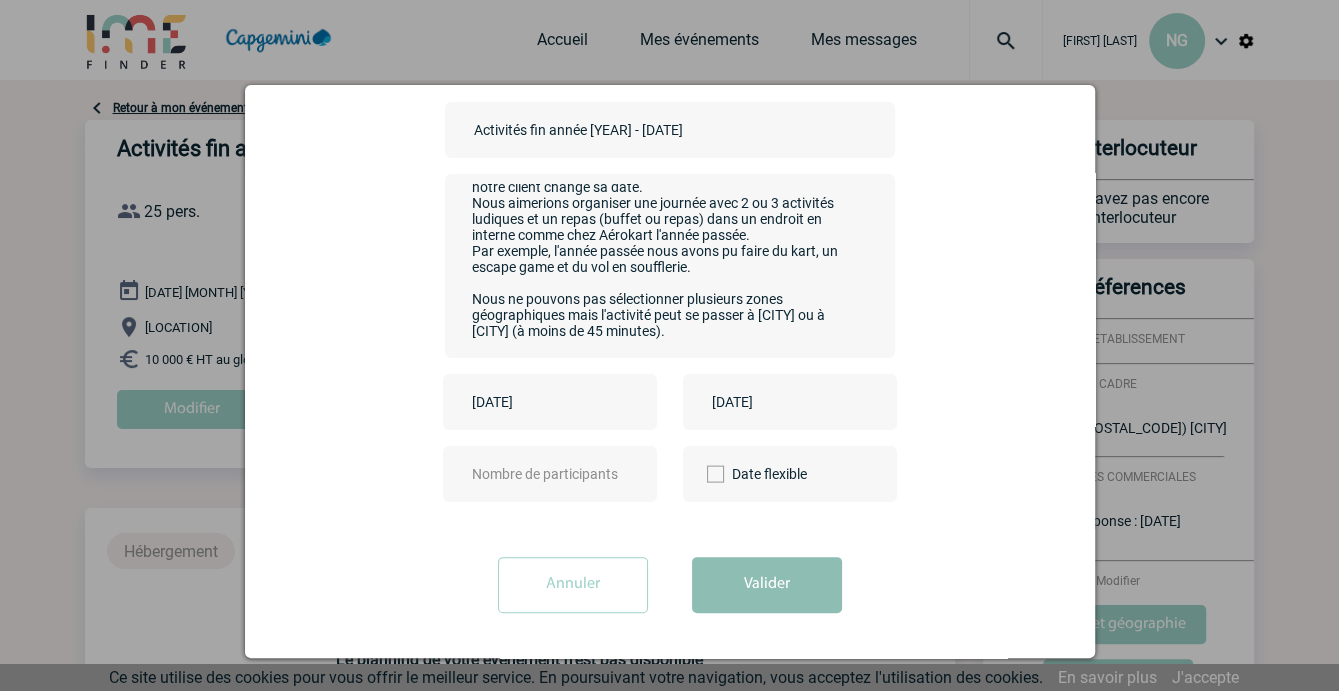click on "Valider" at bounding box center [767, 585] 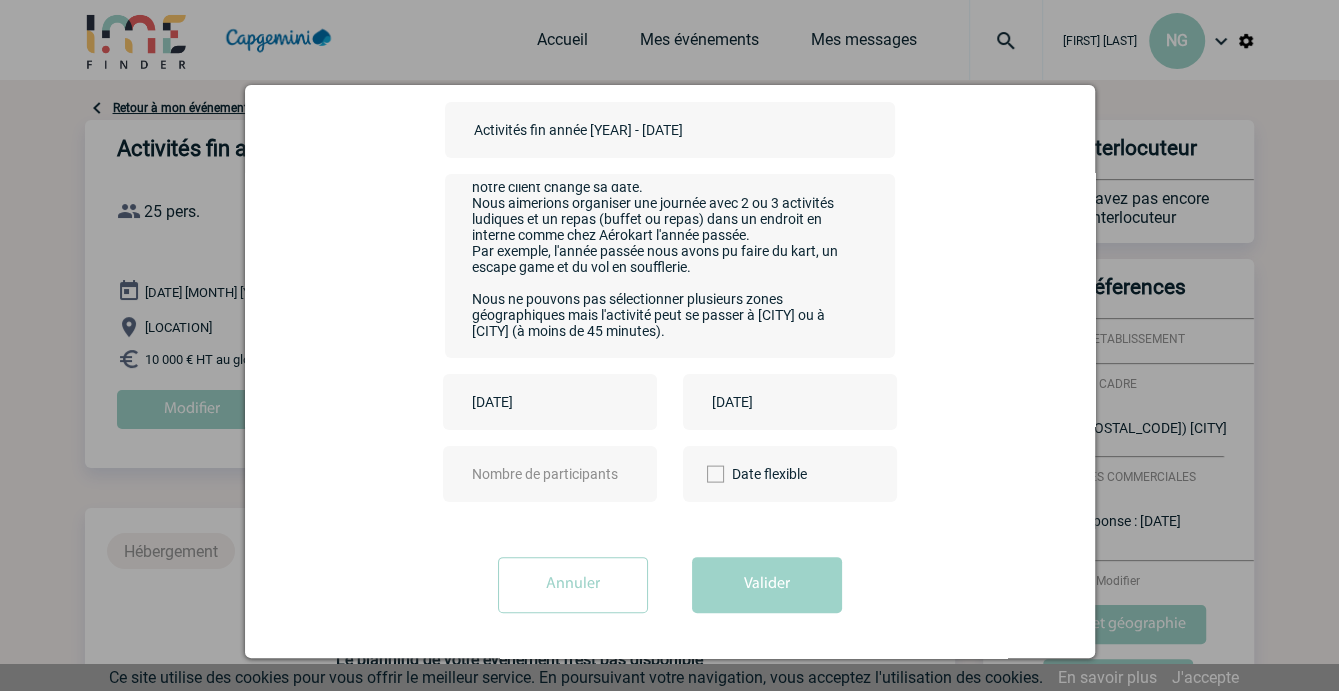 drag, startPoint x: 504, startPoint y: 478, endPoint x: 442, endPoint y: 481, distance: 62.072536 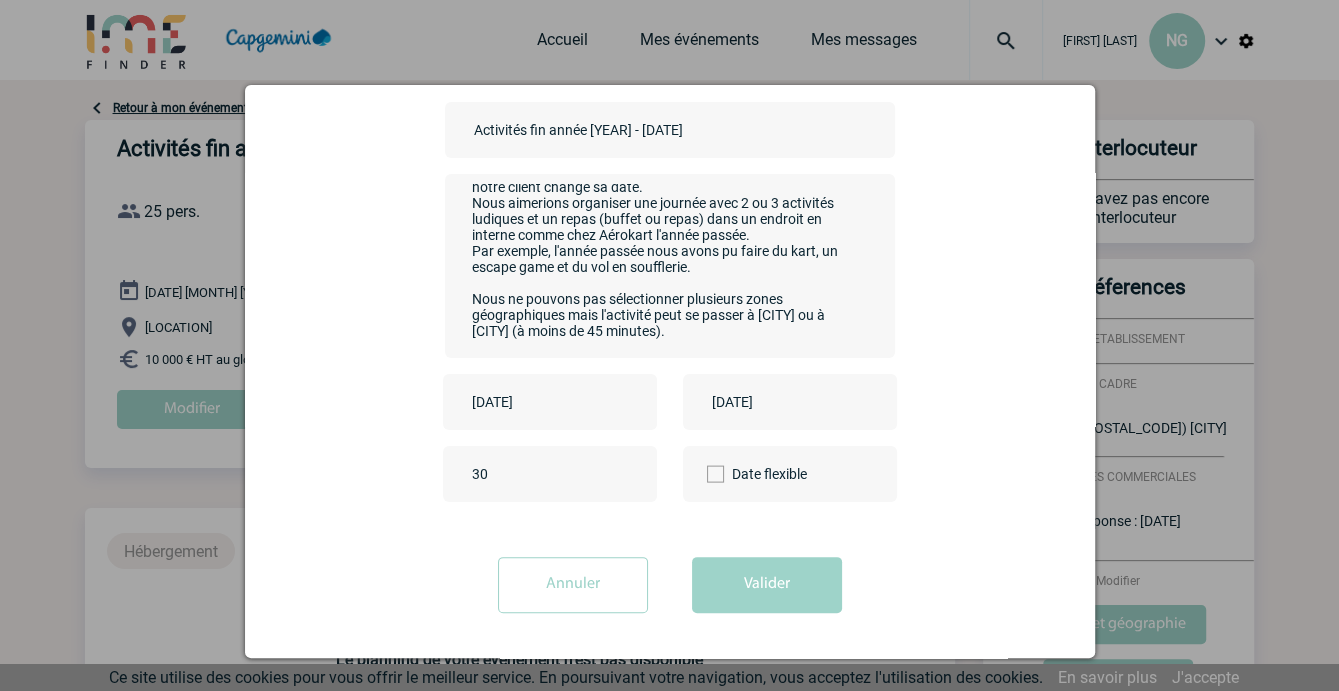 type on "30" 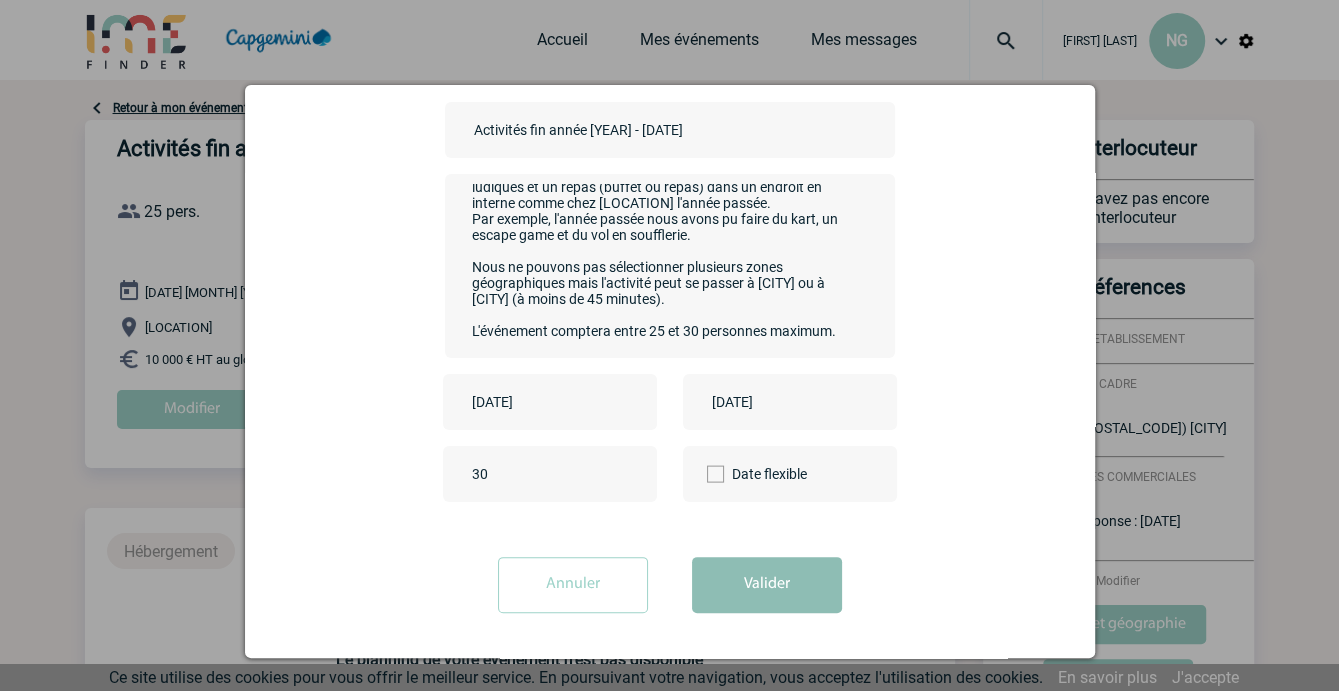 type on "Bonjour,
Dans le cadre de notre activité de fin d'année, nous aimerions organiser un événement semblable à celui de l'année dernière que nous avons fait avec vous chez Aérokart à Argenteuil.
L'objectif de cette journée est de proposer un moment de pause et de convivialité à notre équipe projet.
La date est fixe et ne peut pas être à priori modifiée sauf si notre client change sa date.
Nous aimerions organiser une journée avec 2 ou 3 activités ludiques et un repas (buffet ou repas) dans un endroit en interne comme chez Aérokart l'année passée.
Par exemple, l'année passée nous avons pu faire du kart, un escape game et du vol en soufflerie.
Nous ne pouvons pas sélectionner plusieurs zones géographiques mais l'activité peut se passer à Paris ou à Lille (à moins de 45 minutes).
L'événement comptera entre 25 et 30 personnes maximum." 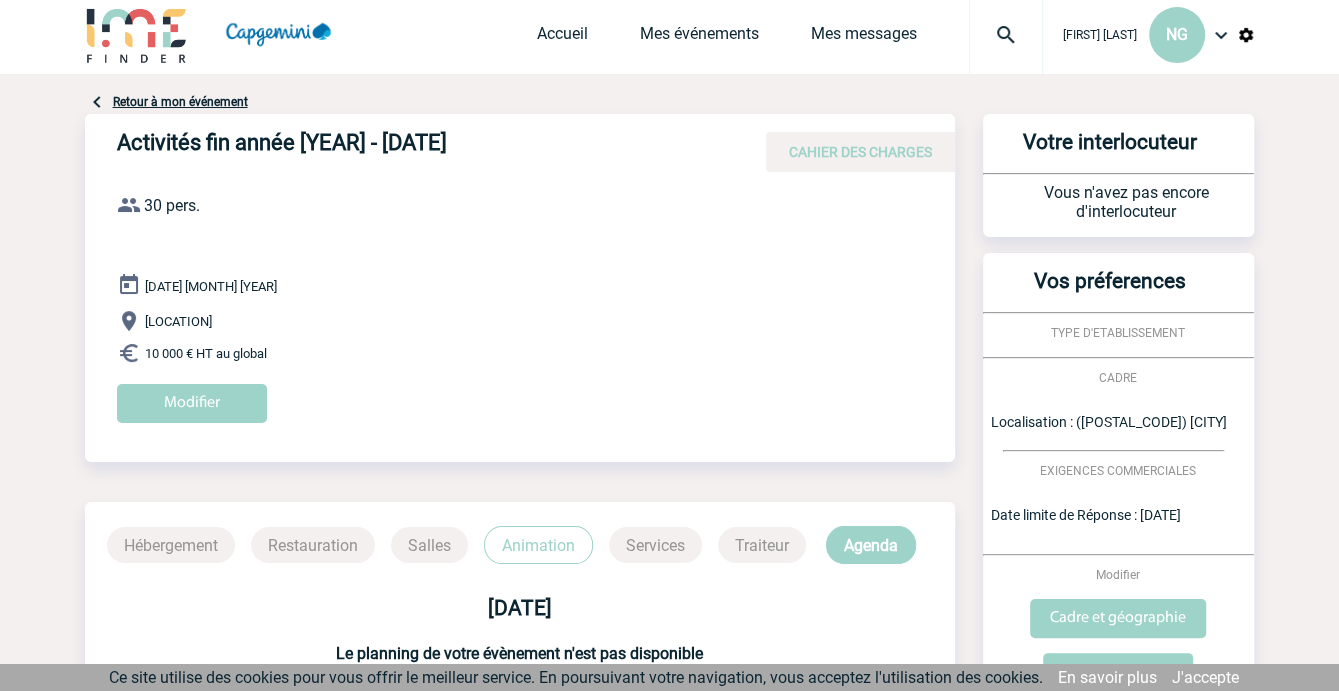 scroll, scrollTop: 0, scrollLeft: 0, axis: both 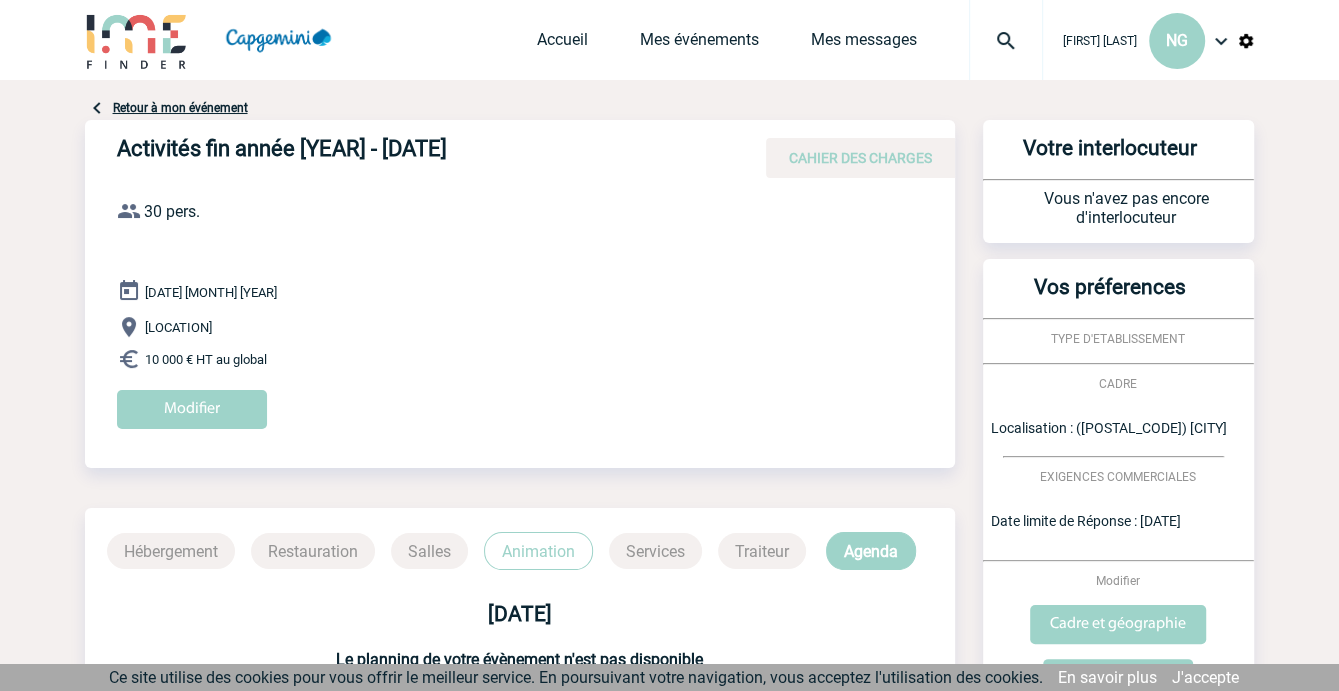 click on "[NAME]" at bounding box center (669, 431) 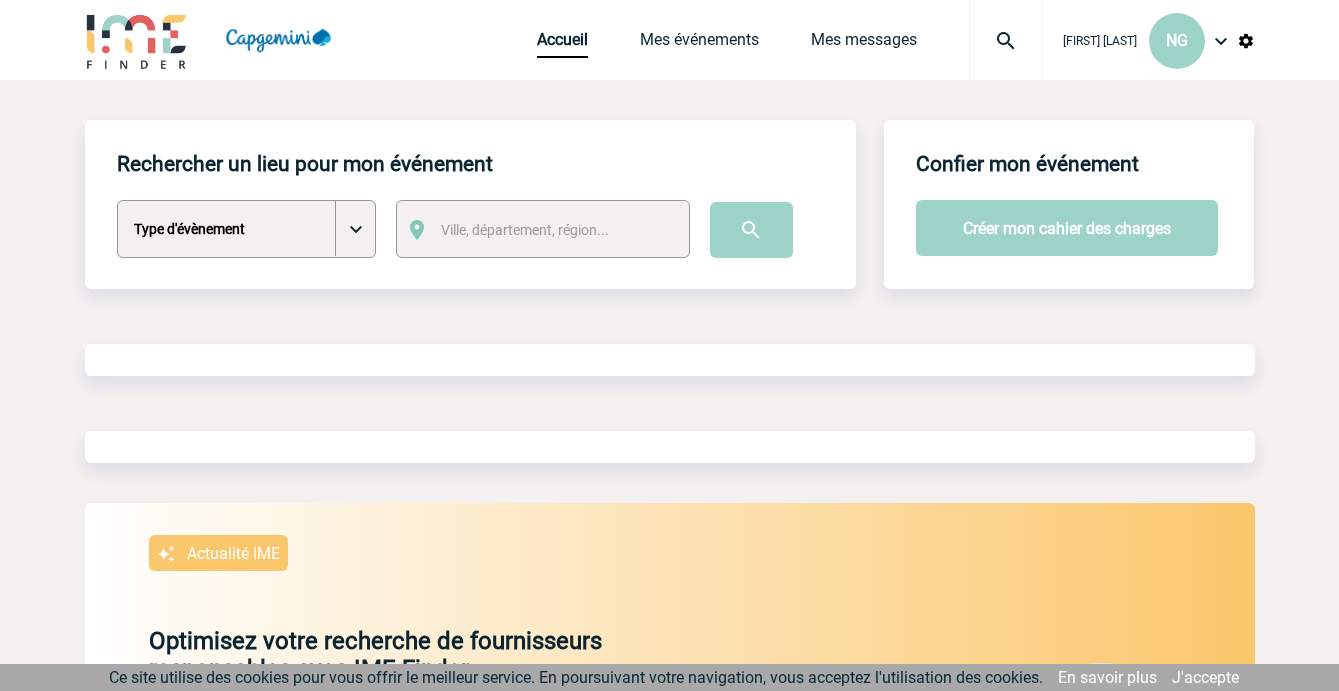 scroll, scrollTop: 0, scrollLeft: 0, axis: both 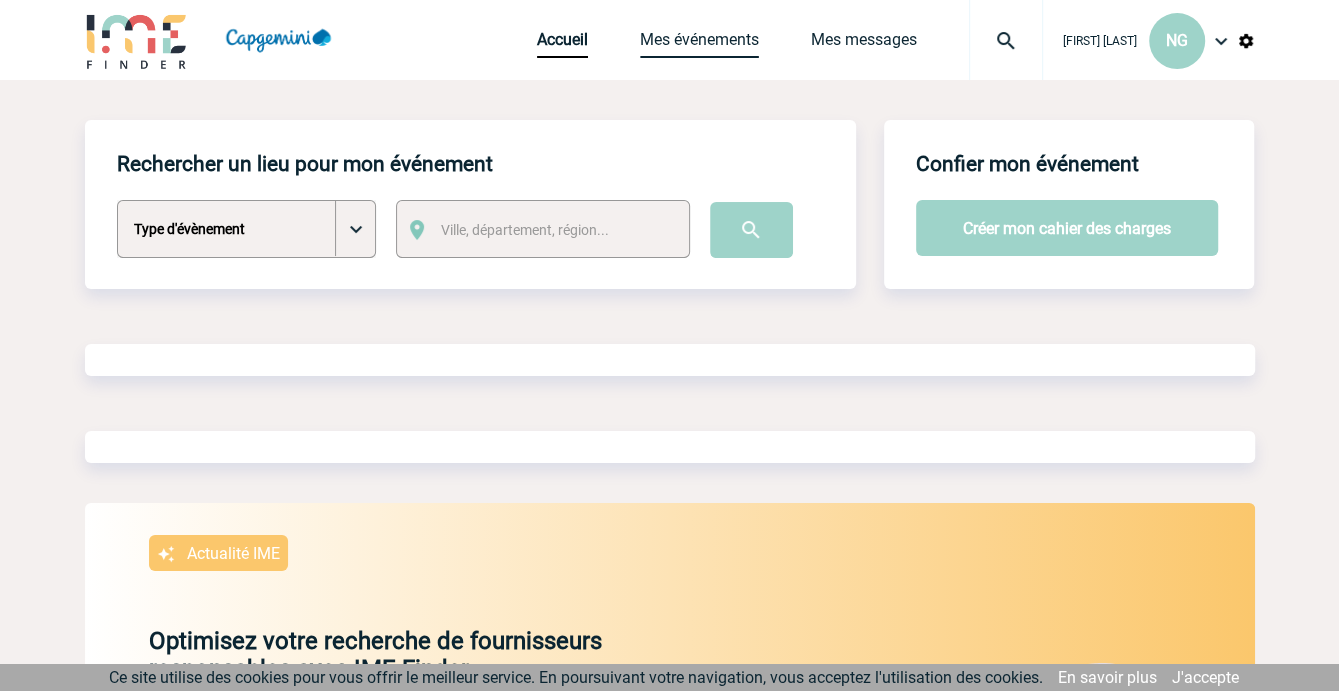 click on "Mes événements" at bounding box center (699, 44) 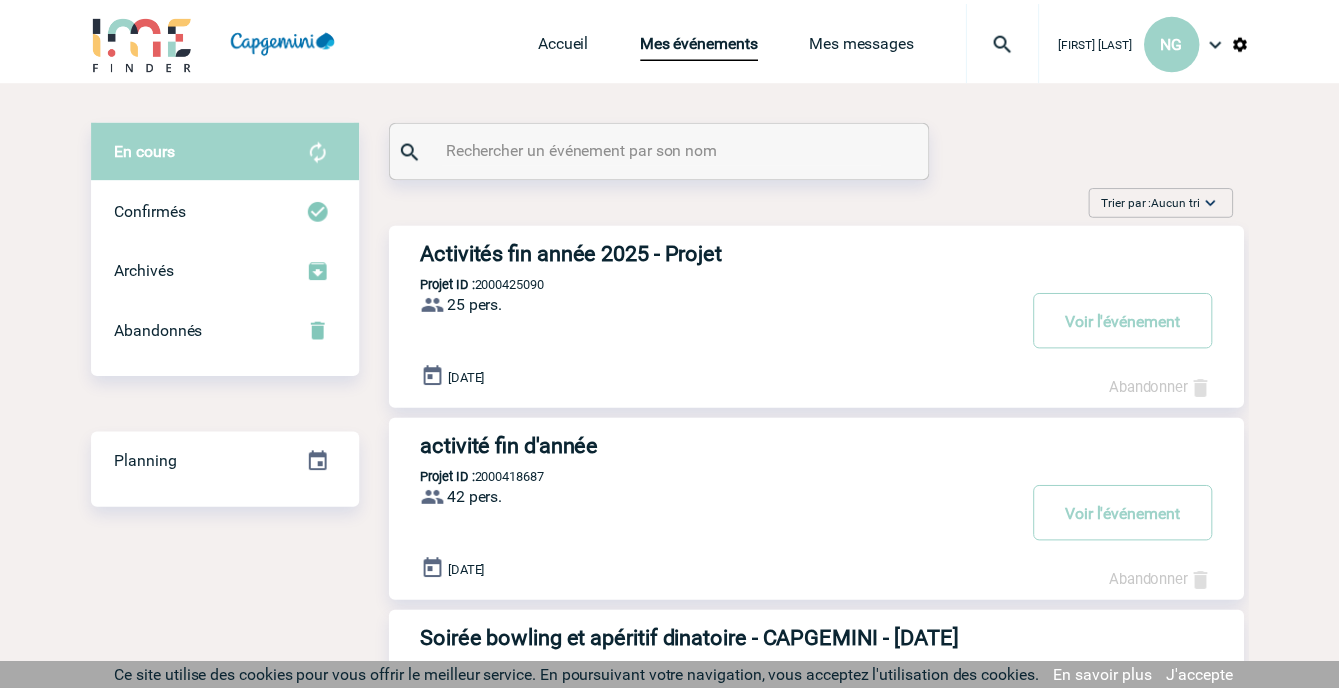scroll, scrollTop: 0, scrollLeft: 0, axis: both 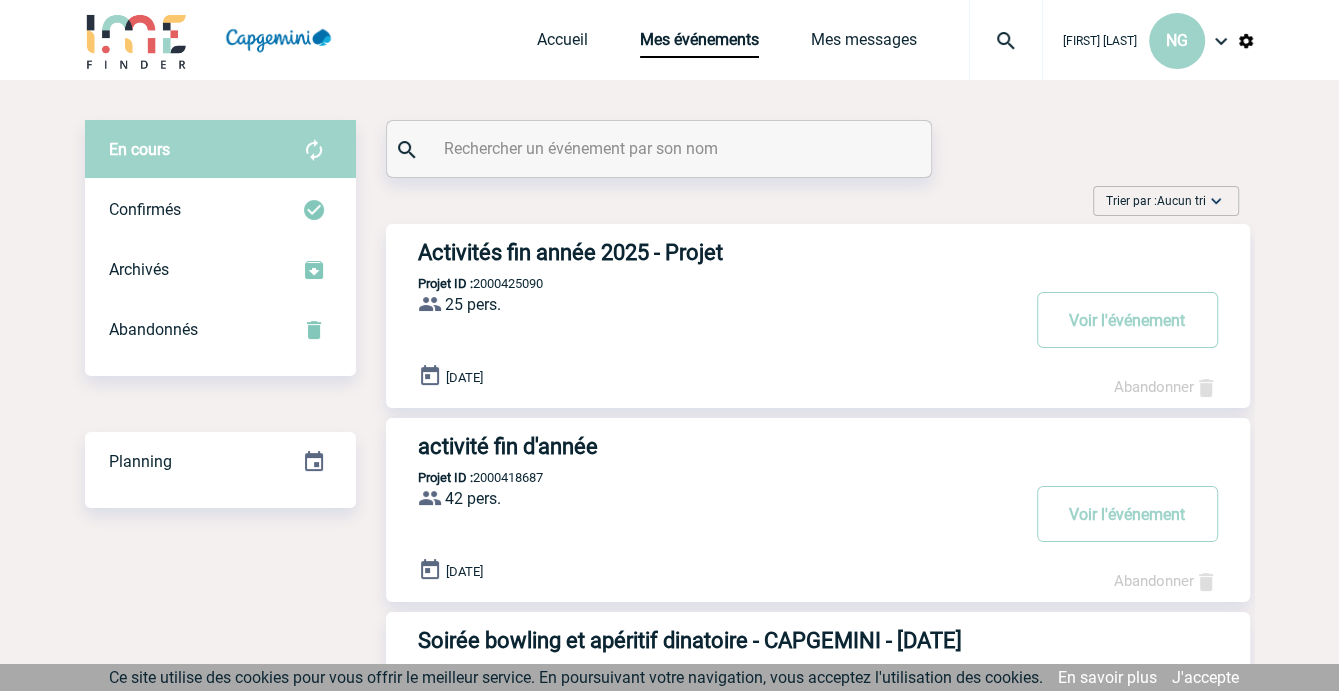 click on "activité fin d'année" at bounding box center [718, 446] 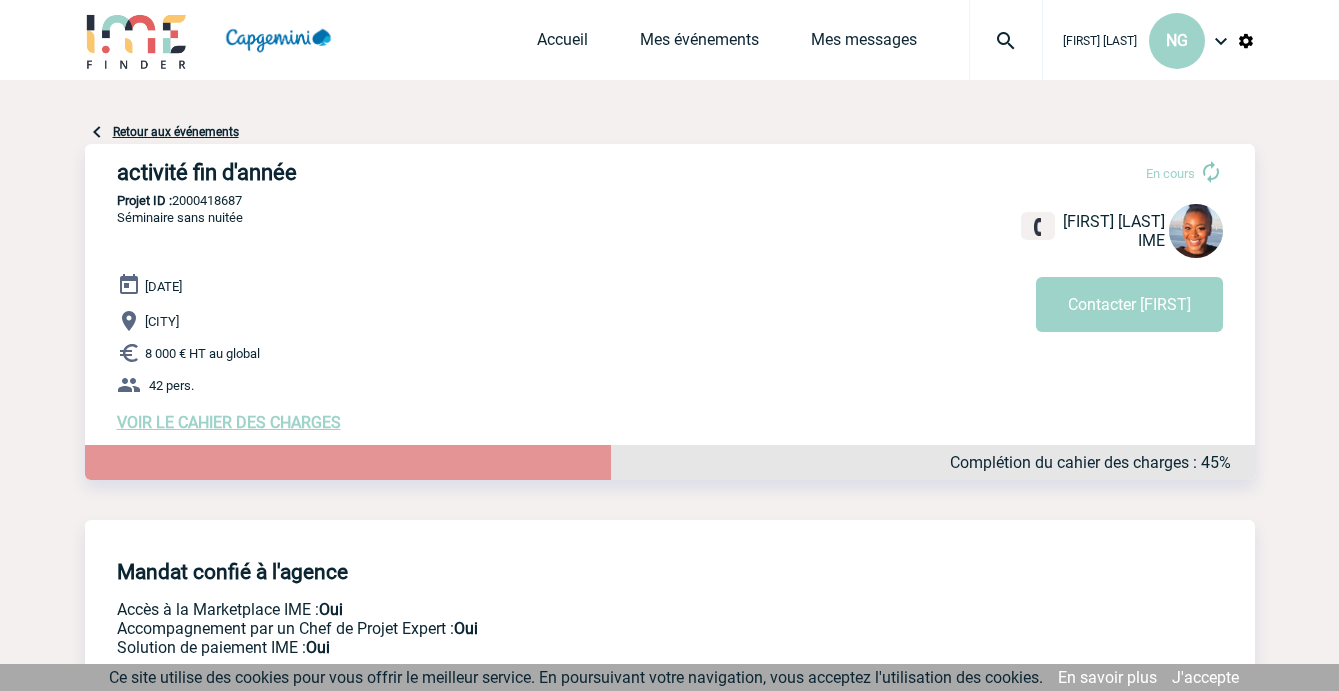scroll, scrollTop: 0, scrollLeft: 0, axis: both 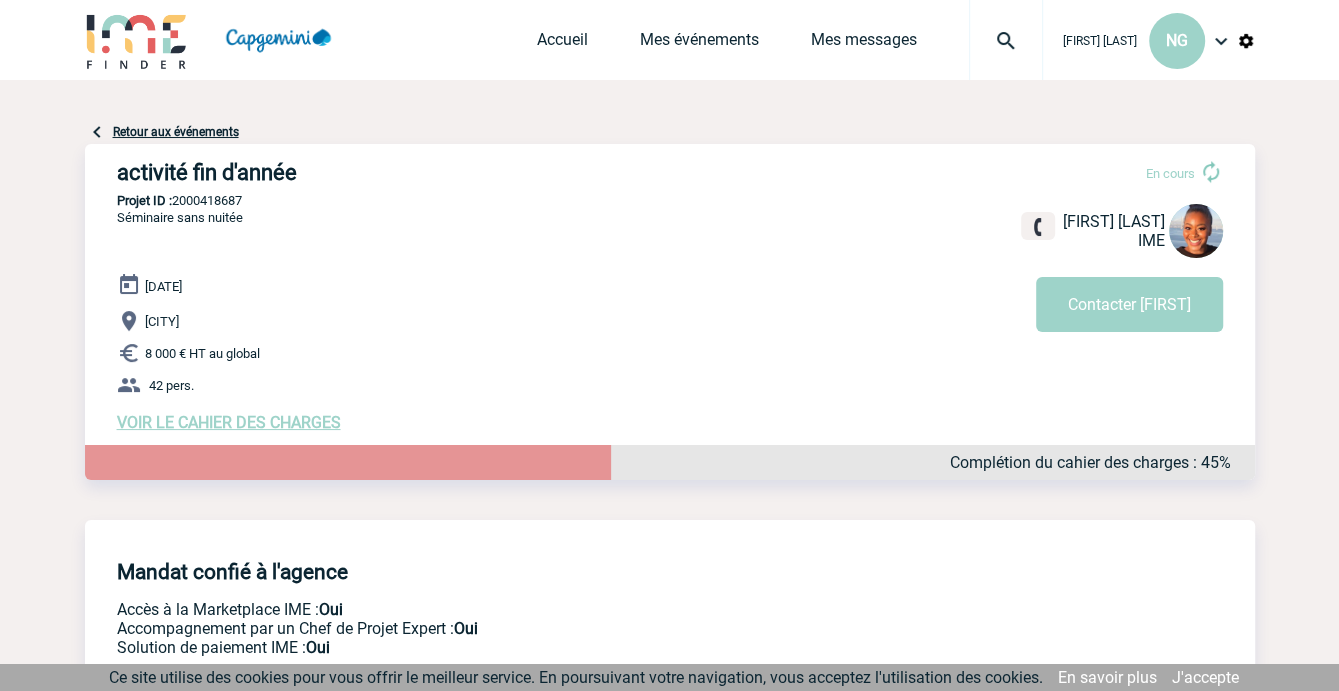 click at bounding box center [1221, 41] 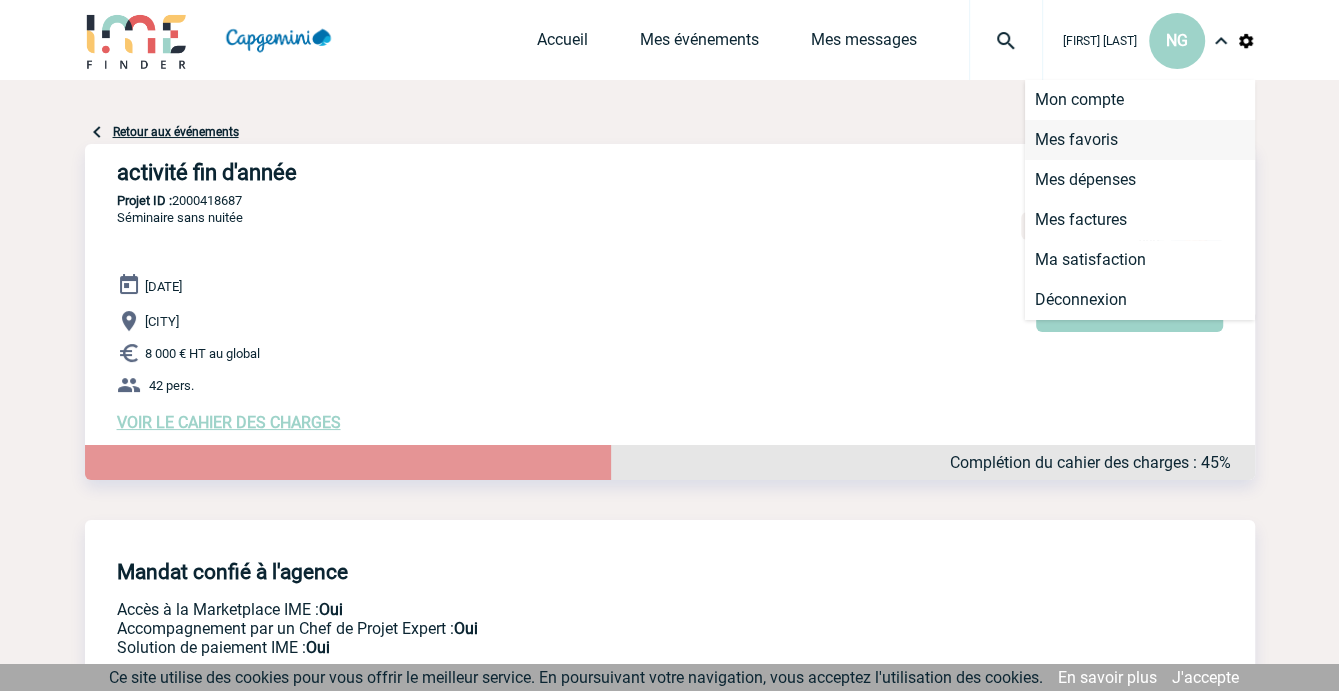 click on "Mes favoris" at bounding box center [1140, 140] 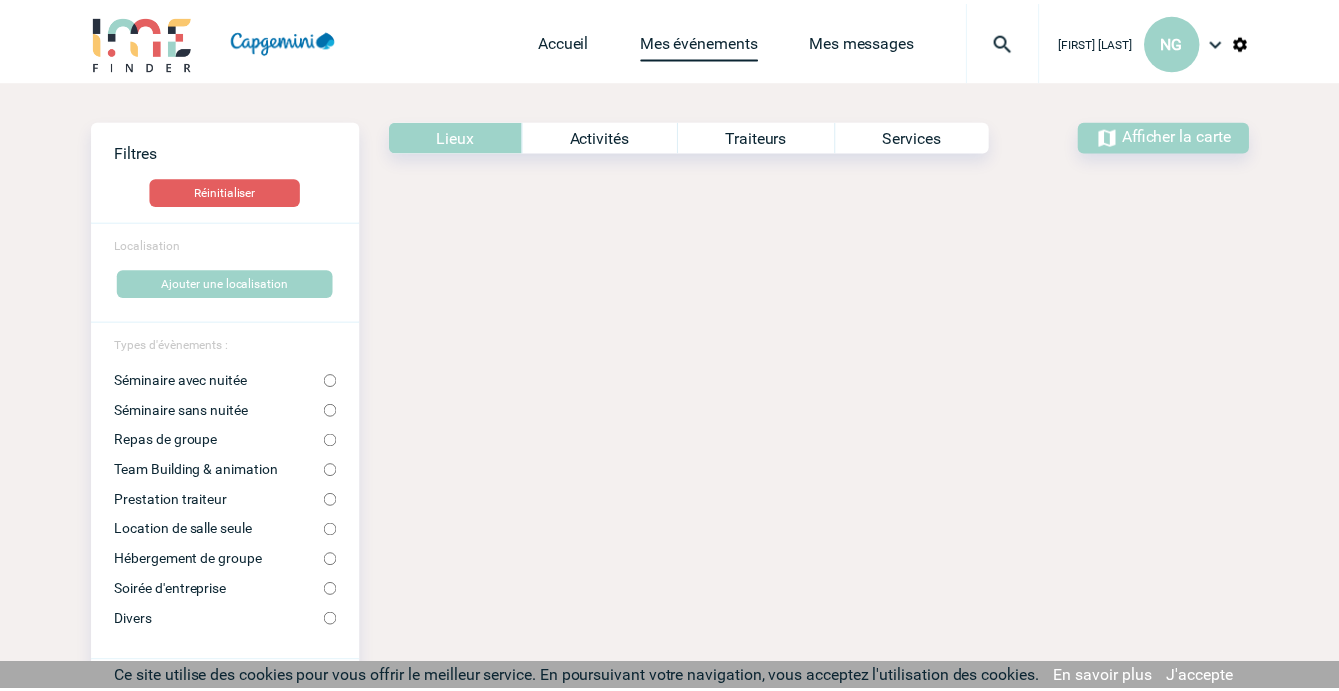 scroll, scrollTop: 0, scrollLeft: 0, axis: both 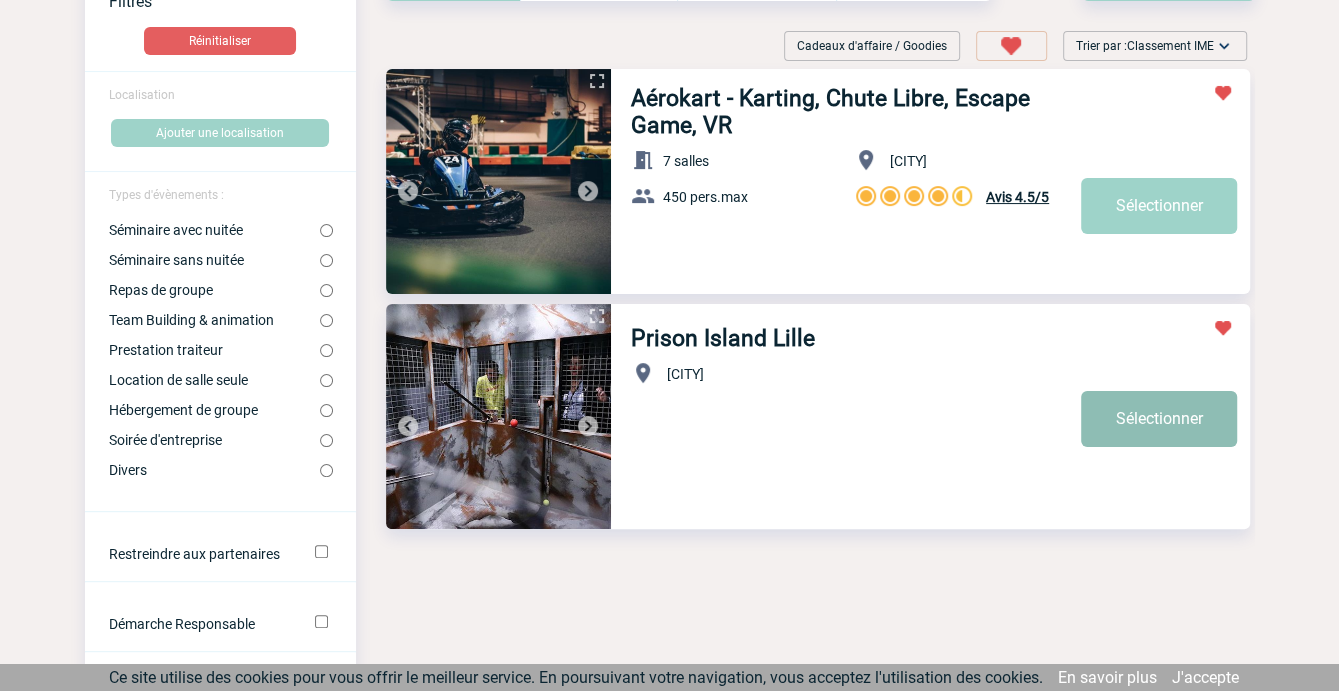 click on "Sélectionner" at bounding box center (1159, 206) 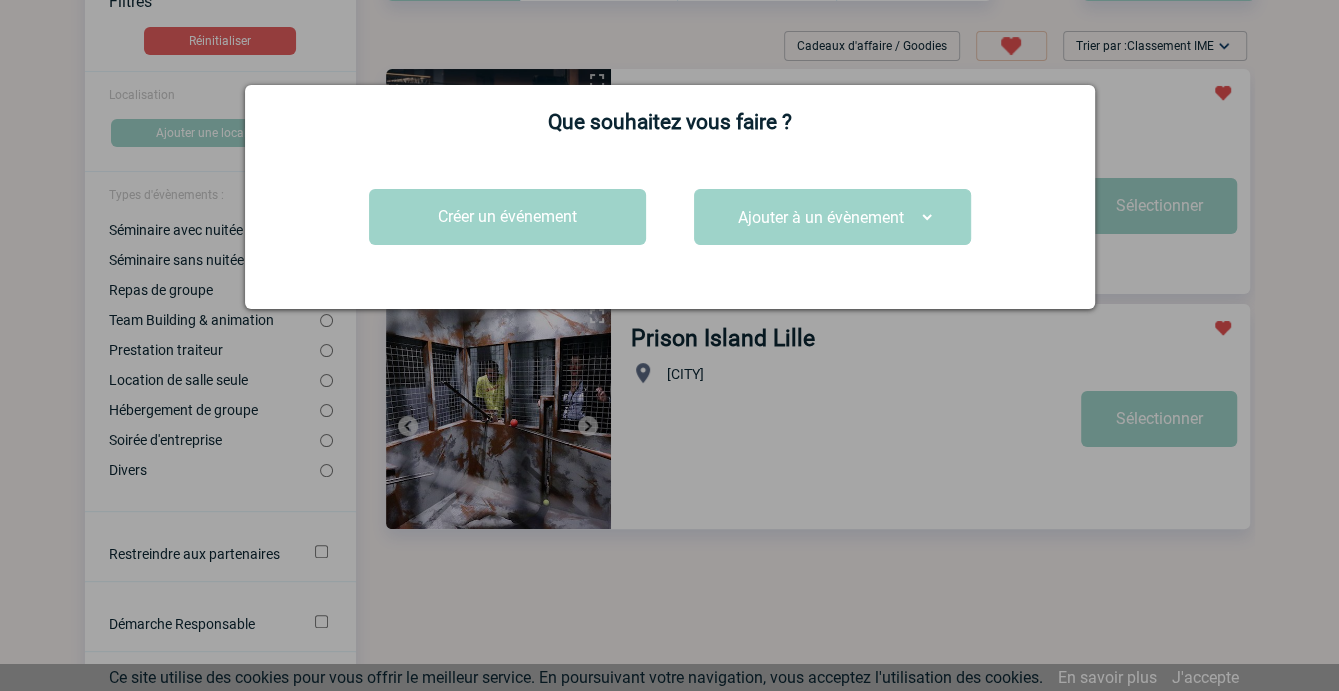 click on "Ajouter à un évènement Activités fin année 2025 - Projet" at bounding box center (832, 217) 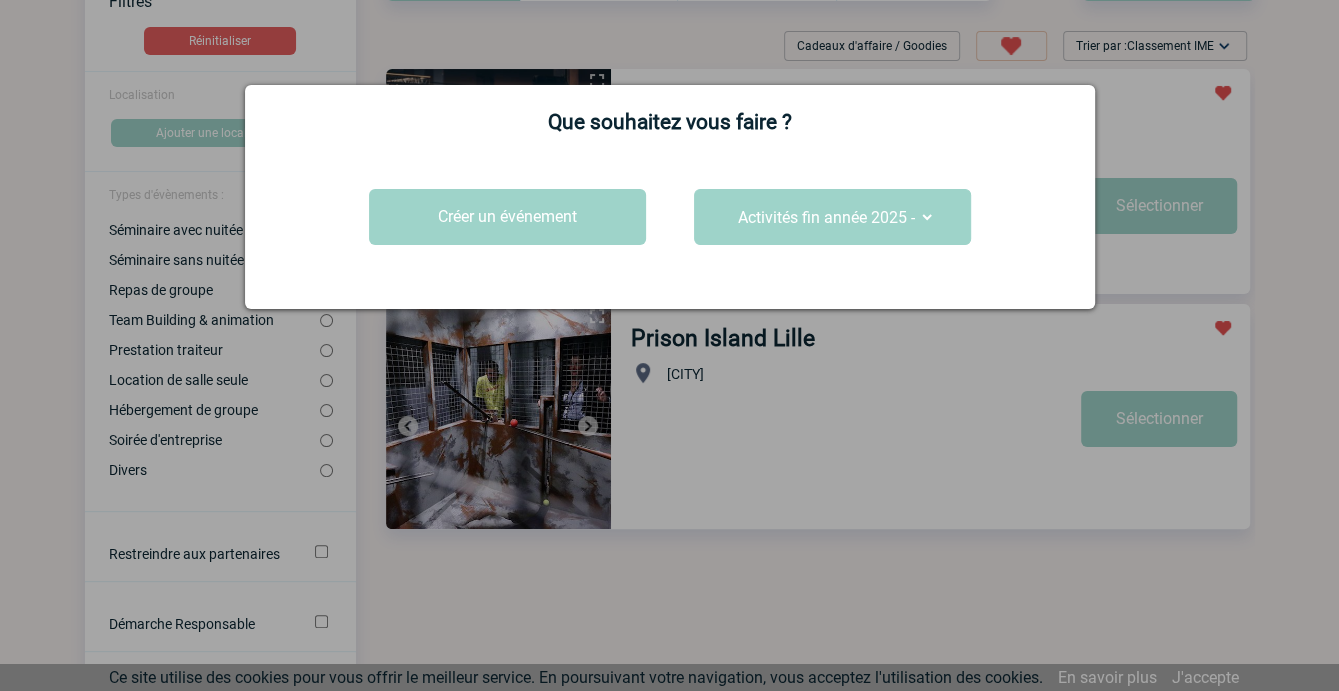 click on "Ajouter à un évènement Activités fin année 2025 - Projet" at bounding box center [832, 217] 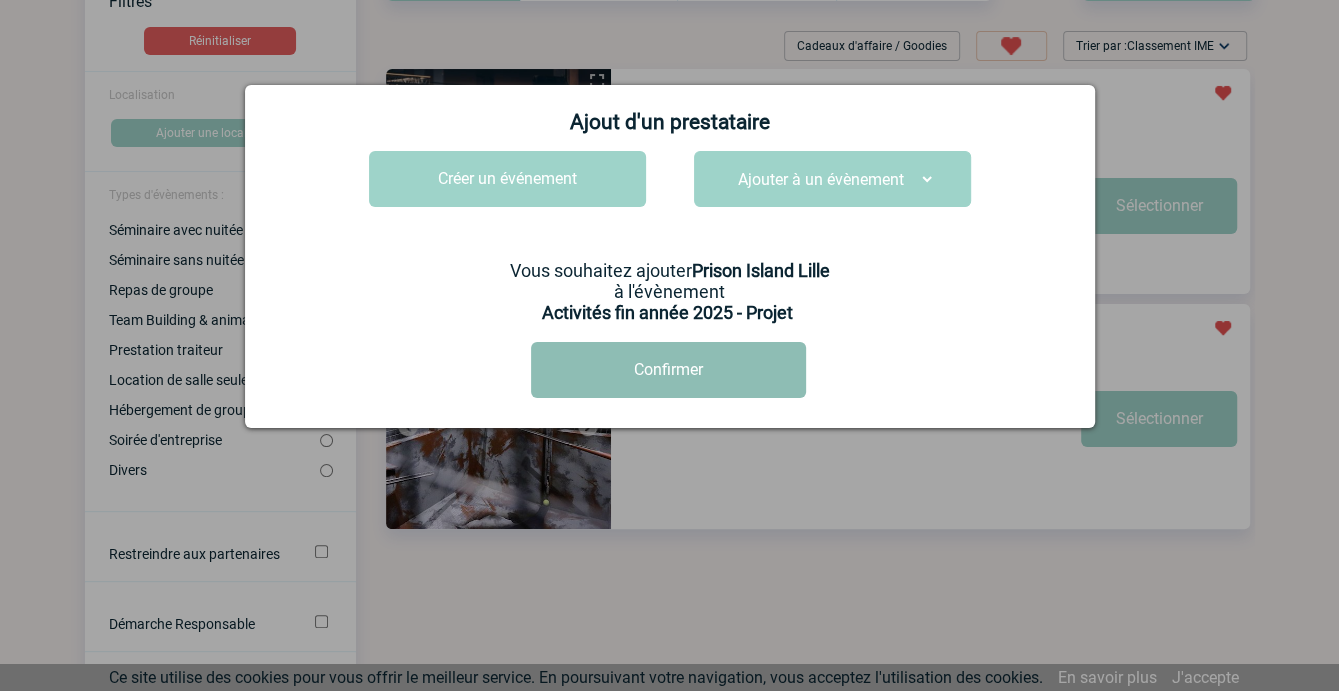 click on "Confirmer" at bounding box center (668, 370) 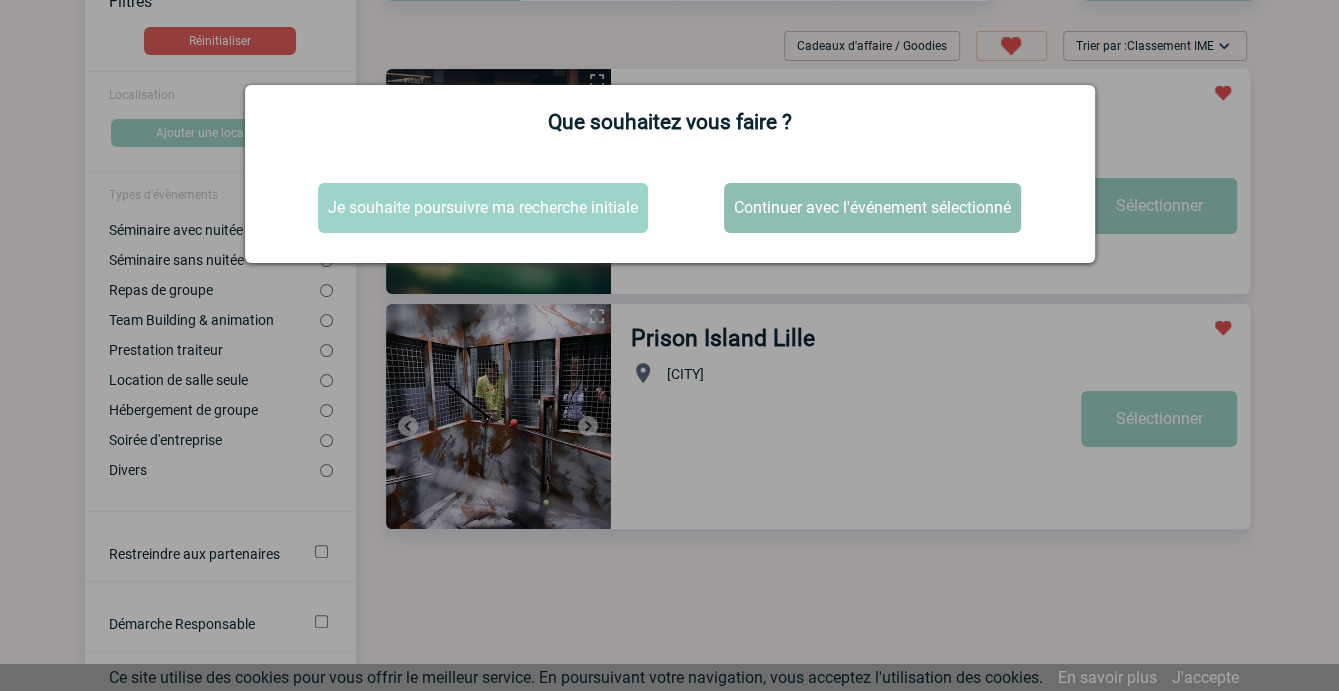 click on "Continuer avec l'événement sélectionné" at bounding box center [872, 208] 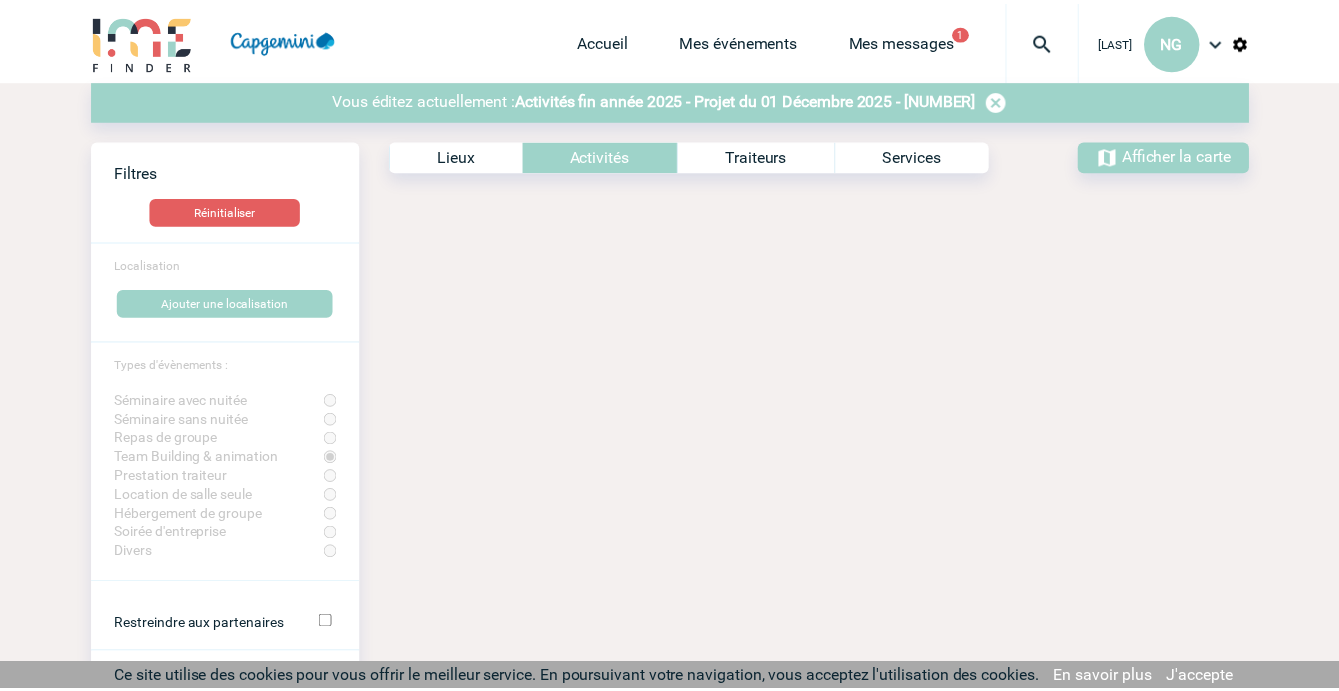 scroll, scrollTop: 0, scrollLeft: 0, axis: both 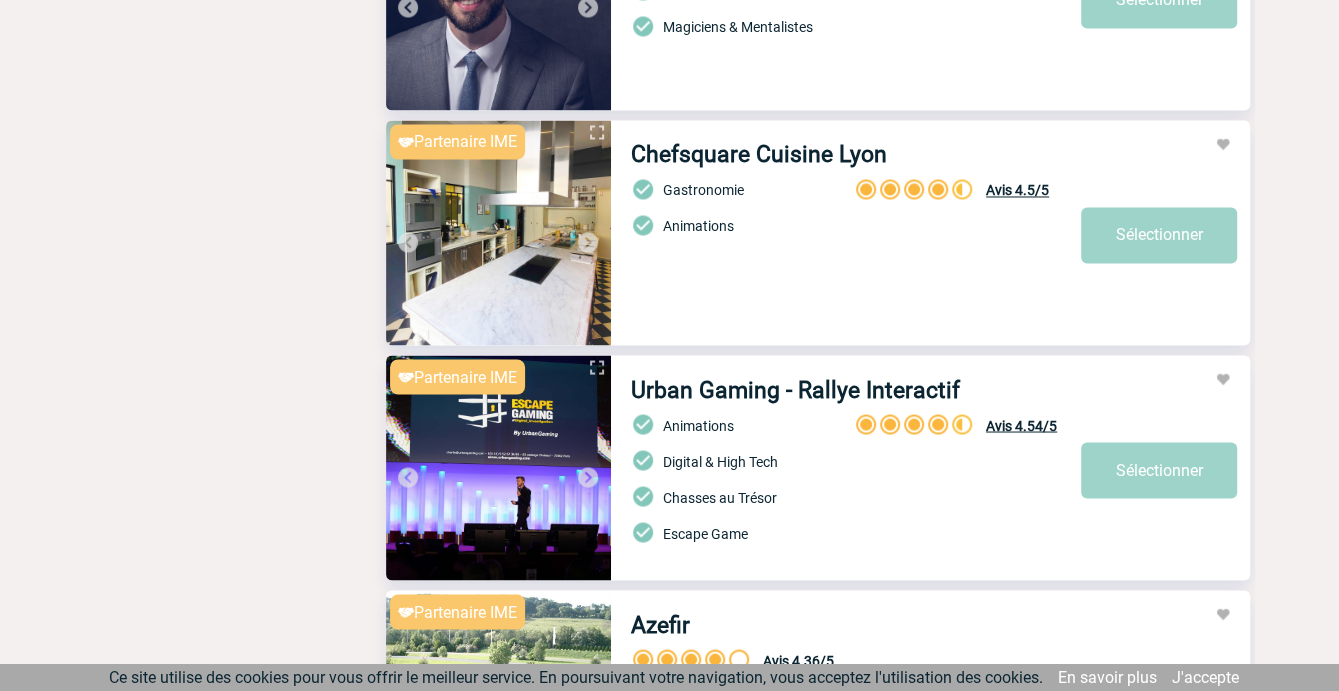 click at bounding box center (498, 467) 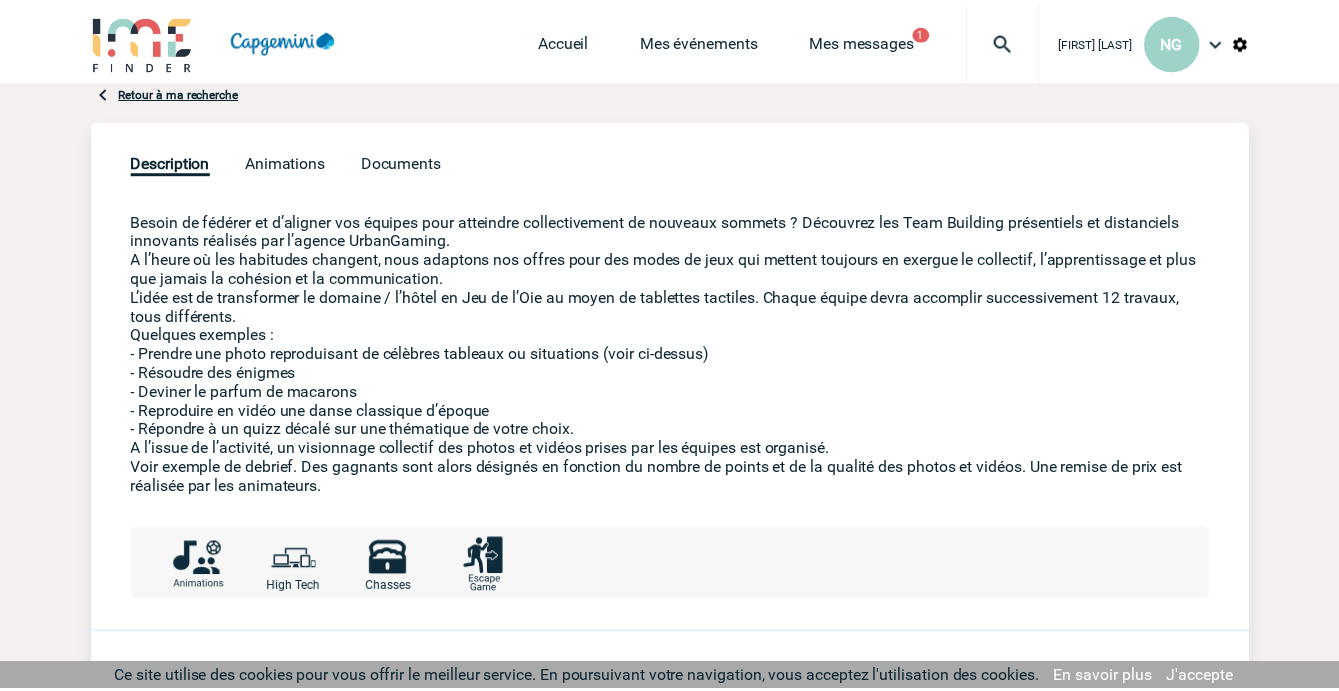 scroll, scrollTop: 0, scrollLeft: 0, axis: both 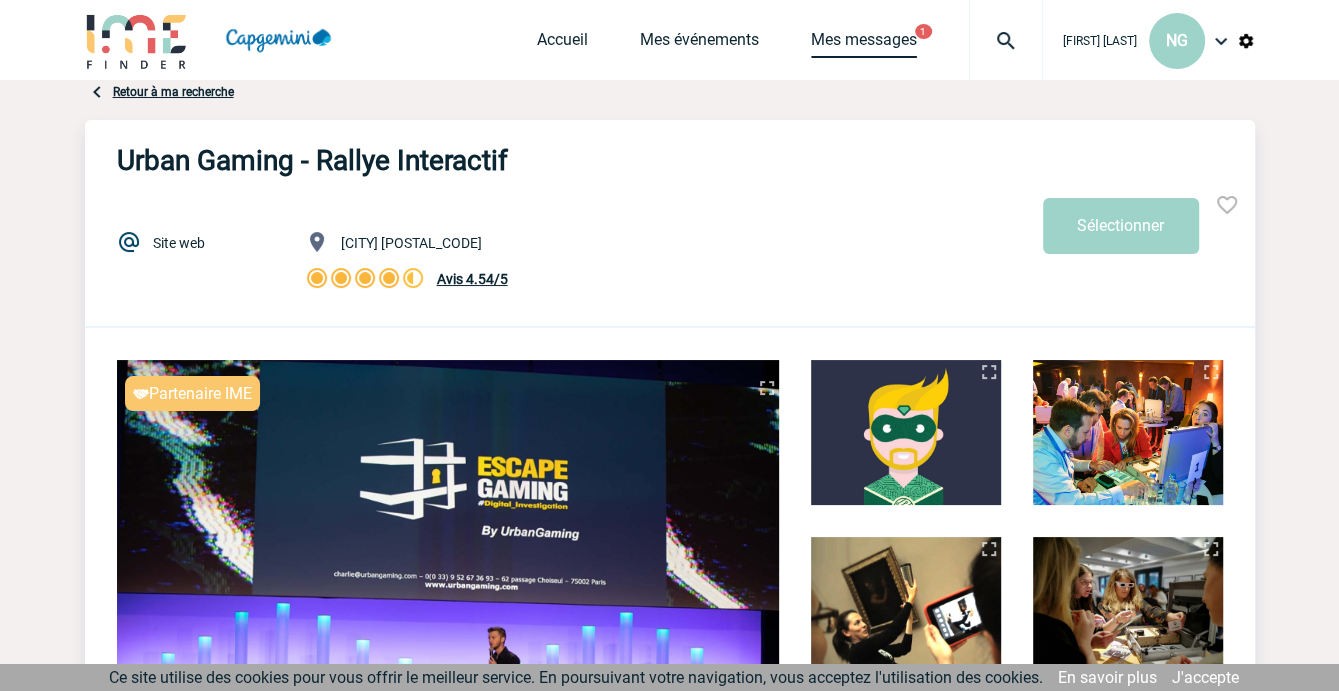 click on "Mes messages" at bounding box center [864, 44] 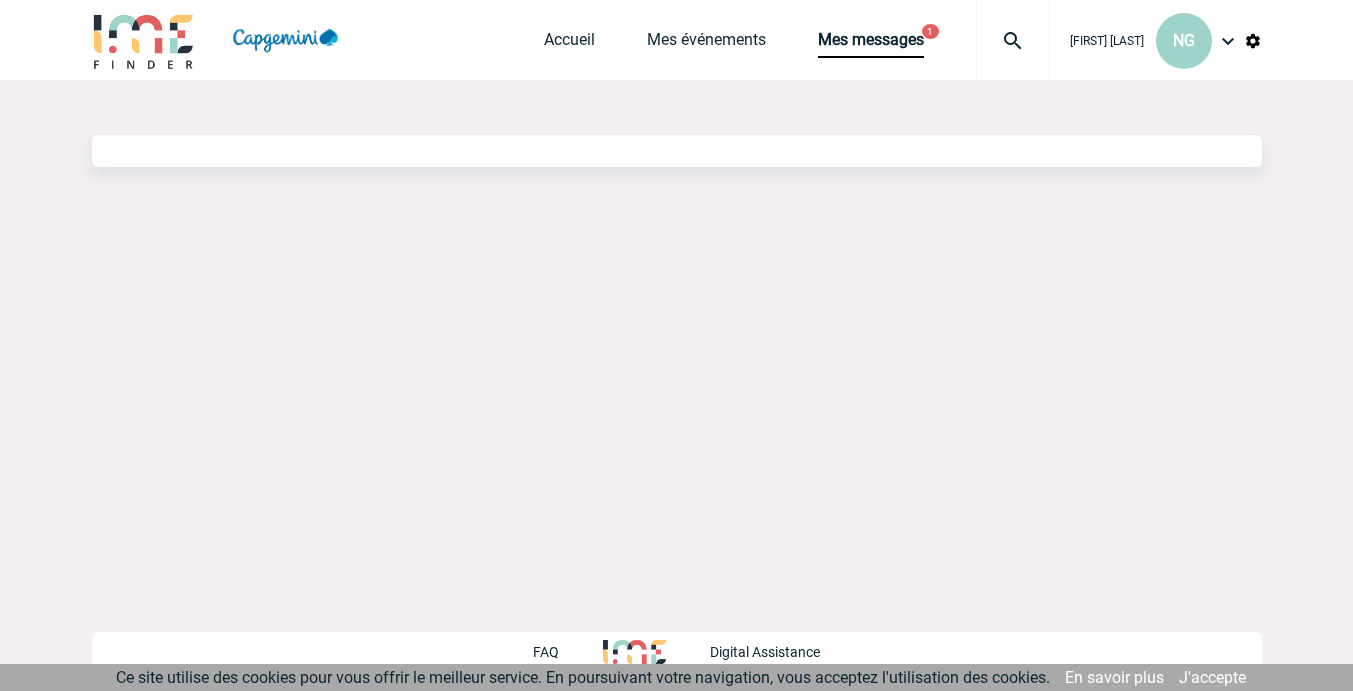 scroll, scrollTop: 0, scrollLeft: 0, axis: both 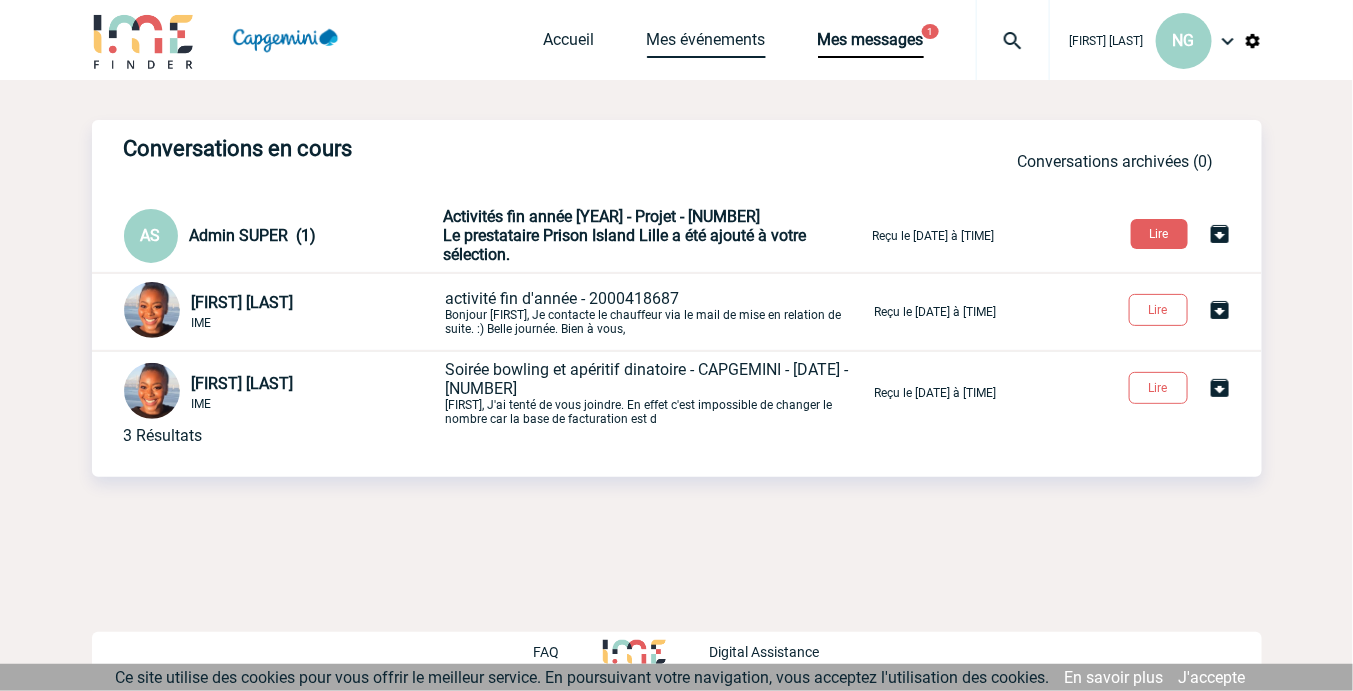 click on "Mes événements" at bounding box center (706, 44) 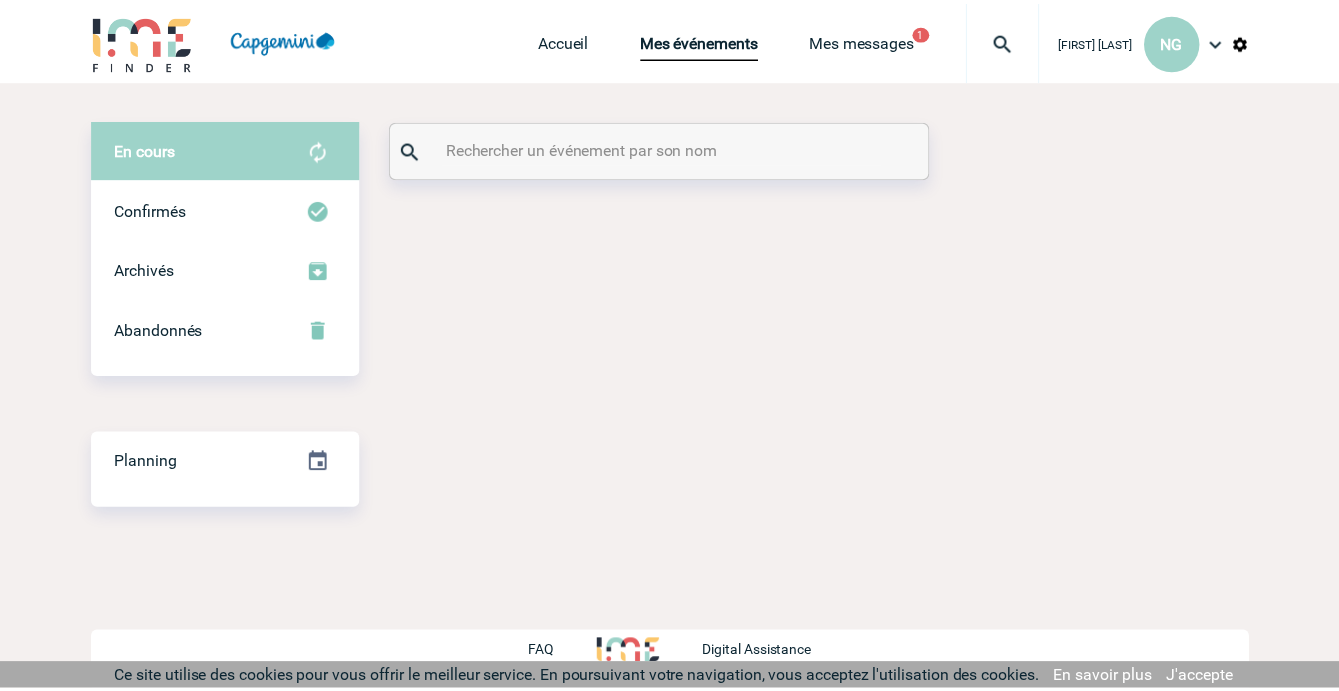 scroll, scrollTop: 0, scrollLeft: 0, axis: both 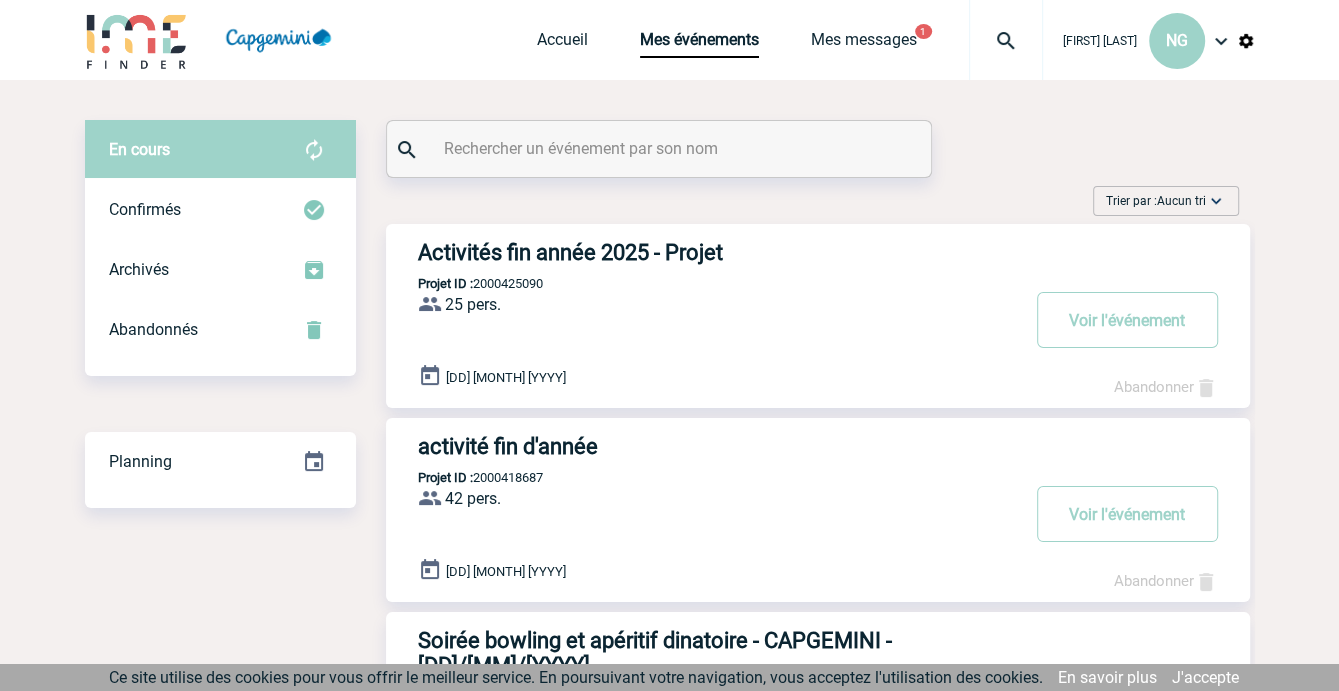 click on "Activités fin année 2025 - Projet" at bounding box center (718, 252) 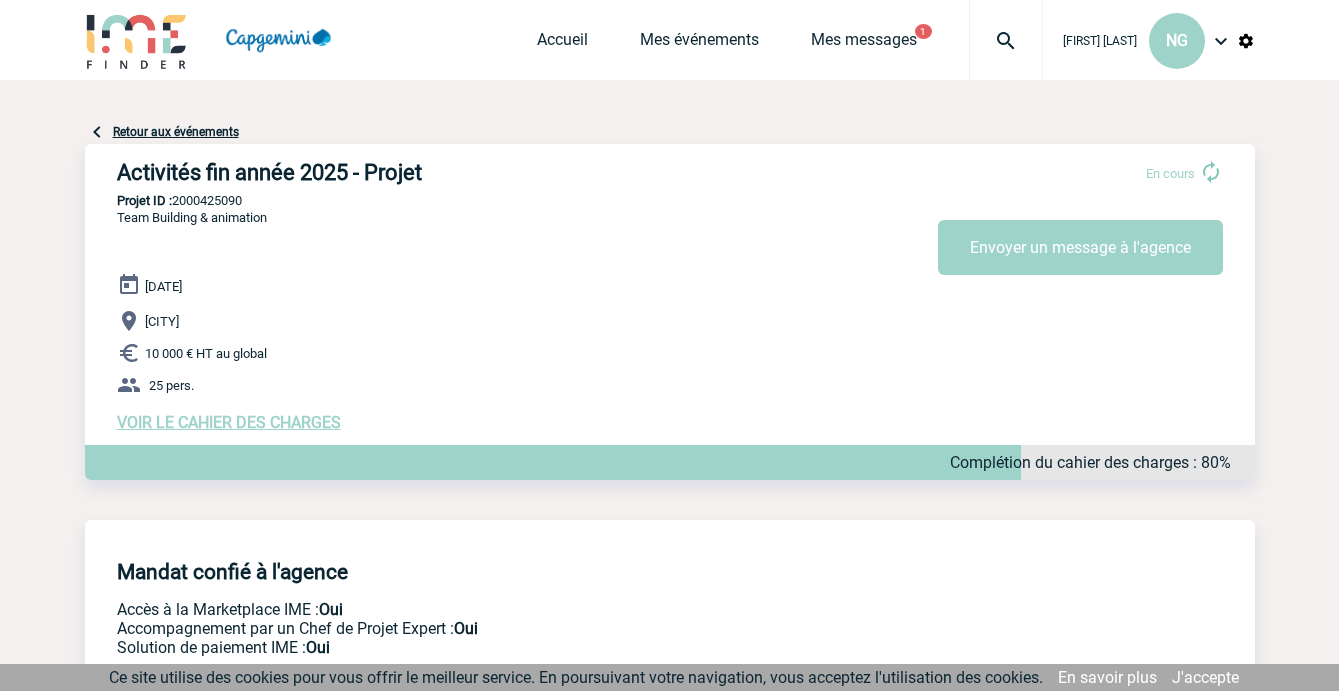 scroll, scrollTop: 0, scrollLeft: 0, axis: both 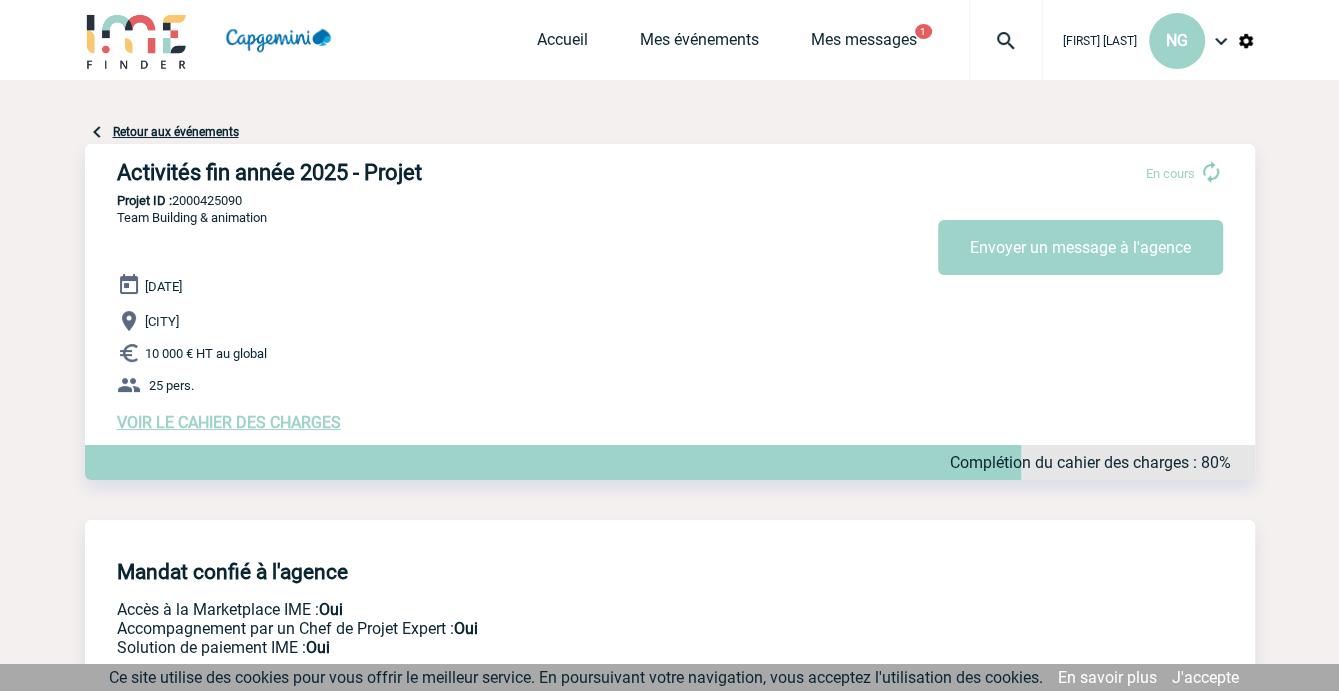 click at bounding box center [1006, 41] 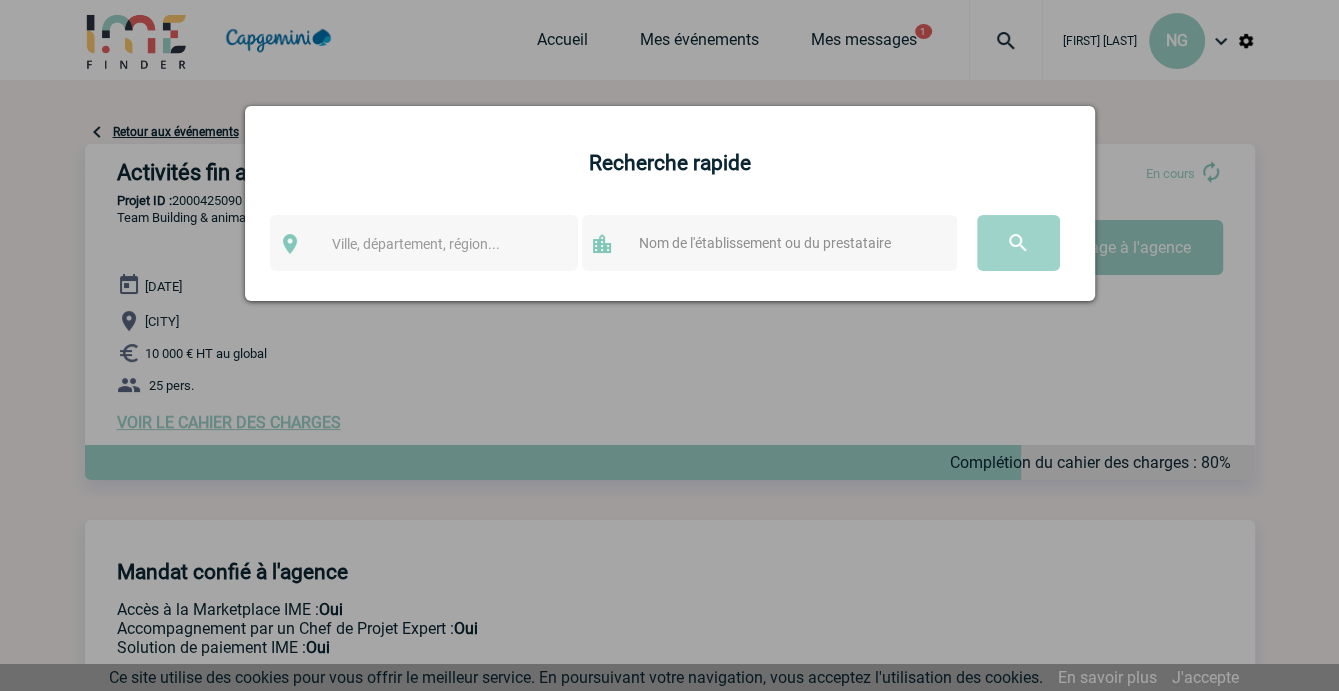 click at bounding box center [789, 243] 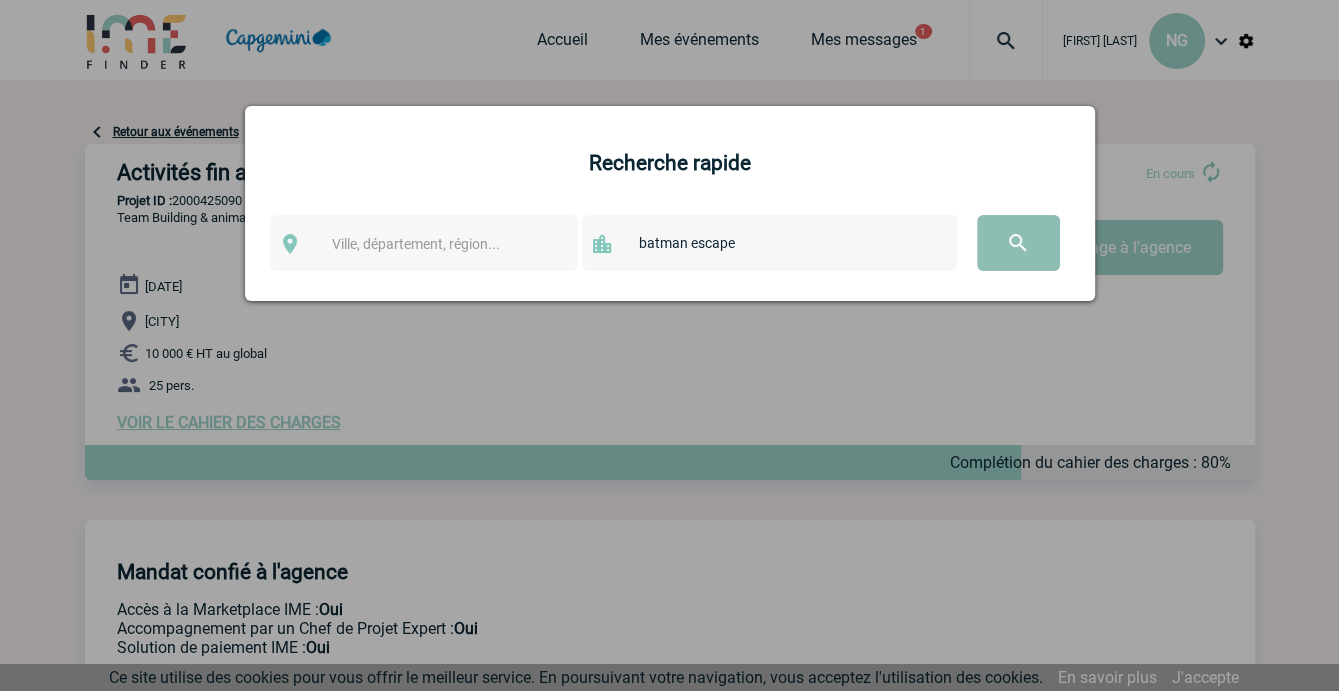 type on "batman escape" 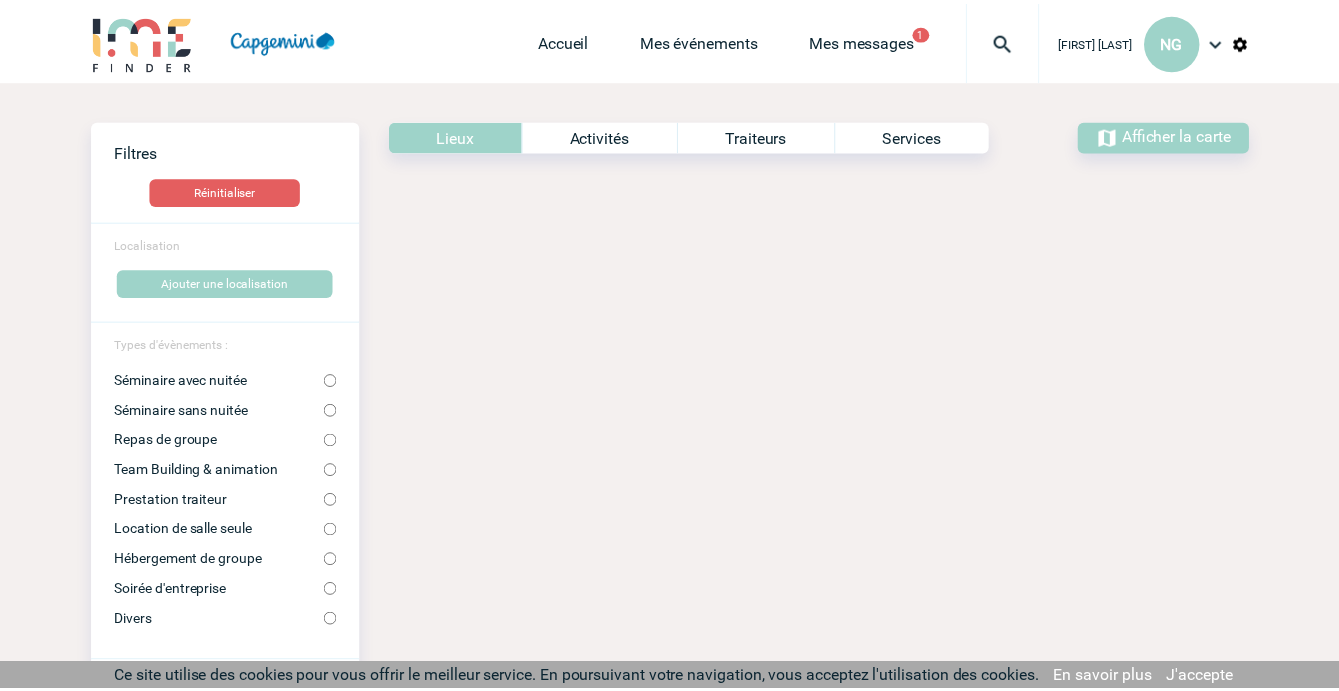 scroll, scrollTop: 0, scrollLeft: 0, axis: both 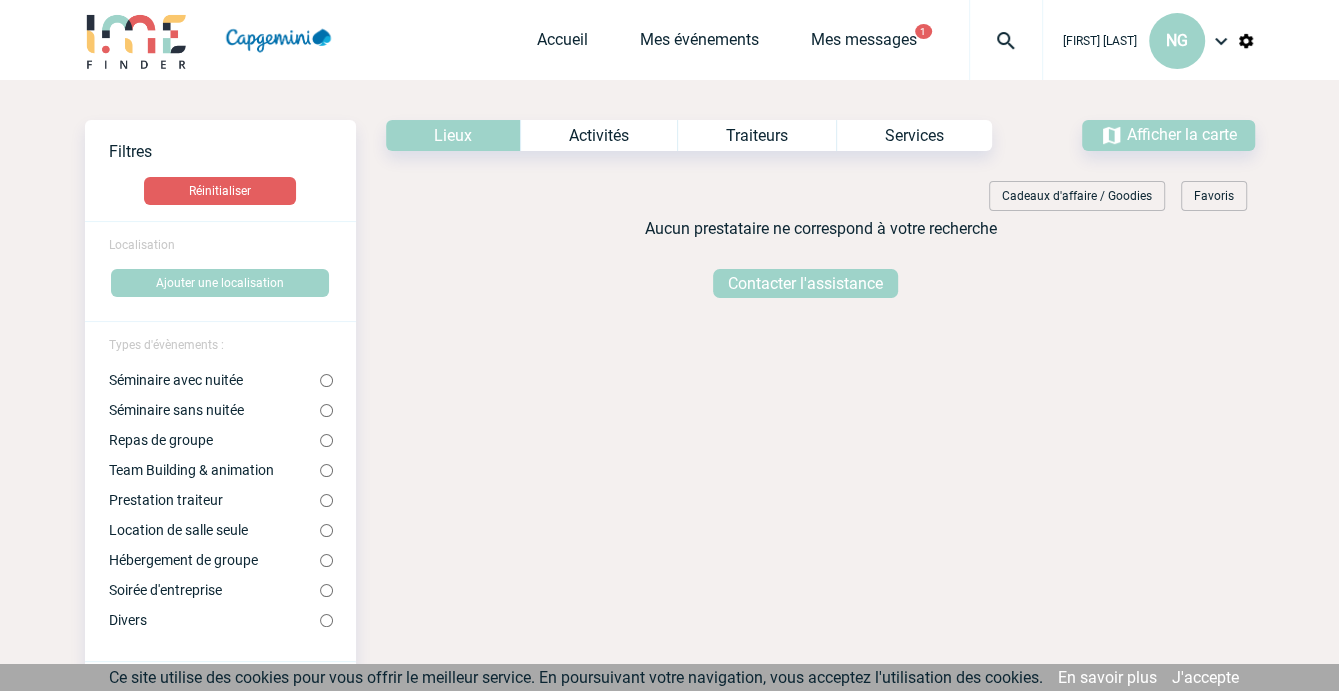 click on "Activités" at bounding box center (598, 135) 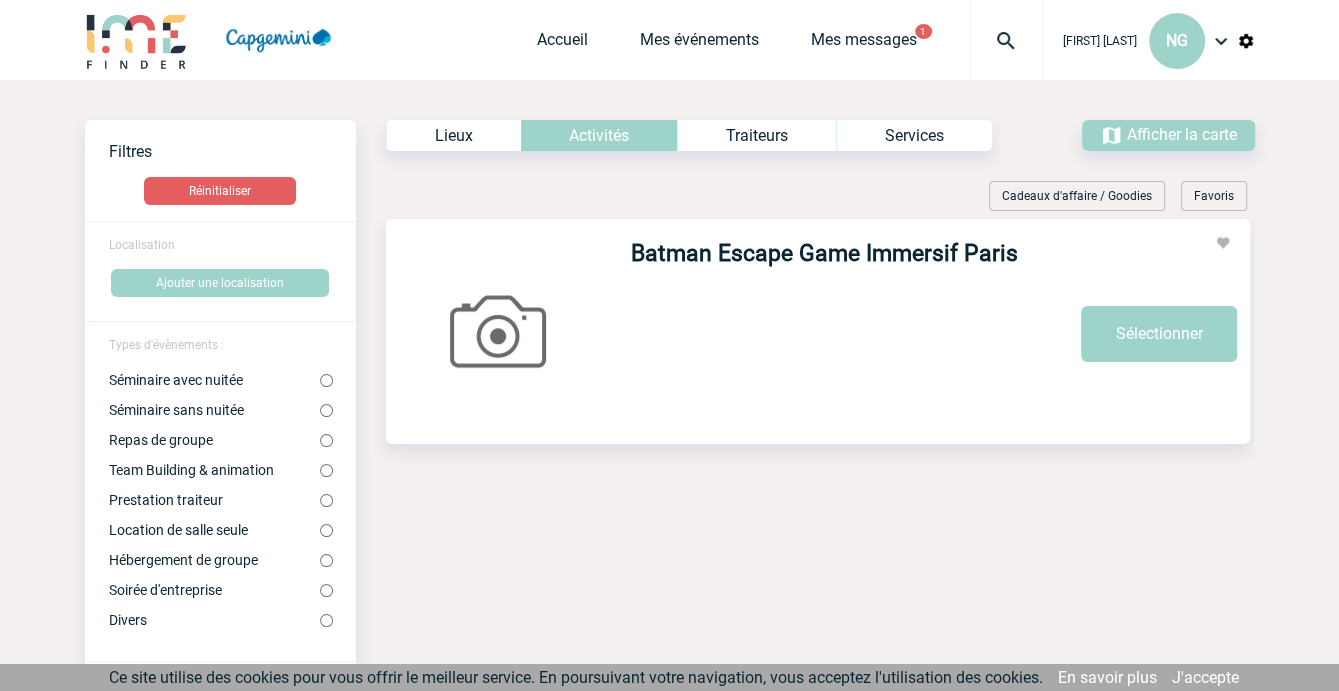 click on "Batman Escape Game Immersif Paris" at bounding box center (824, 253) 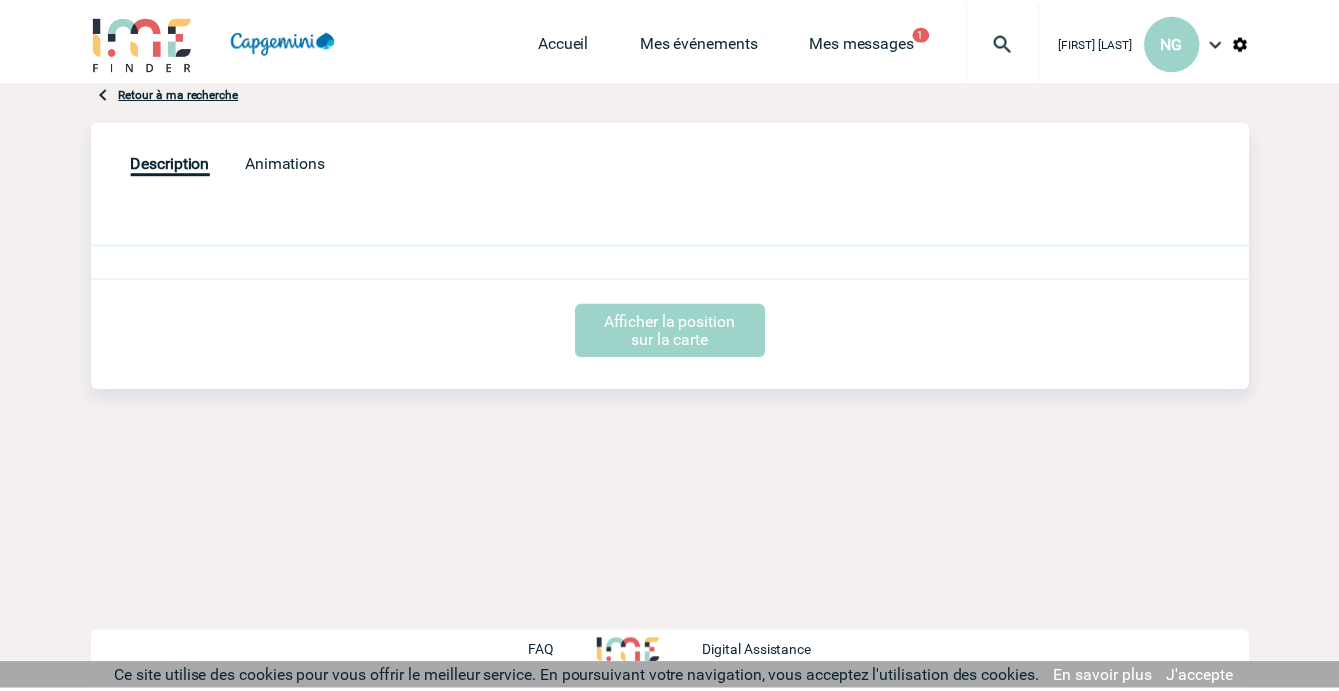 scroll, scrollTop: 0, scrollLeft: 0, axis: both 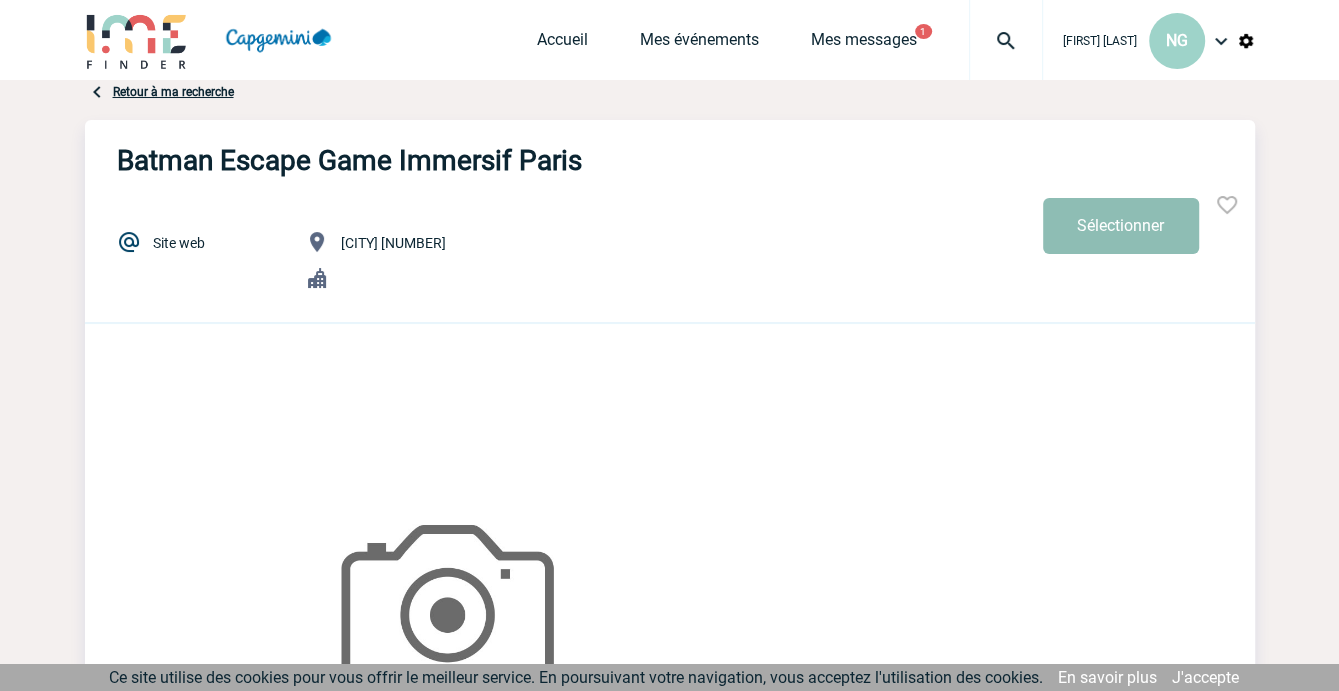 click on "Sélectionner" at bounding box center [1121, 226] 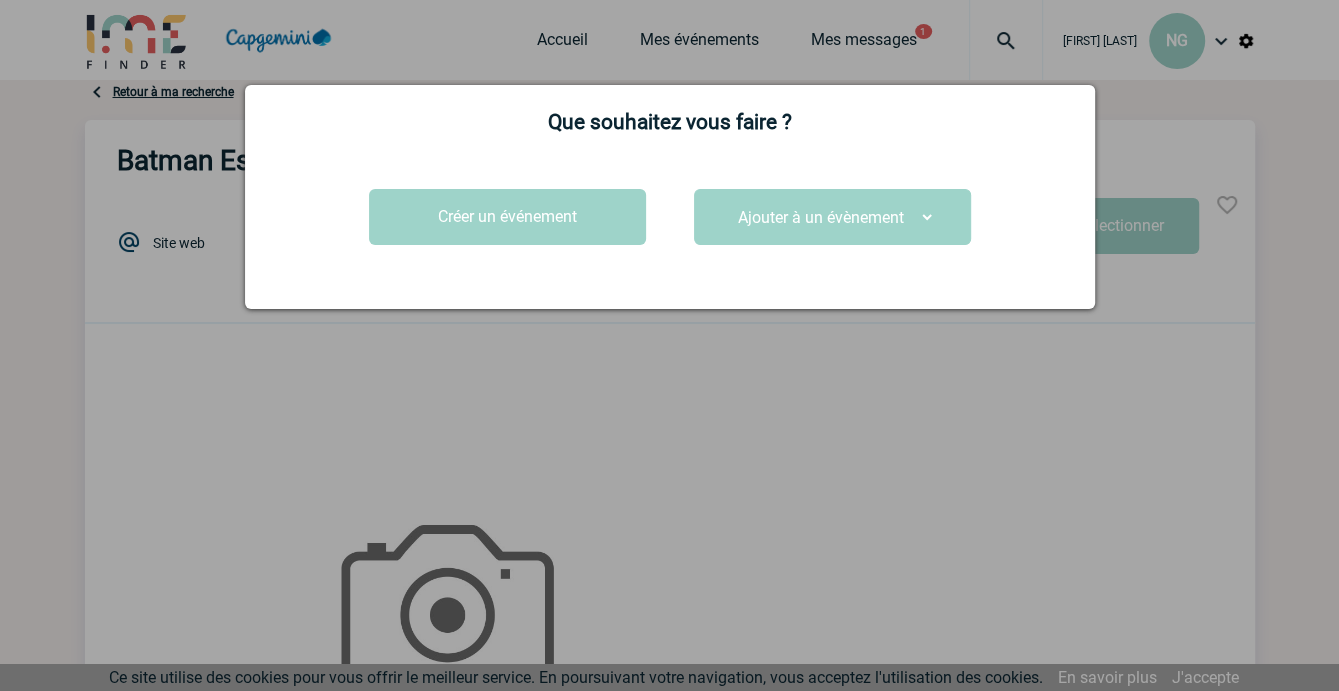 click on "Ajouter à un évènement Activités fin année 2025 - Projet" at bounding box center (832, 217) 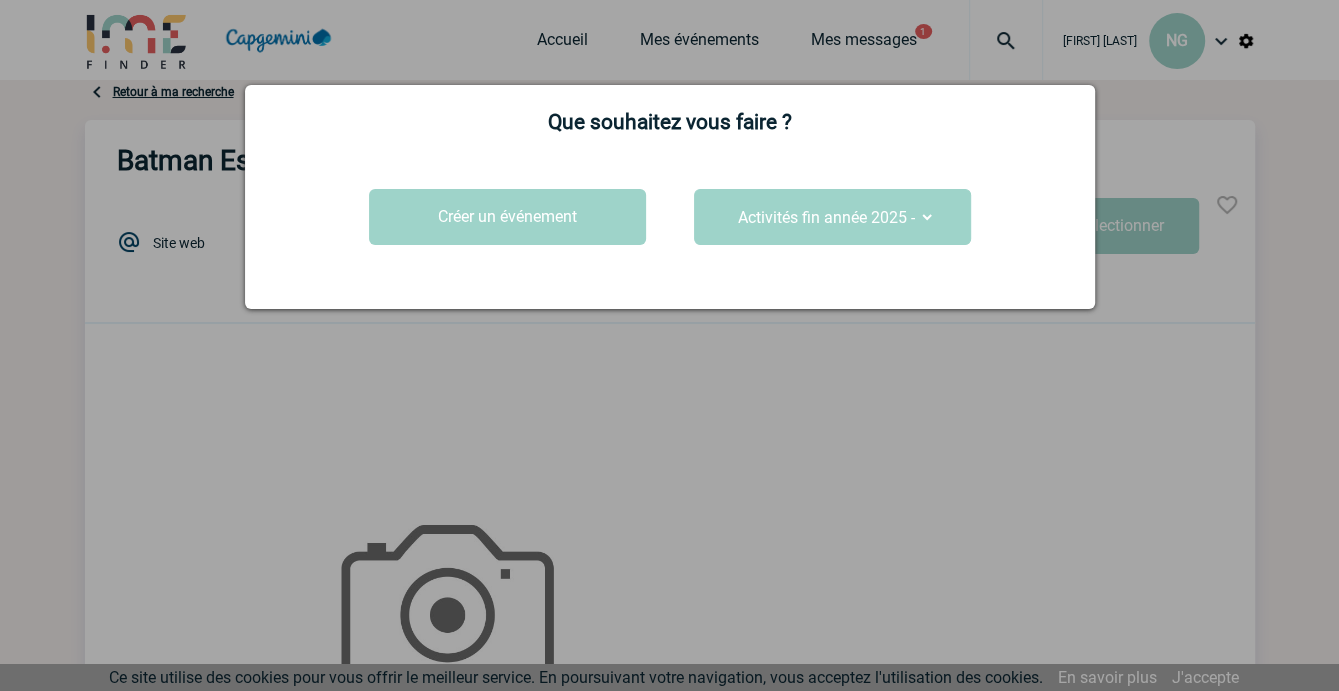 click on "Ajouter à un évènement Activités fin année 2025 - Projet" at bounding box center (832, 217) 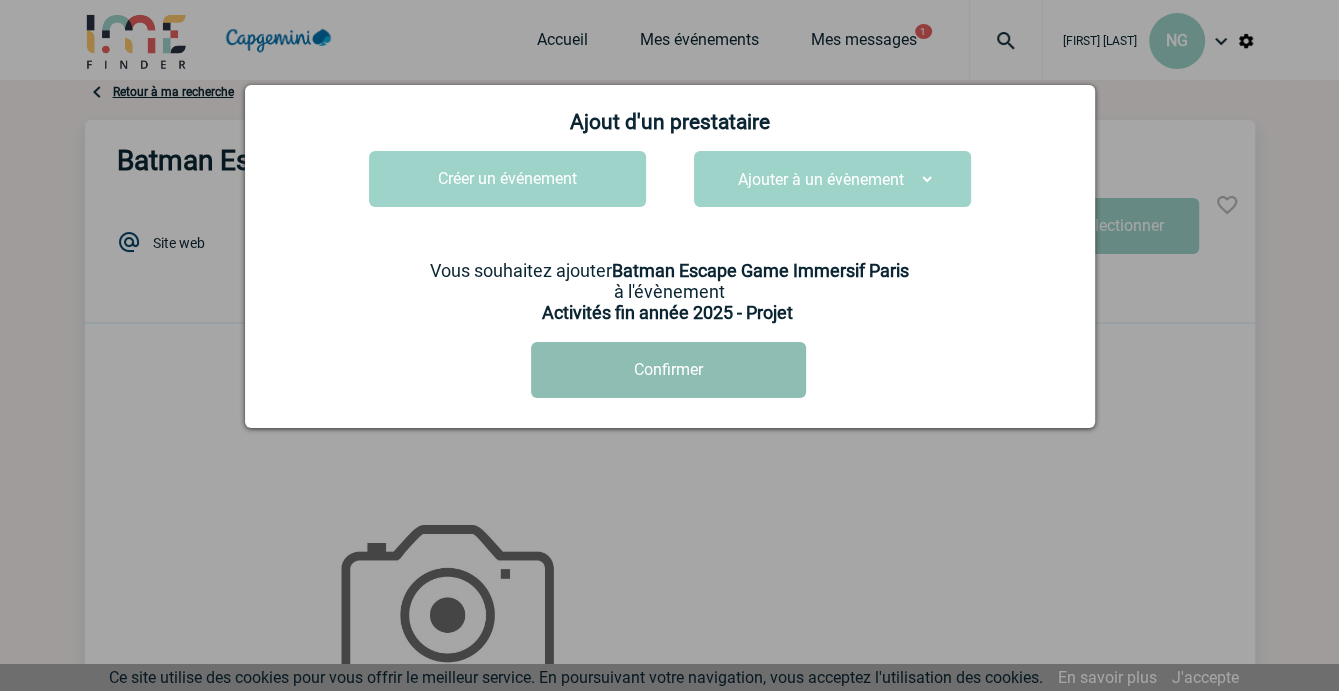 click on "Confirmer" at bounding box center (668, 370) 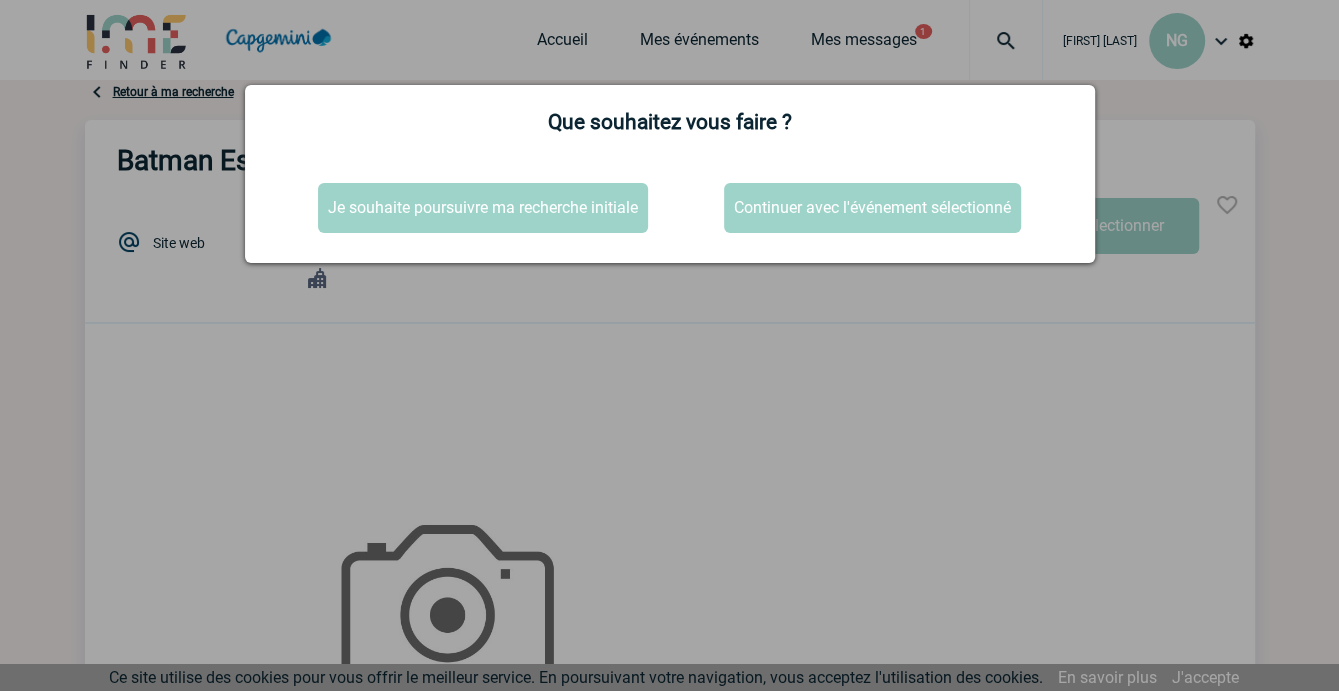 click at bounding box center (669, 345) 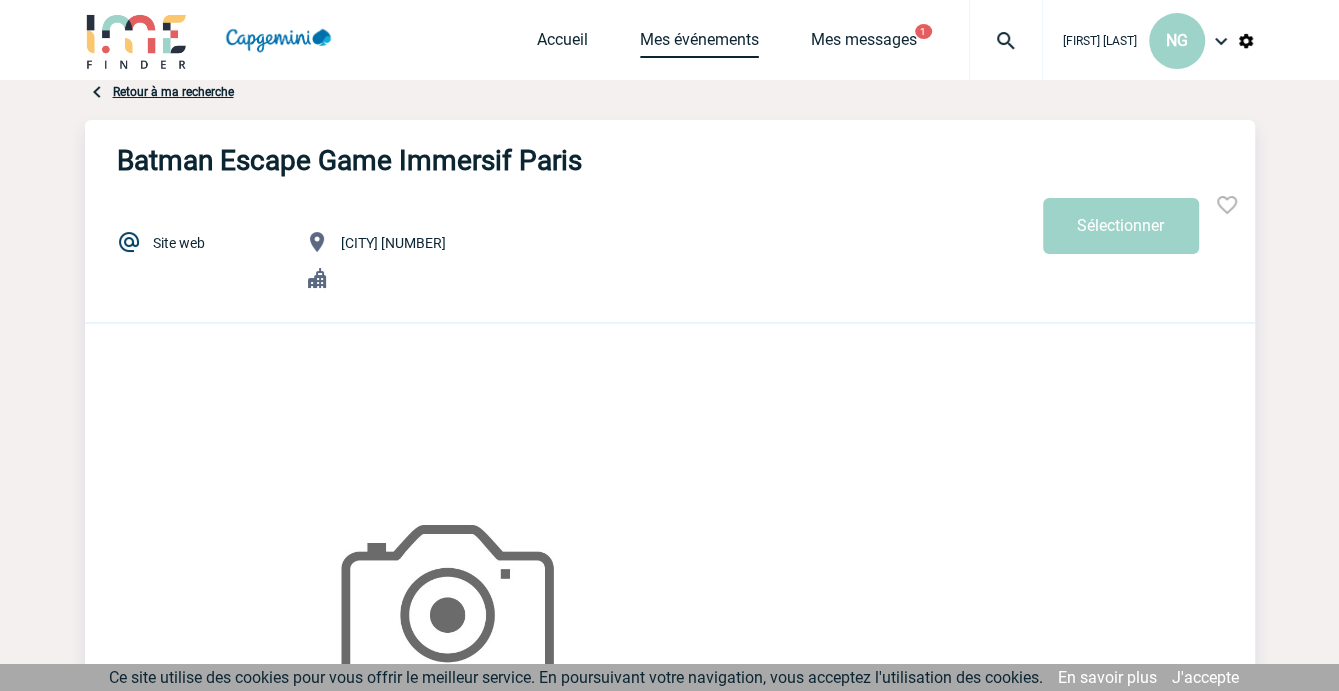 click on "Mes événements" at bounding box center [699, 44] 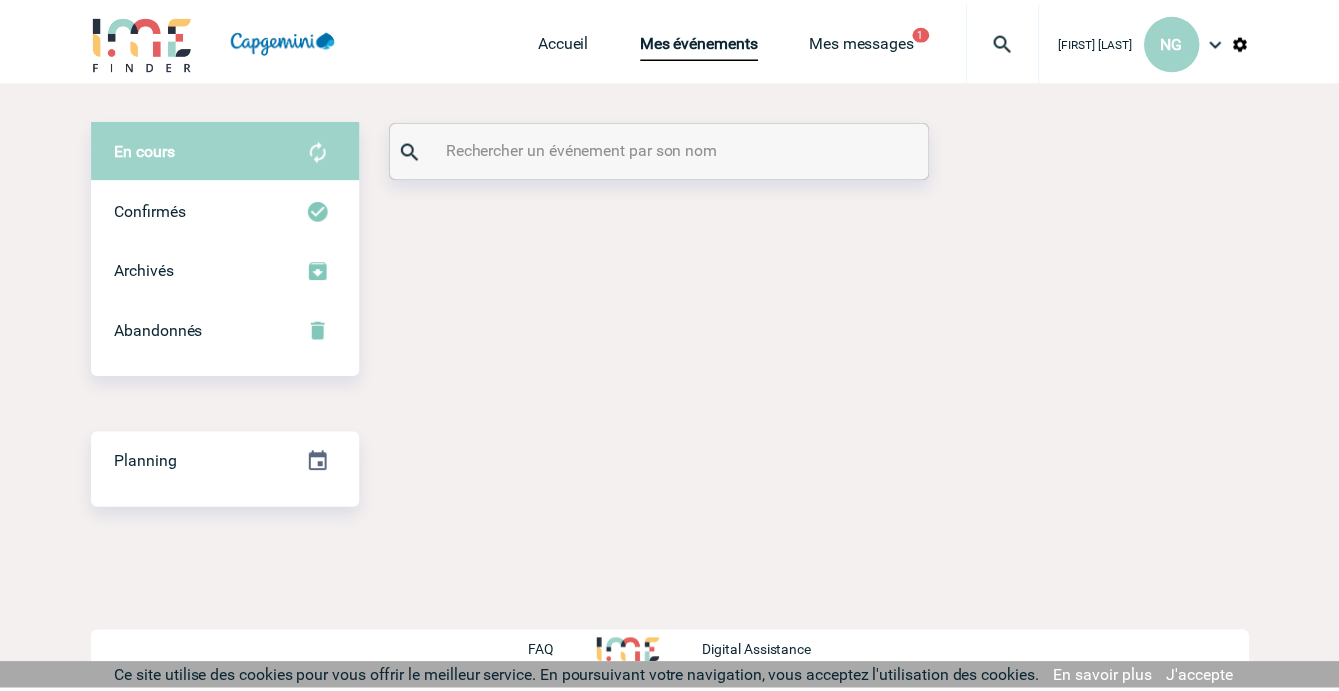 scroll, scrollTop: 0, scrollLeft: 0, axis: both 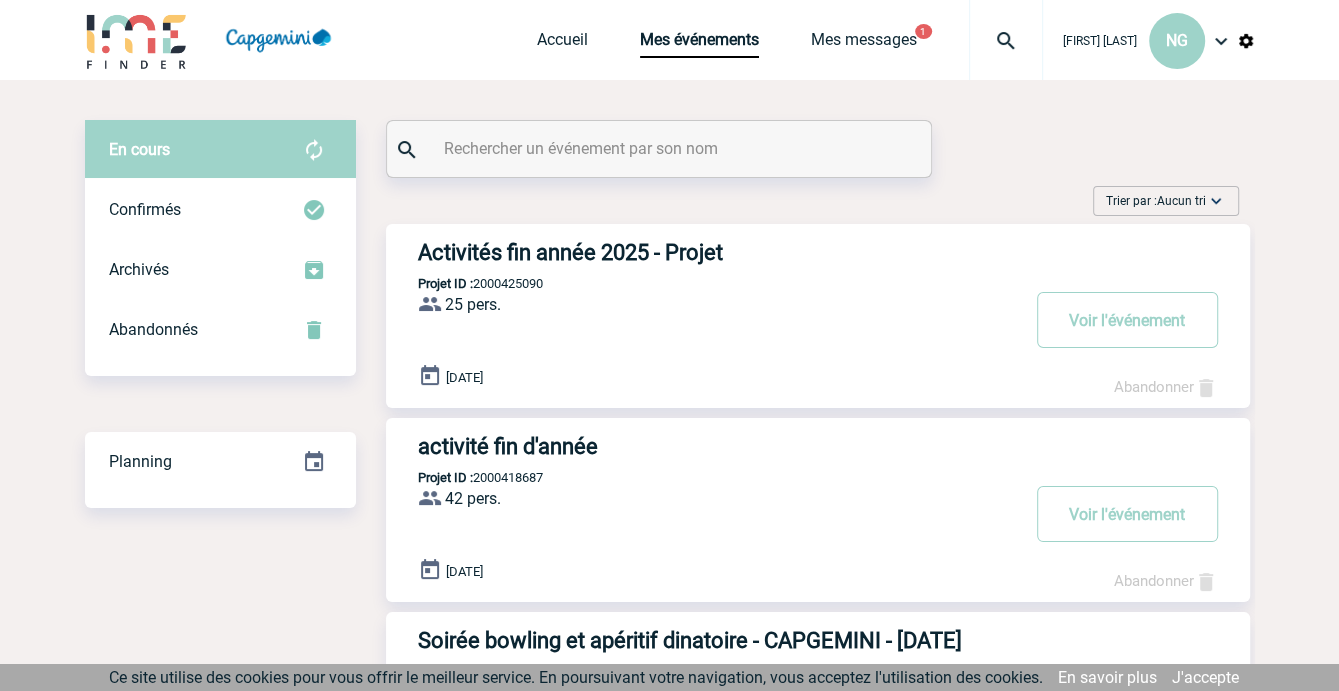 click on "Activités fin année 2025 - Projet" at bounding box center (718, 252) 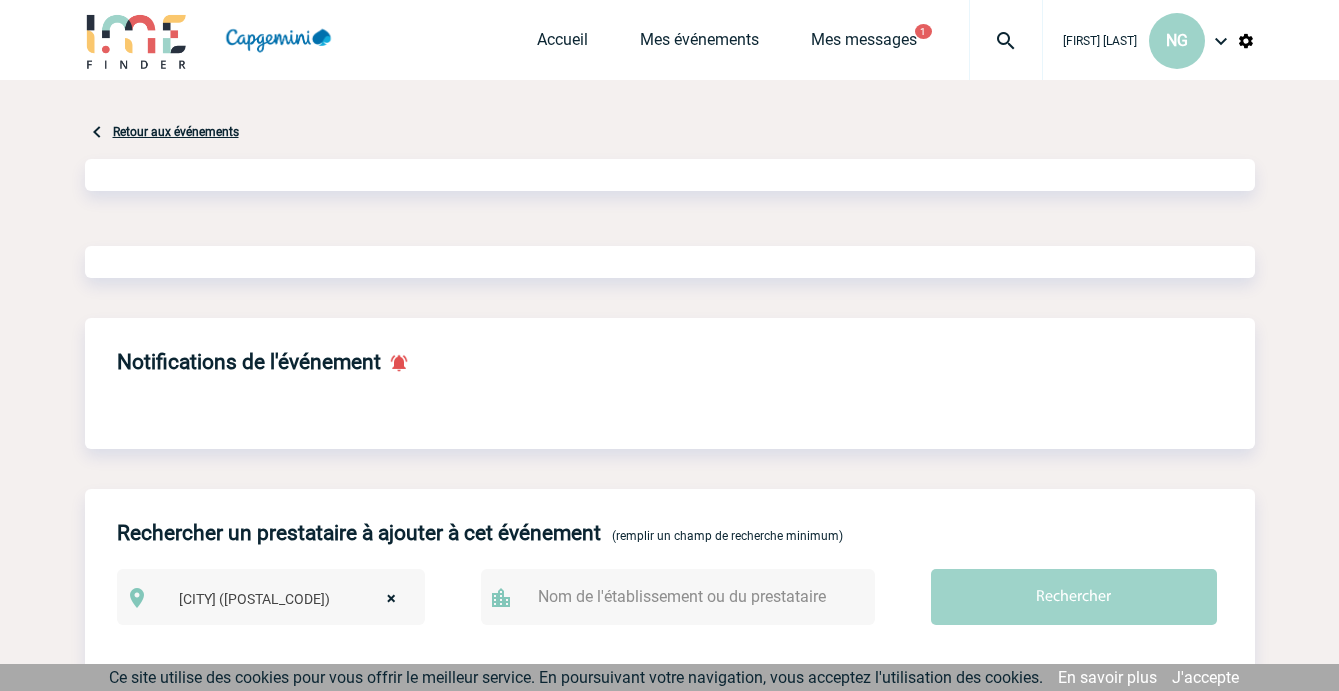 scroll, scrollTop: 0, scrollLeft: 0, axis: both 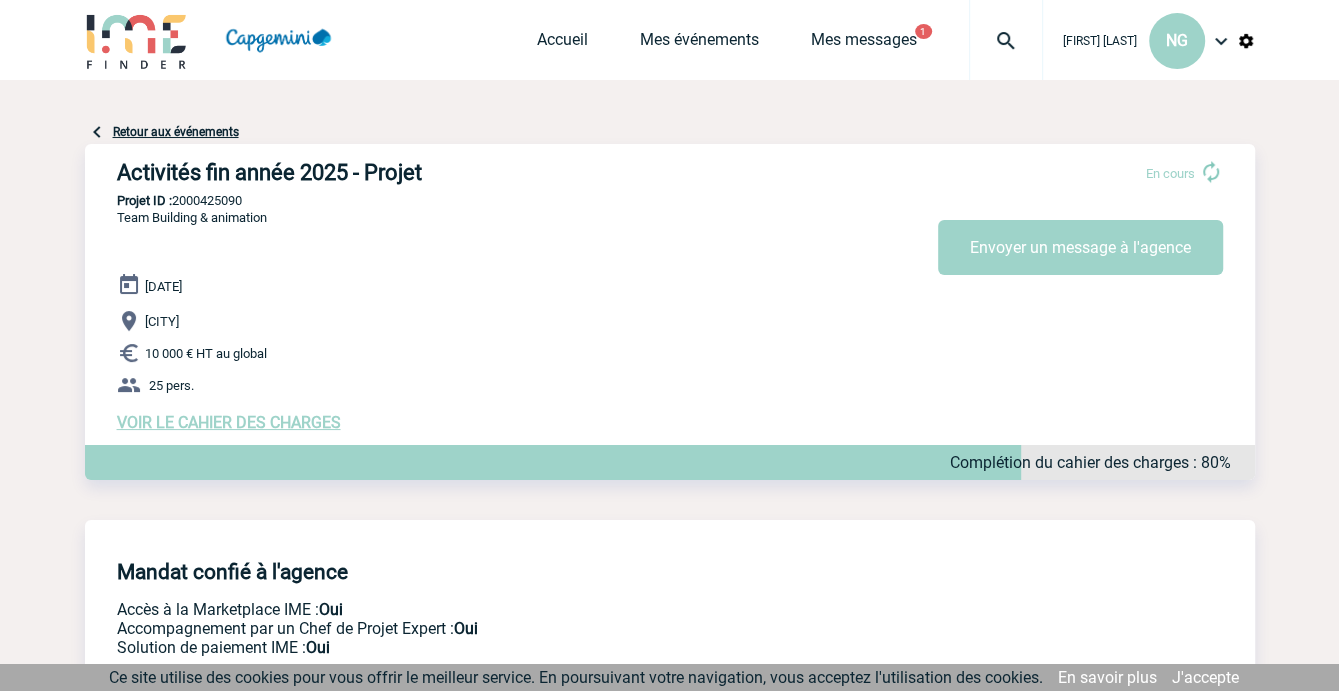 click on "VOIR LE CAHIER DES CHARGES" at bounding box center [229, 422] 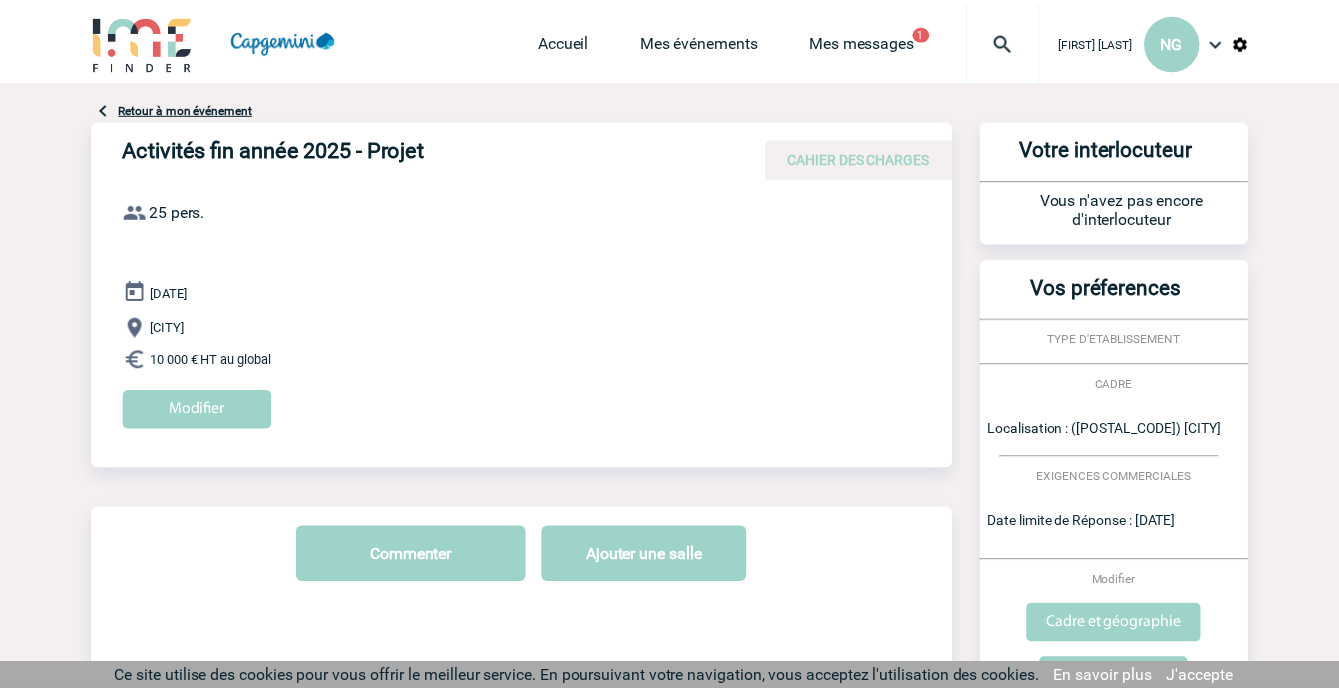 scroll, scrollTop: 0, scrollLeft: 0, axis: both 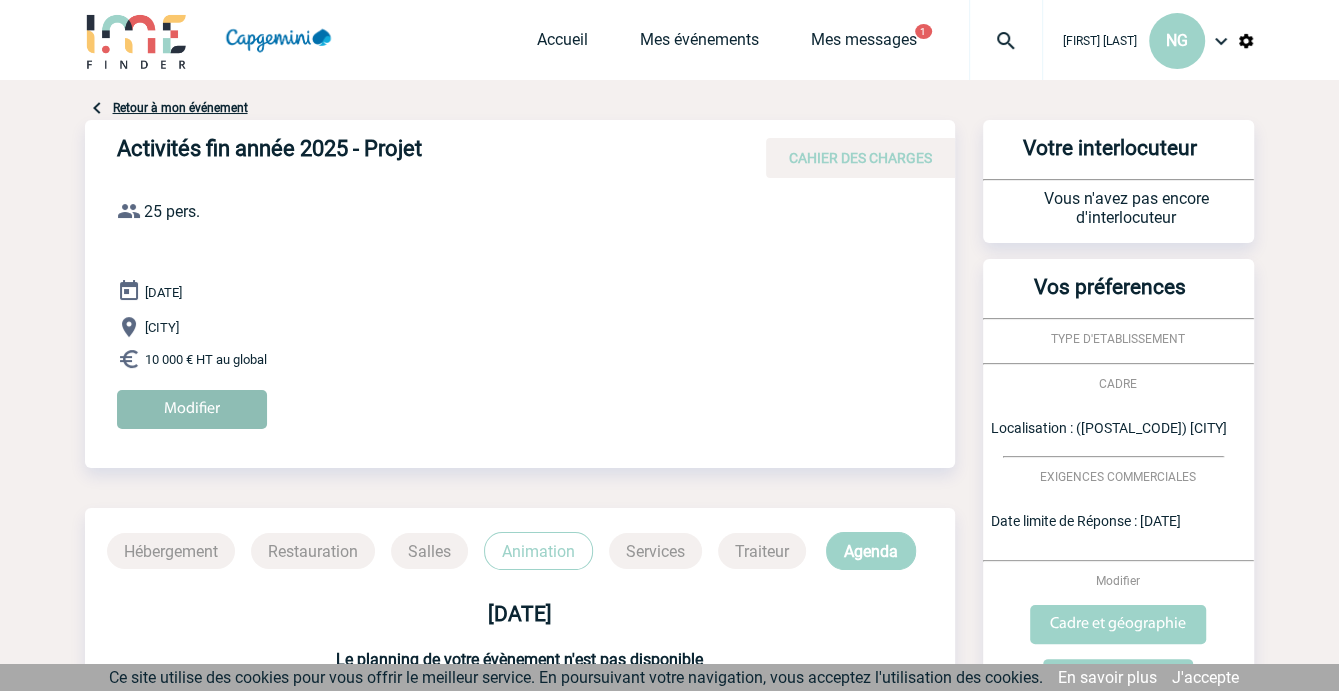 click on "Modifier" at bounding box center [192, 409] 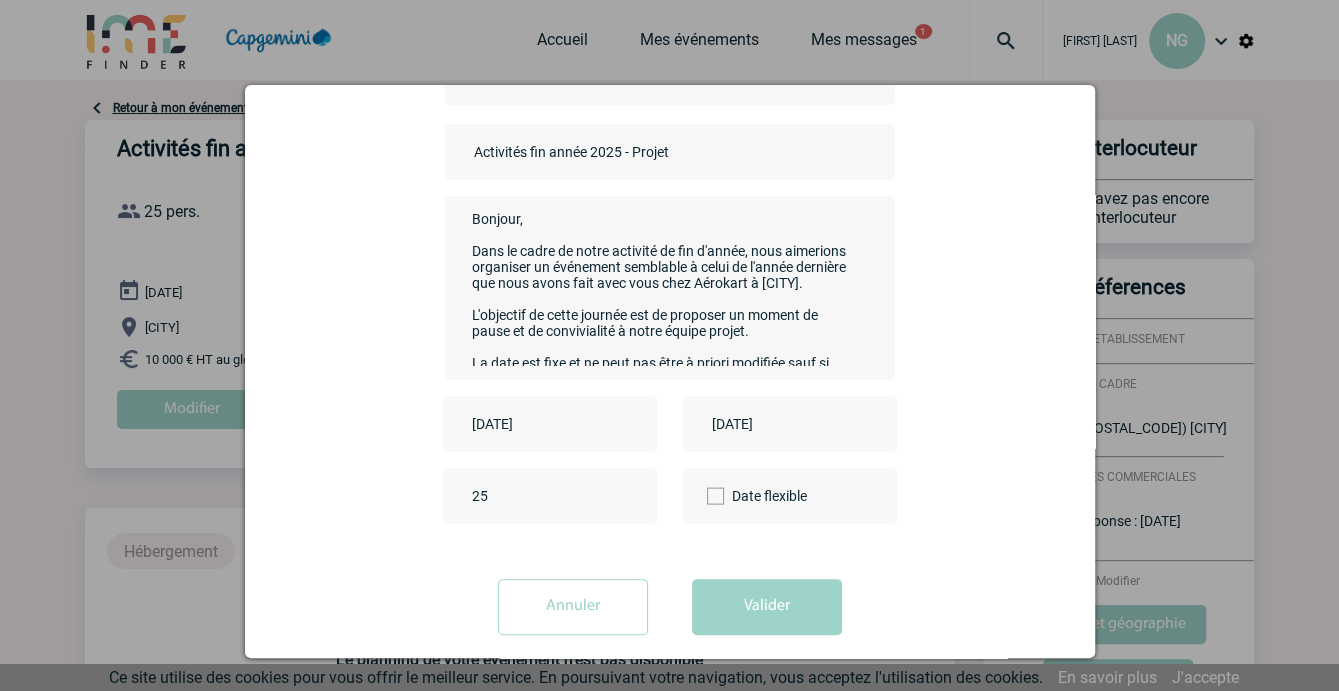scroll, scrollTop: 168, scrollLeft: 0, axis: vertical 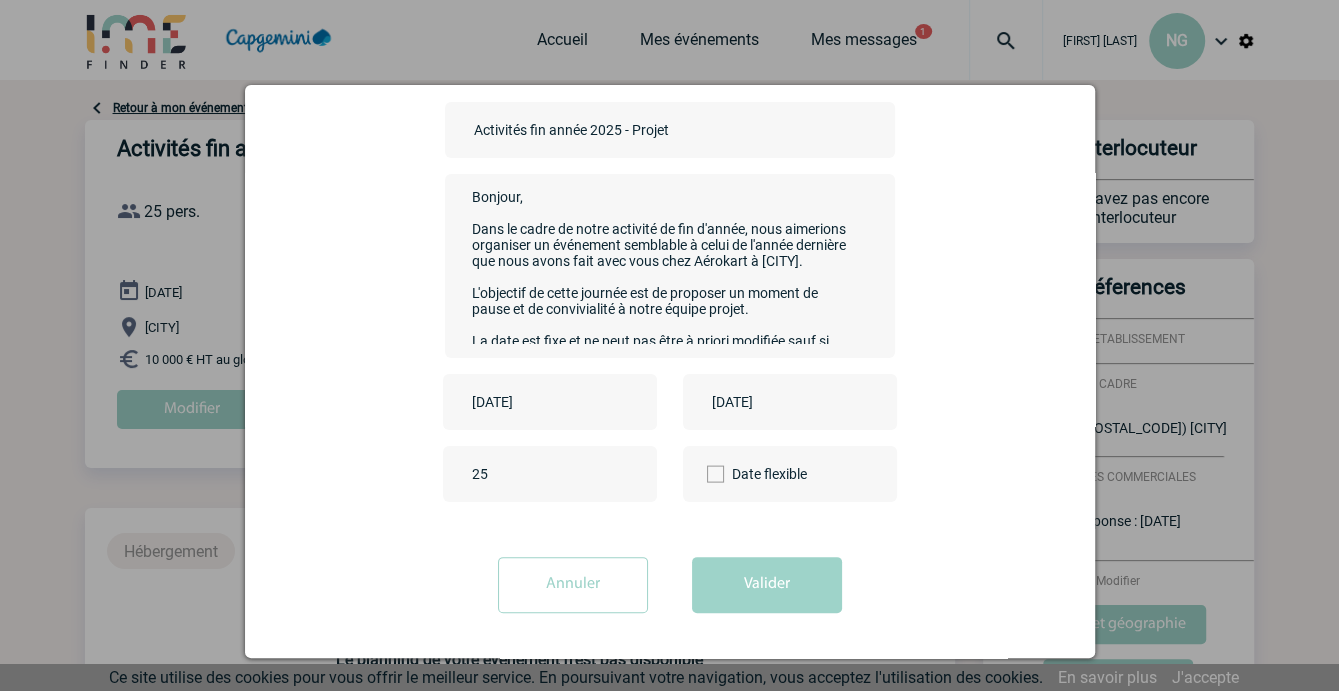 click on "Annuler" at bounding box center (573, 585) 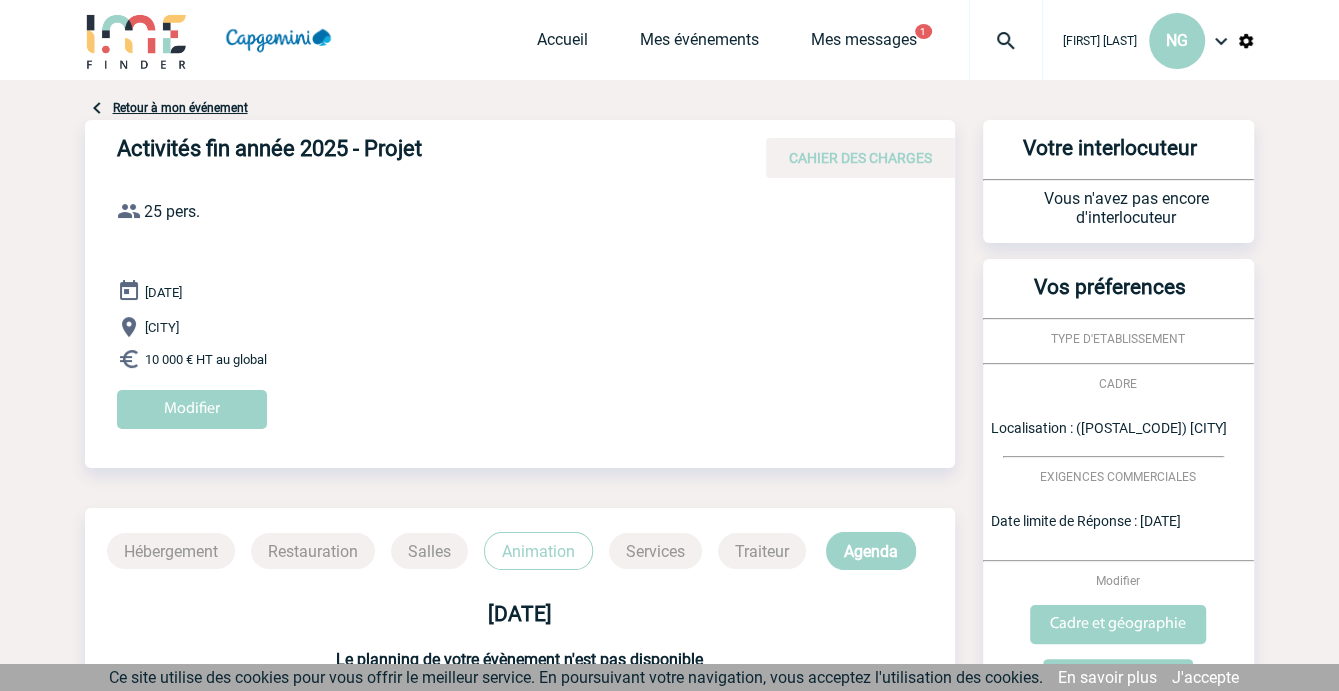 click on "TYPE D'ETABLISSEMENT" at bounding box center [1118, 339] 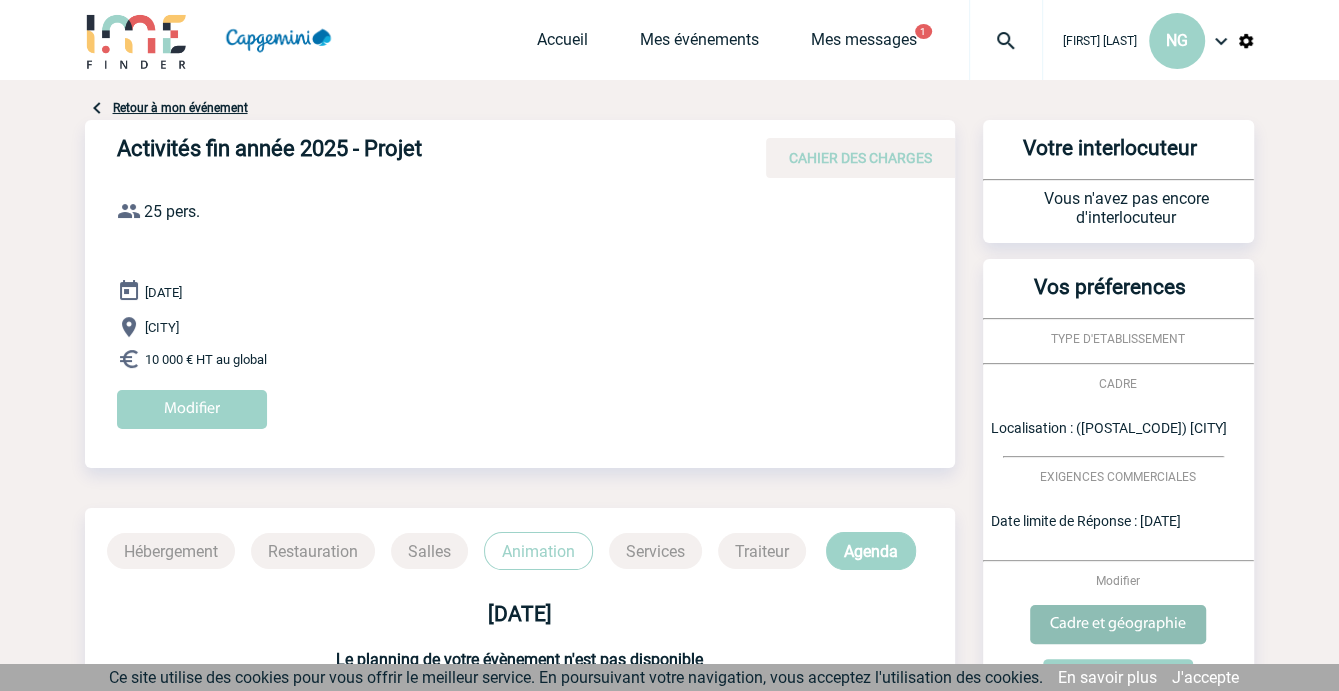 click on "Cadre et géographie" at bounding box center (1118, 624) 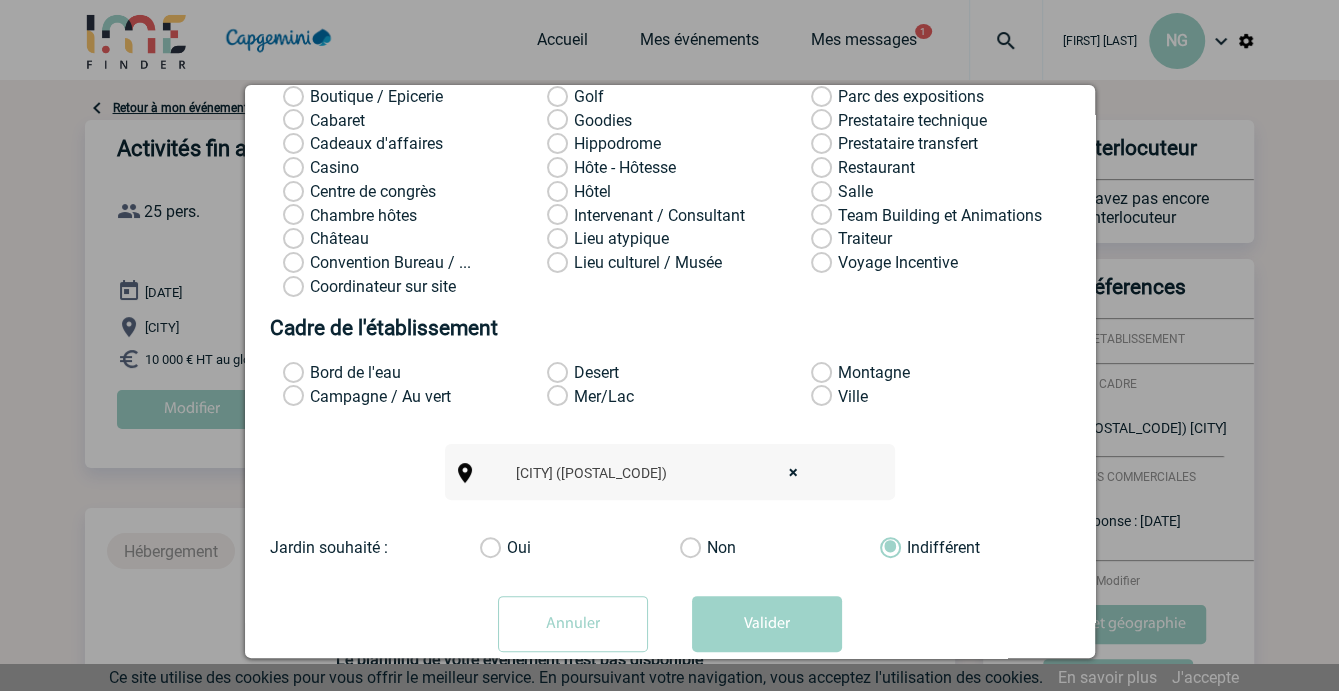 scroll, scrollTop: 271, scrollLeft: 0, axis: vertical 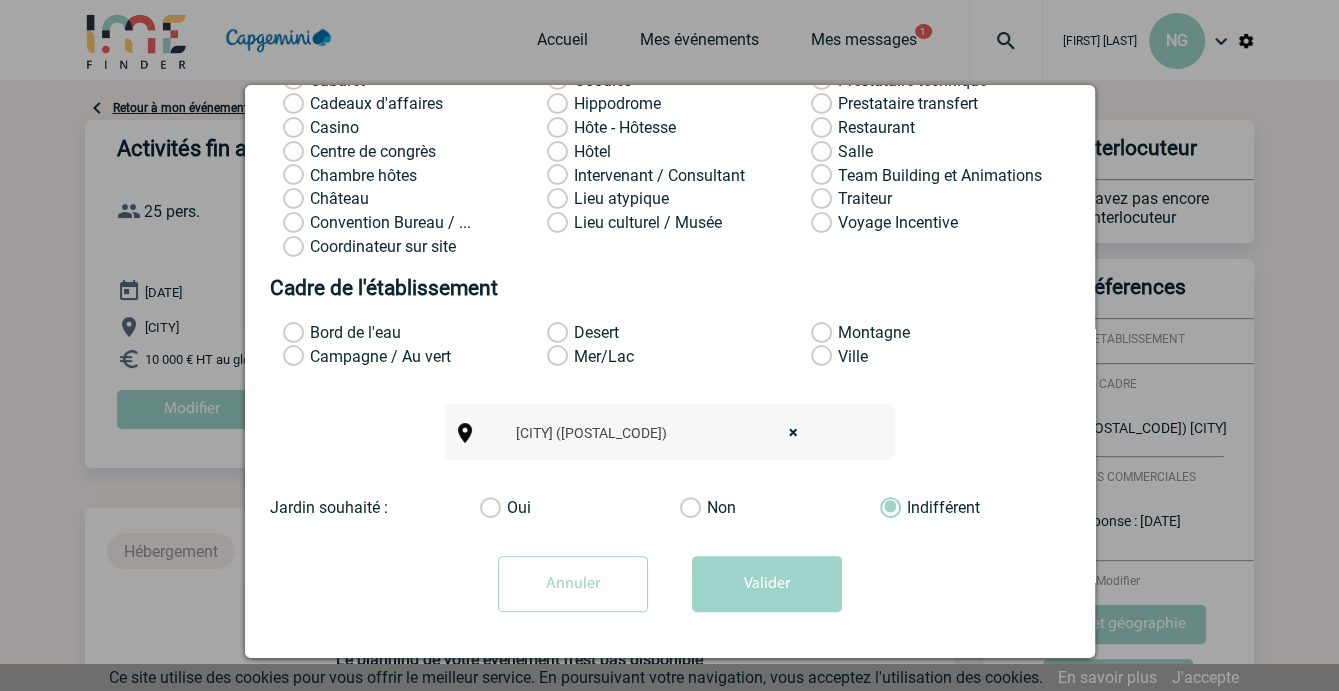 click on "Annuler" at bounding box center [573, 584] 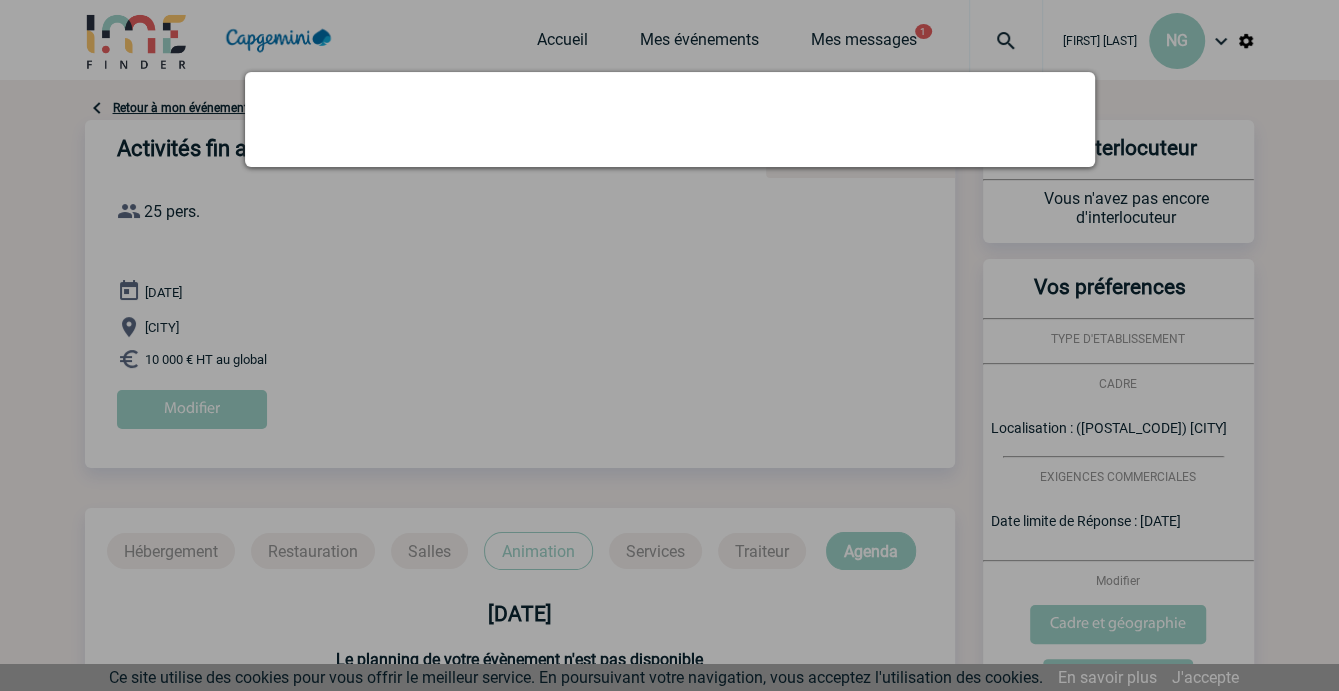 scroll, scrollTop: 0, scrollLeft: 0, axis: both 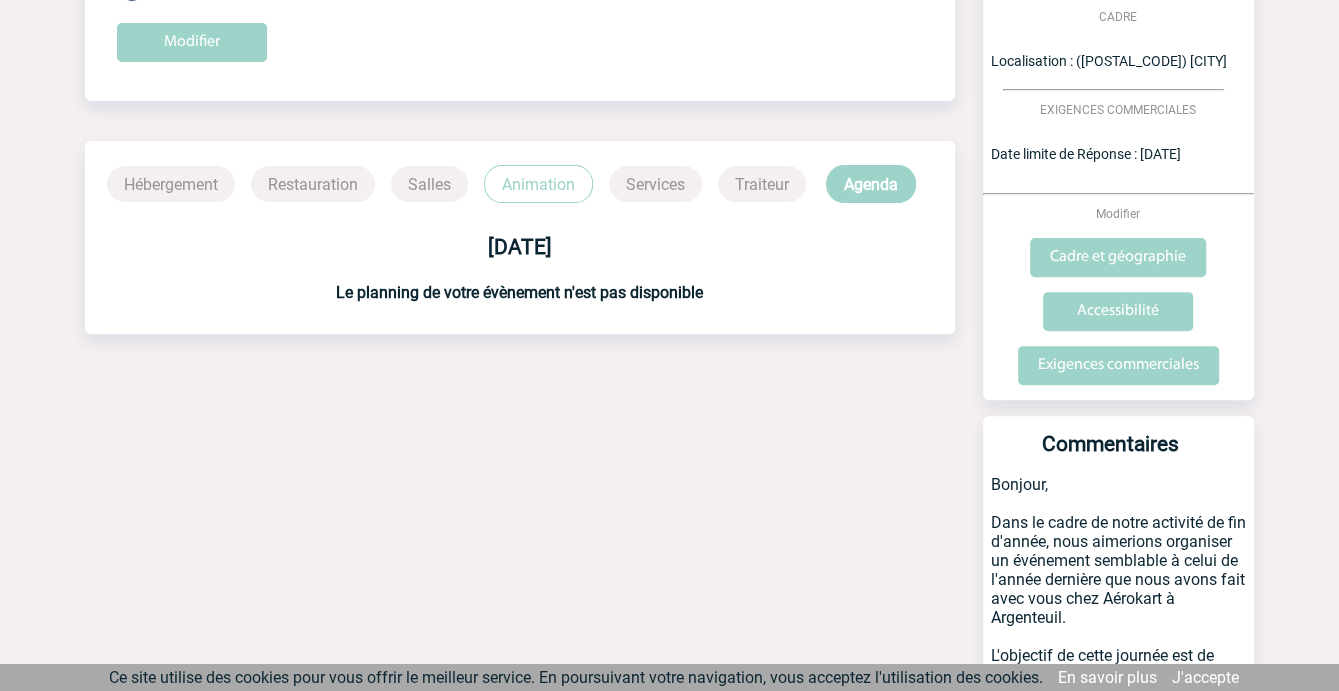 click on "Traiteur" at bounding box center (762, 184) 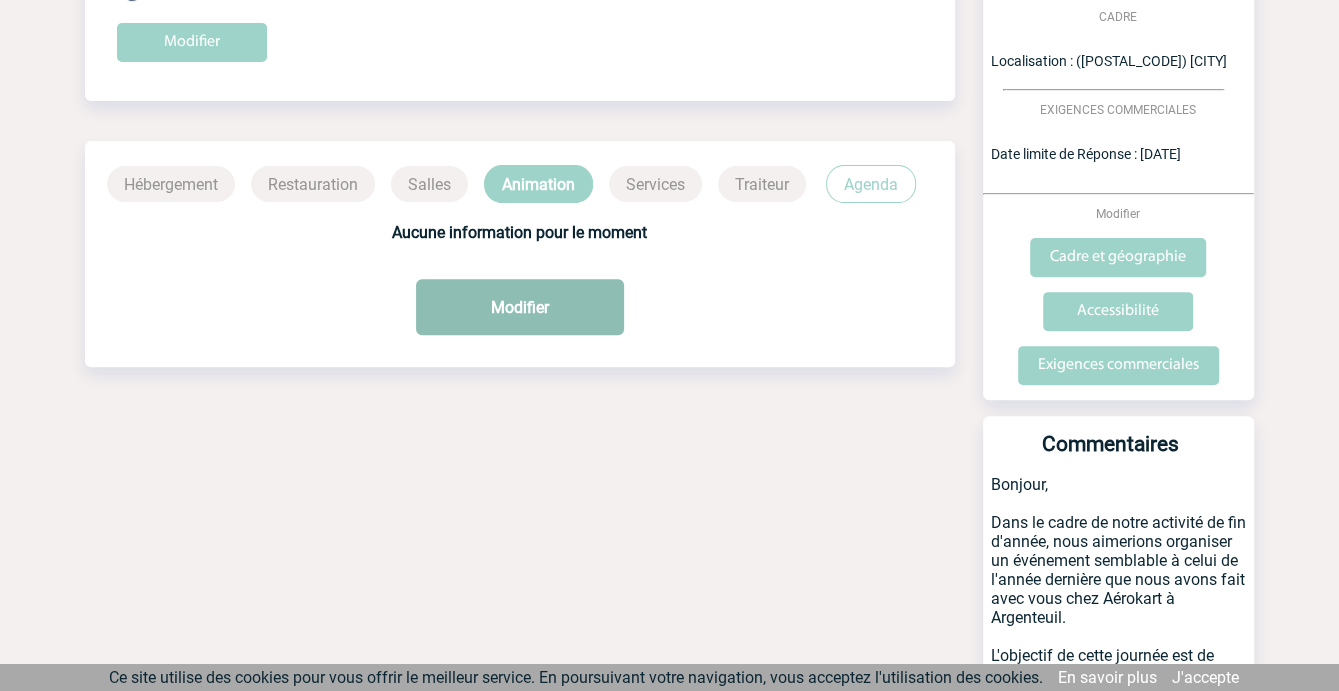 click on "Modifier" at bounding box center [520, 307] 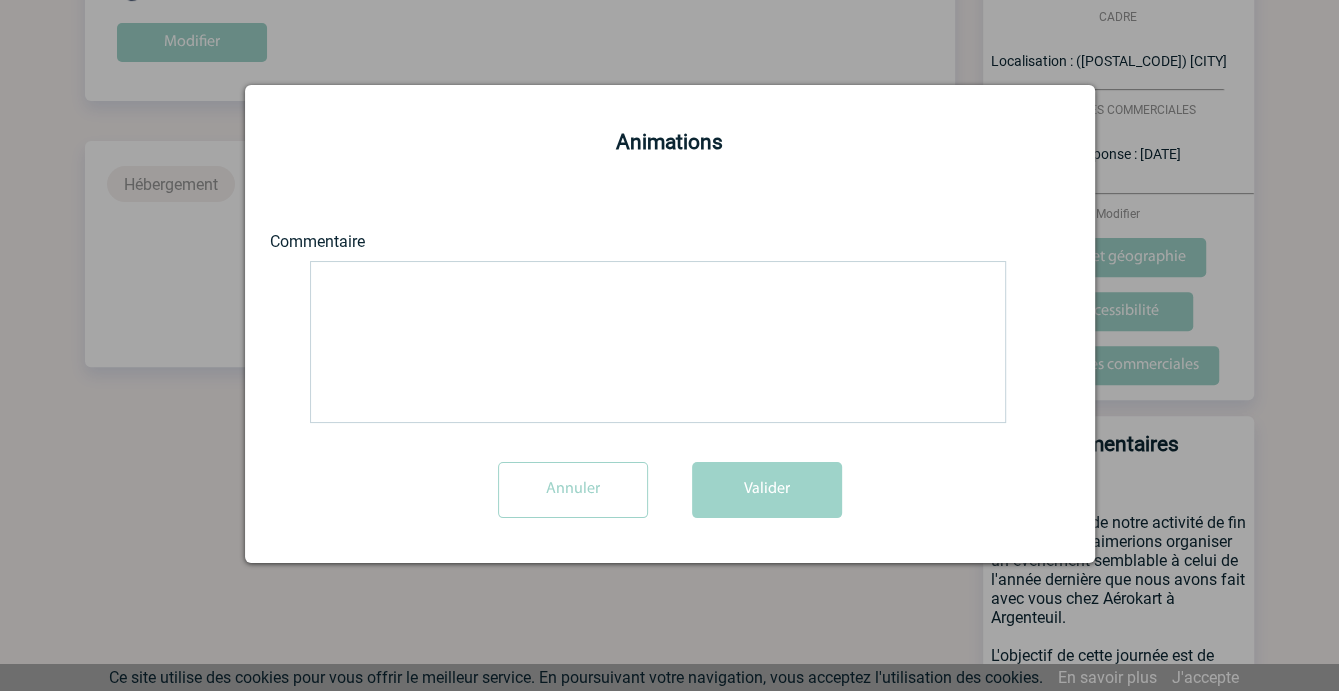click on "Annuler" at bounding box center (573, 490) 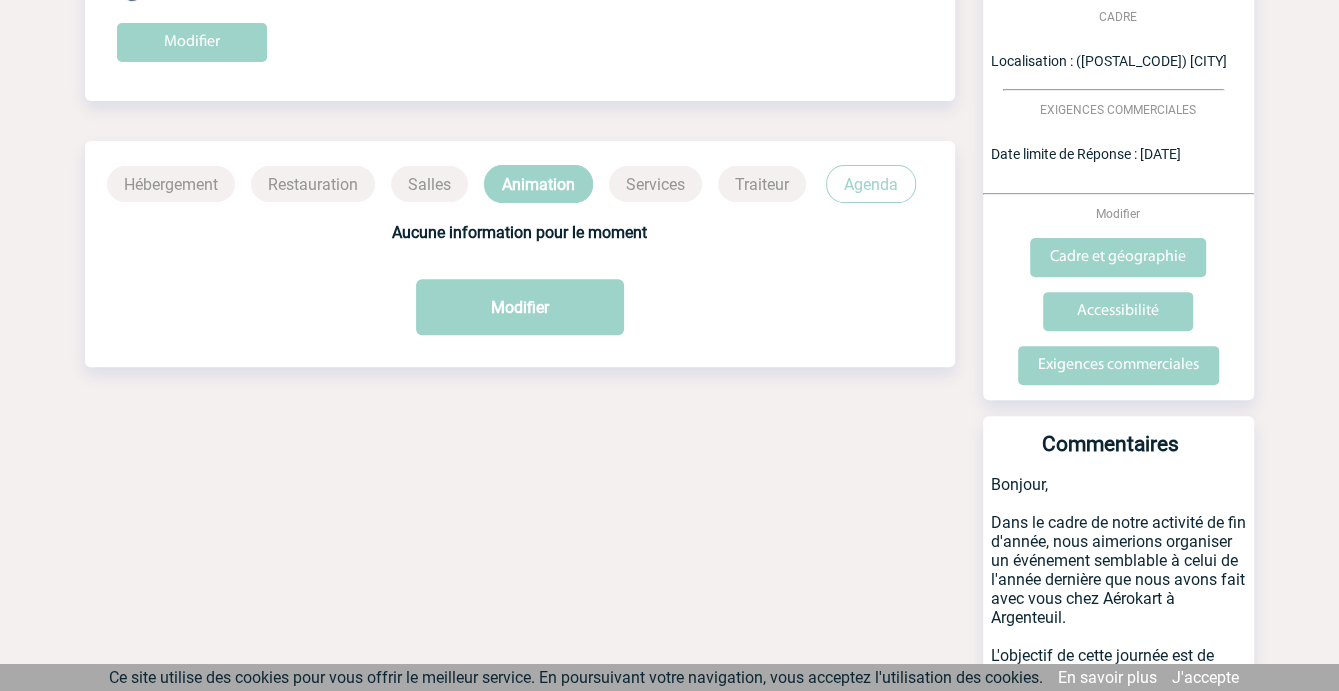 click on "Agenda" at bounding box center (871, 184) 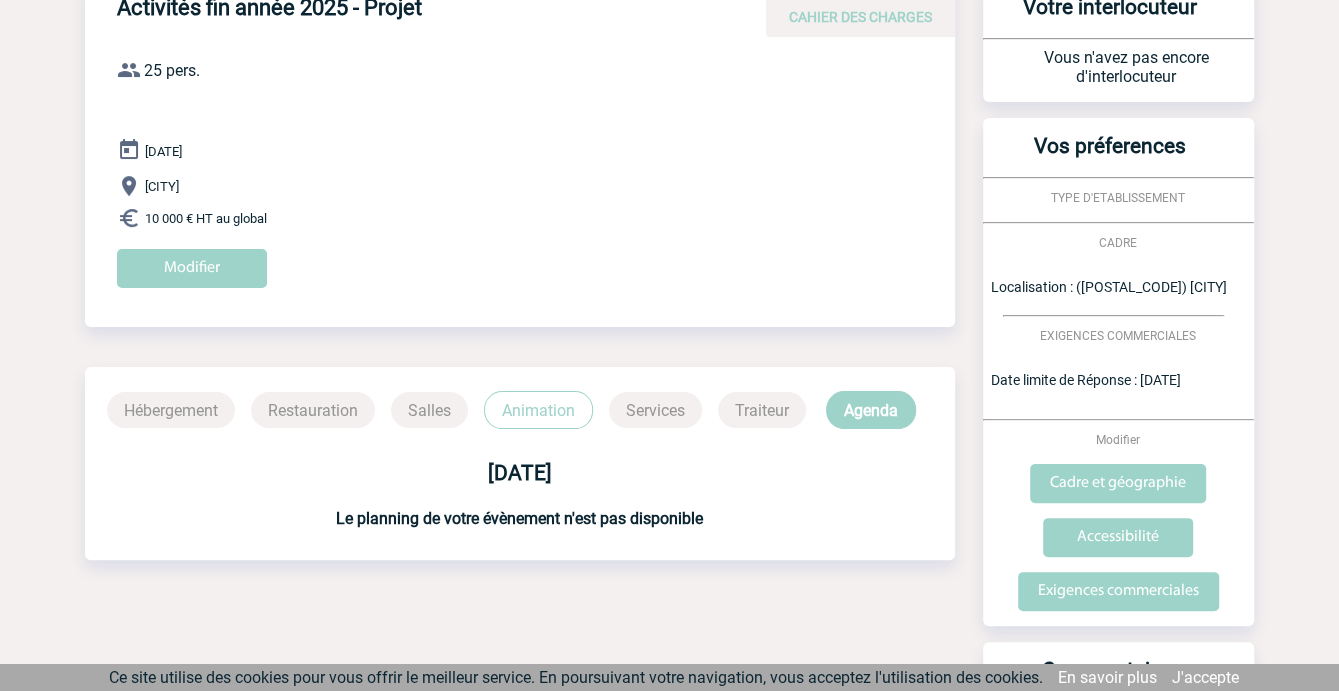 scroll, scrollTop: 0, scrollLeft: 0, axis: both 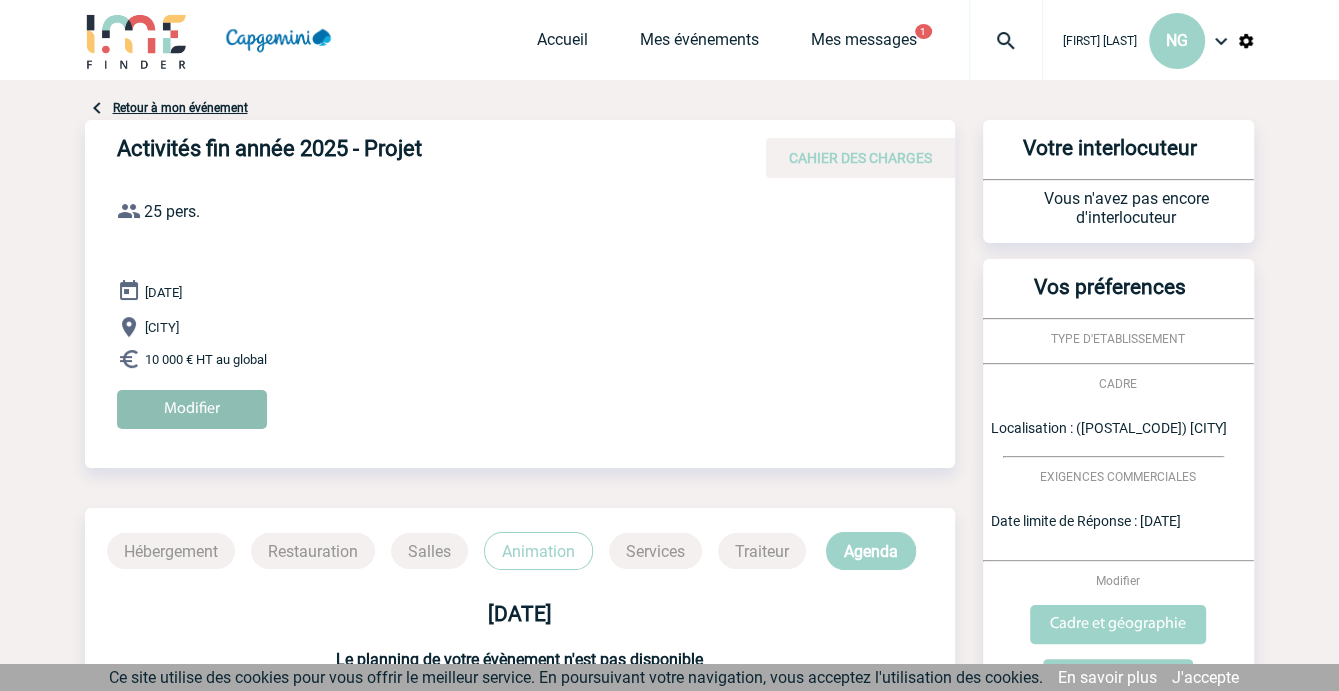 click on "Modifier" at bounding box center [192, 409] 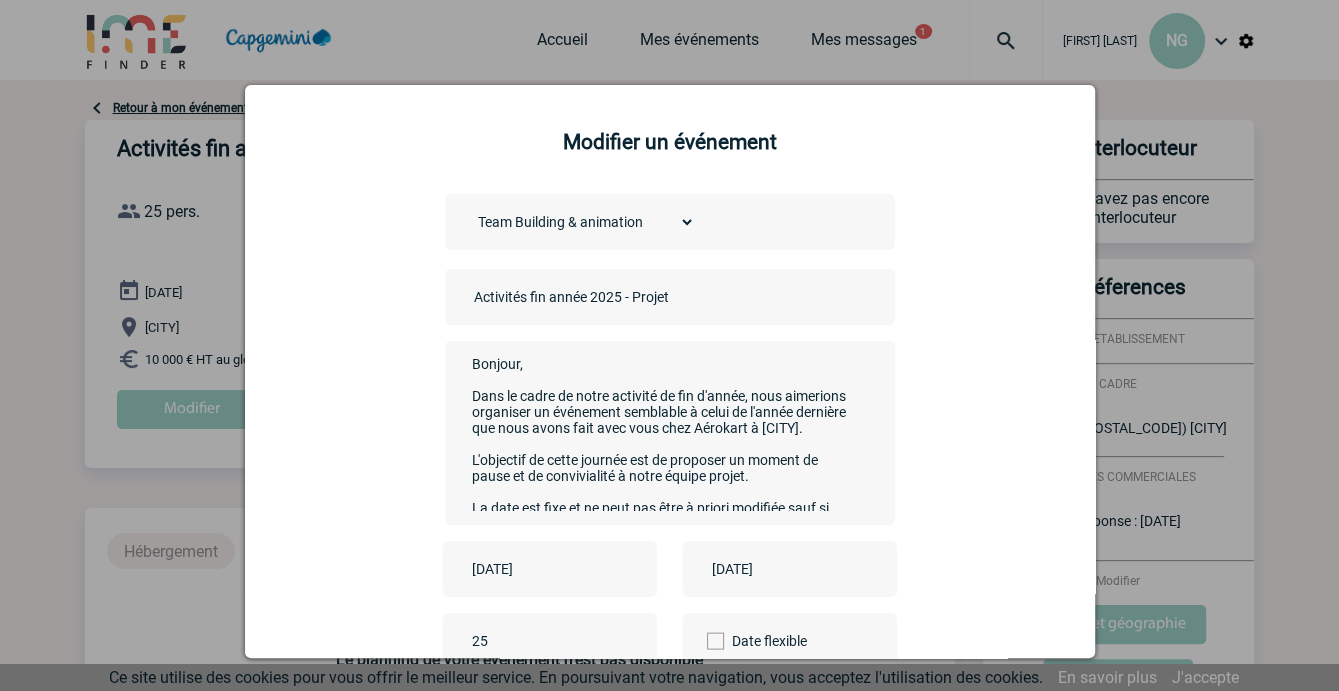 click on "Activités fin année 2025 - Projet" at bounding box center (609, 297) 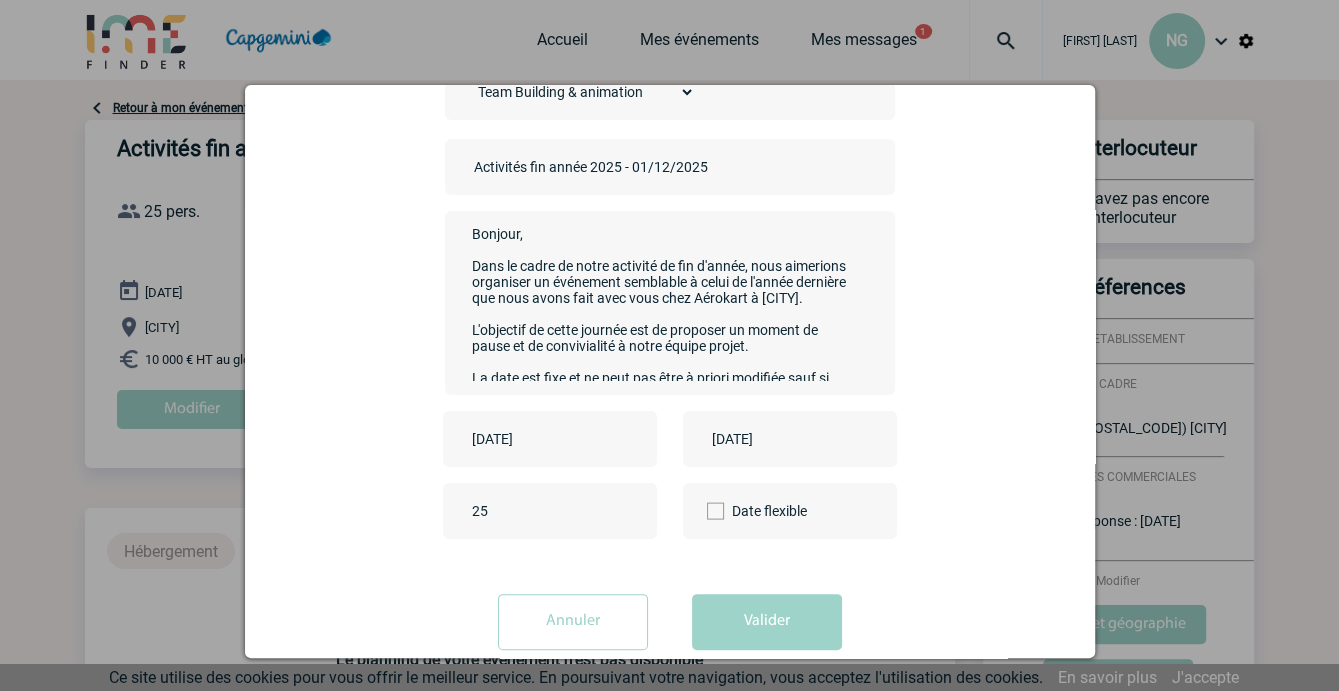 scroll, scrollTop: 159, scrollLeft: 0, axis: vertical 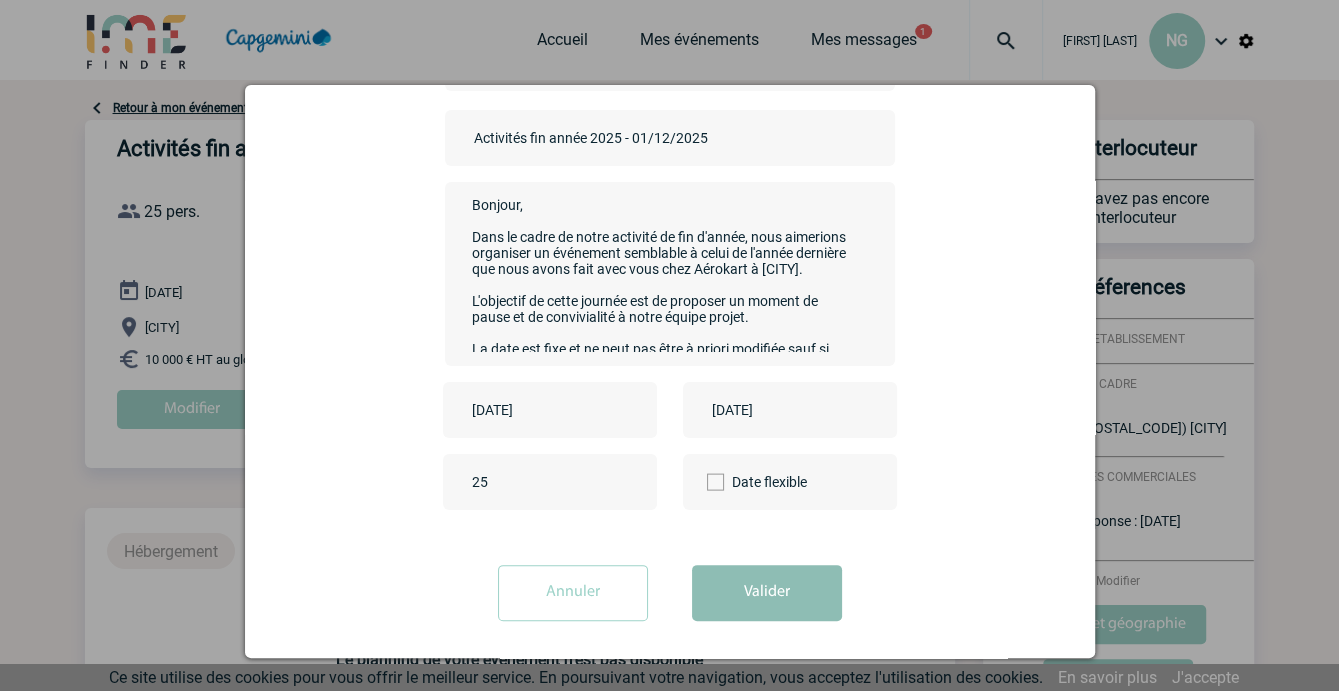 type on "Activités fin année 2025 - 01/12/2025" 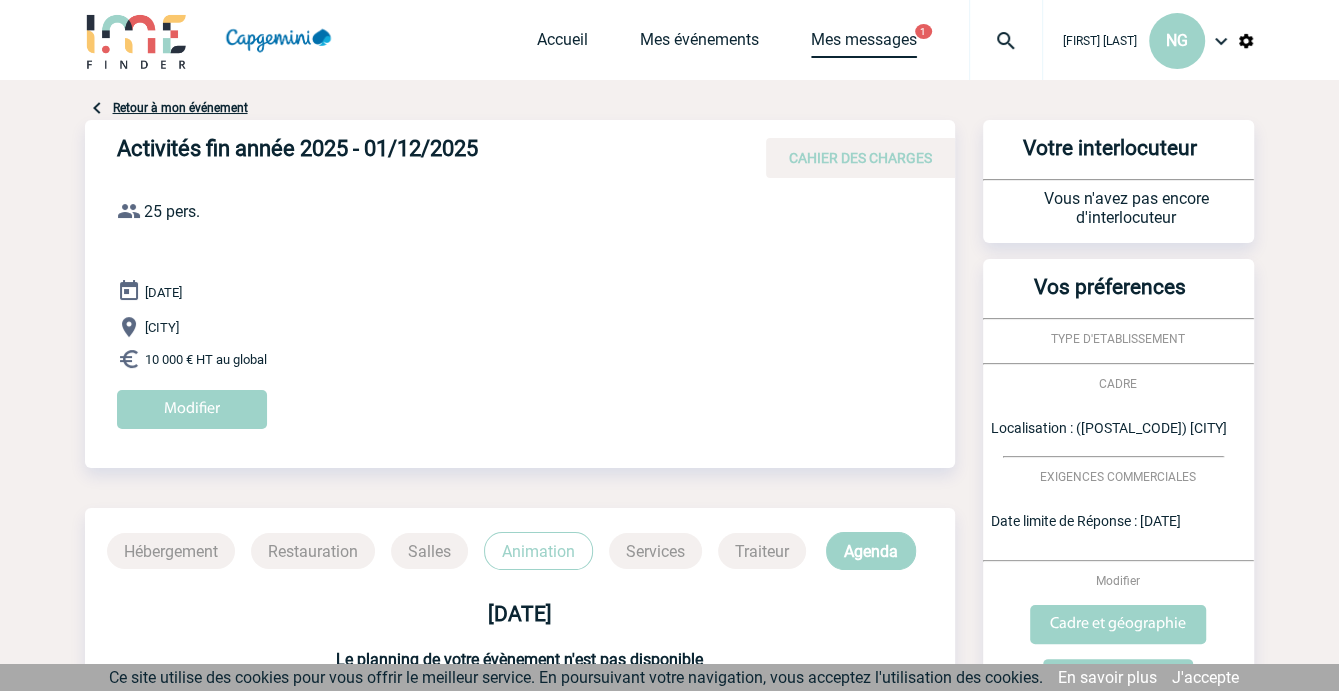 click on "Mes messages" at bounding box center [864, 44] 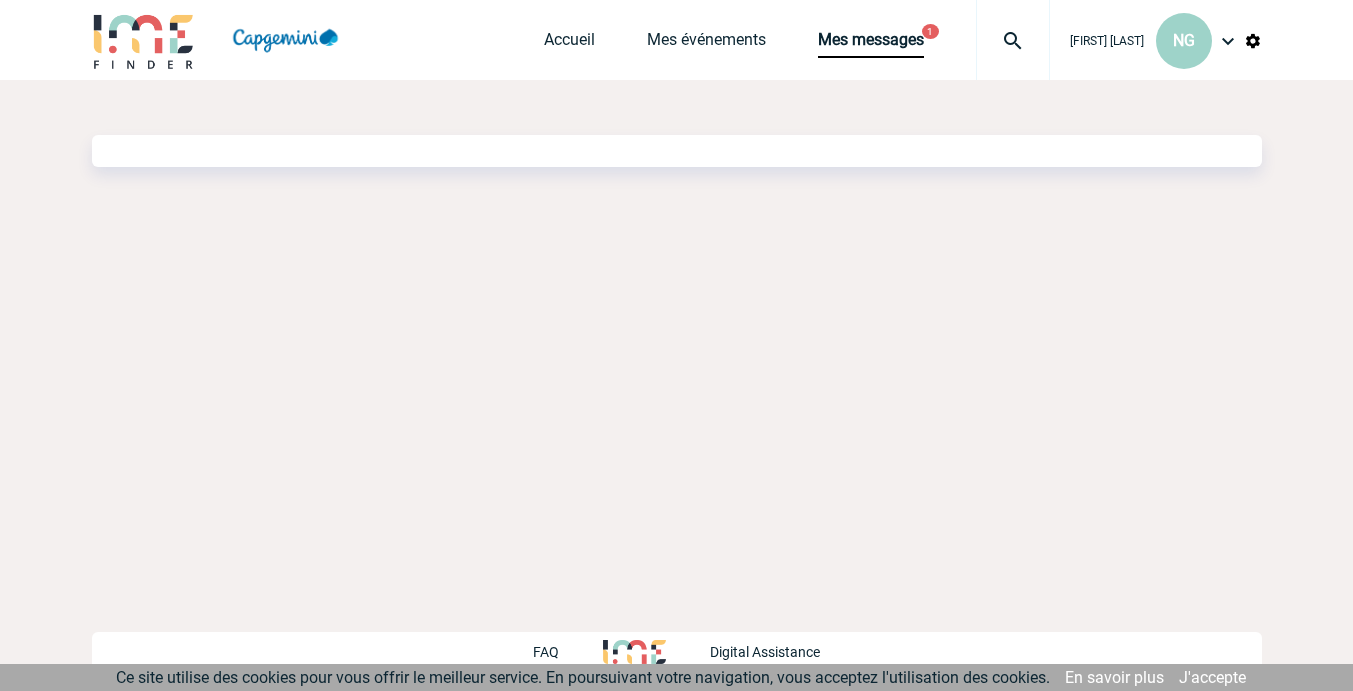scroll, scrollTop: 0, scrollLeft: 0, axis: both 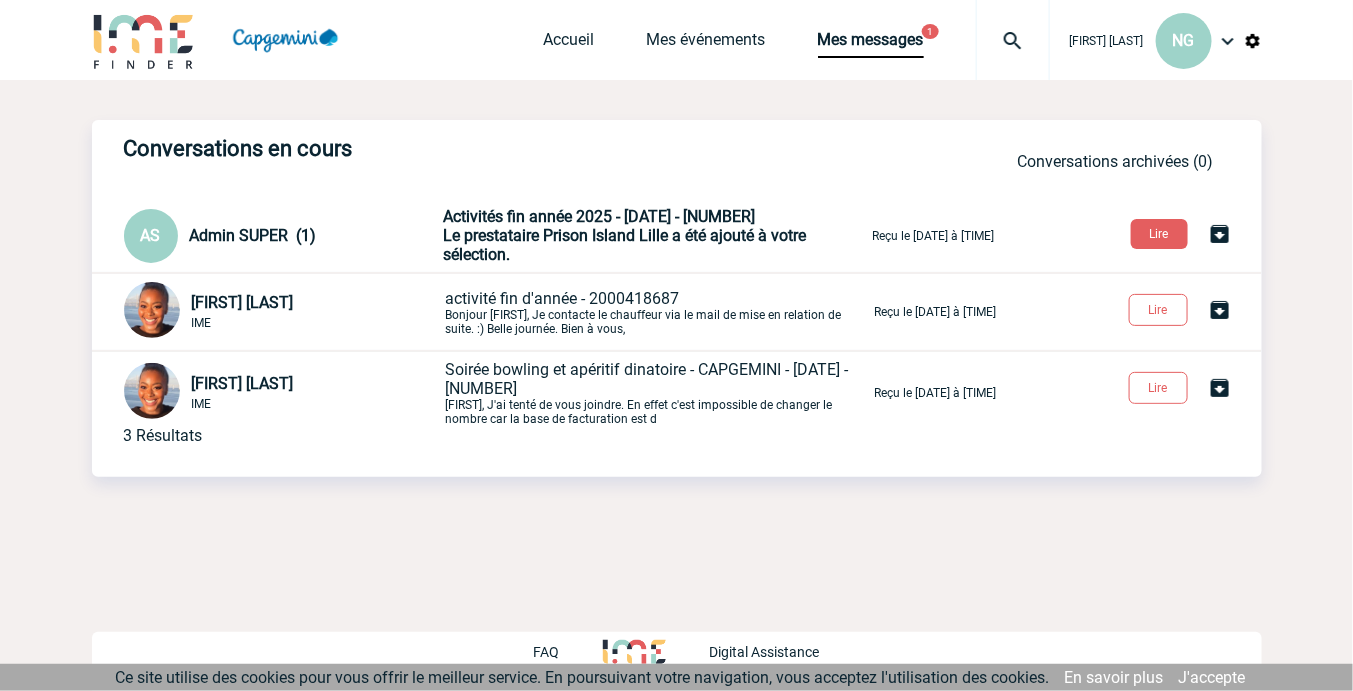 click at bounding box center (1013, 41) 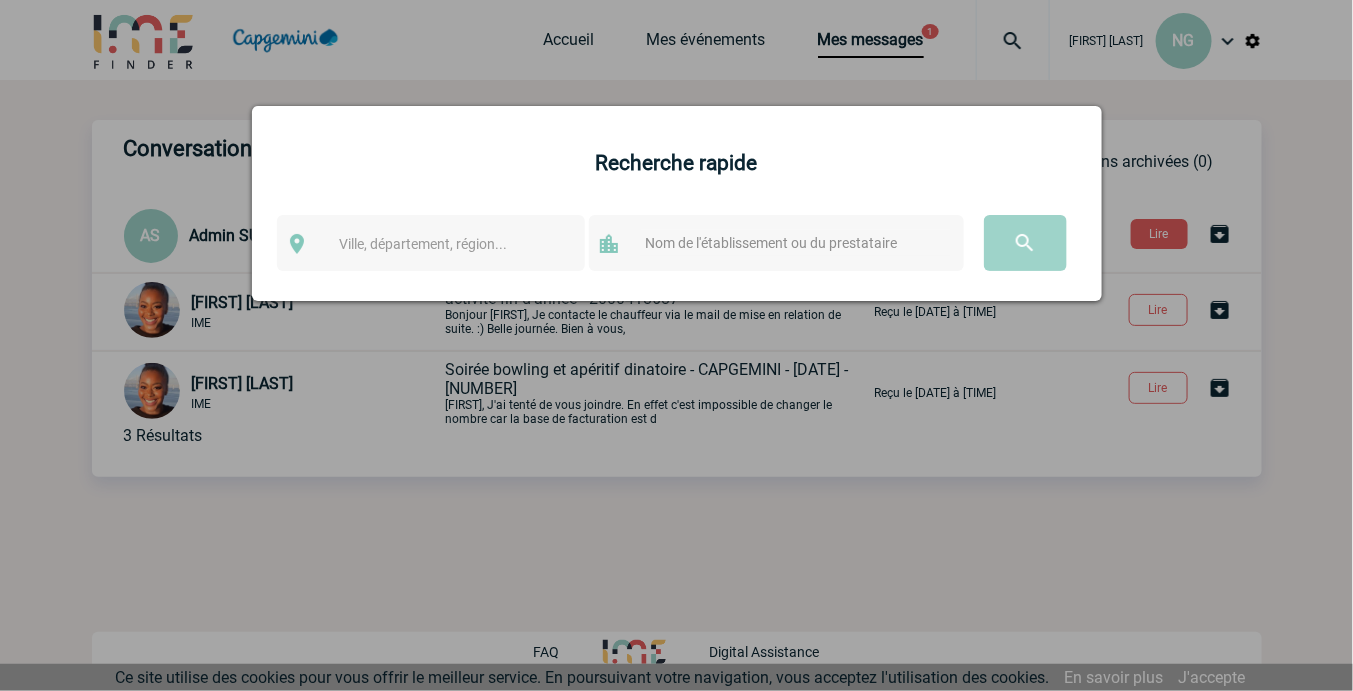 click at bounding box center (776, 243) 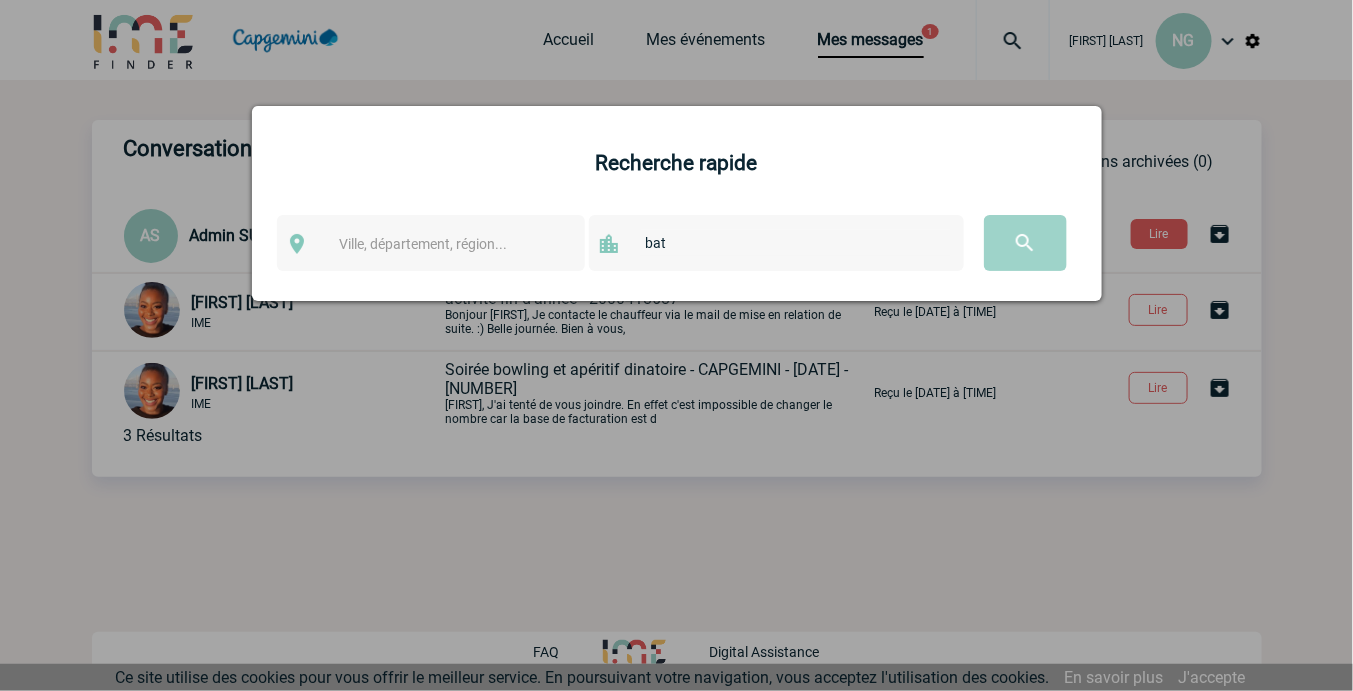 type on "batman escape" 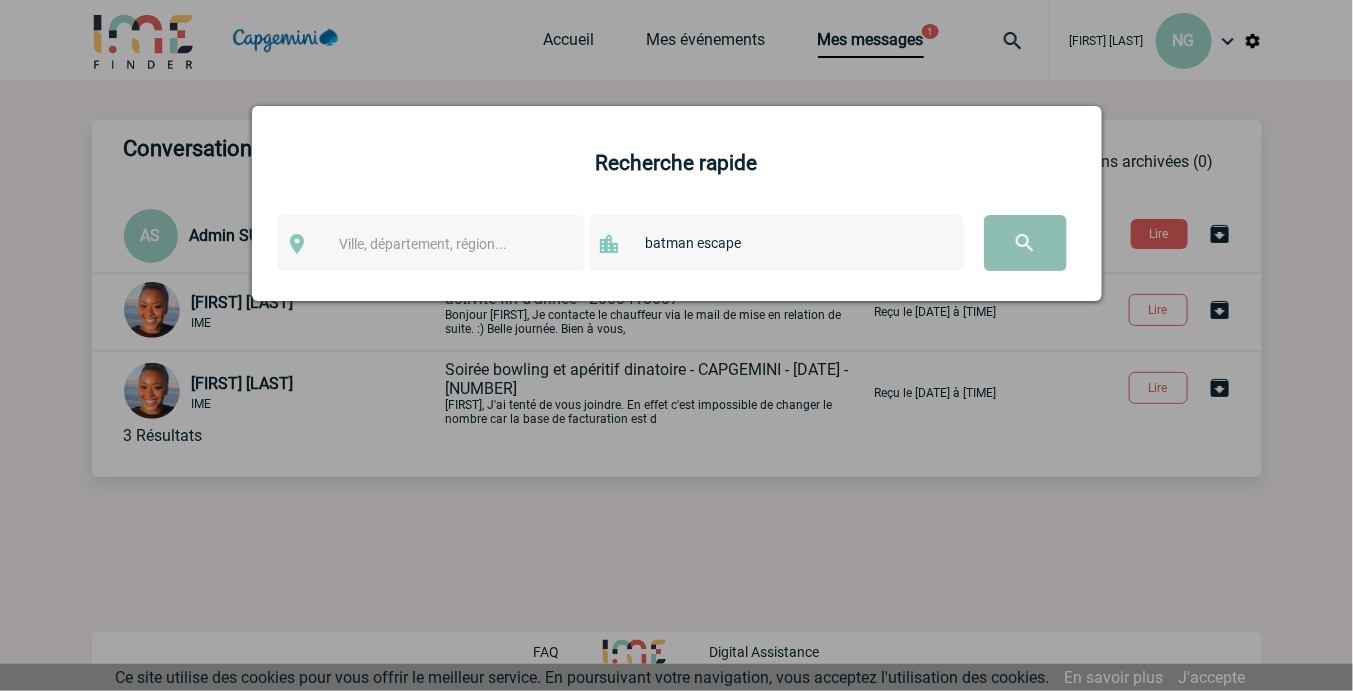 click at bounding box center (1025, 243) 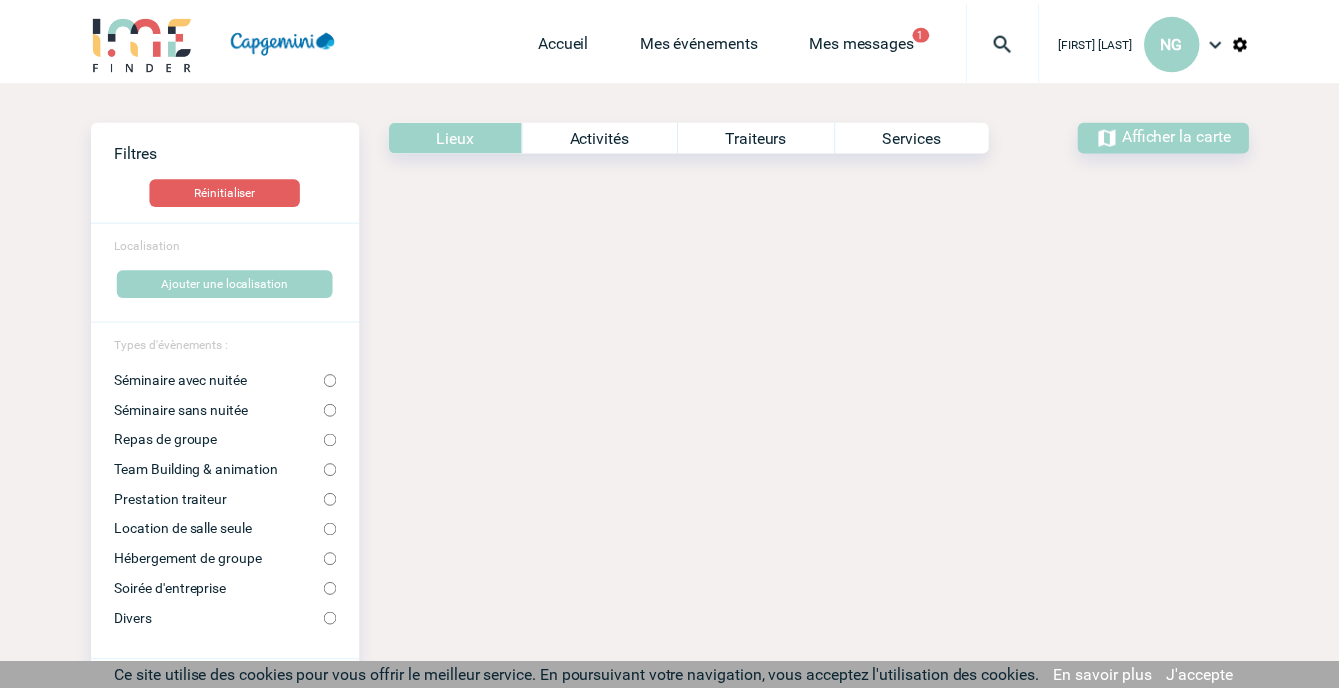 scroll, scrollTop: 0, scrollLeft: 0, axis: both 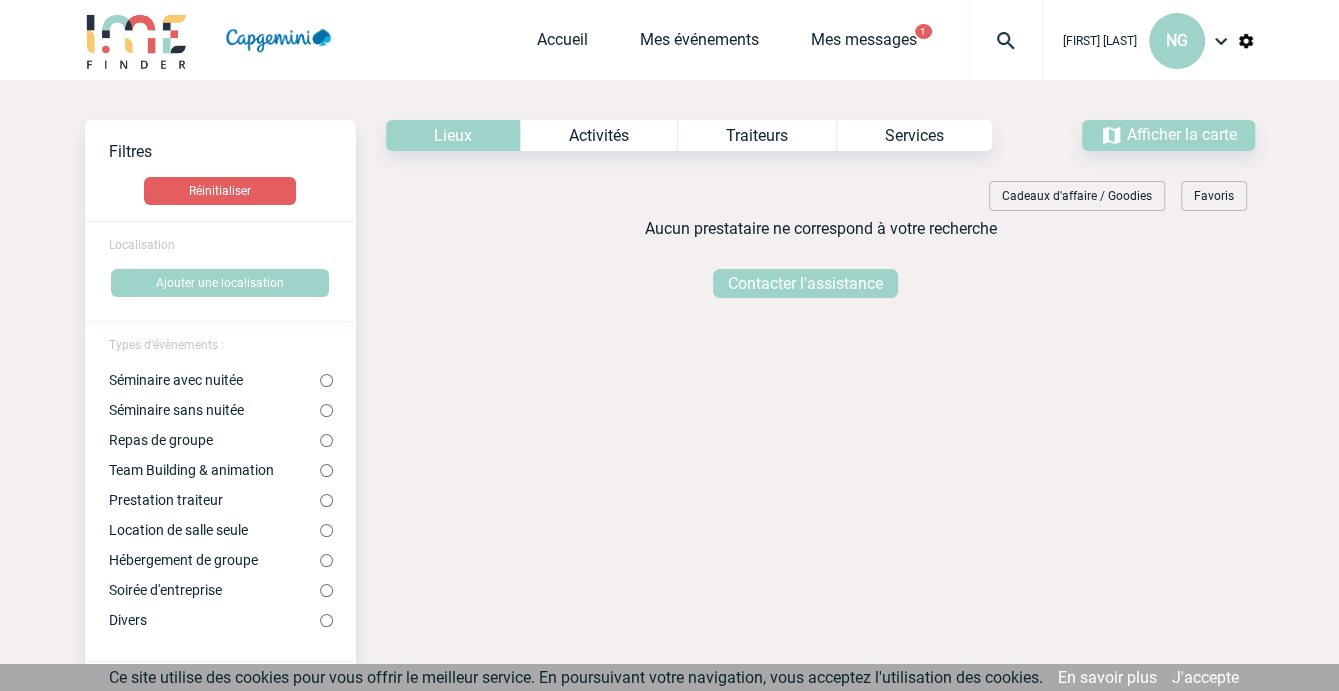 click on "Activités" at bounding box center [598, 135] 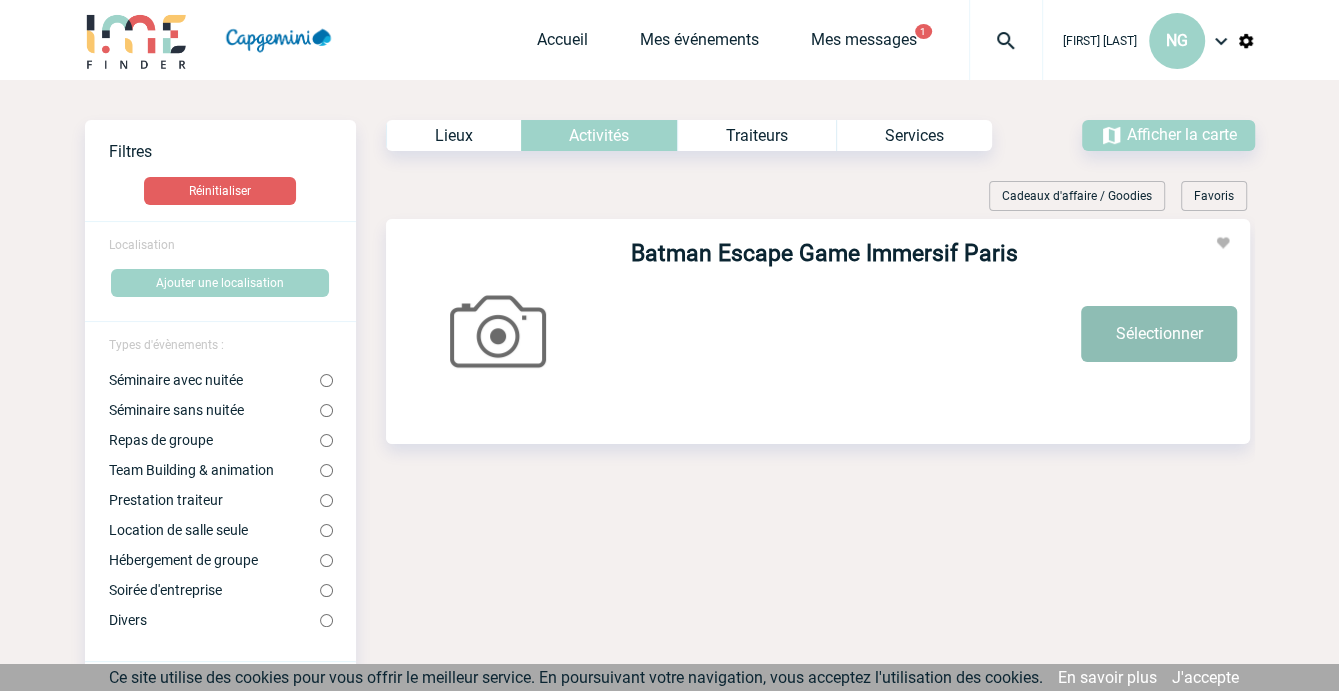 click on "Sélectionner" at bounding box center [1159, 334] 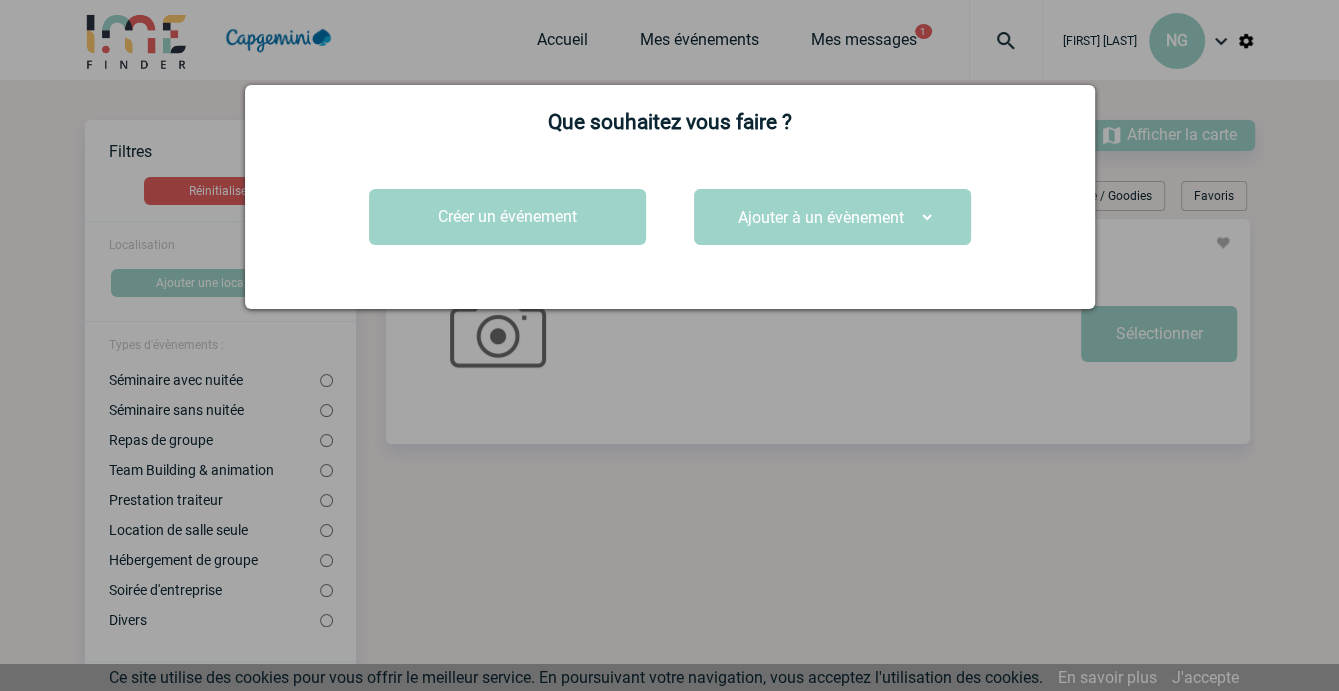 click on "Ajouter à l'événement Activités fin année 2025 - 01/12/2025" at bounding box center [832, 217] 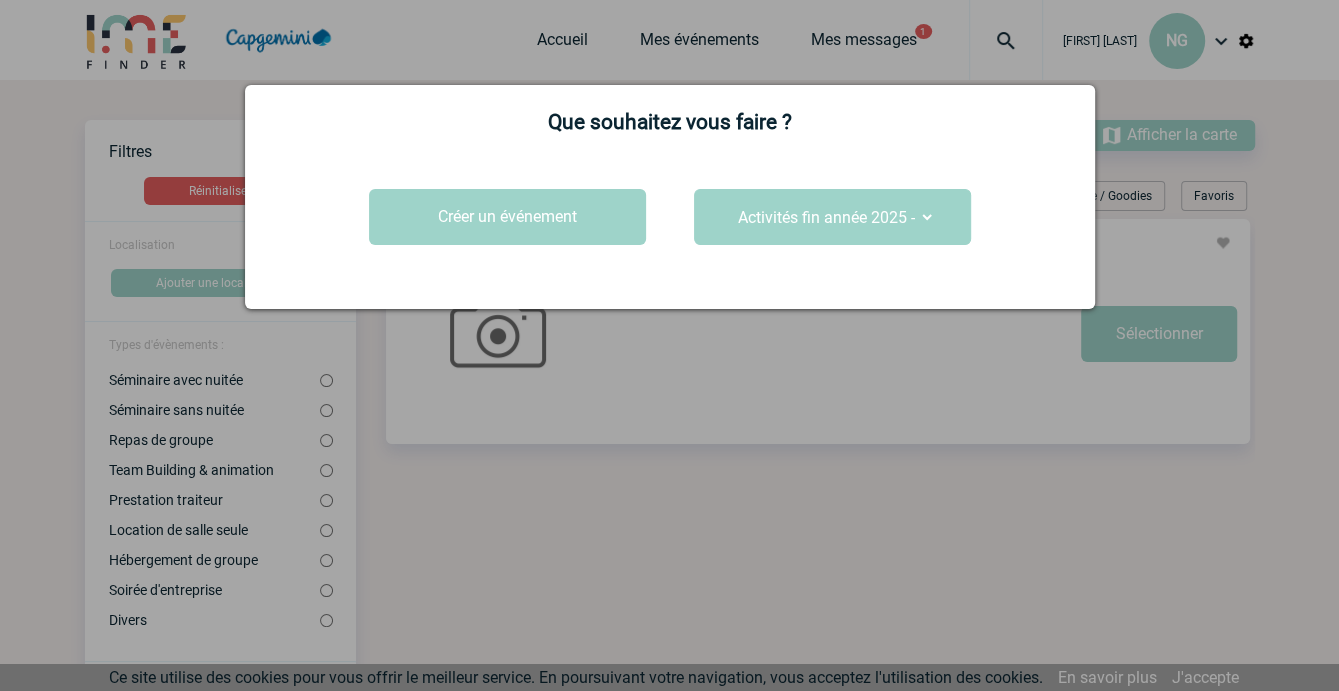 click on "Ajouter à l'événement Activités fin année 2025 - 01/12/2025" at bounding box center [832, 217] 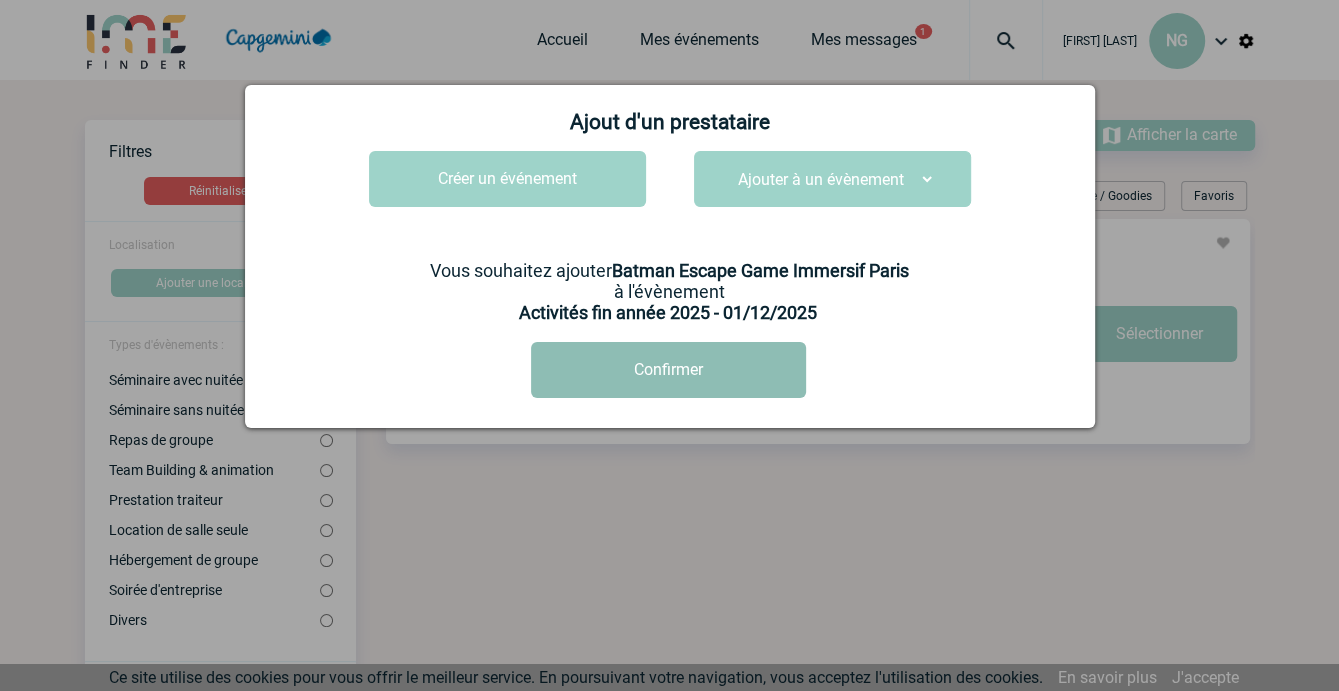 click on "Confirmer" at bounding box center (668, 370) 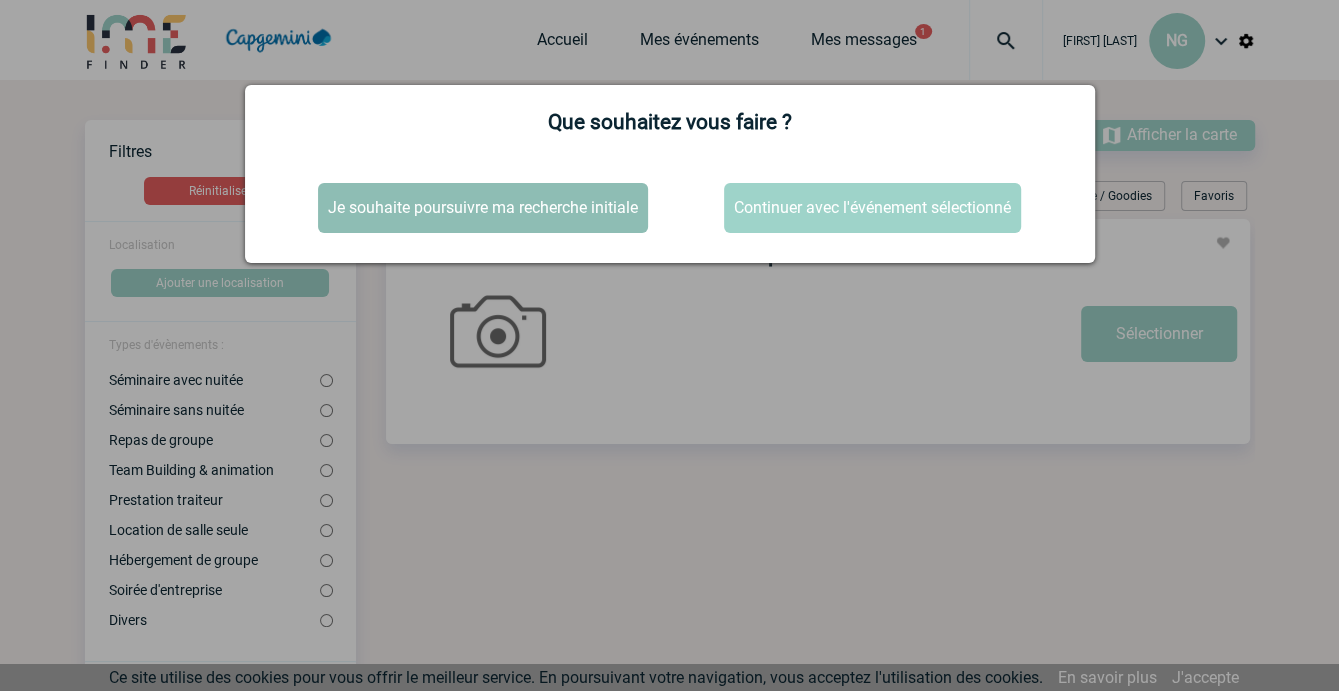 click on "Je souhaite poursuivre ma recherche initiale" at bounding box center [483, 208] 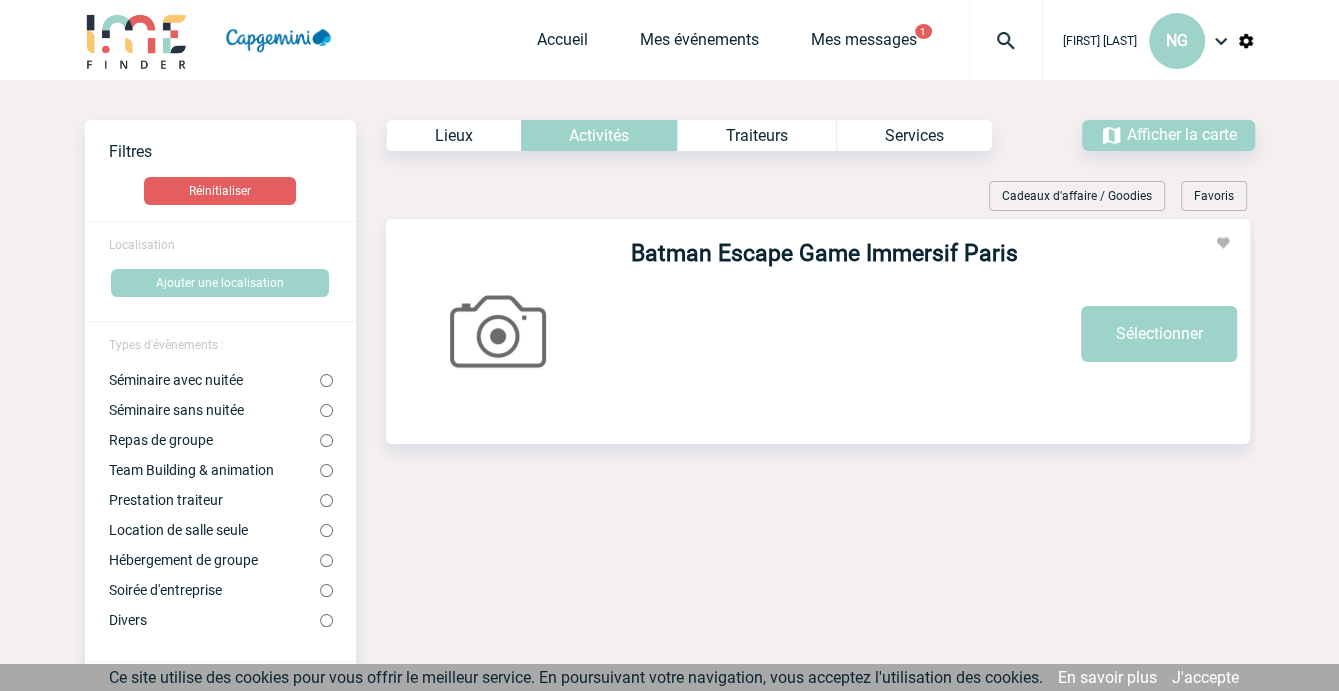 click on "Séminaire sans nuitée" at bounding box center (326, 410) 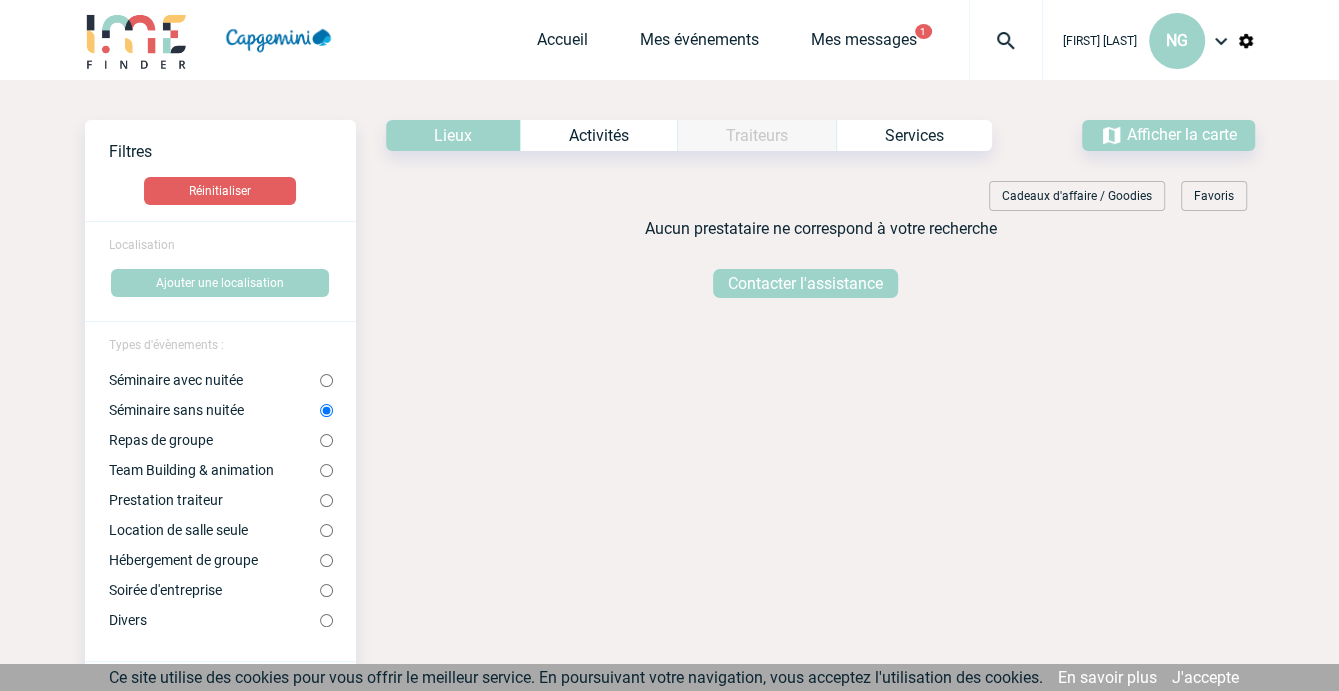 click on "Activités" at bounding box center [598, 135] 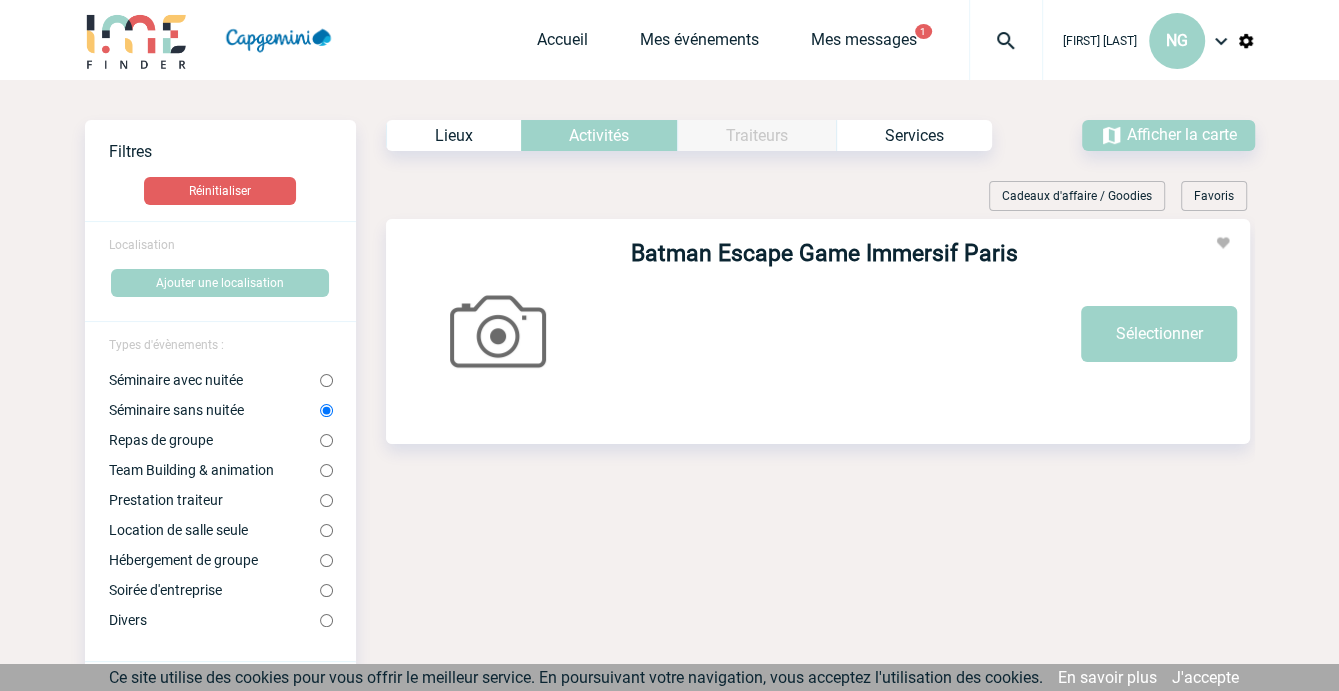 click at bounding box center (1006, 41) 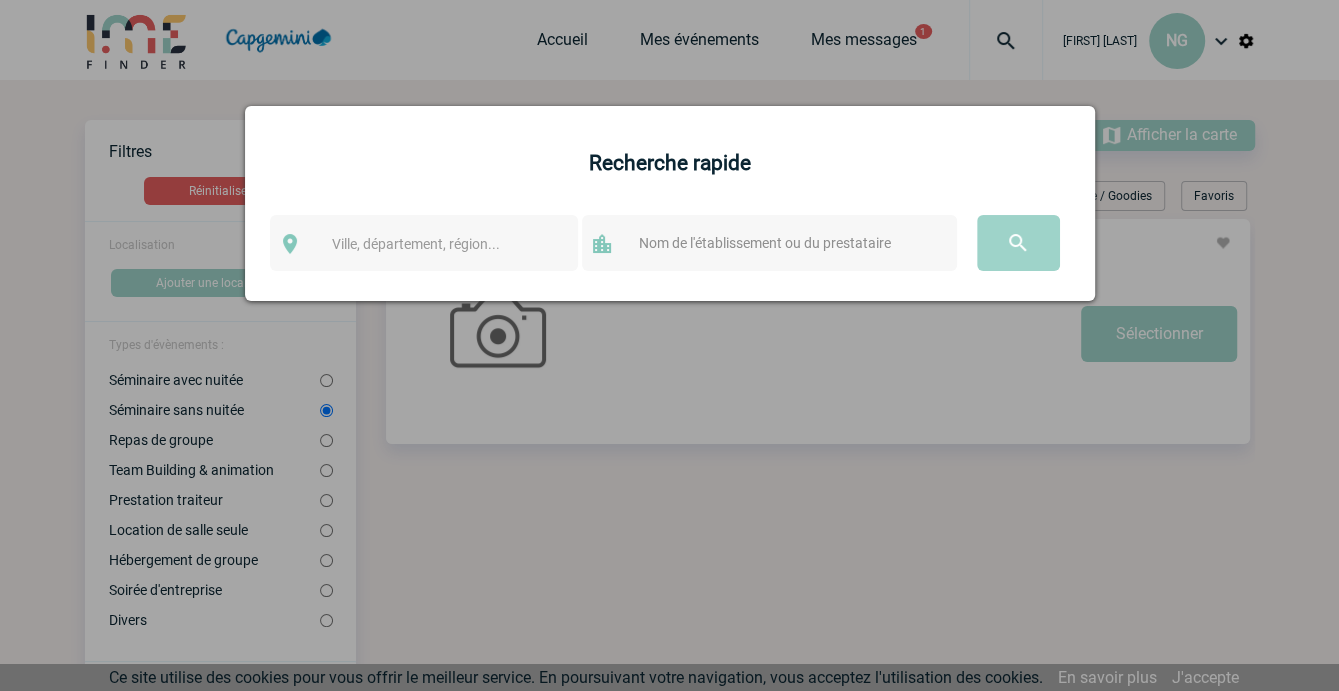 click at bounding box center [669, 345] 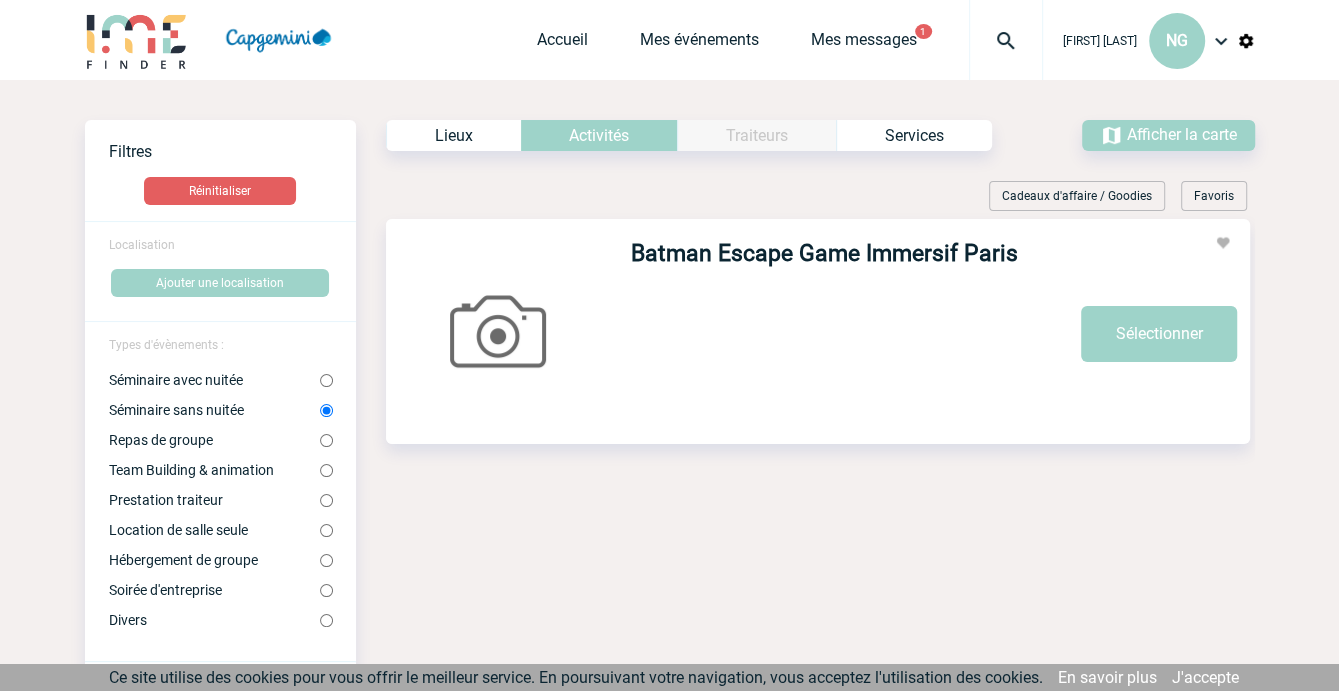 click on "Team Building & animation" at bounding box center (326, 470) 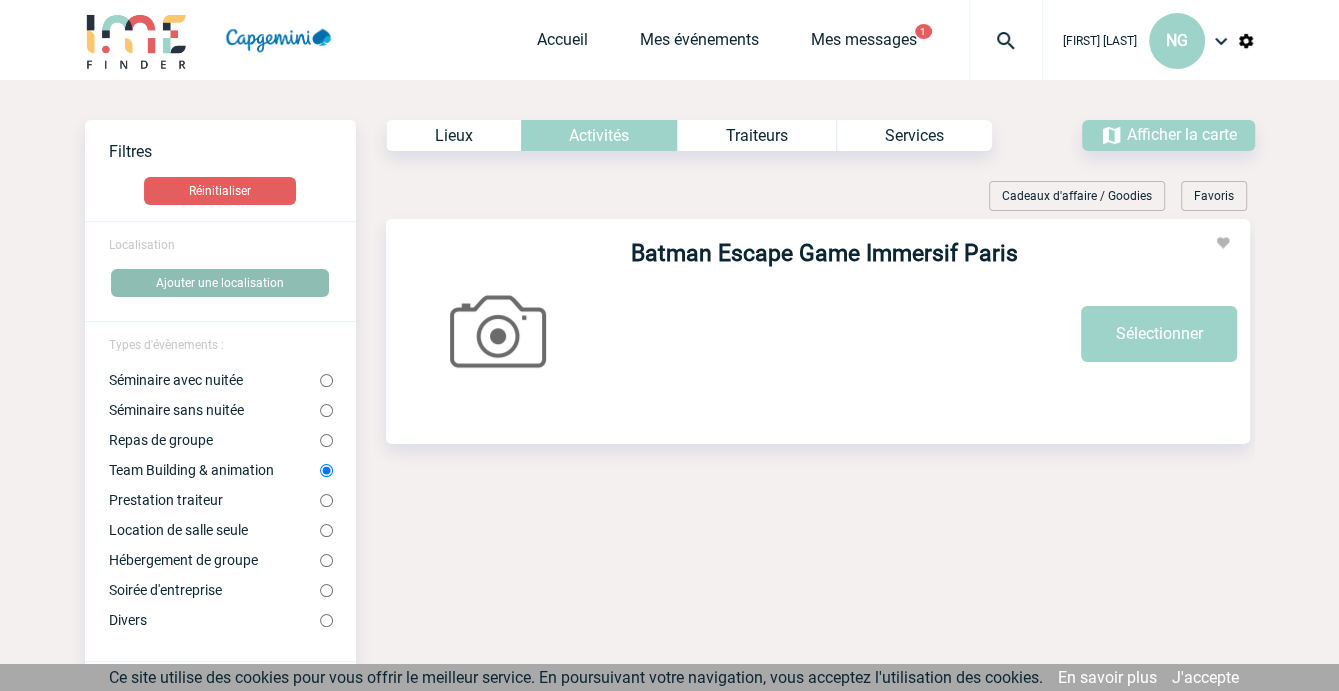 click on "Ajouter une localisation" at bounding box center (220, 283) 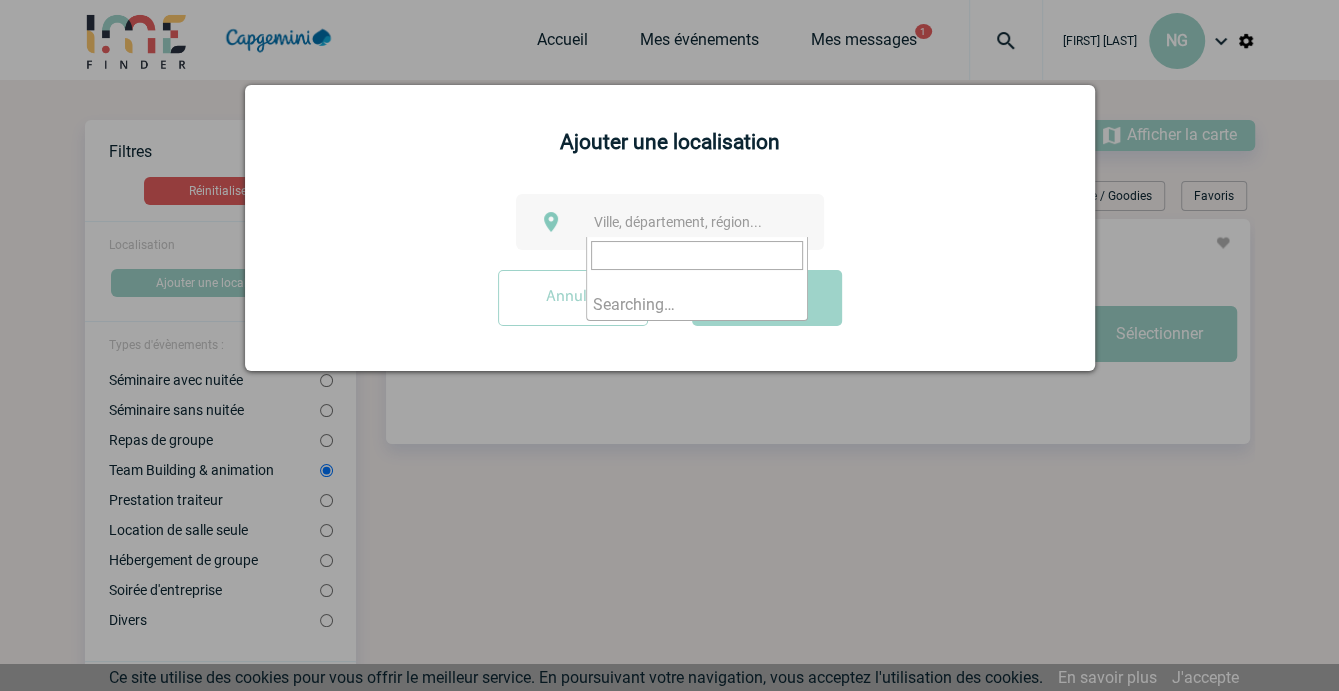 click on "Ville, département, région..." at bounding box center [697, 222] 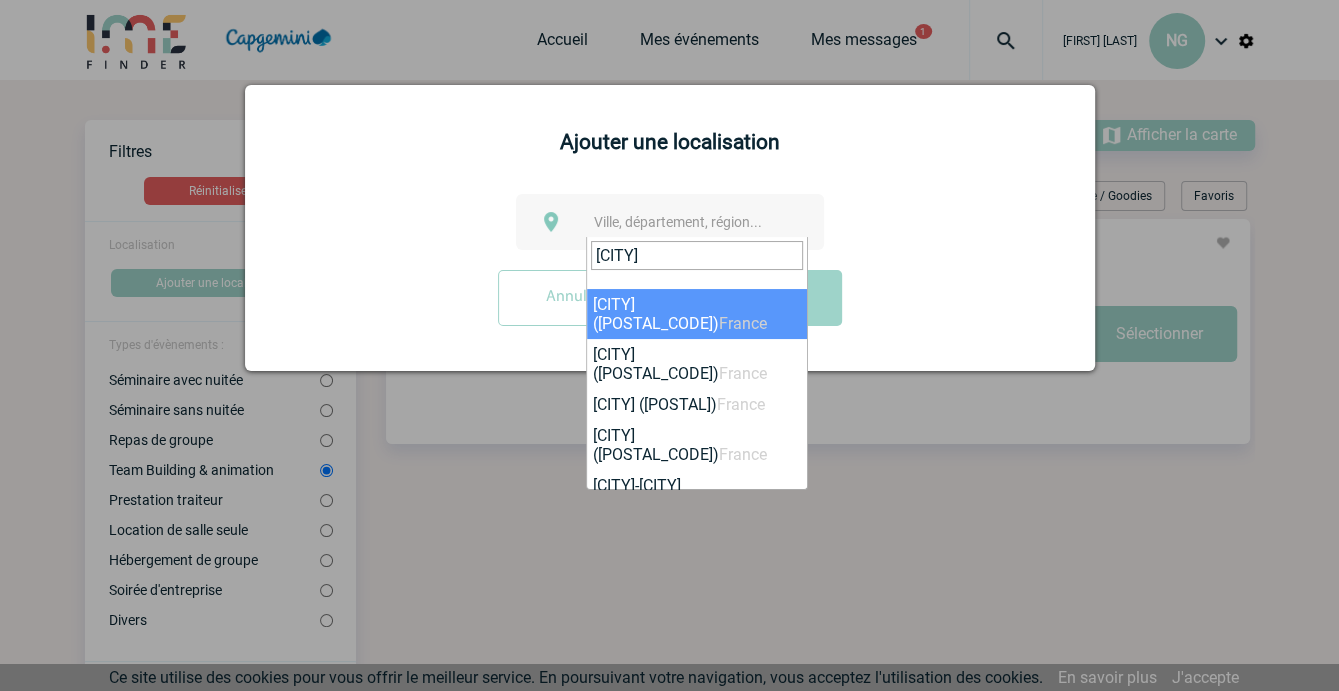 type on "[CITY]" 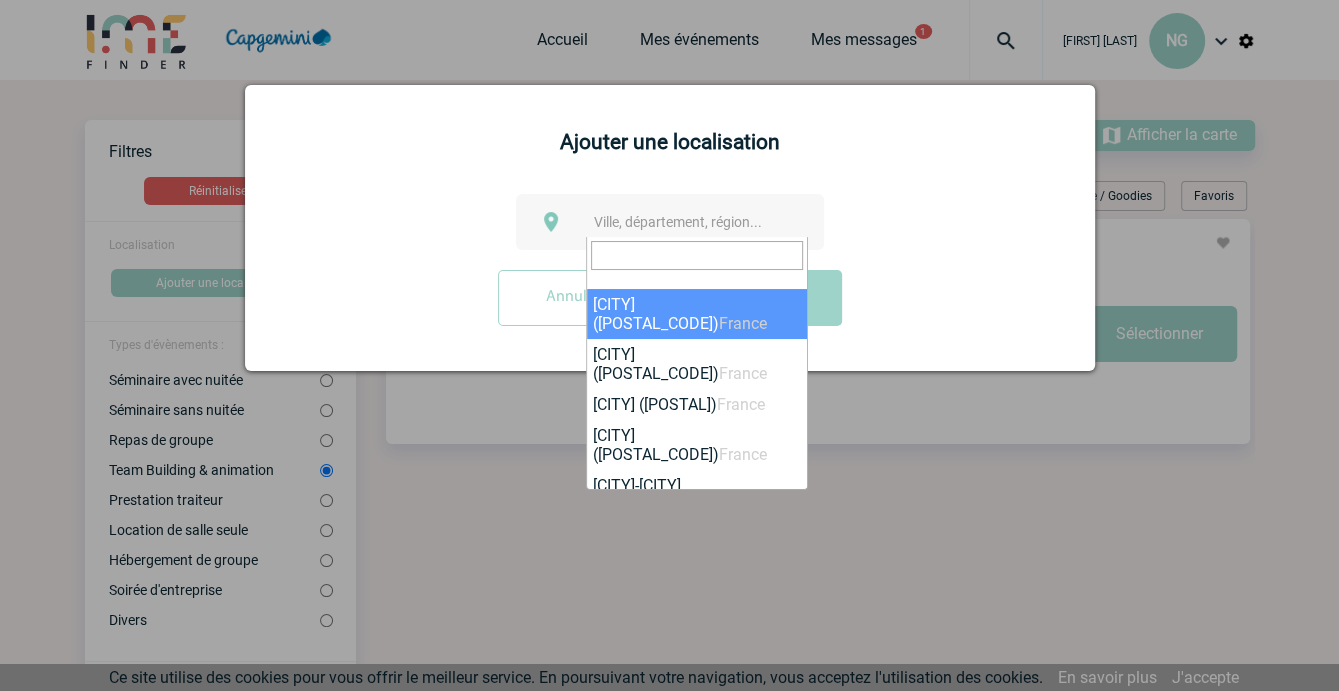 select on "15081" 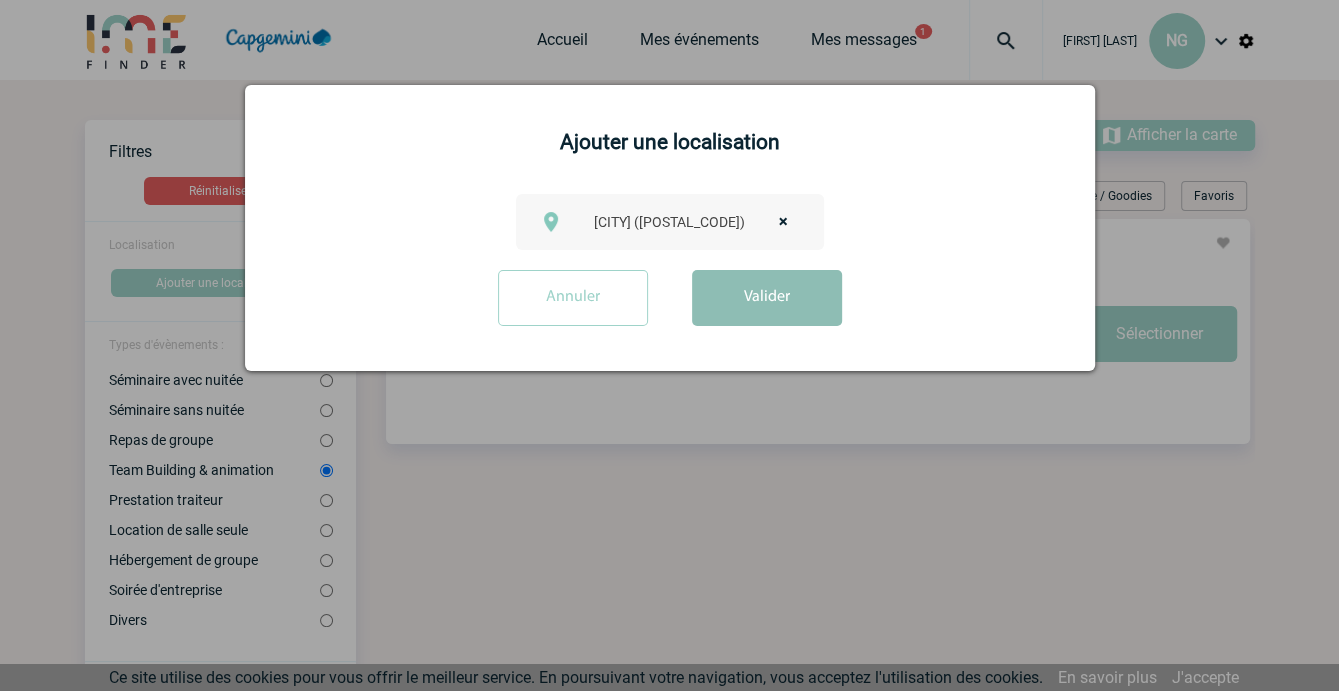 click on "Valider" at bounding box center [767, 298] 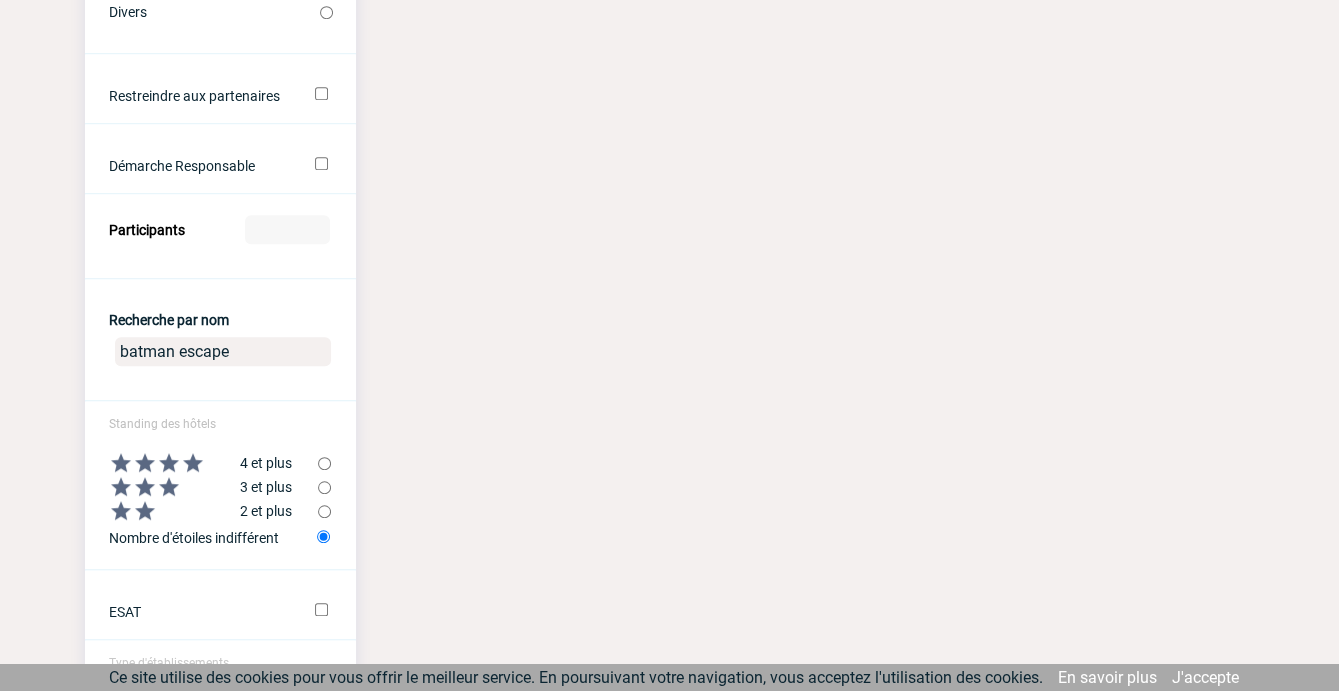 scroll, scrollTop: 643, scrollLeft: 0, axis: vertical 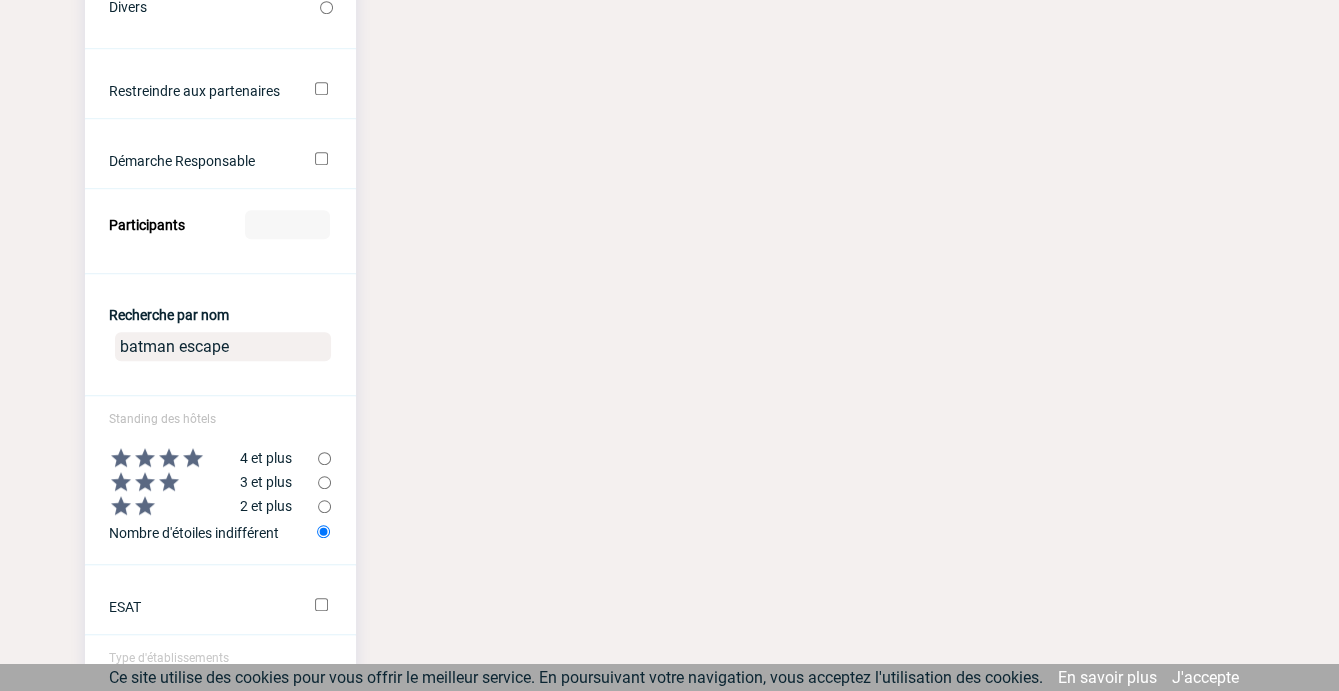 drag, startPoint x: 235, startPoint y: 362, endPoint x: 35, endPoint y: 348, distance: 200.4894 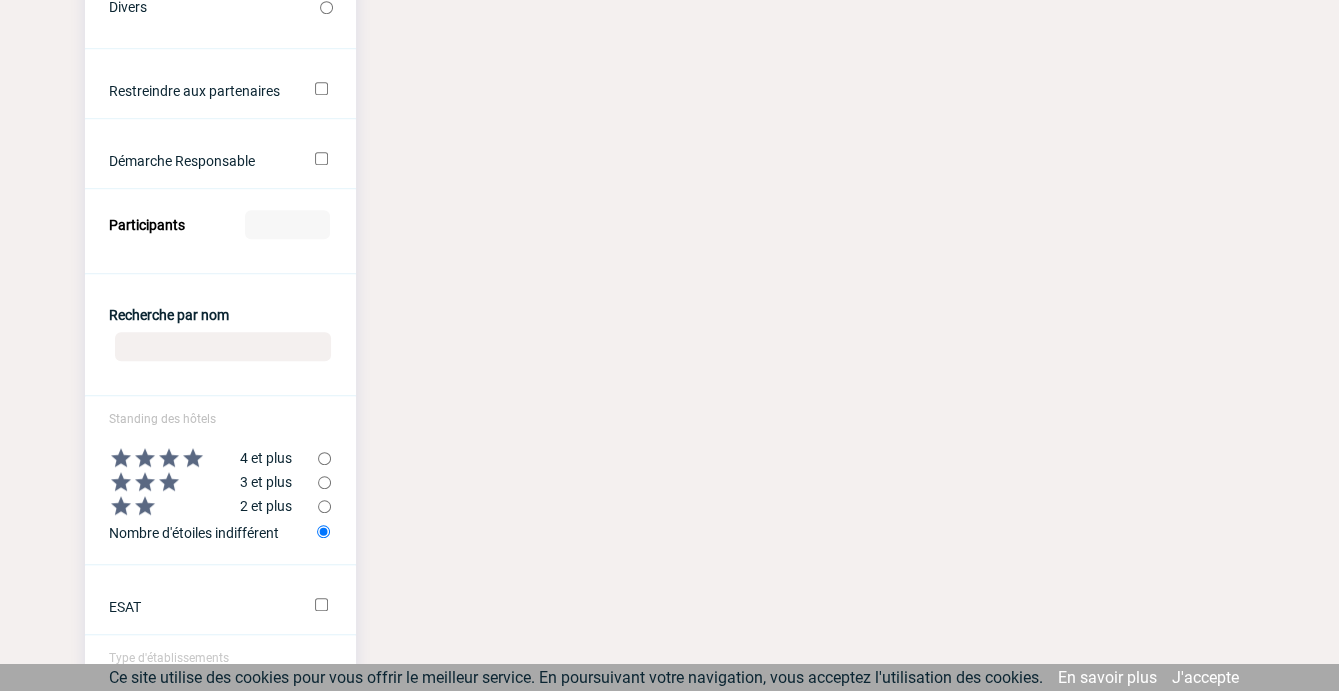 type 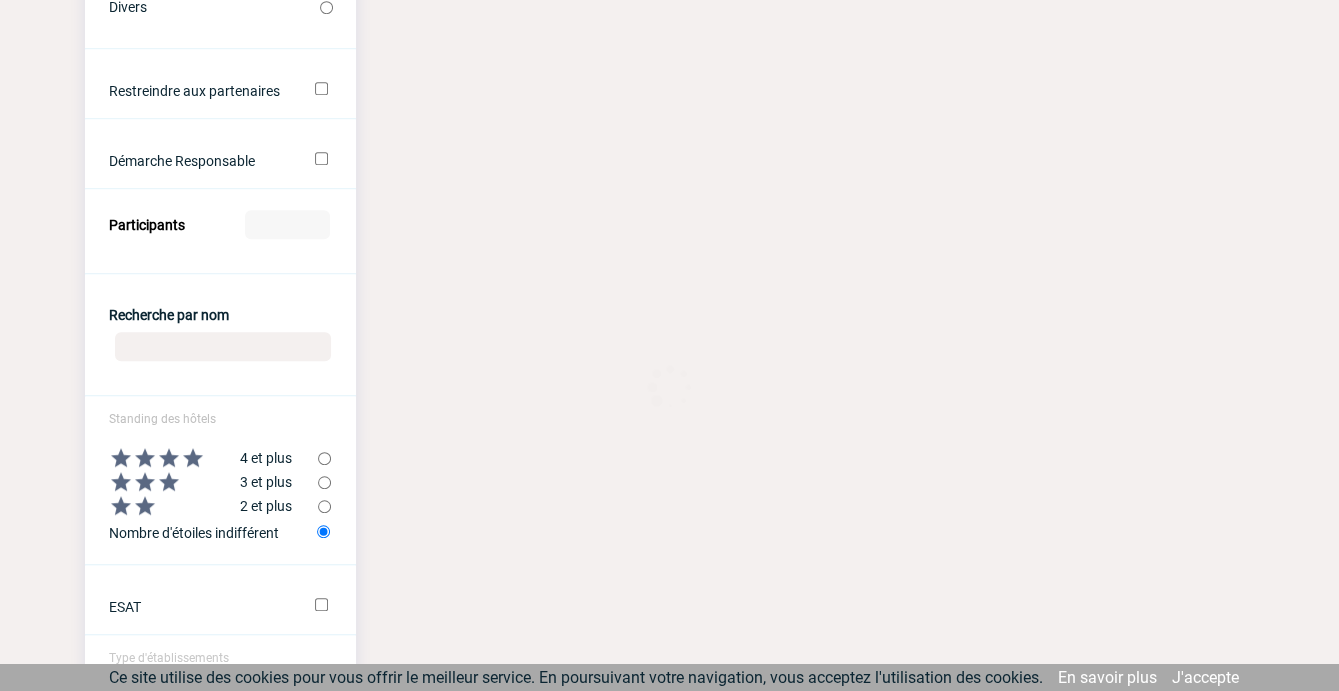 click on "Localisation
[CITY] ([POSTAL])
Ajouter une localisation
Types d'évènements :
Séminaire avec nuitée
Séminaire sans nuitée
Repas de groupe
Team Building & animation" at bounding box center (670, 190) 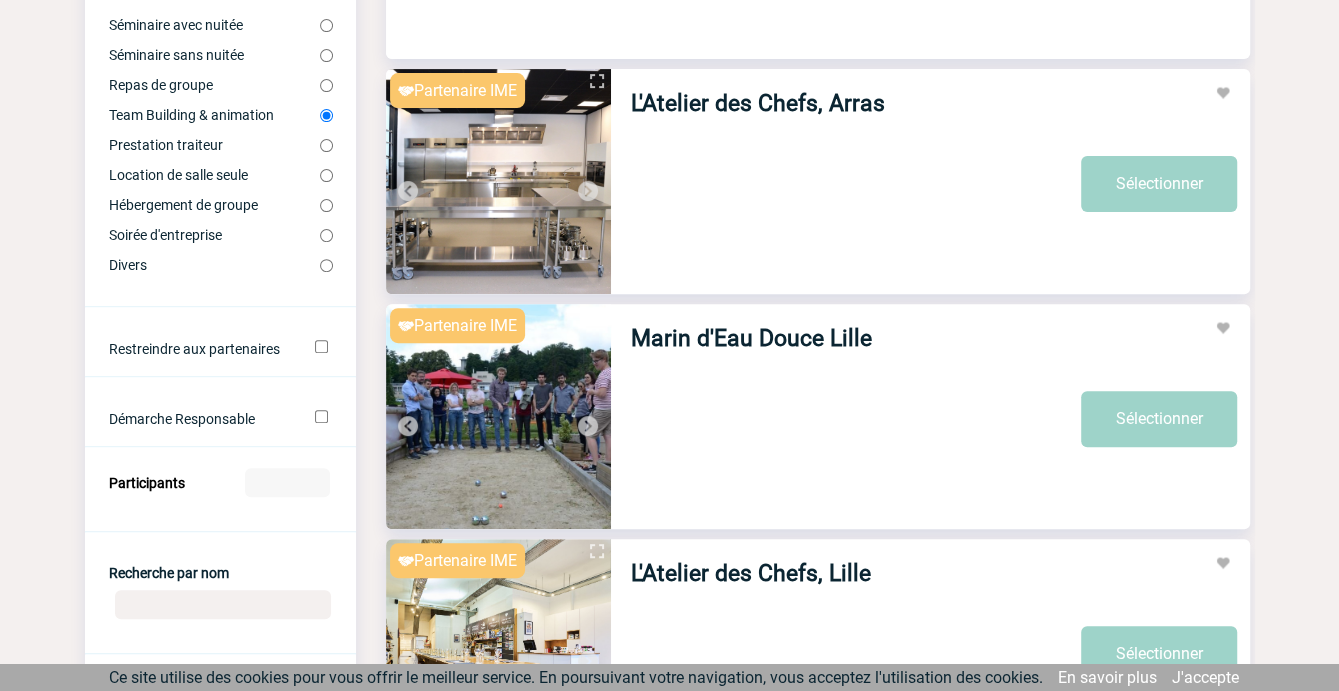 scroll, scrollTop: 353, scrollLeft: 0, axis: vertical 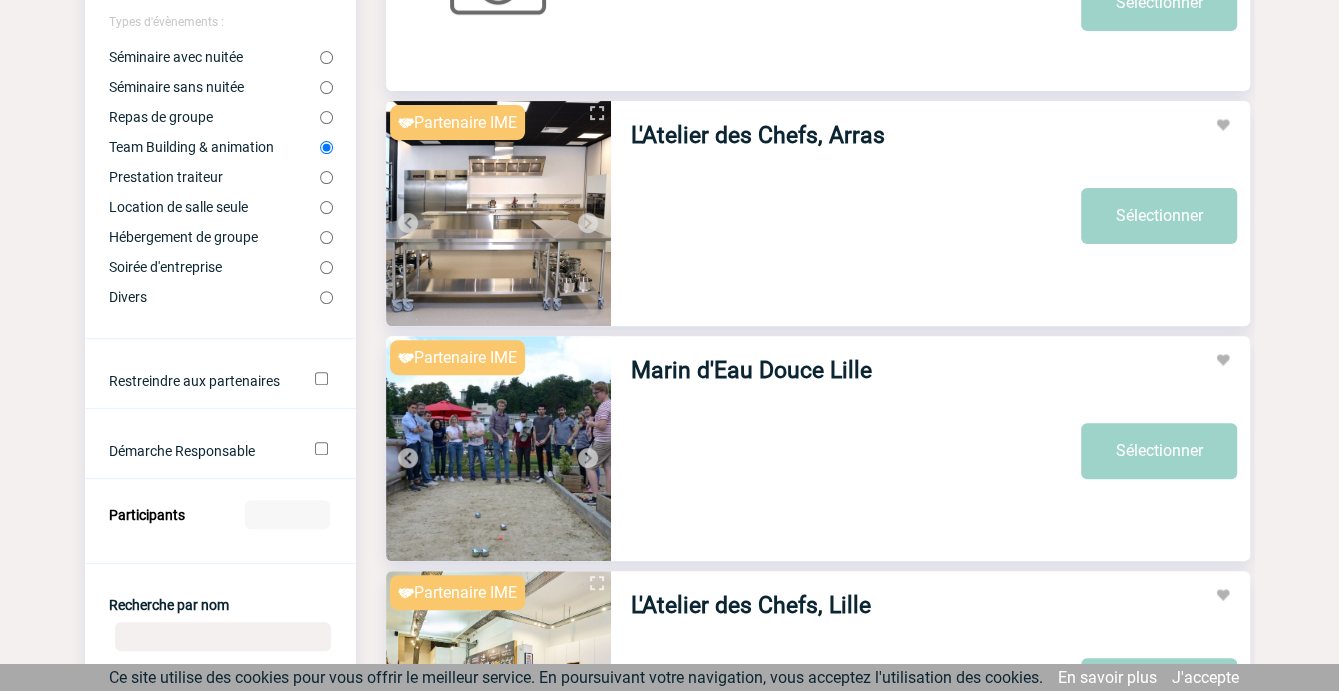 click on "Séminaire sans nuitée" at bounding box center [326, 87] 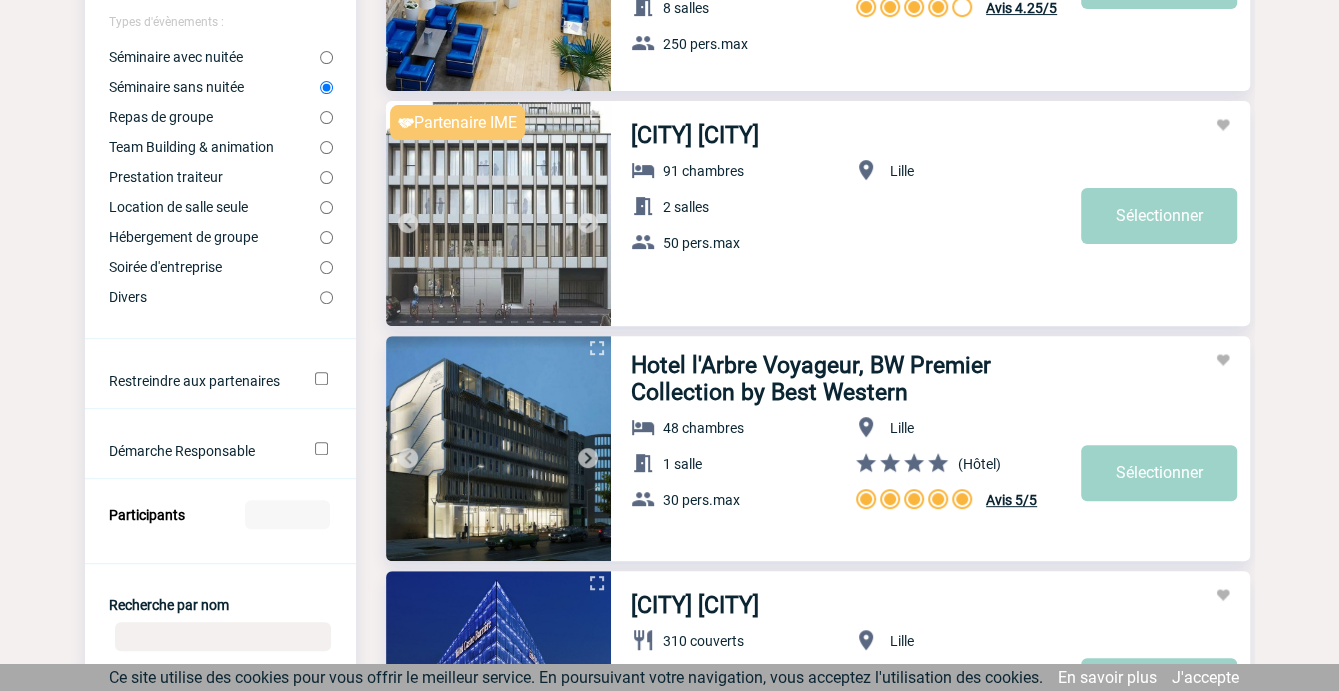 scroll, scrollTop: 0, scrollLeft: 0, axis: both 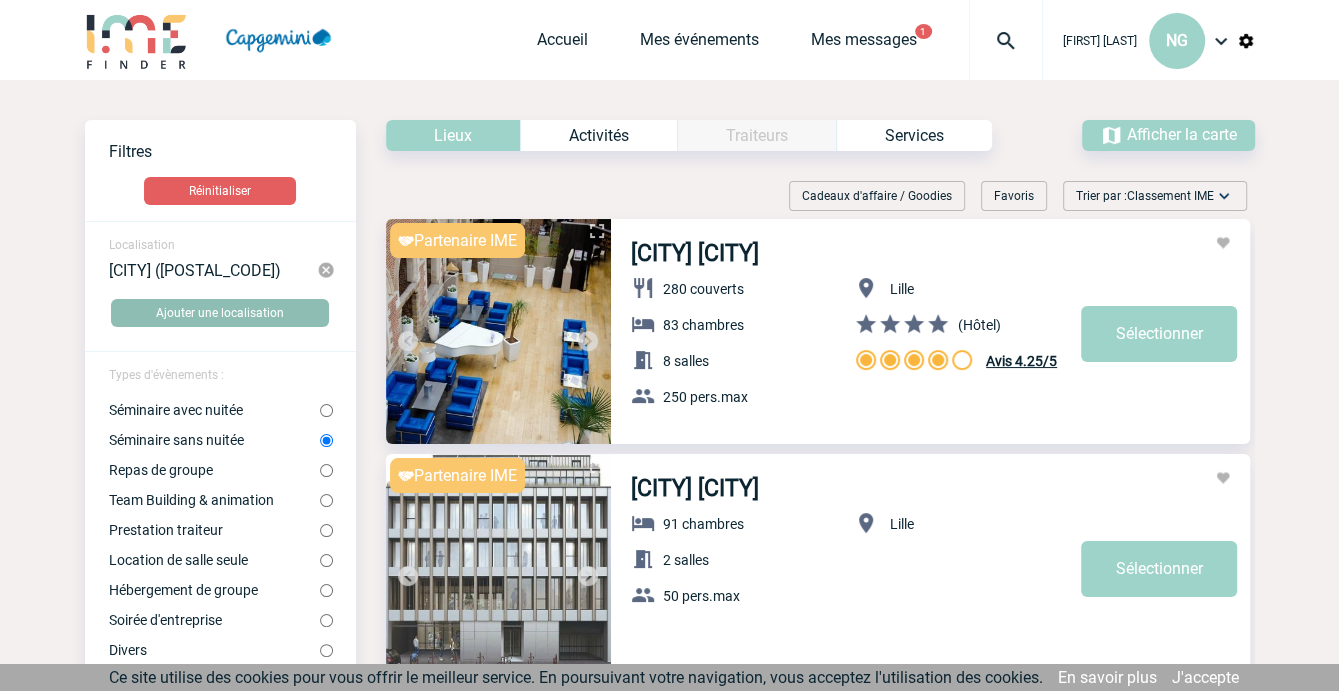 click on "Ajouter une localisation" at bounding box center [220, 313] 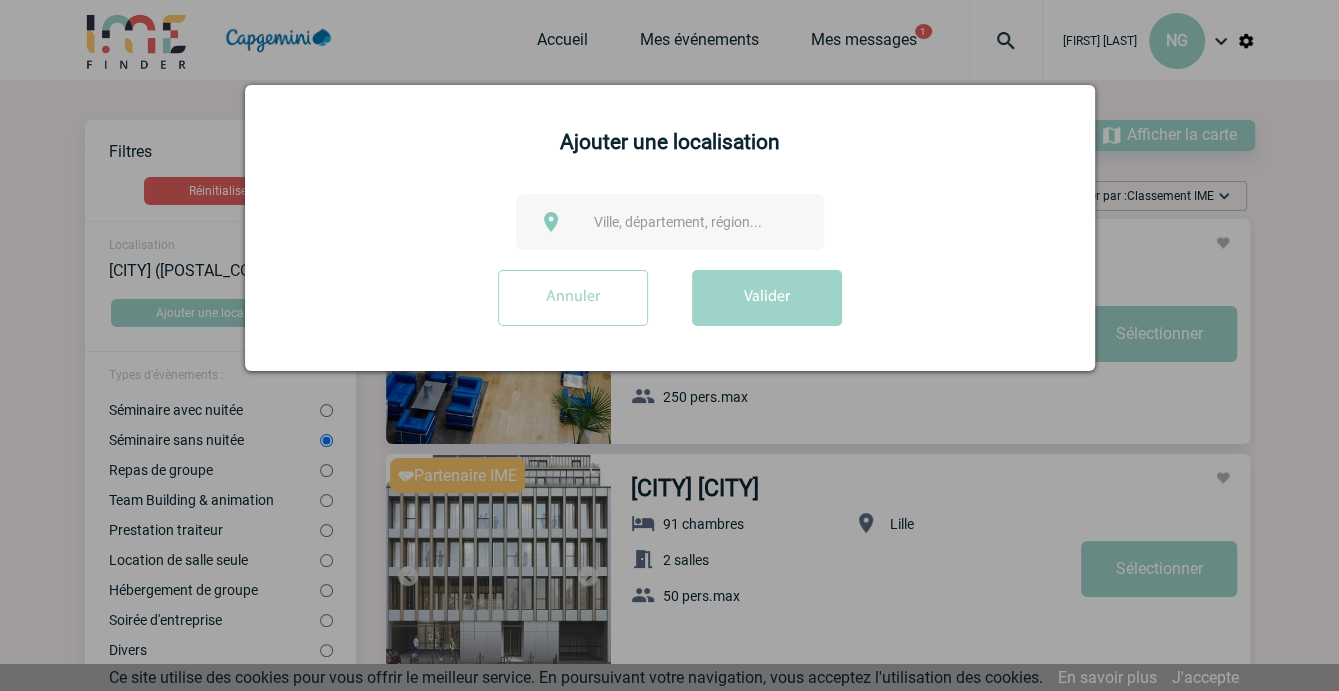 click on "Ville, département, région..." at bounding box center (678, 222) 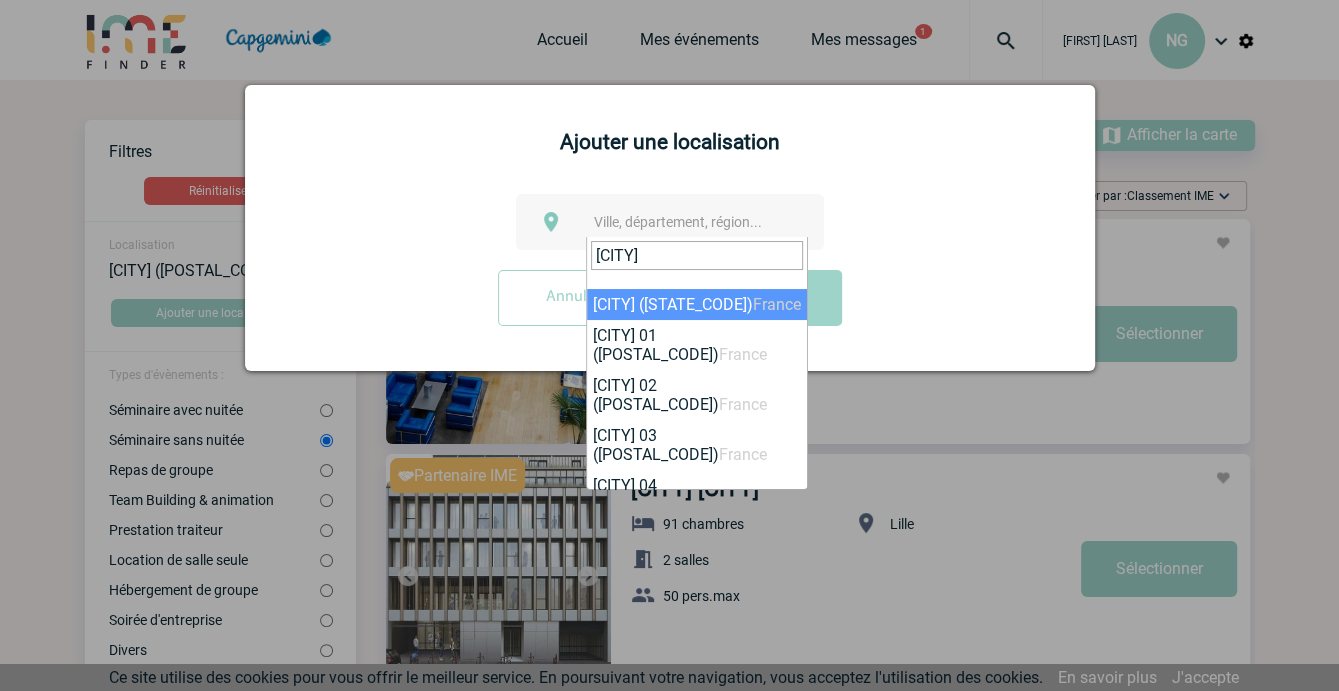 type on "[CITY]" 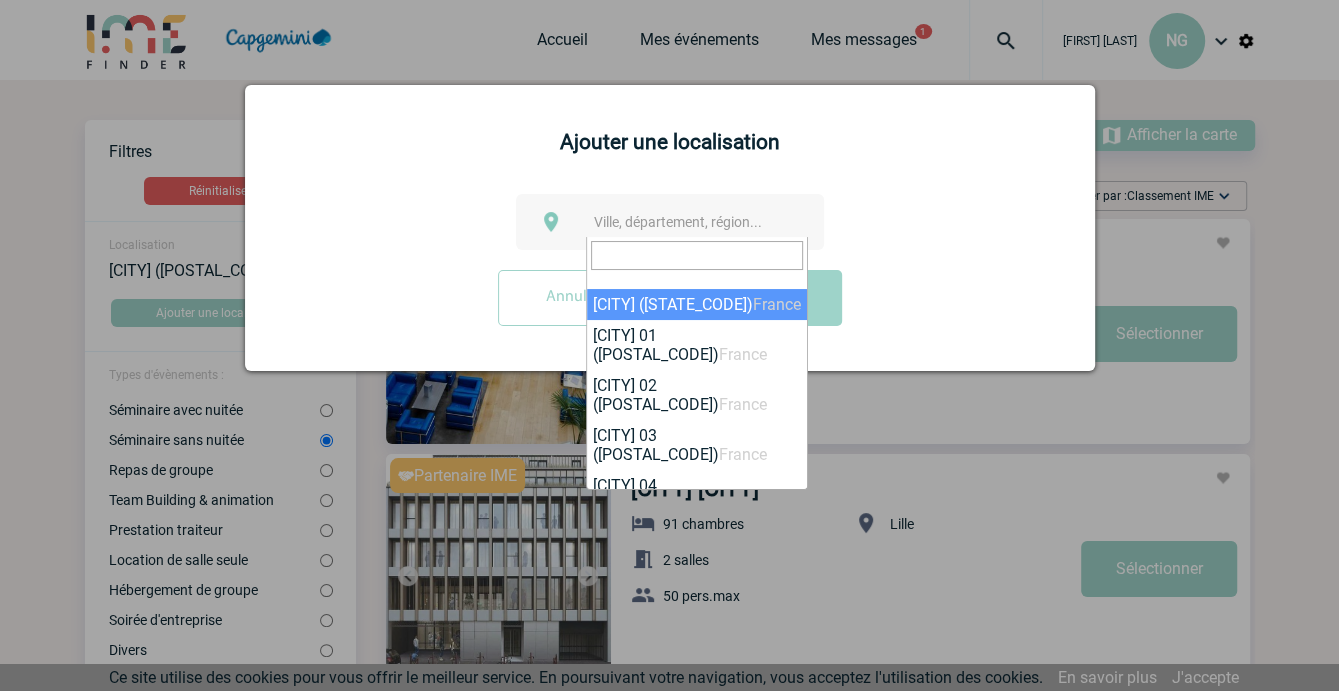 select on "3" 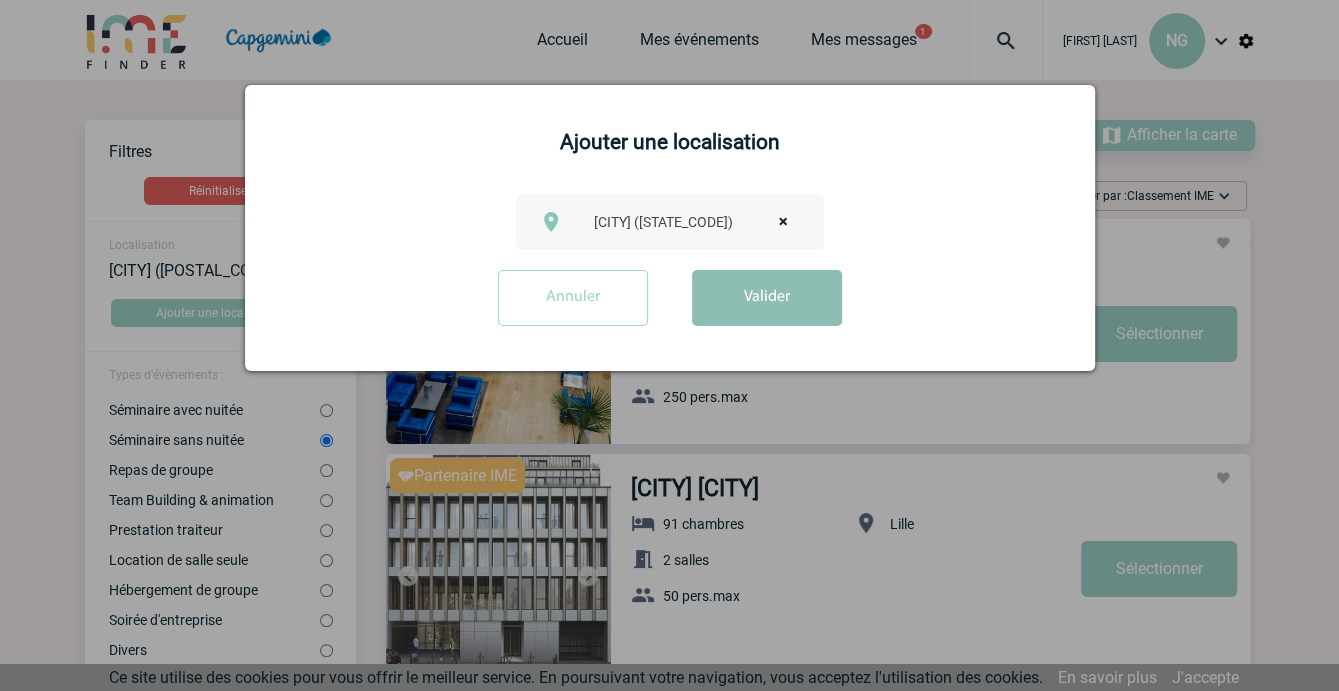 click on "Valider" at bounding box center (767, 298) 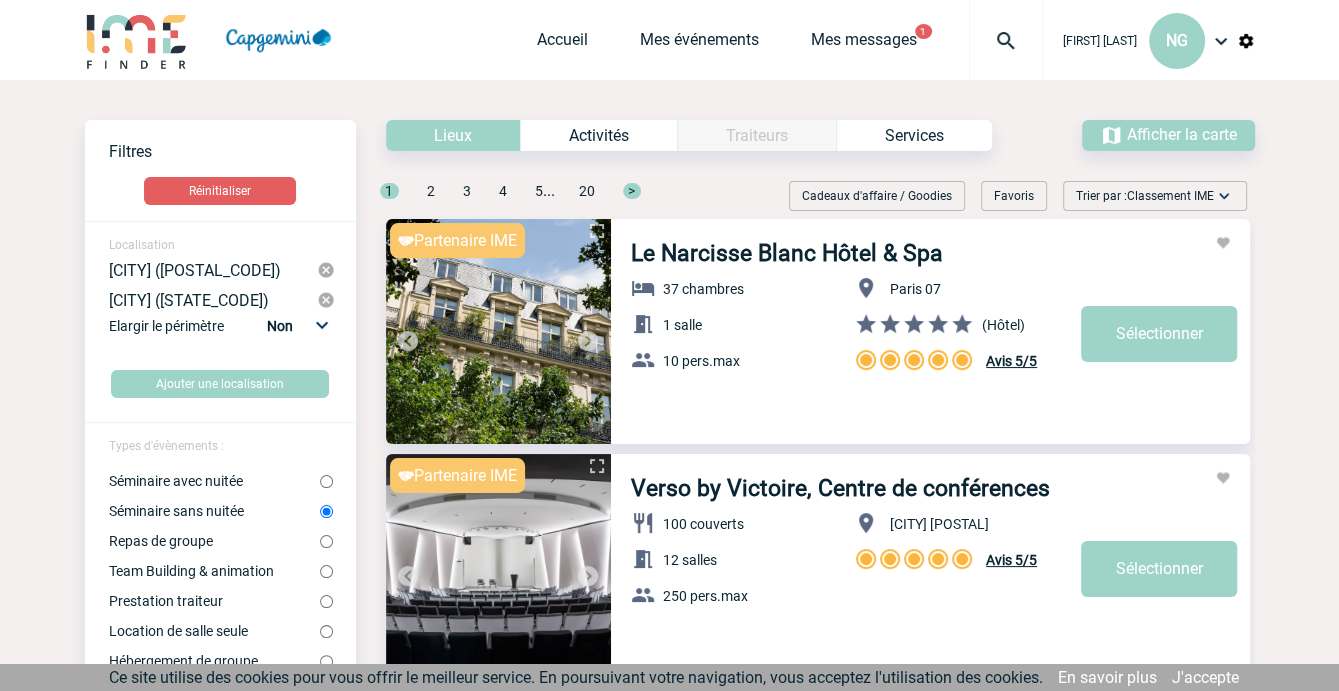 click on "Team Building & animation" at bounding box center (326, 571) 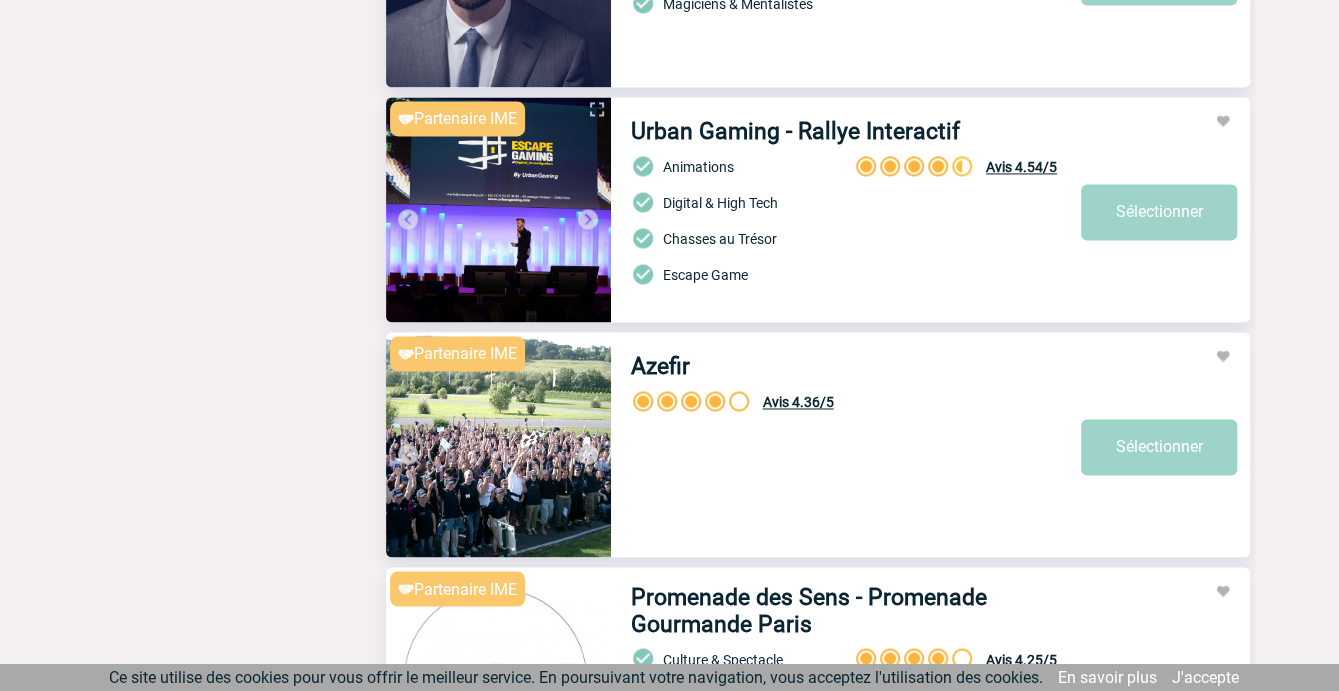 scroll, scrollTop: 2009, scrollLeft: 0, axis: vertical 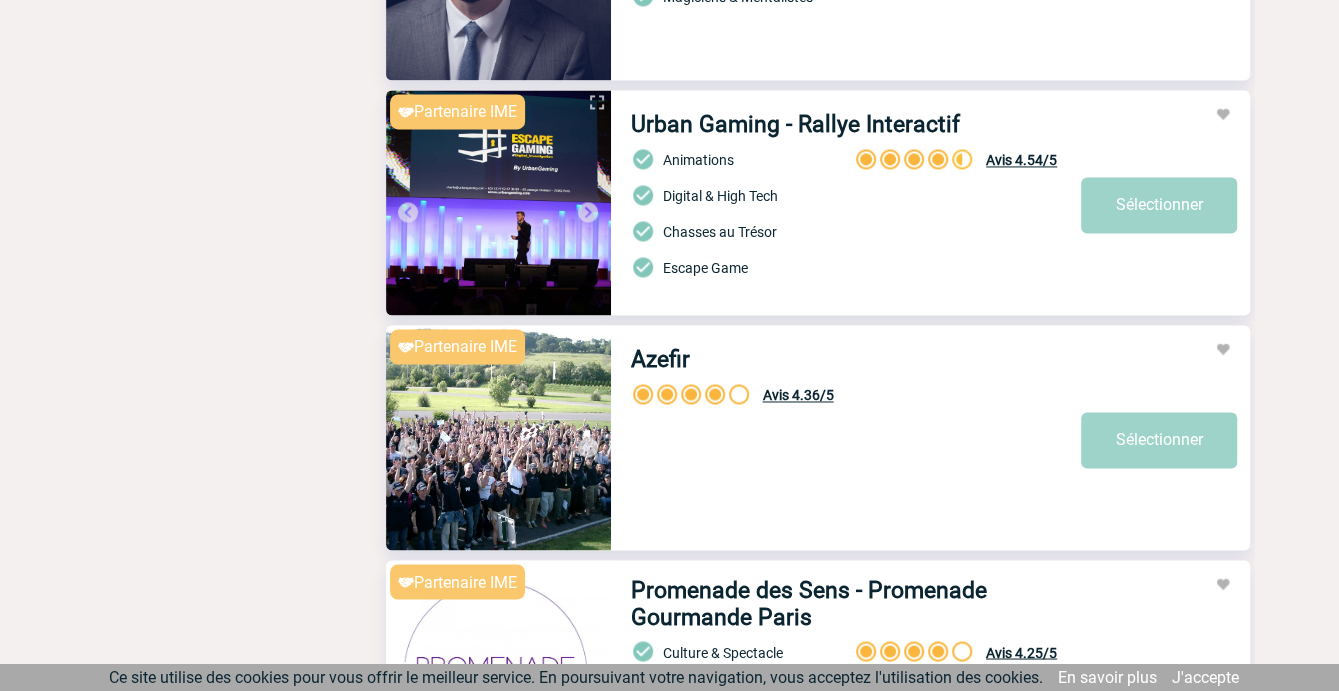 click on "Urban Gaming - Rallye Interactif" at bounding box center [795, 124] 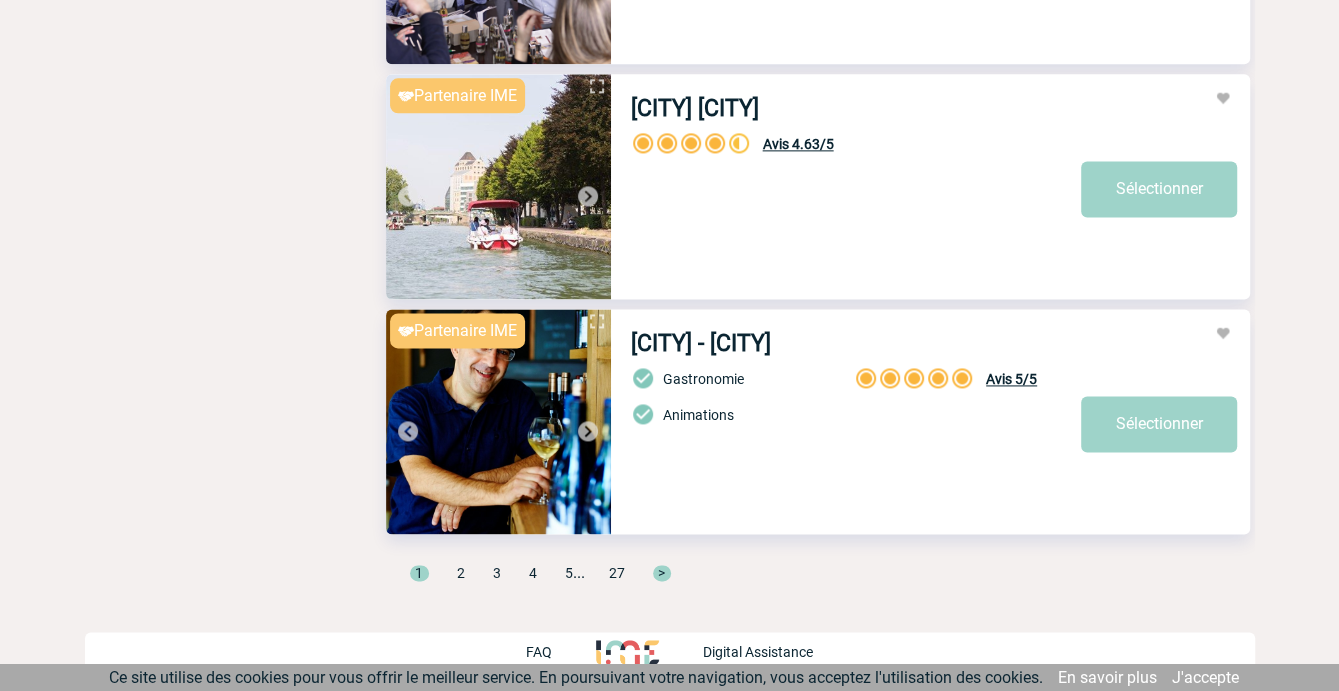 scroll, scrollTop: 6728, scrollLeft: 0, axis: vertical 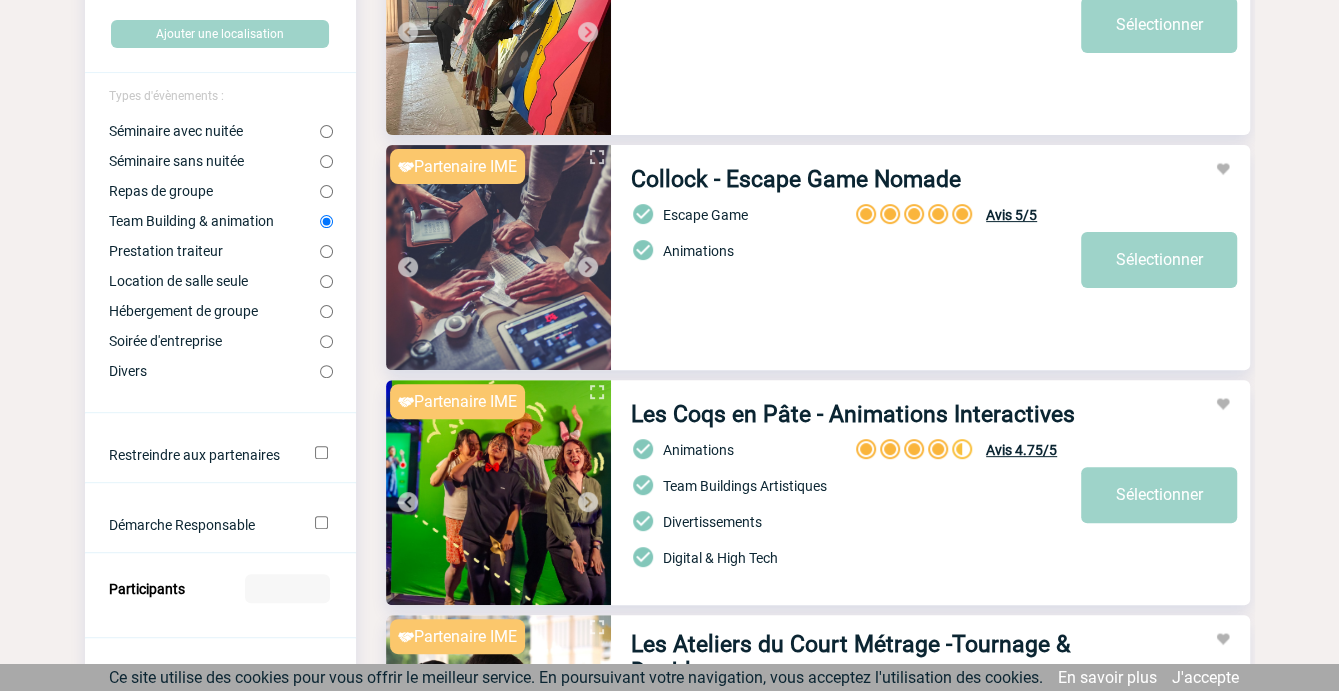 click on "Les Coqs en Pâte - Animations Interactives" at bounding box center (853, 414) 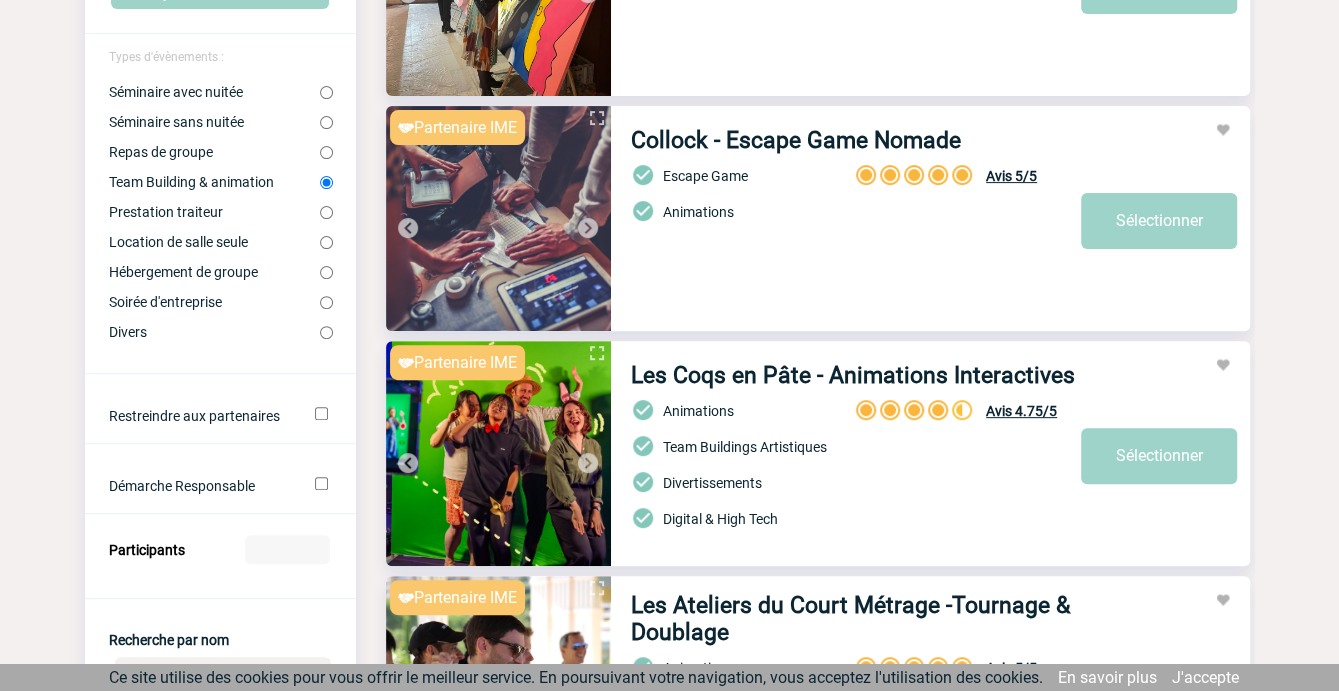 scroll, scrollTop: 356, scrollLeft: 0, axis: vertical 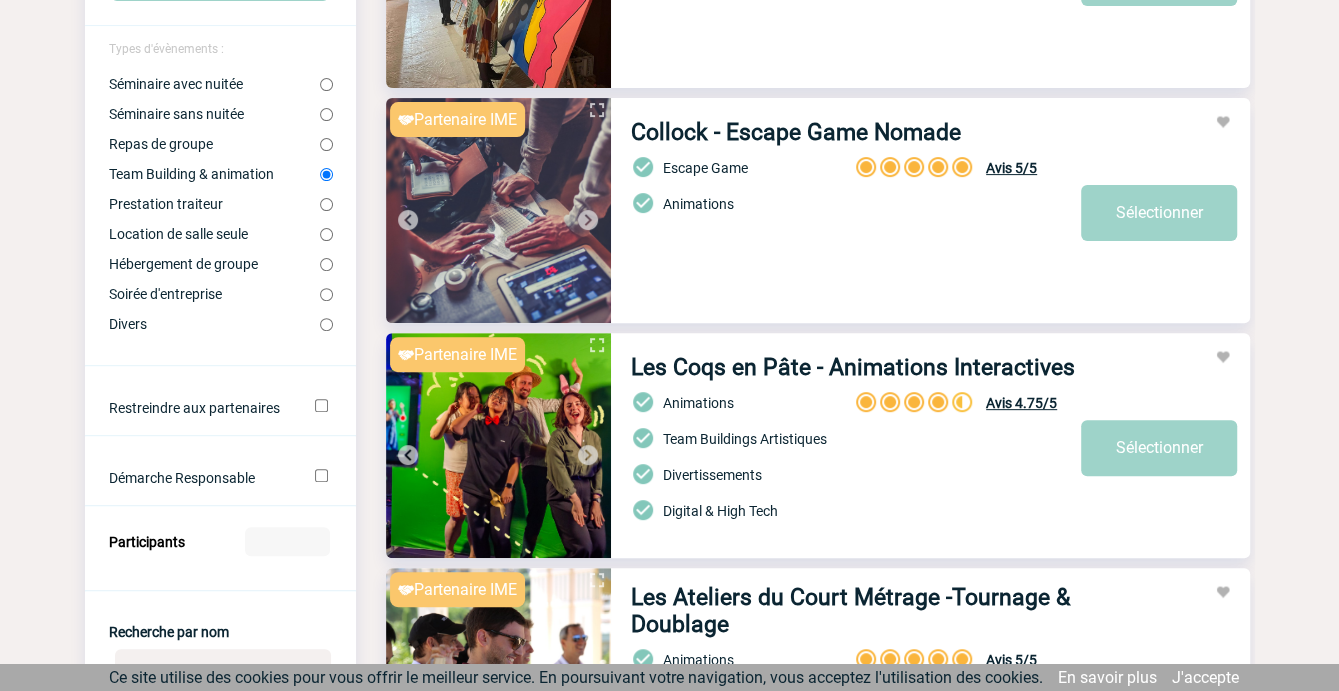 click on "Collock - Escape Game Nomade" at bounding box center [796, 132] 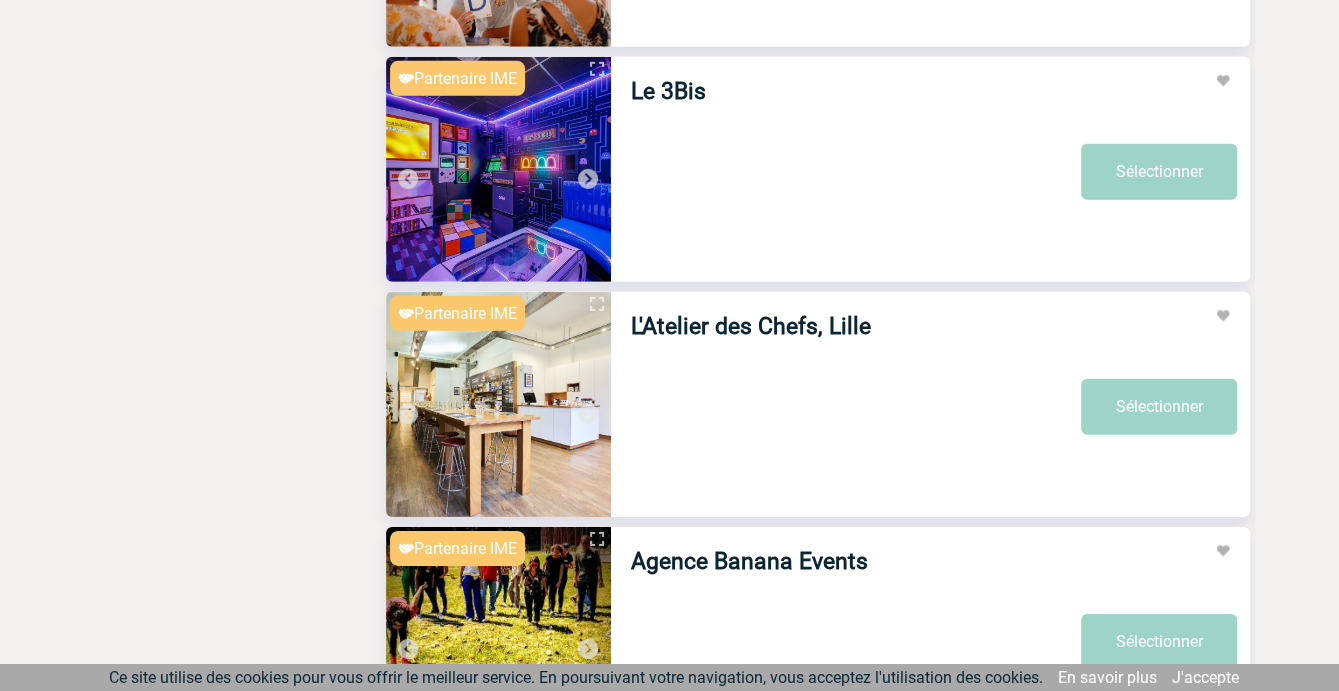 scroll, scrollTop: 3930, scrollLeft: 0, axis: vertical 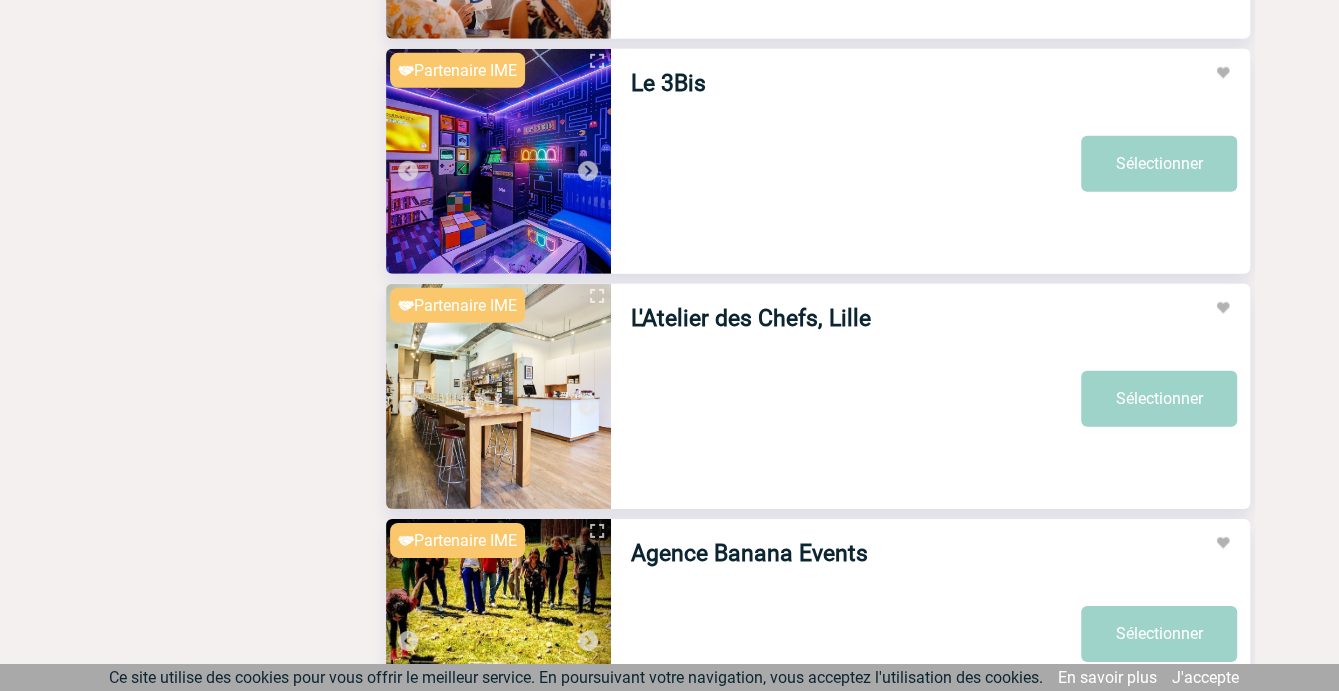 click on "Le 3Bis" at bounding box center (668, 83) 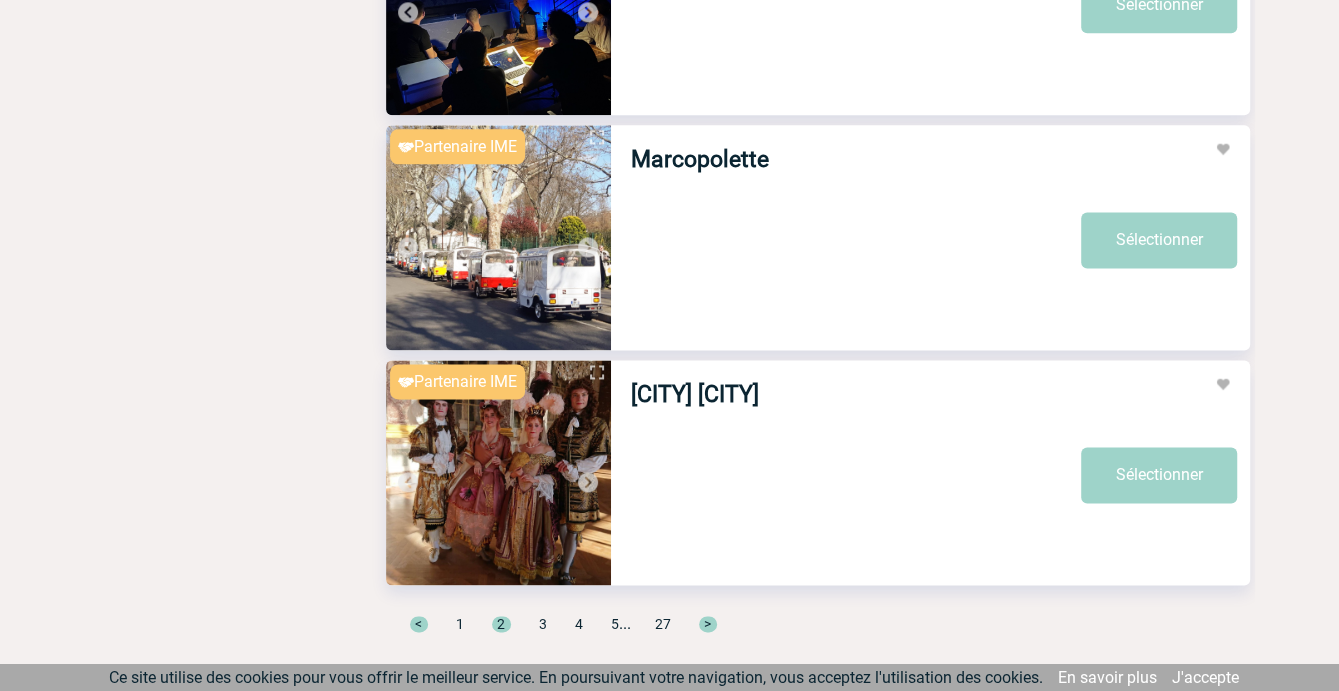 scroll, scrollTop: 6728, scrollLeft: 0, axis: vertical 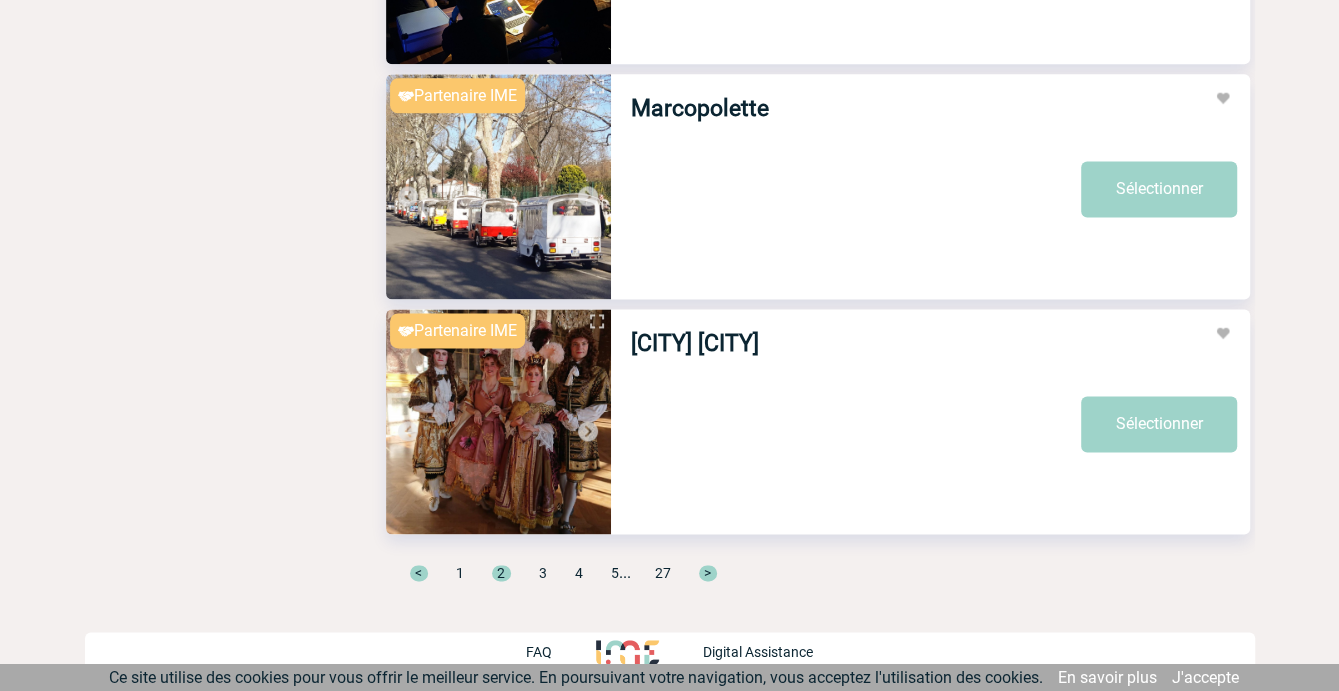 click on ">" at bounding box center [708, 573] 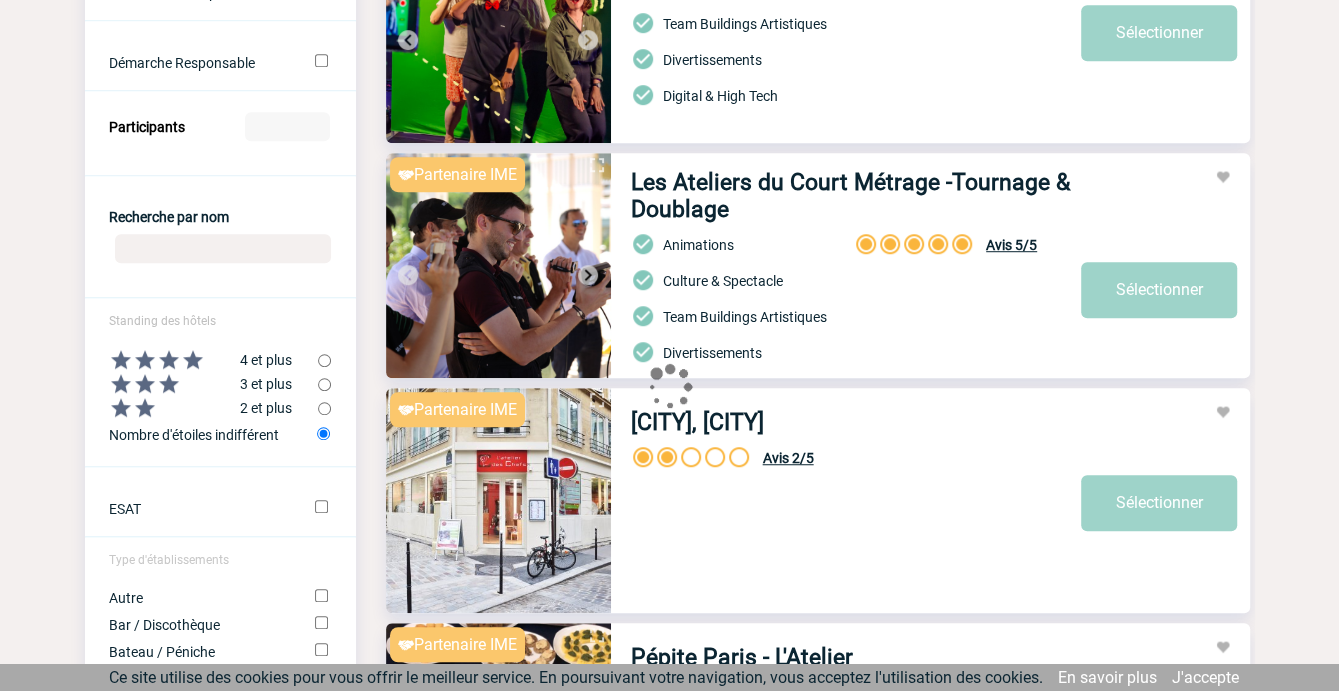 scroll, scrollTop: 0, scrollLeft: 0, axis: both 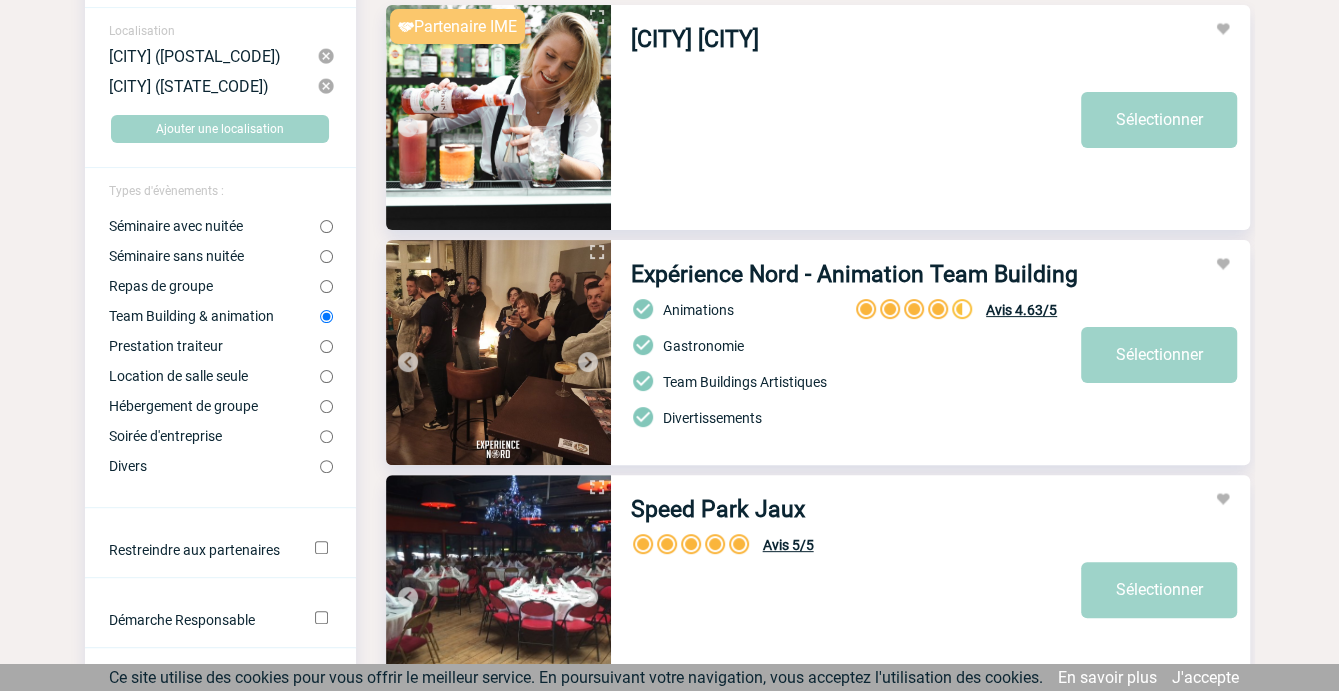 click on "Expérience Nord - Animation Team Building" at bounding box center [854, 274] 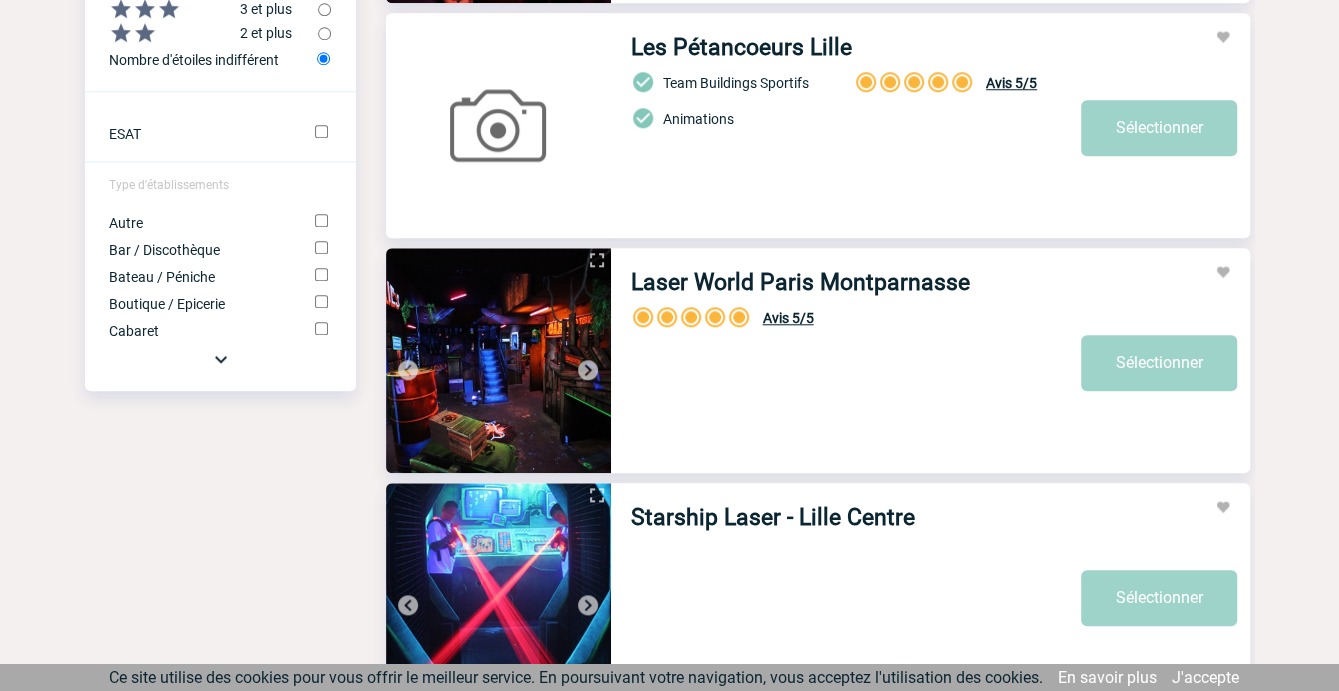 scroll, scrollTop: 1210, scrollLeft: 0, axis: vertical 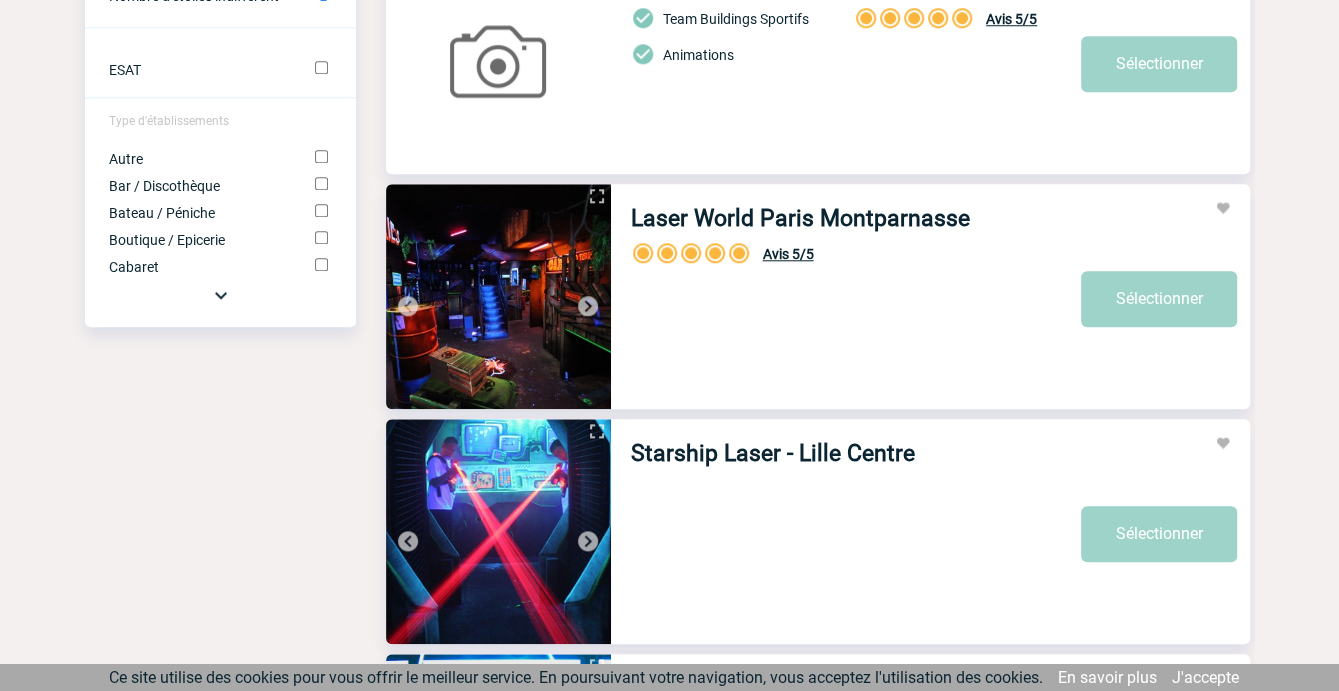 click on "Laser World Paris Montparnasse" at bounding box center (800, 218) 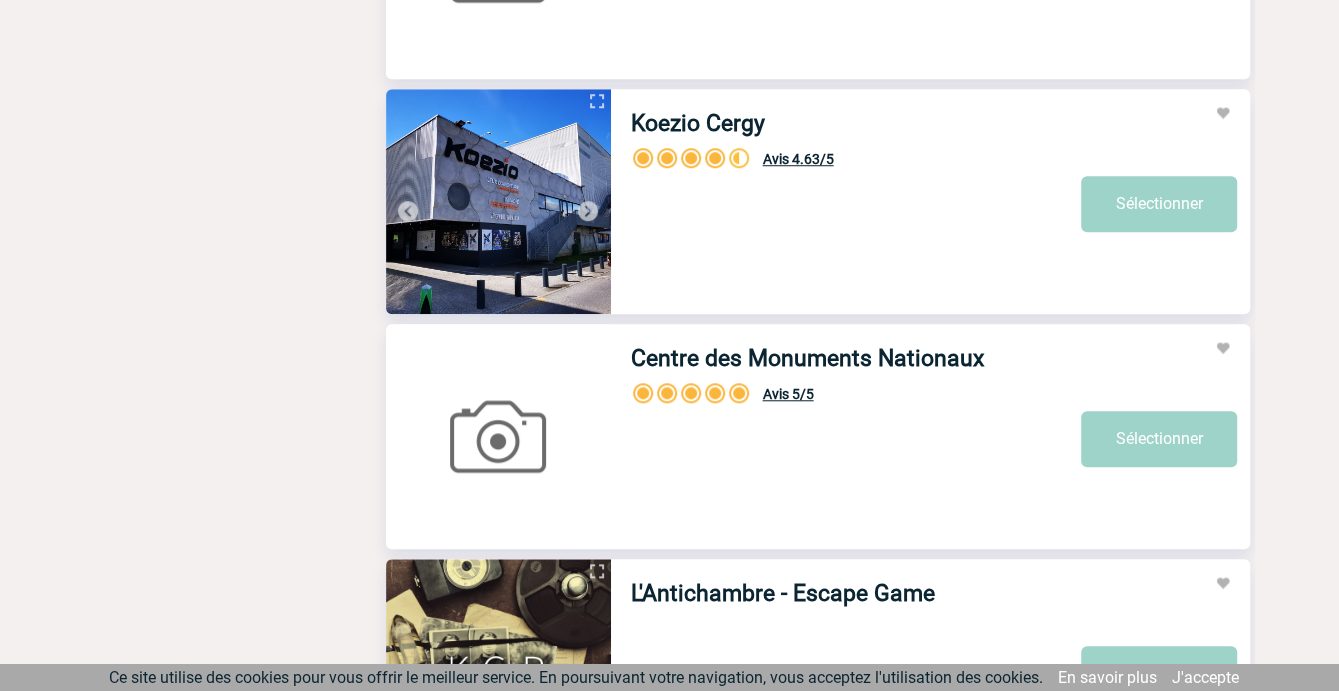 scroll, scrollTop: 6013, scrollLeft: 0, axis: vertical 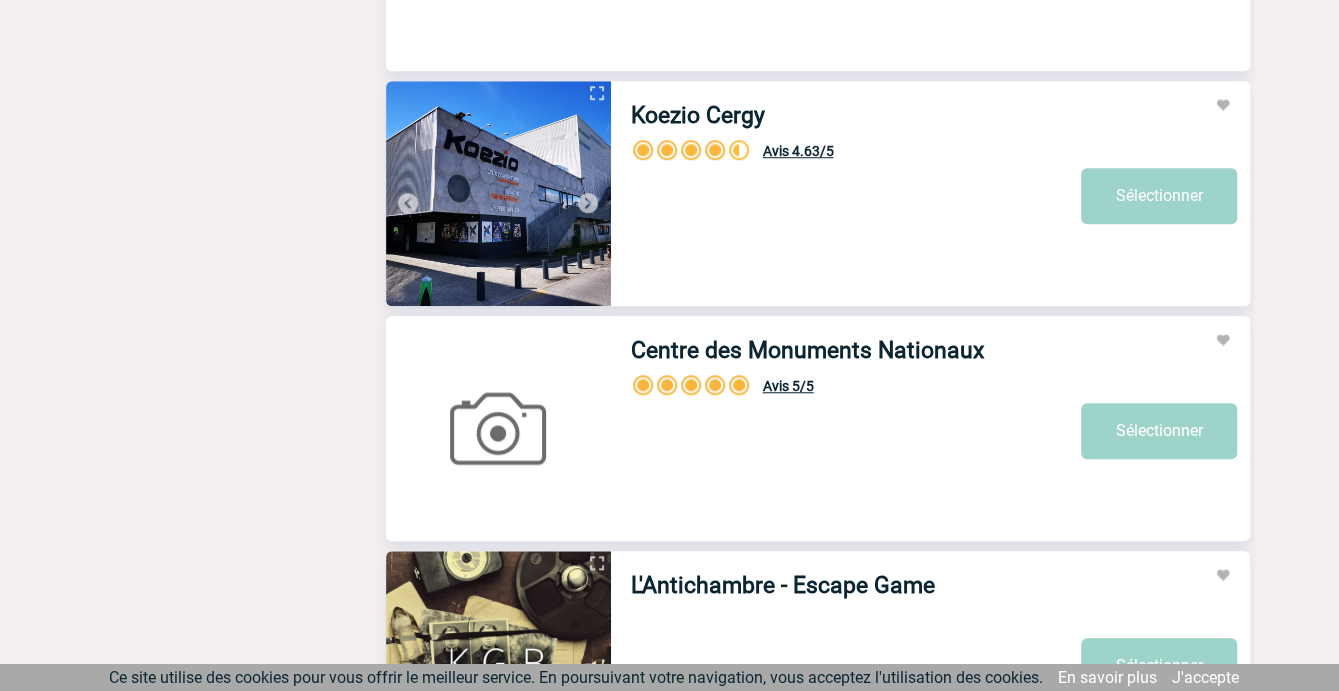 click on "Koezio Cergy" at bounding box center [698, 115] 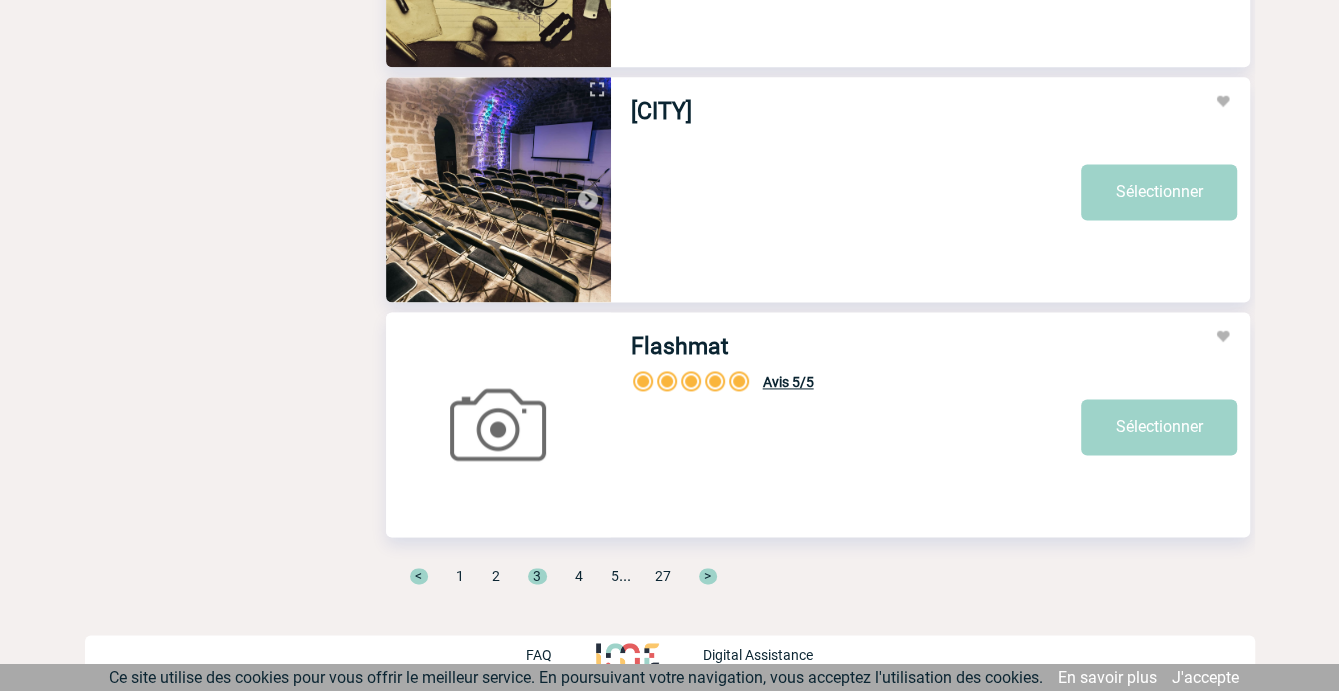 scroll, scrollTop: 6728, scrollLeft: 0, axis: vertical 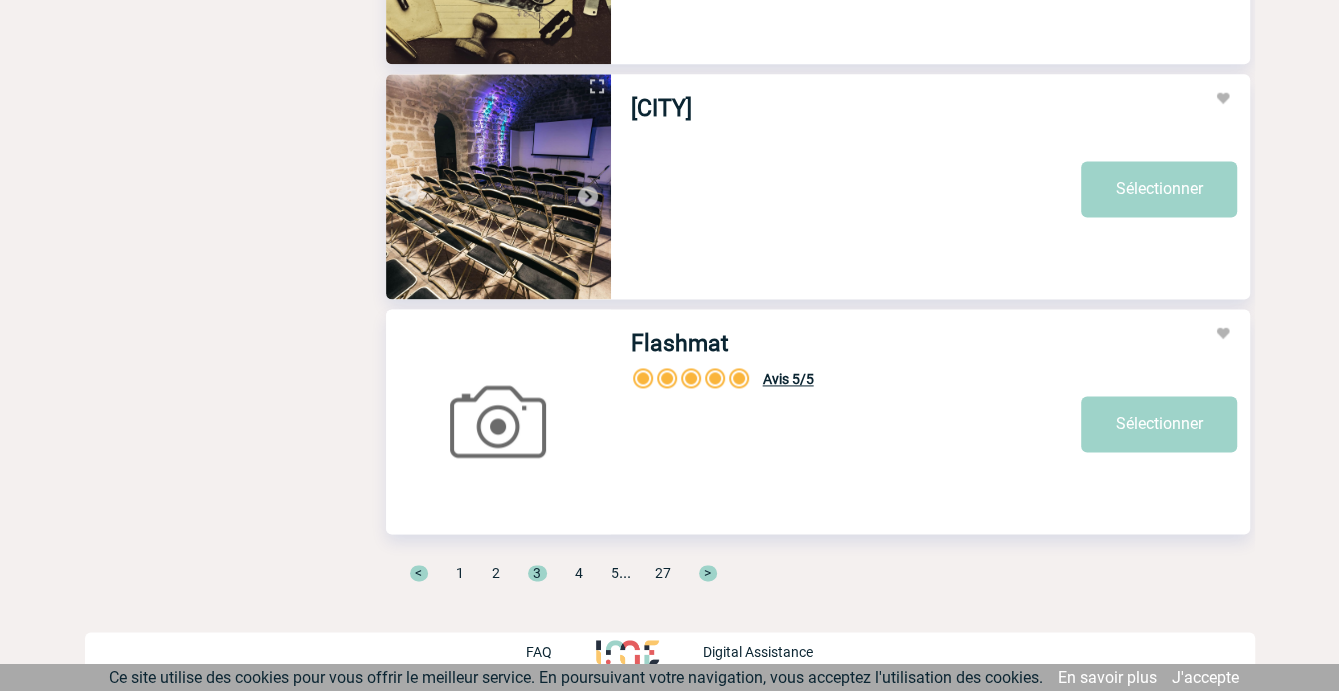 click on "4" at bounding box center (579, 573) 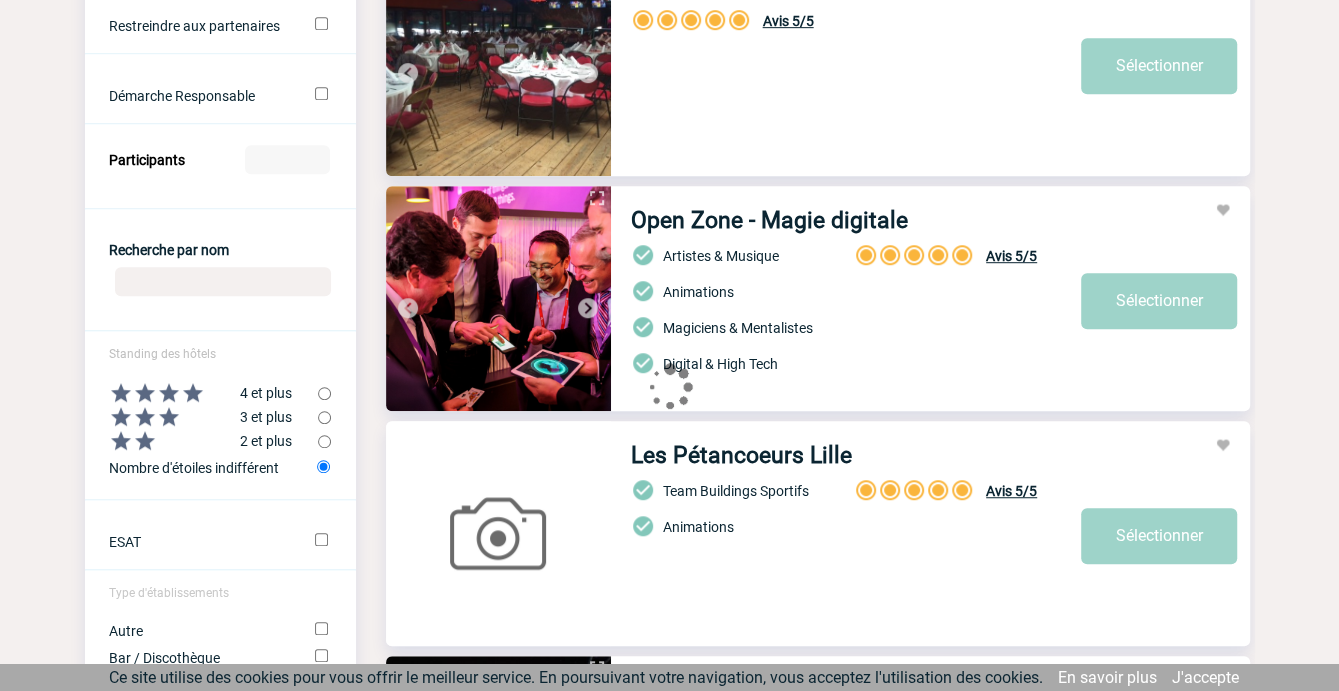scroll, scrollTop: 0, scrollLeft: 0, axis: both 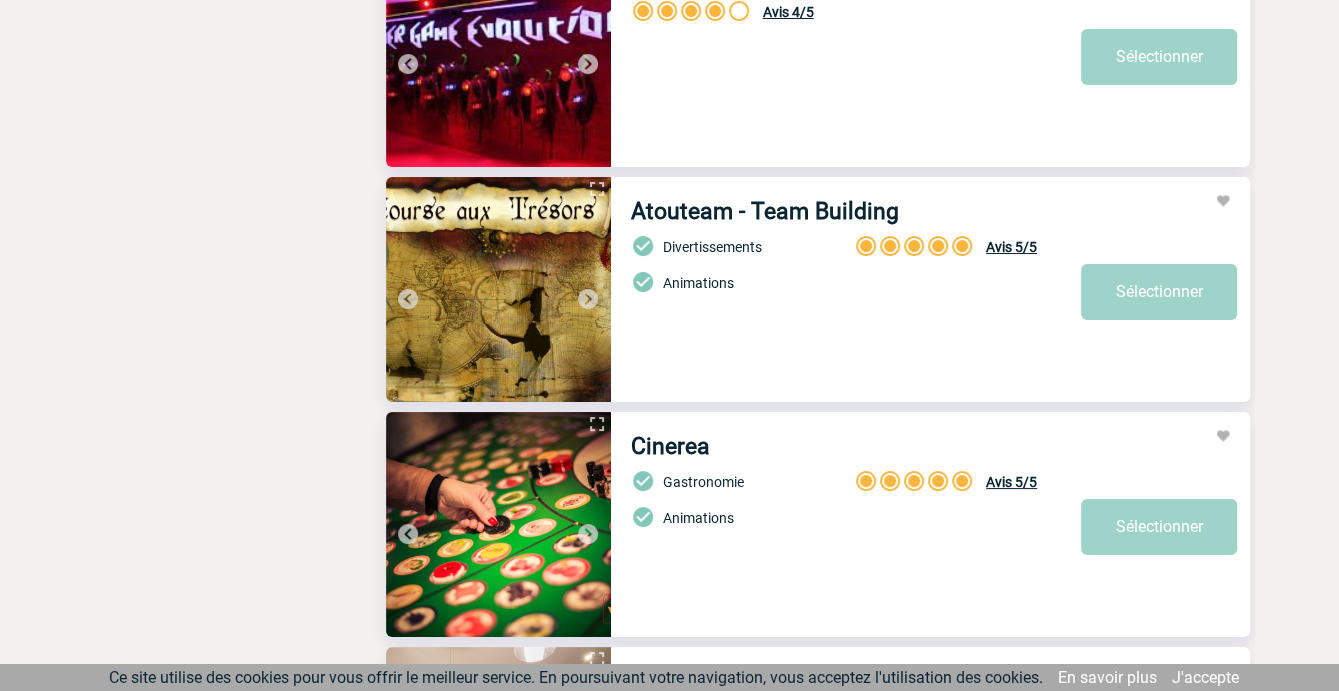 click on "Atouteam - Team Building" at bounding box center (765, 211) 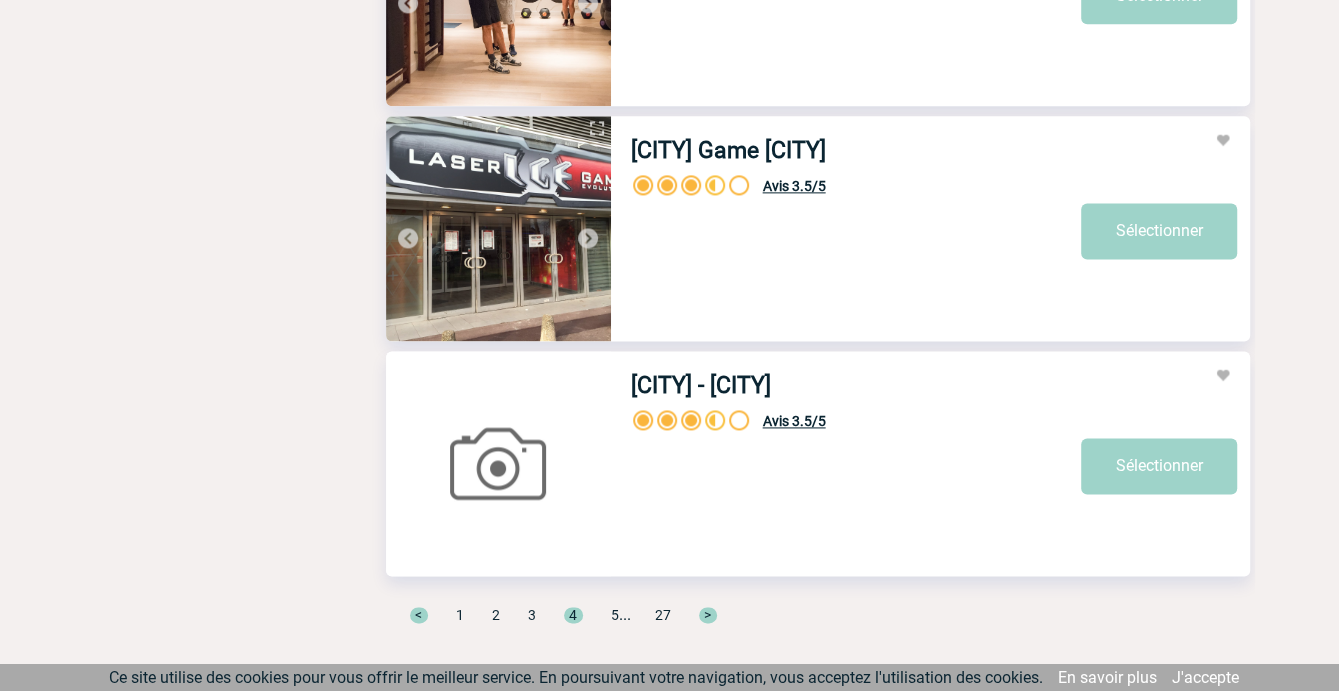 scroll, scrollTop: 6728, scrollLeft: 0, axis: vertical 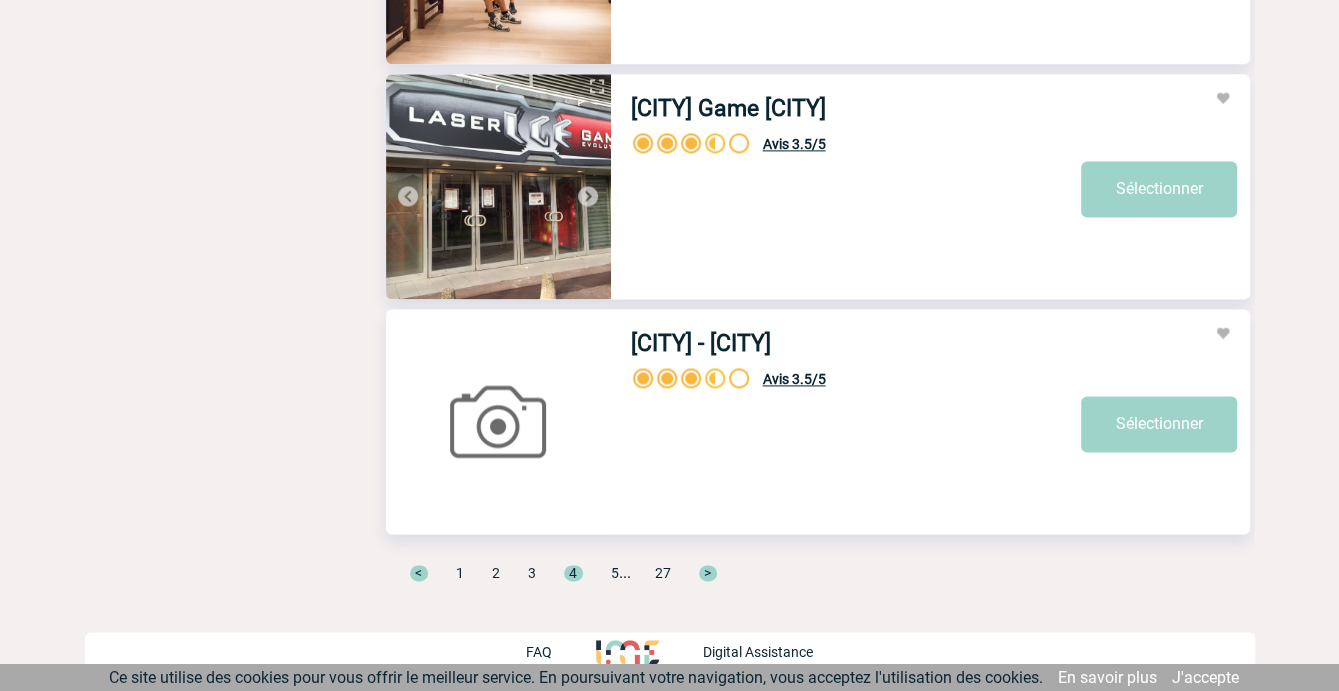 click on "5" at bounding box center (615, 573) 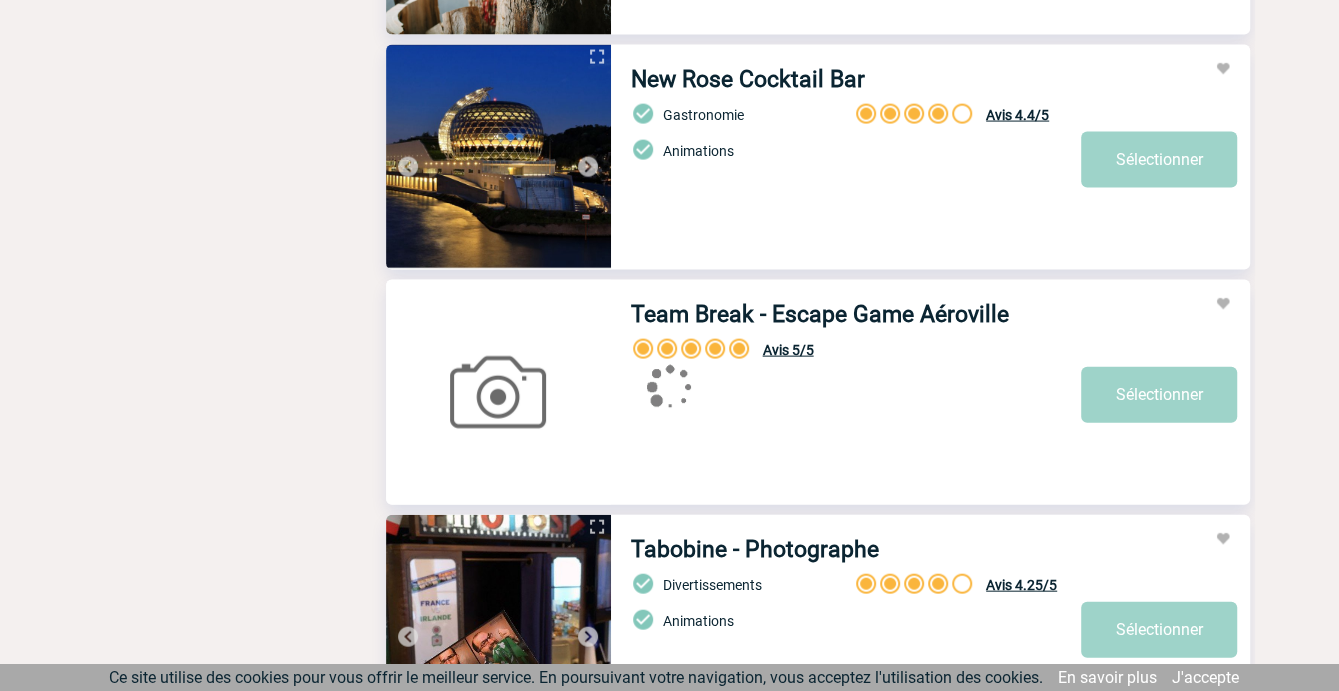 scroll, scrollTop: 0, scrollLeft: 0, axis: both 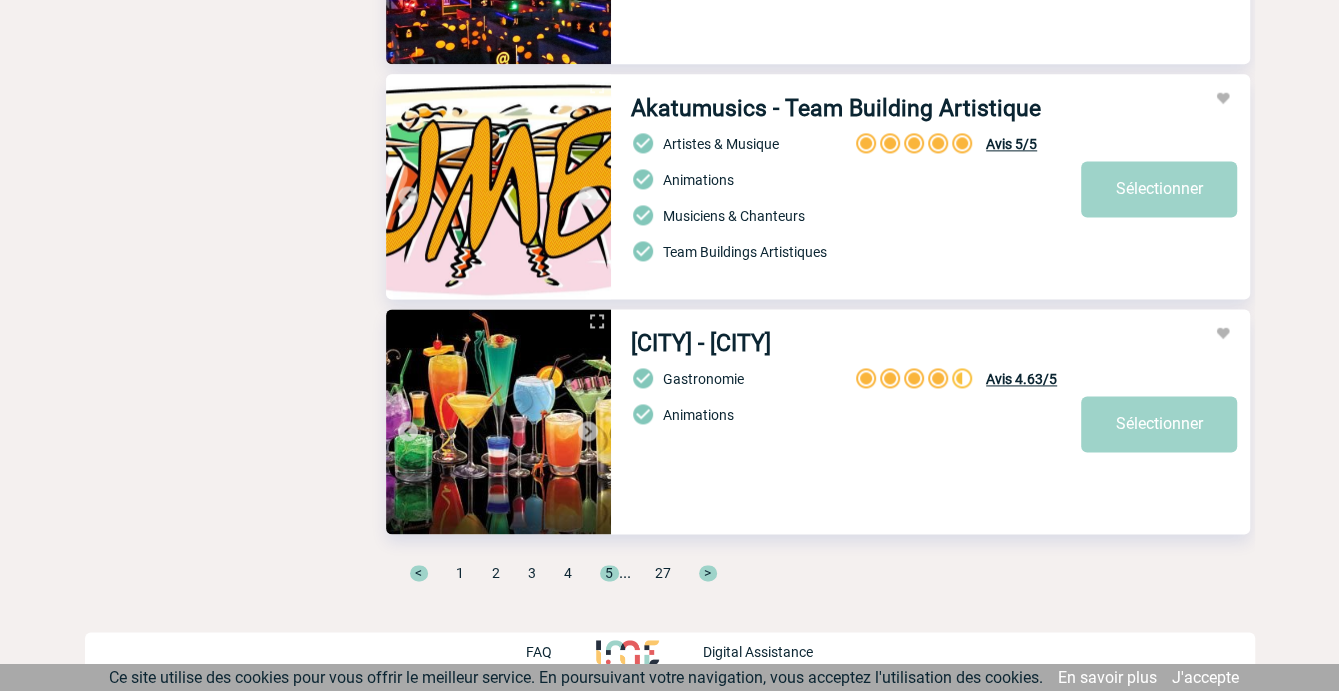 click on ">" at bounding box center (708, 573) 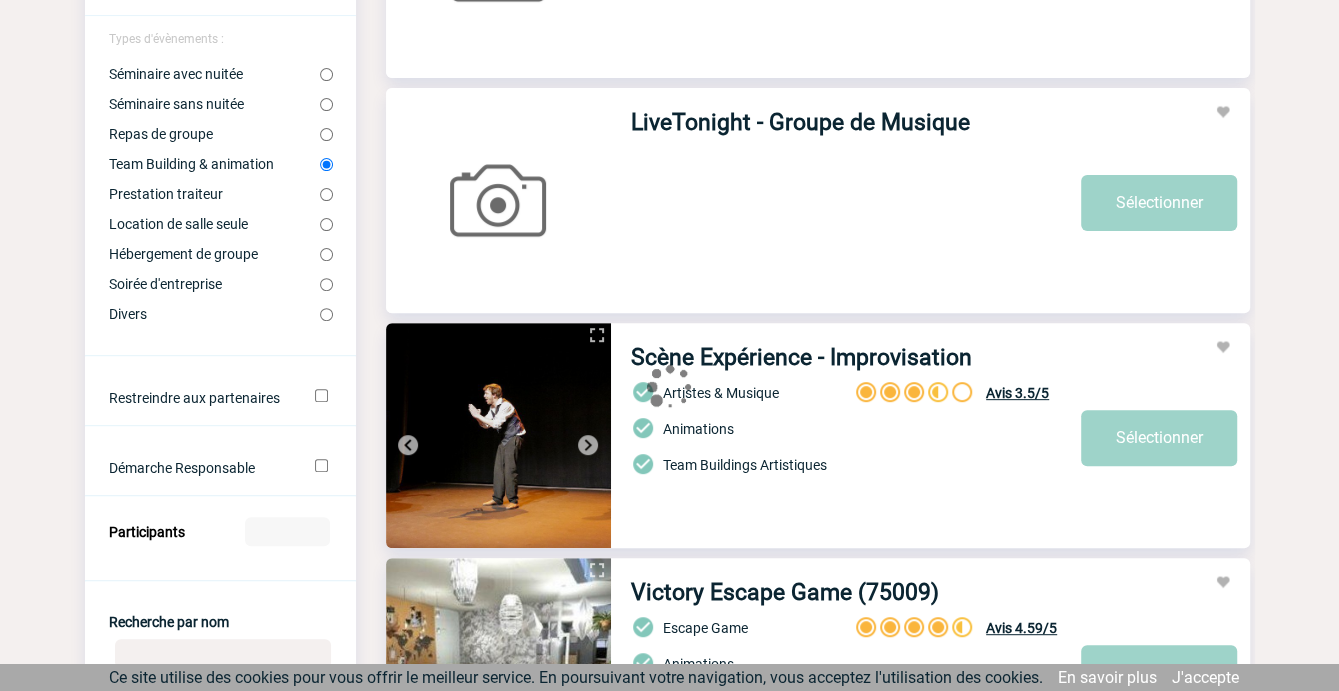 scroll, scrollTop: 0, scrollLeft: 0, axis: both 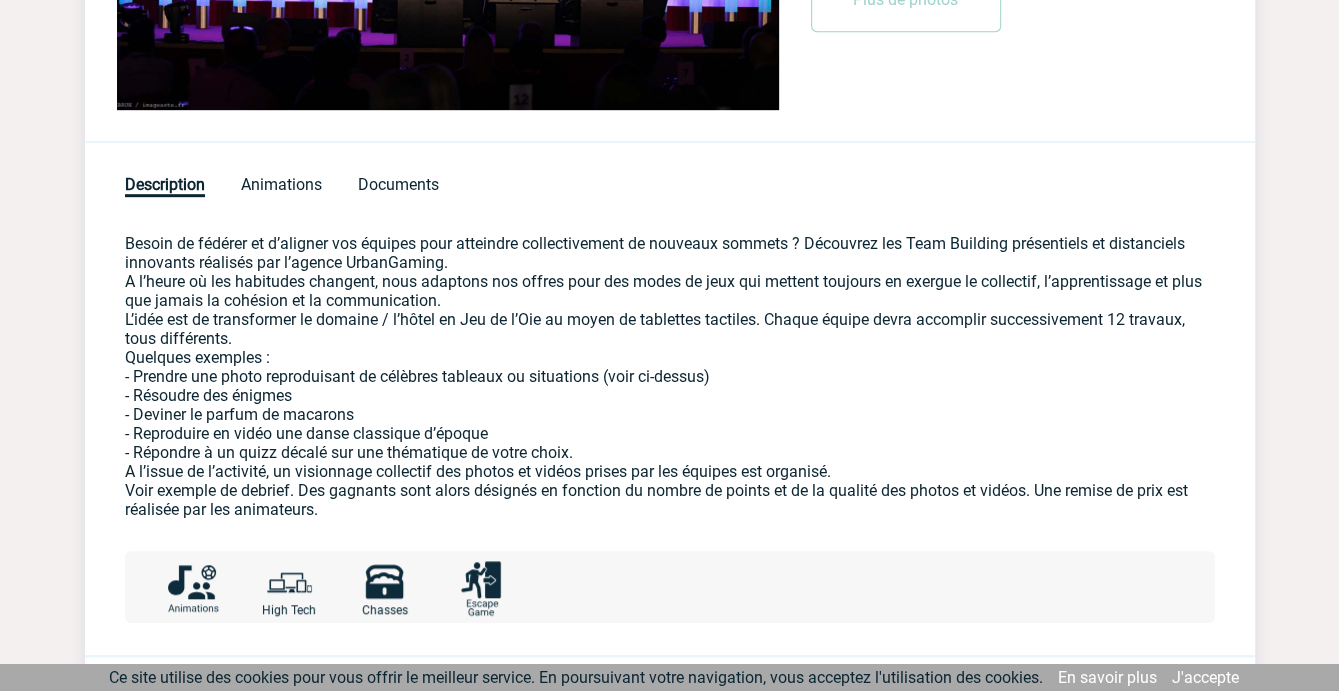 click on "L’idée est de transformer le domaine / l’hôtel en Jeu de l’Oie au moyen de tablettes tactiles. Chaque équipe devra accomplir successivement 12 travaux, tous différents.
Quelques exemples :
- Prendre une photo reproduisant de célèbres tableaux ou situations (voir ci-dessus)
- Résoudre des énigmes
- Deviner le parfum de macarons
- Reproduire en vidéo une danse classique d’époque
- Répondre à un quizz décalé sur une thématique de votre choix.
A l’issue de l’activité, un visionnage collectif des photos et vidéos prises par les équipes est organisé.
Voir exemple de debrief. Des gagnants sont alors désignés en fonction du nombre de points et de la qualité des photos et vidéos. Une remise de prix est réalisée par les animateurs." at bounding box center (670, 414) 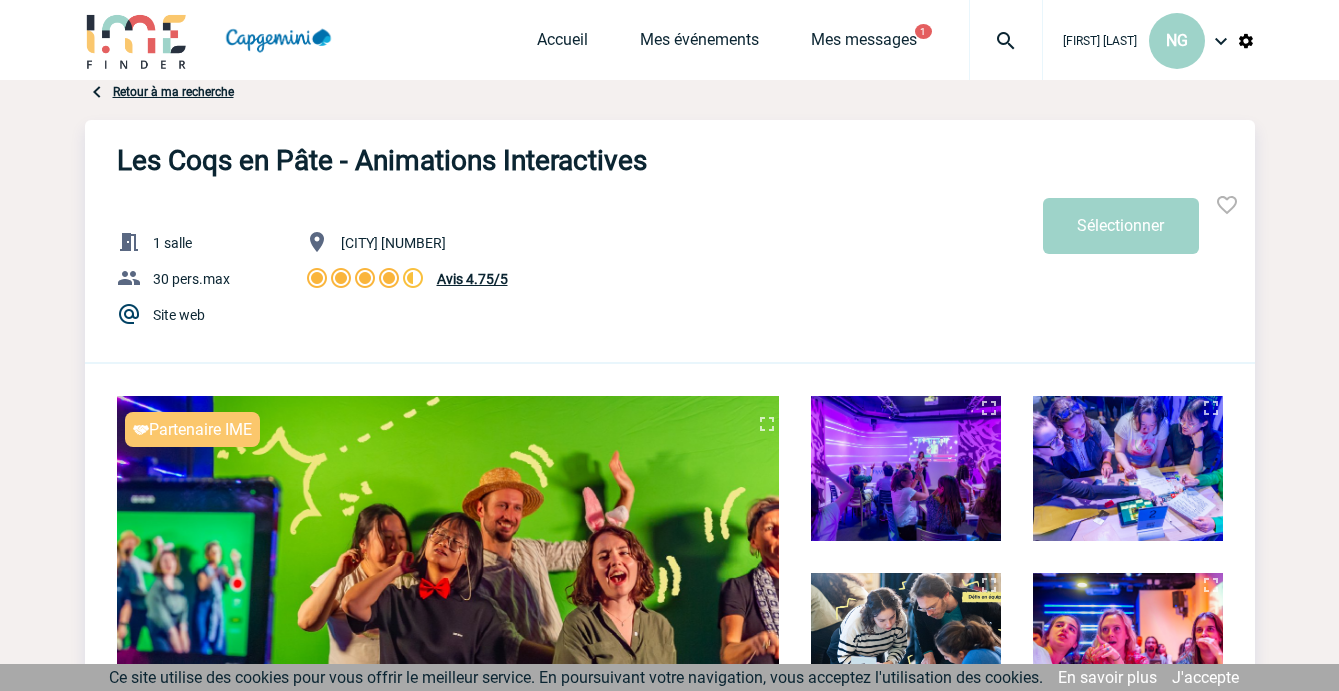 scroll, scrollTop: 0, scrollLeft: 0, axis: both 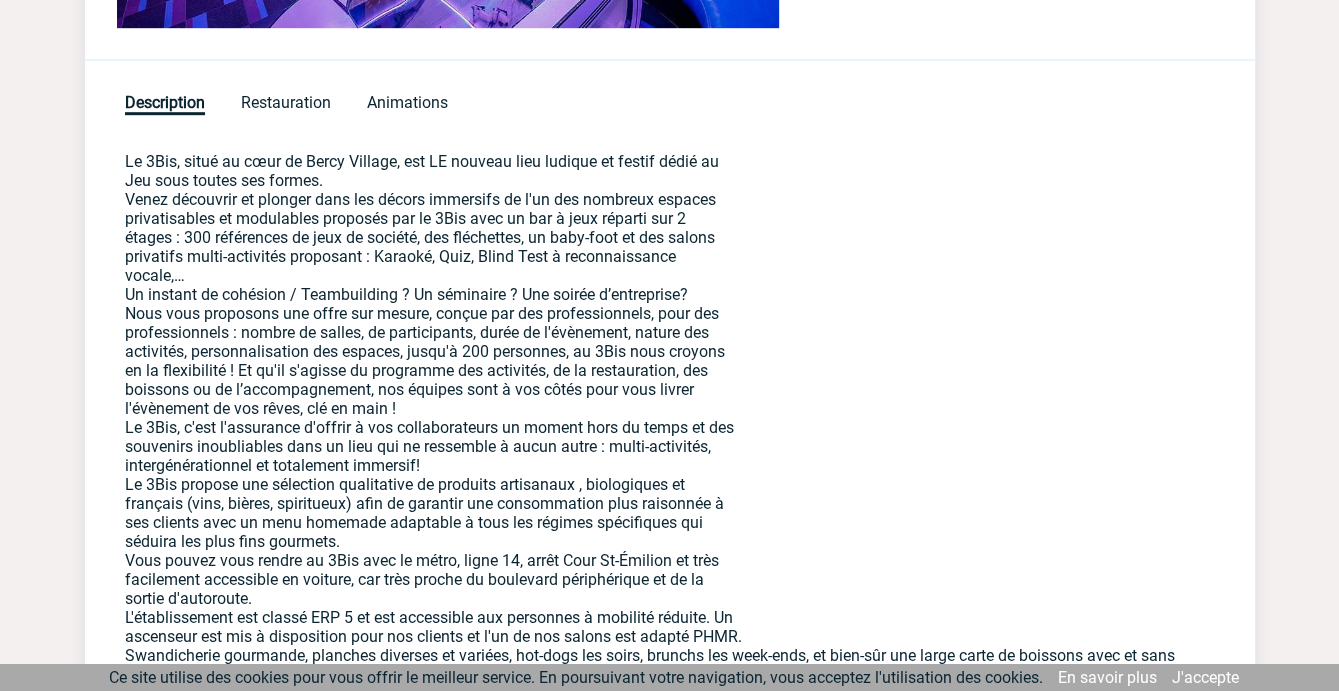 click on "Le 3Bis, situé au cœur de Bercy Village, est LE nouveau lieu ludique et festif dédié au
Jeu sous toutes ses formes.
Venez découvrir et plonger dans les décors immersifs de l'un des nombreux espaces
privatisables et modulables proposés par le 3Bis avec un bar à jeux réparti sur 2
étages : 300 références de jeux de société, des fléchettes, un baby-foot et des salons
privatifs multi-activités proposant : Karaoké, Quiz, Blind Test à reconnaissance
vocale,…
Un instant de cohésion / Teambuilding ? Un séminaire ? Une soirée d’entreprise?
Nous vous proposons une offre sur mesure, conçue par des professionnels, pour des
professionnels : nombre de salles, de participants, durée de l'évènement, nature des
activités, personnalisation des espaces, jusqu'à 200 personnes, au 3Bis nous croyons
en la flexibilité ! Et qu'il s'agisse du programme des activités, de la restauration, des
boissons ou de l’accompagnement, nos équipes sont à vos côtés pour vous livrer" at bounding box center [670, 399] 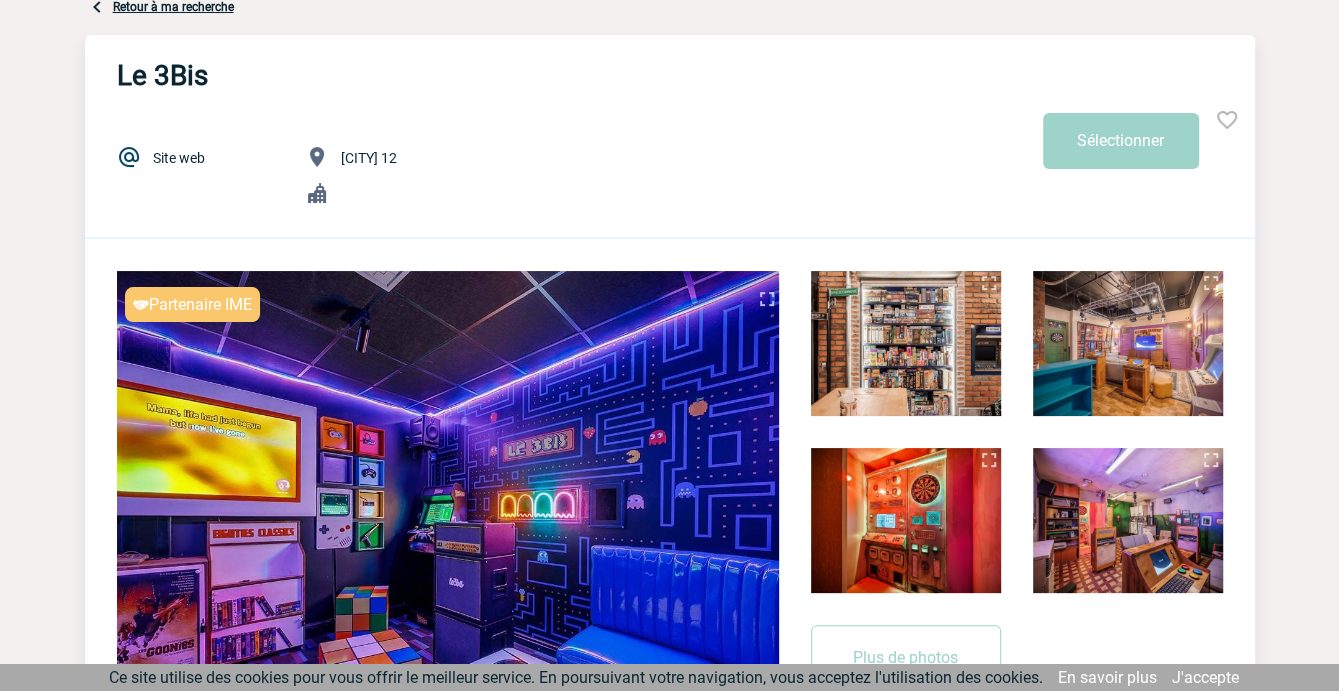 scroll, scrollTop: 83, scrollLeft: 0, axis: vertical 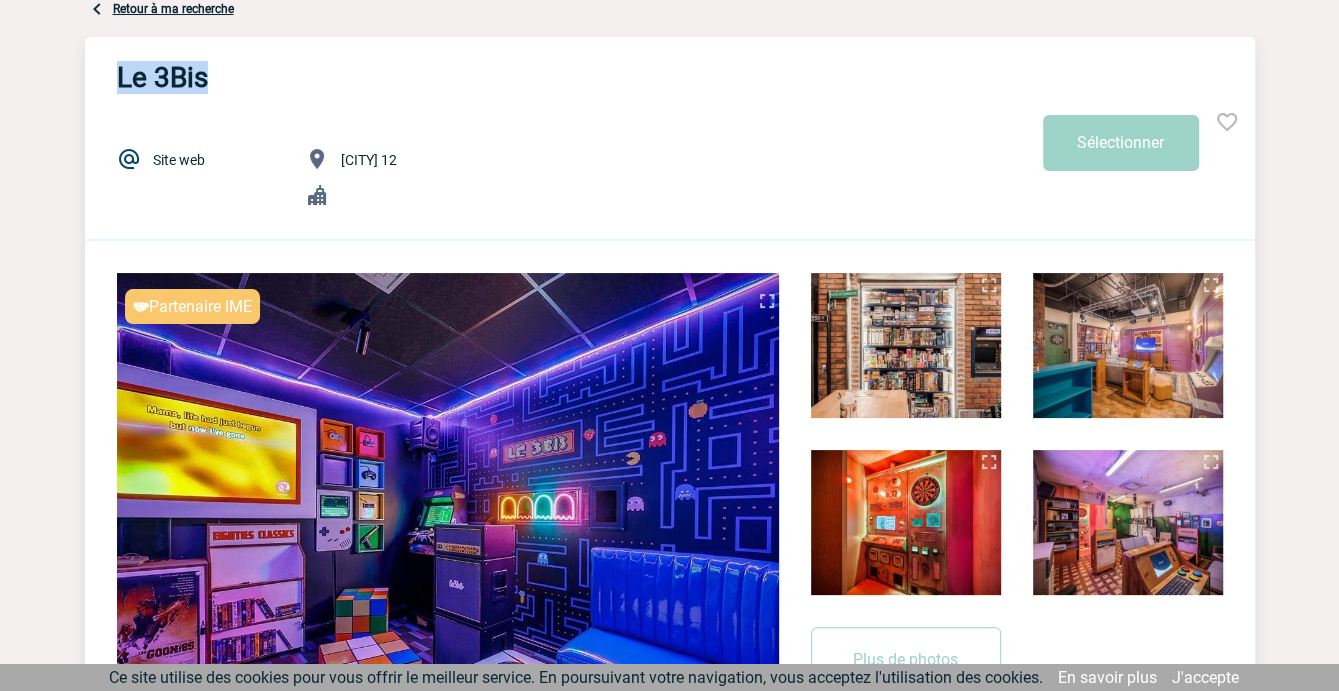 drag, startPoint x: 116, startPoint y: 77, endPoint x: 209, endPoint y: 79, distance: 93.0215 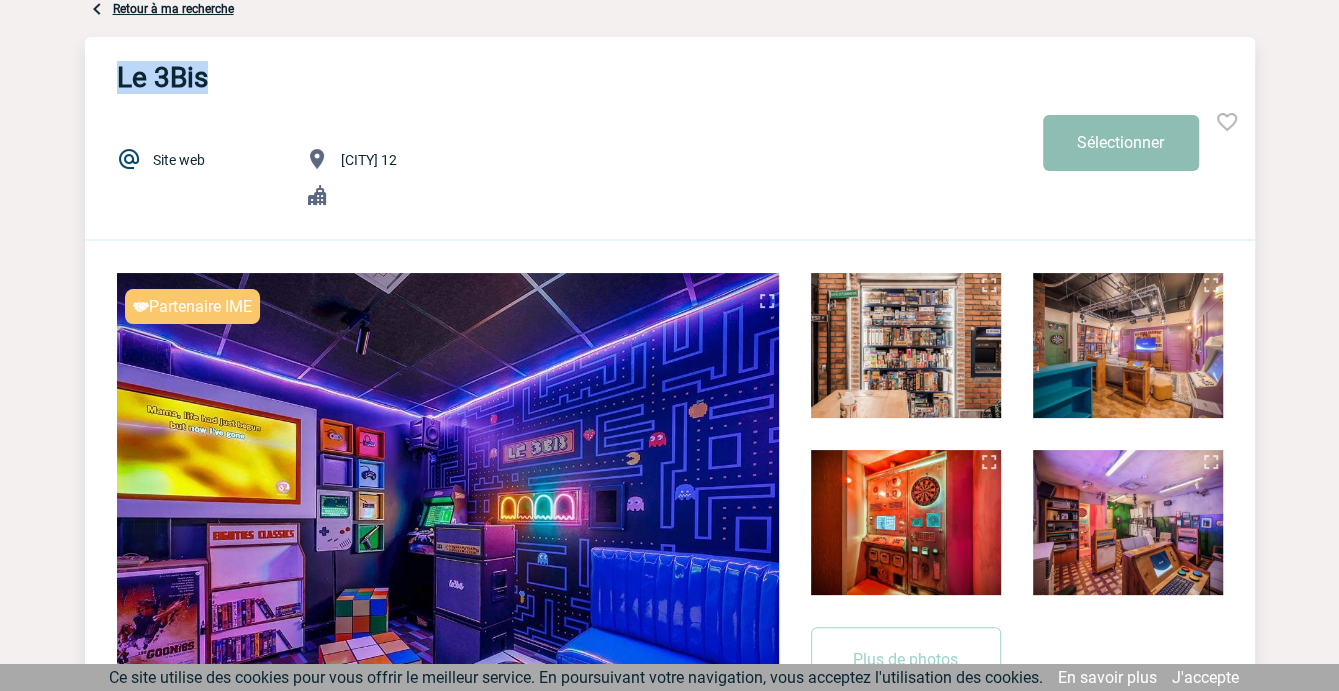 click on "Sélectionner" at bounding box center [1121, 143] 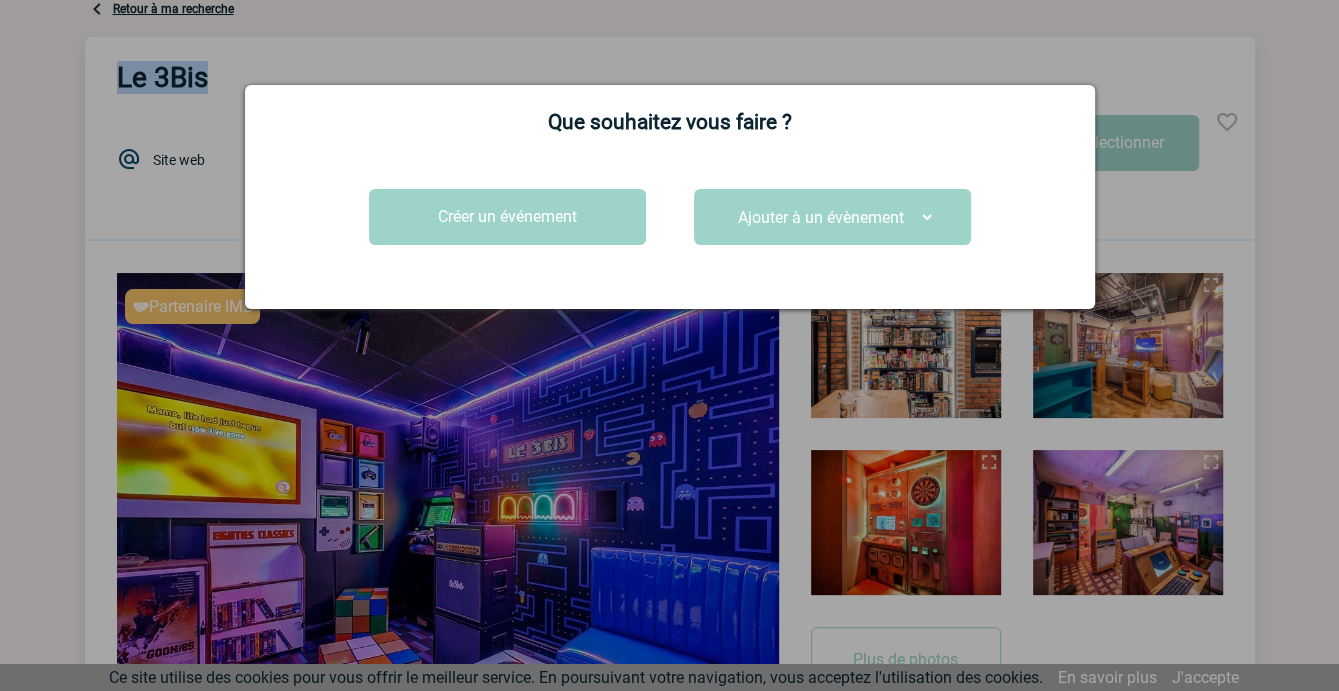 click on "Ajouter à un évènement Activités fin année 2025 - 01/12/2025" at bounding box center (832, 217) 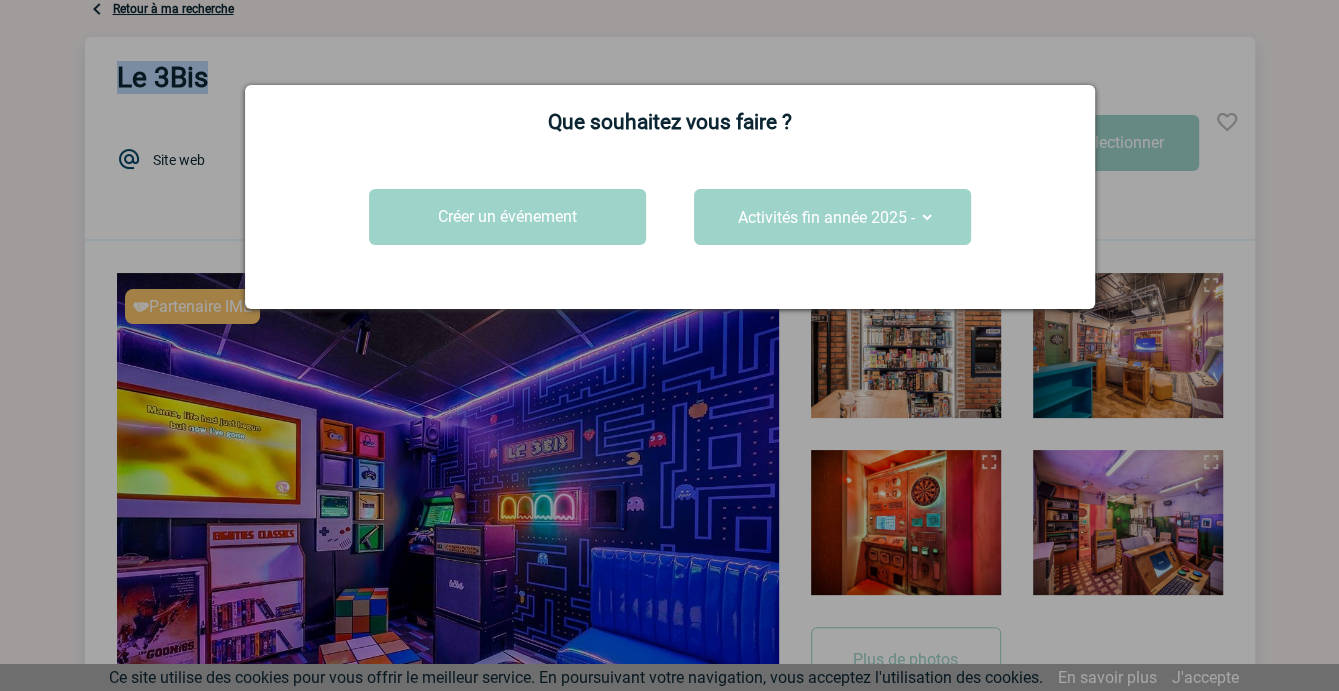 click on "Ajouter à un évènement Activités fin année 2025 - 01/12/2025" at bounding box center [832, 217] 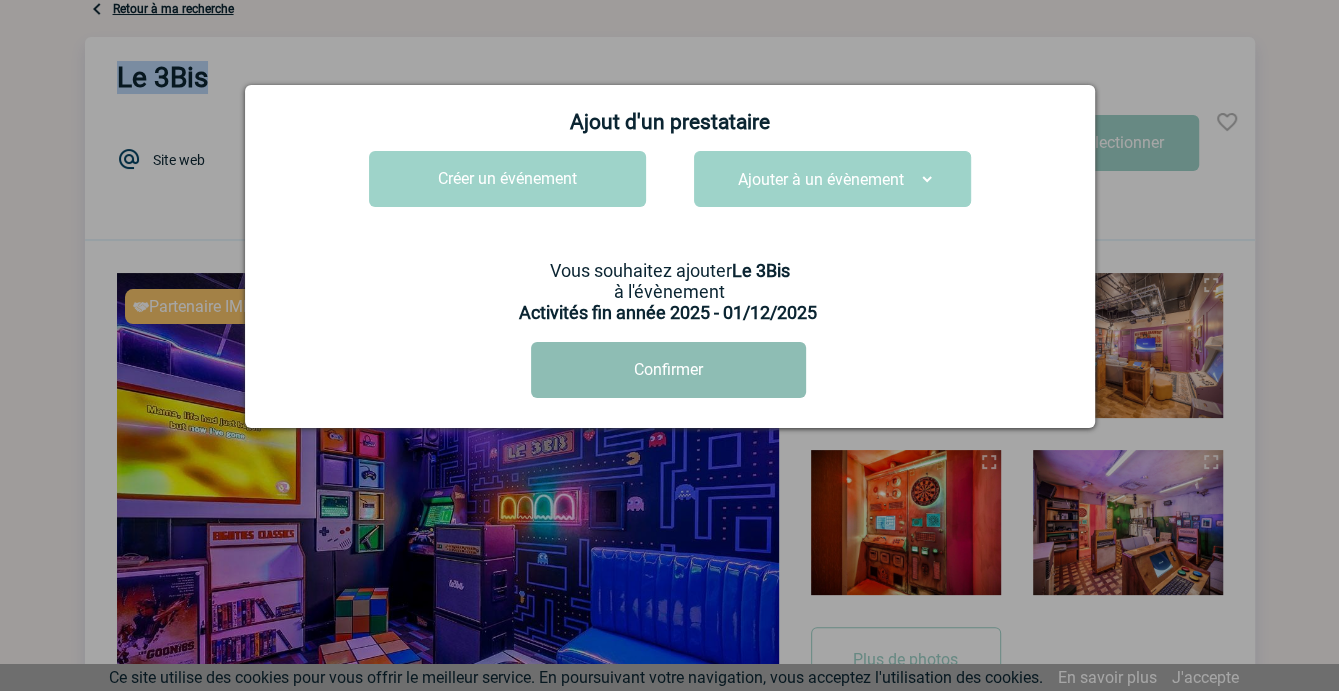 click on "Confirmer" at bounding box center [668, 370] 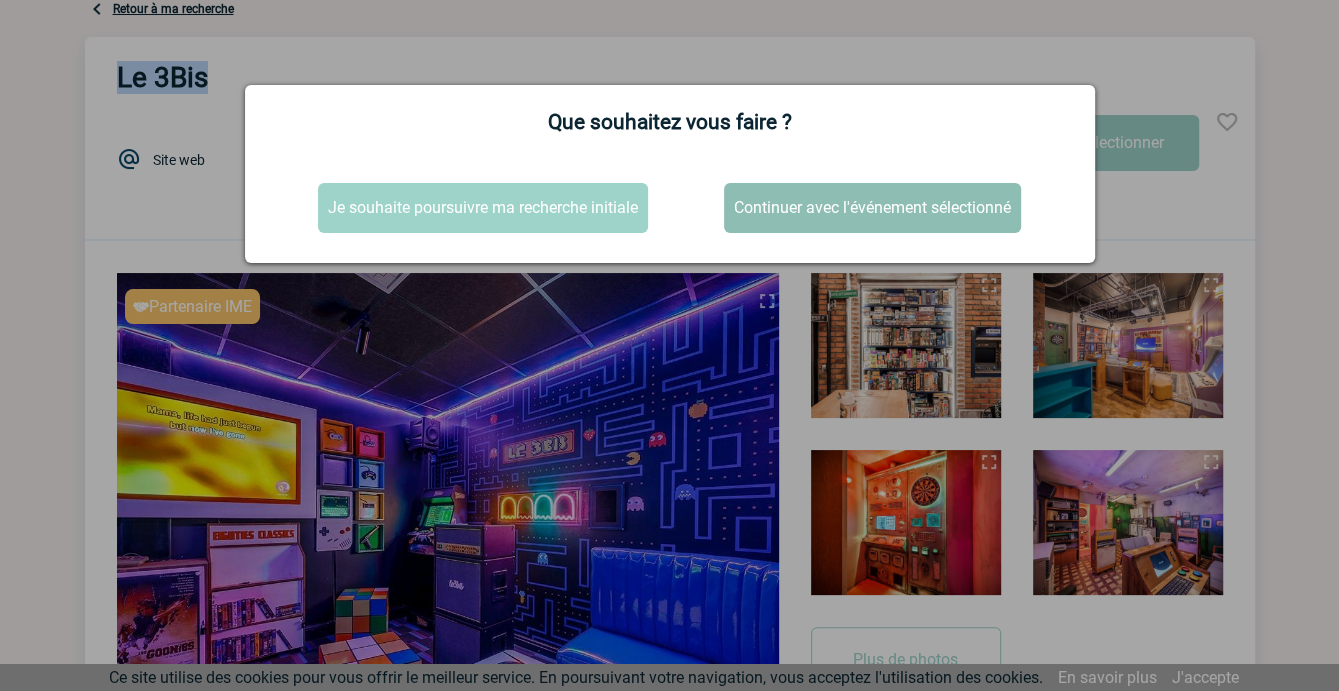 click on "Continuer avec l'événement sélectionné" at bounding box center [872, 208] 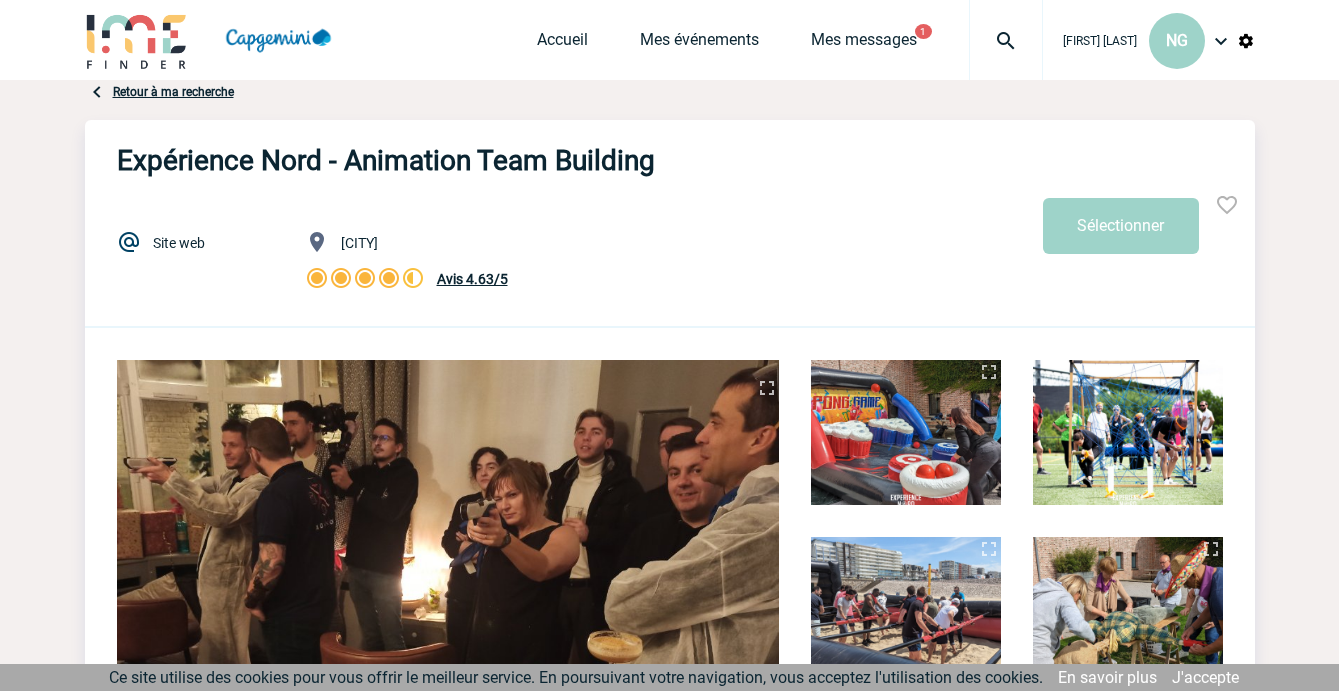 scroll, scrollTop: 0, scrollLeft: 0, axis: both 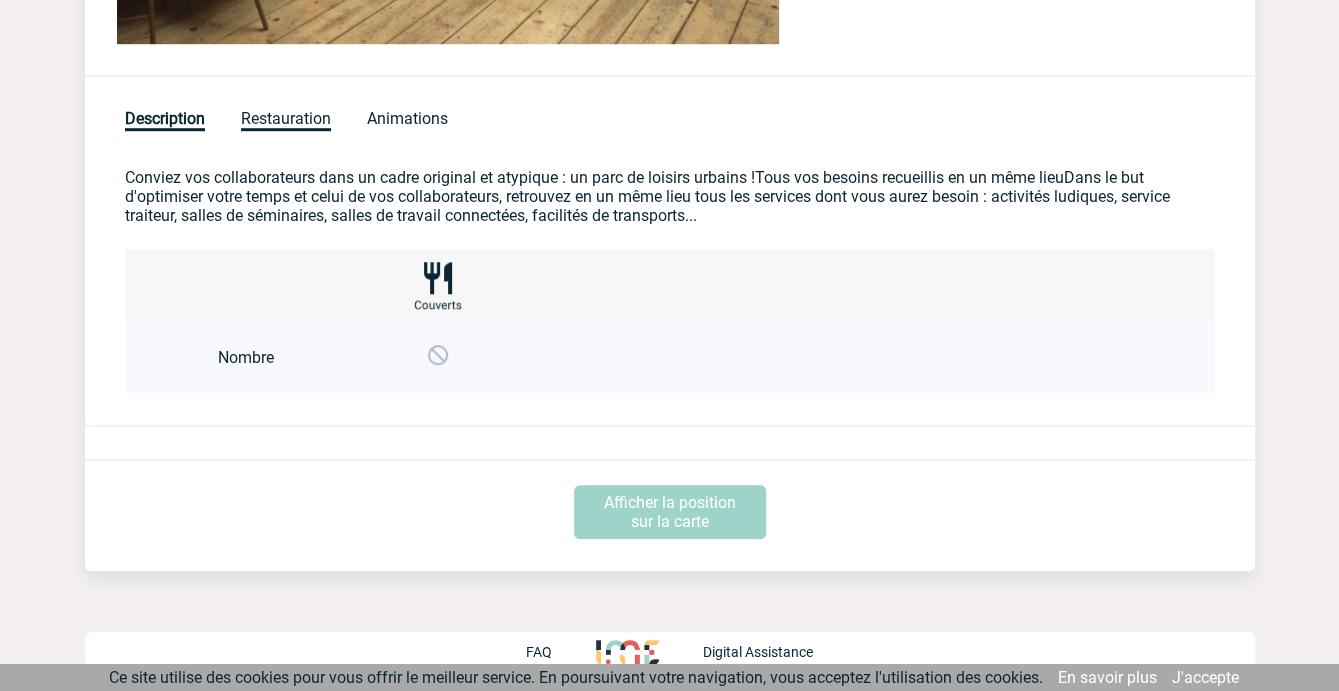 click on "Restauration" at bounding box center [286, 120] 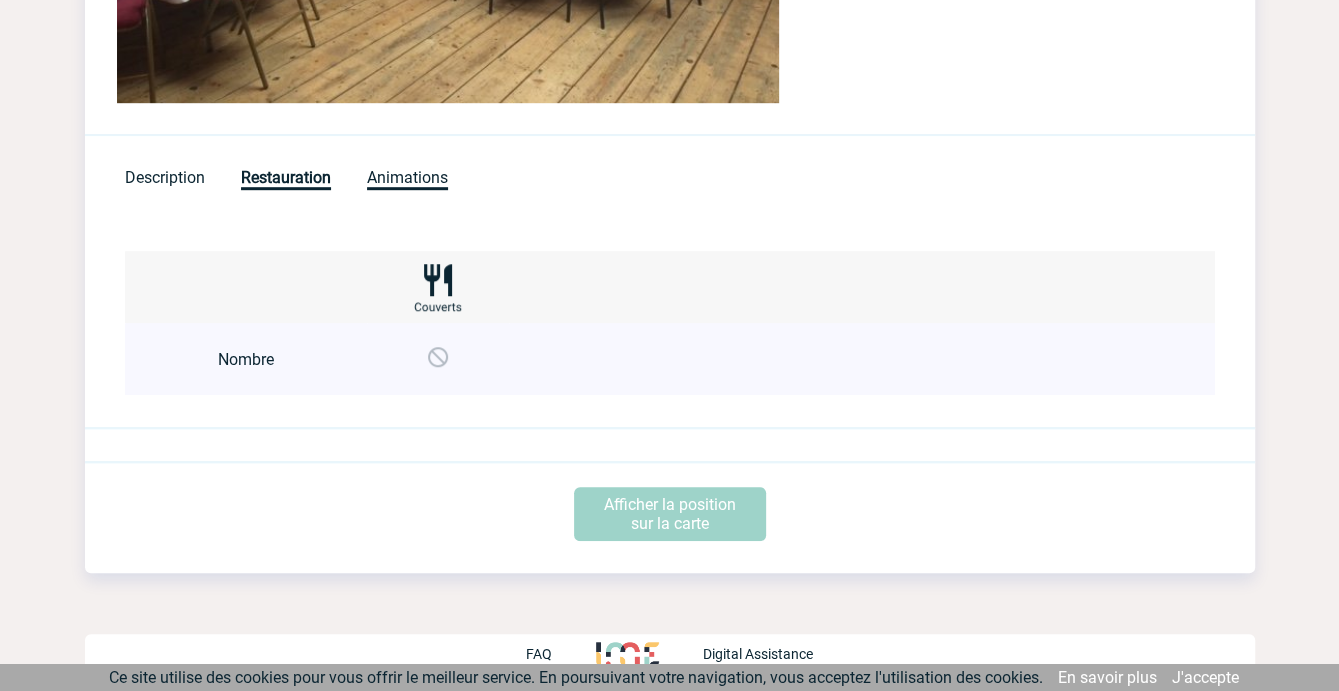 click on "Animations" at bounding box center [407, 179] 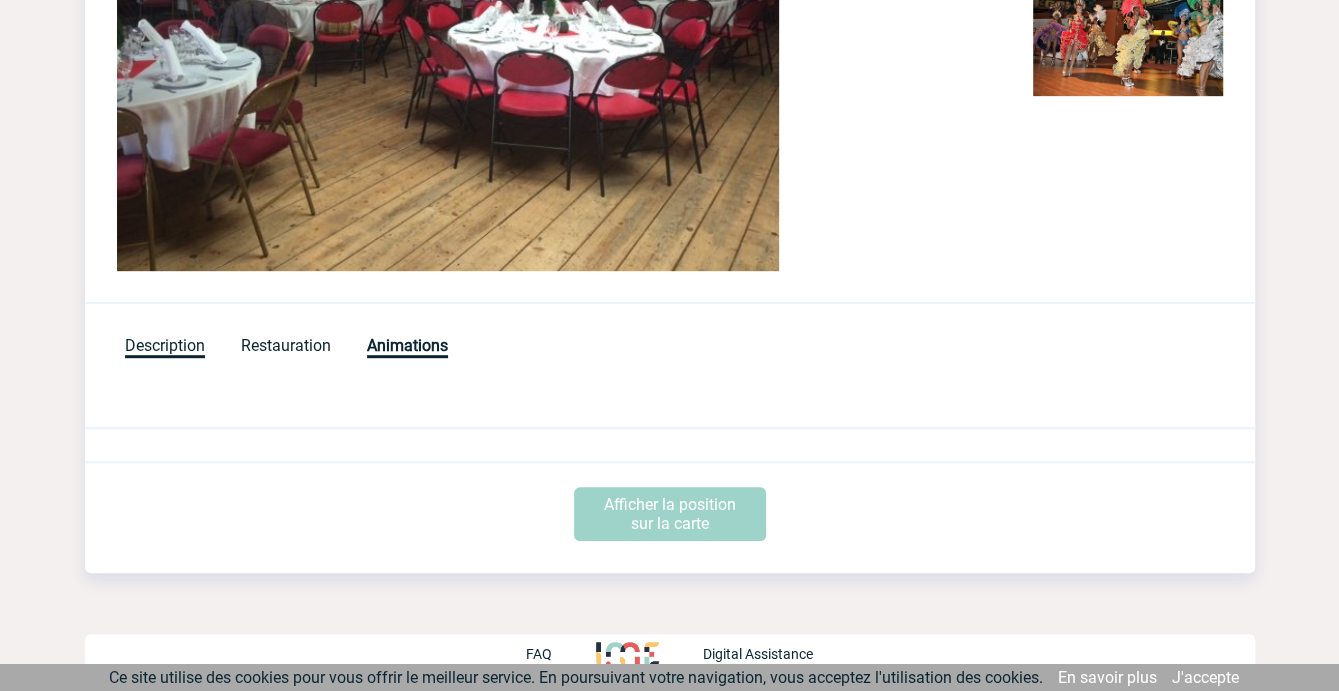 click on "Description" at bounding box center [165, 347] 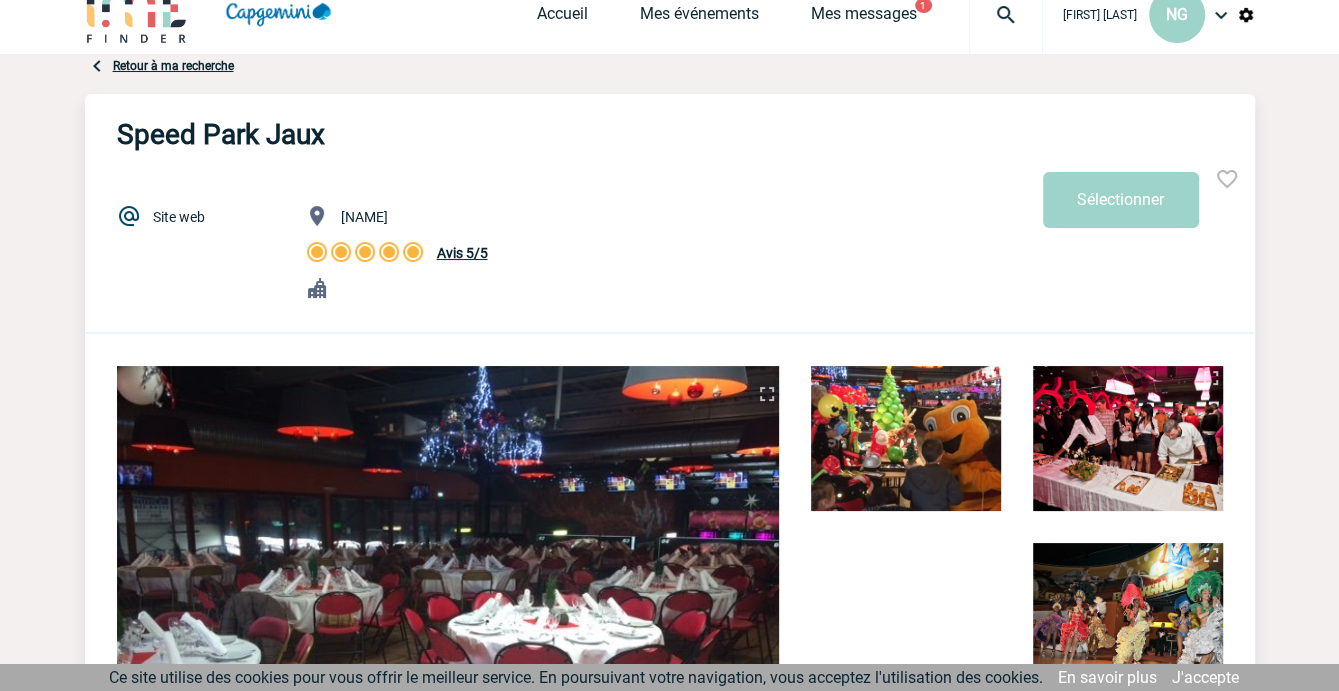 scroll, scrollTop: 0, scrollLeft: 0, axis: both 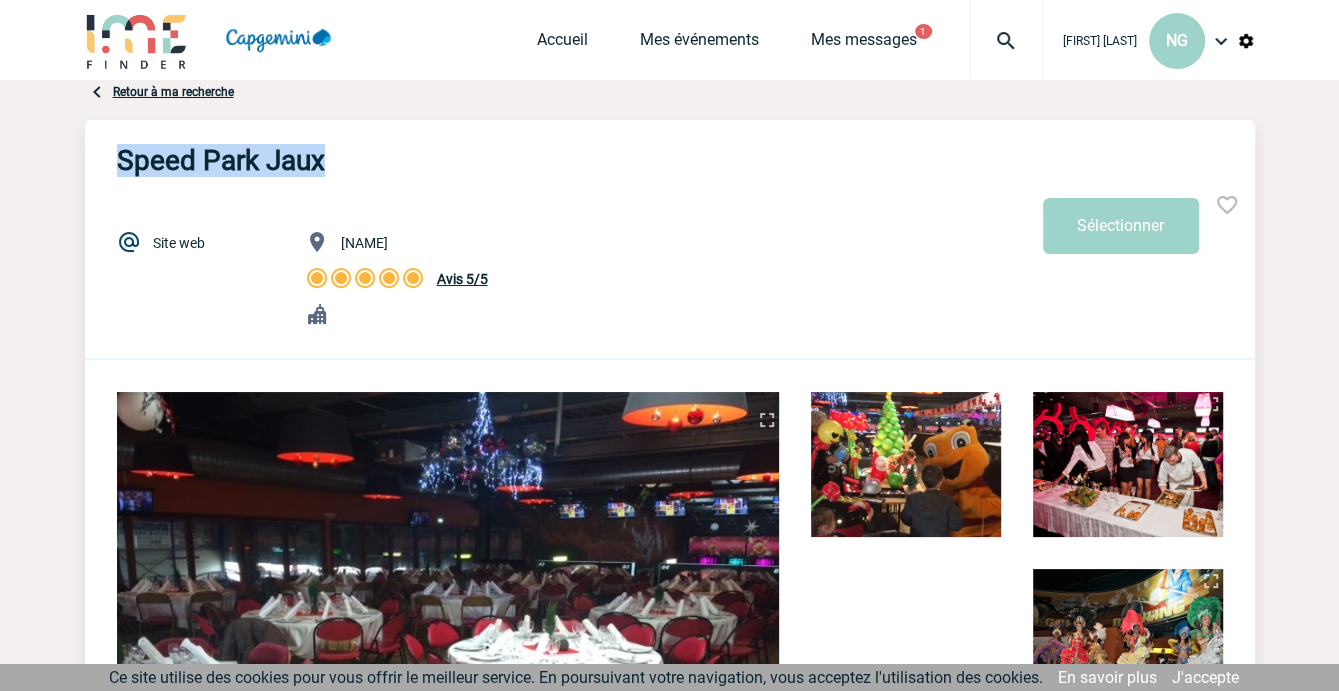 drag, startPoint x: 117, startPoint y: 157, endPoint x: 326, endPoint y: 147, distance: 209.2391 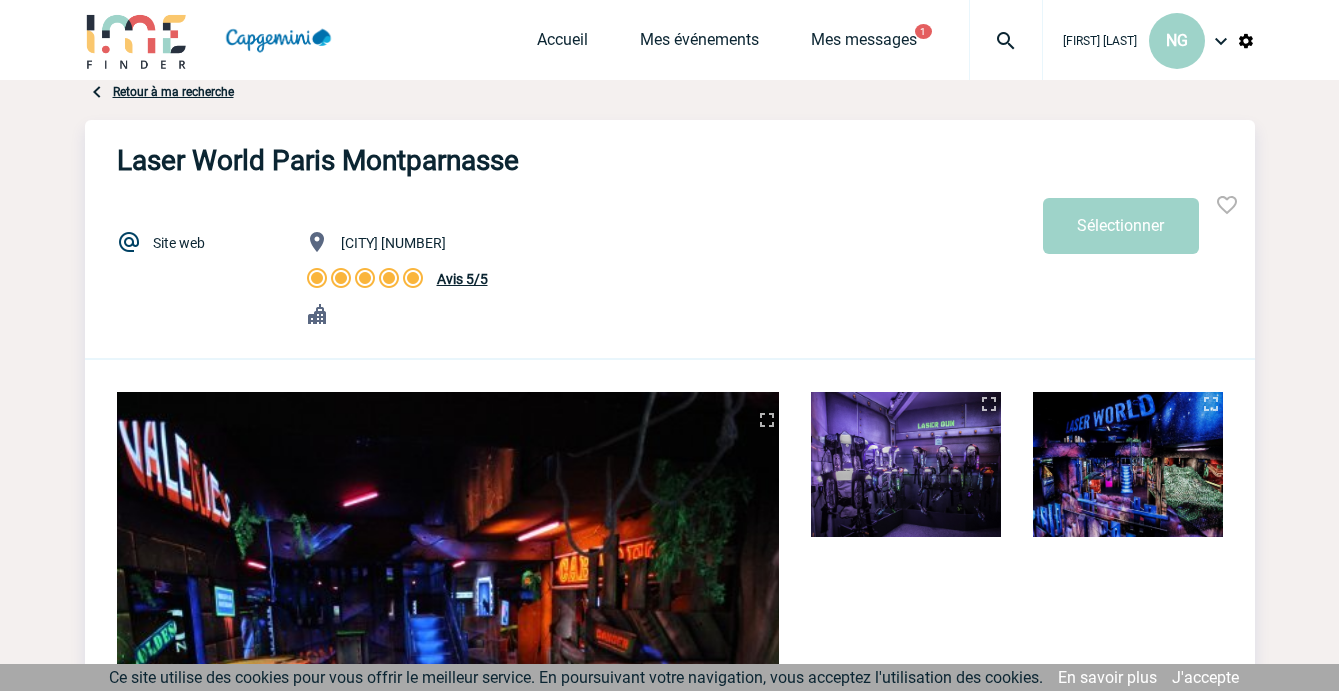 scroll, scrollTop: 0, scrollLeft: 0, axis: both 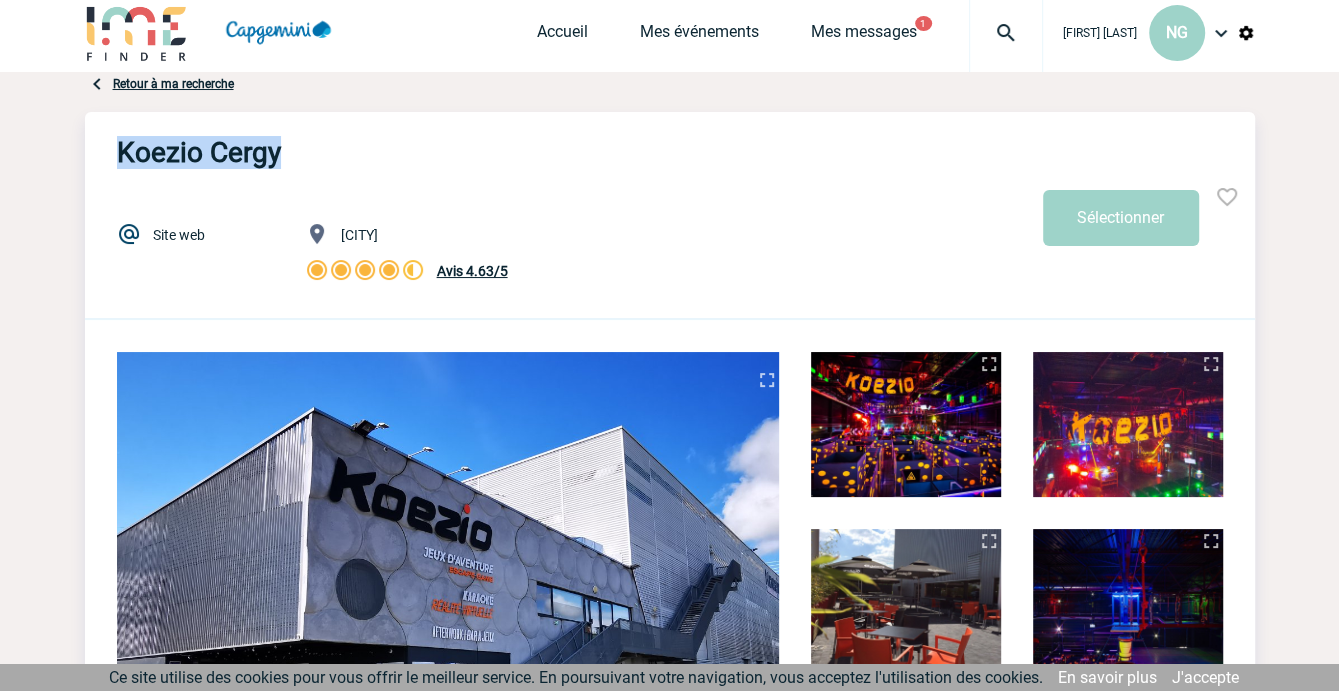 drag, startPoint x: 120, startPoint y: 155, endPoint x: 276, endPoint y: 159, distance: 156.05127 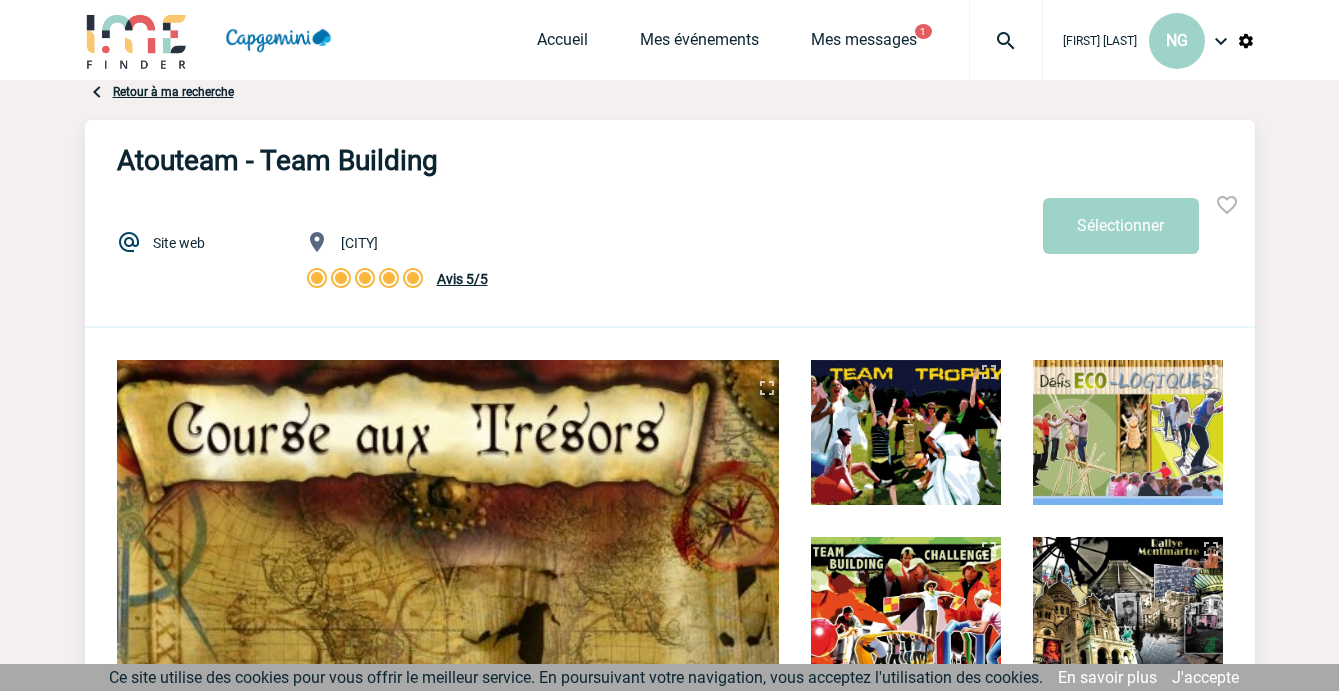scroll, scrollTop: 0, scrollLeft: 0, axis: both 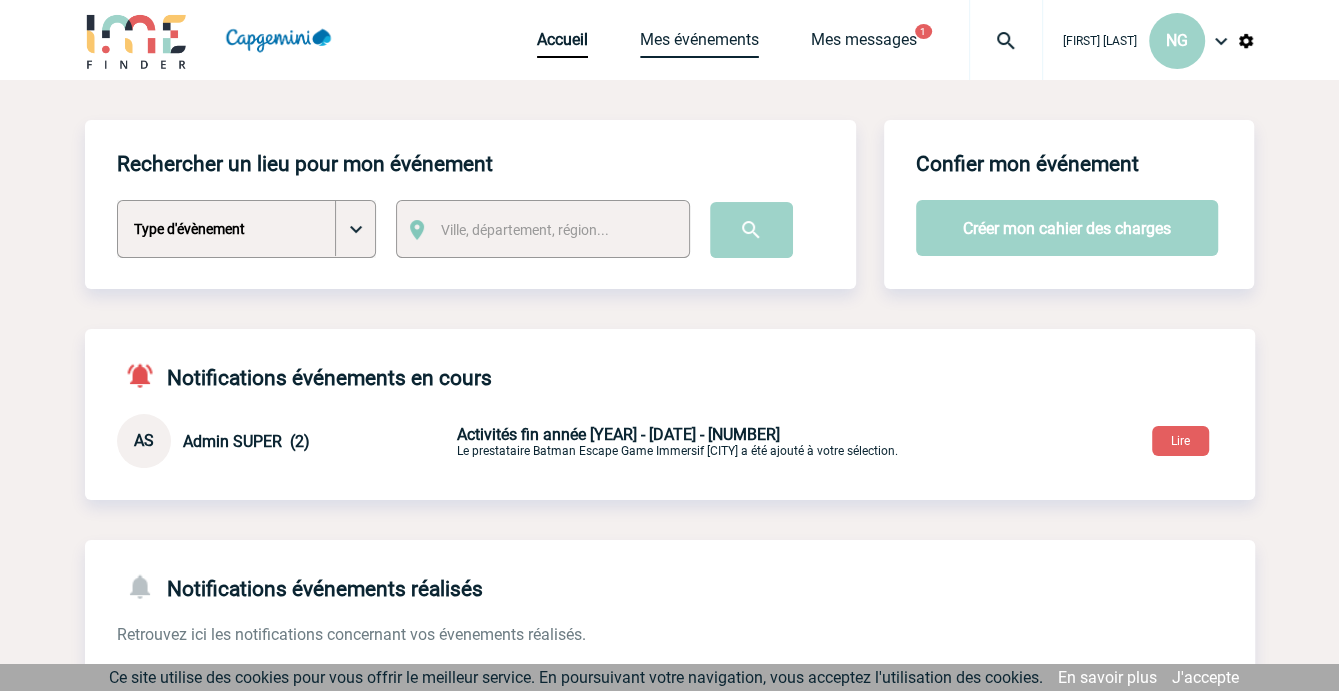 click on "Mes événements" at bounding box center (699, 44) 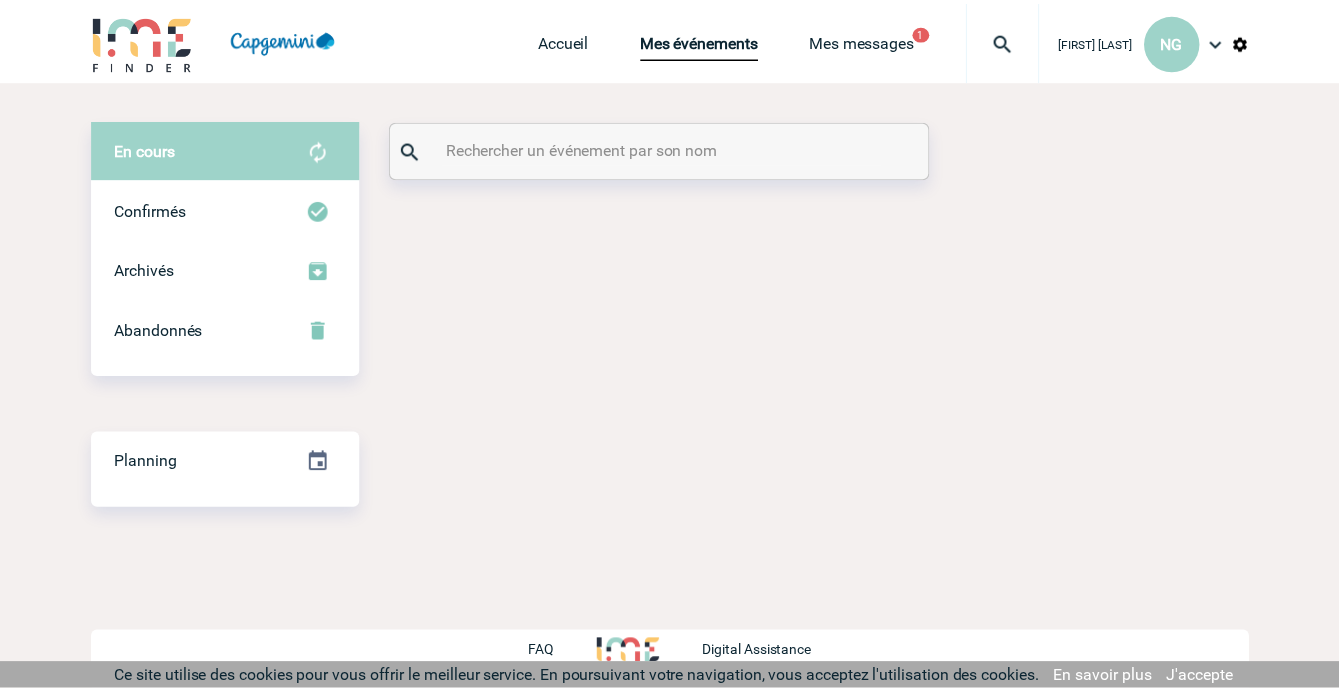 scroll, scrollTop: 0, scrollLeft: 0, axis: both 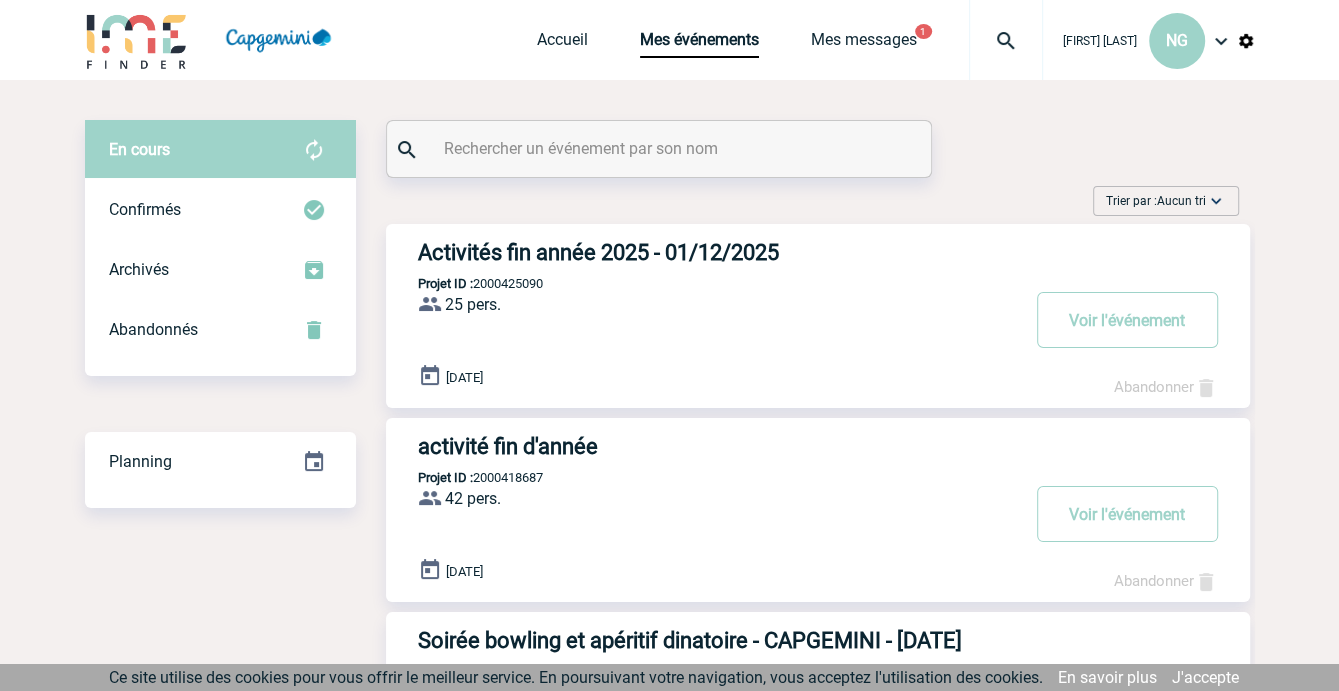 click on "Activités fin année 2025 - 01/12/2025" at bounding box center [718, 252] 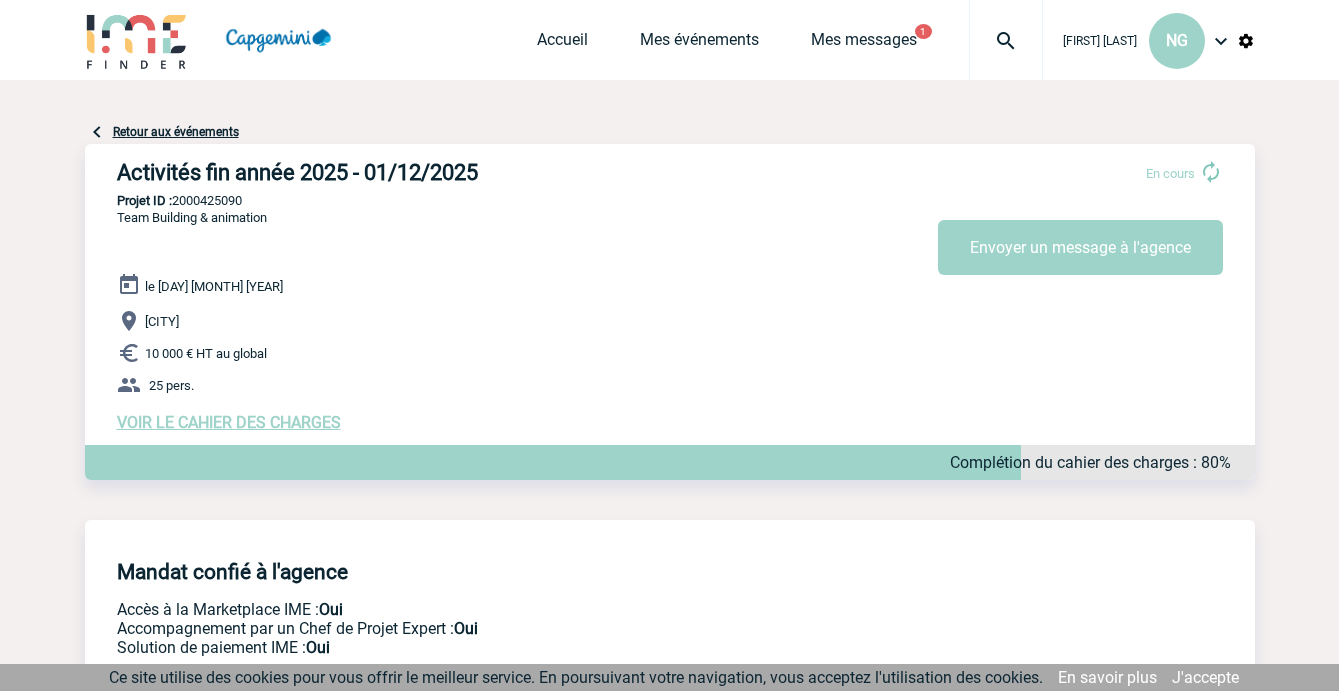 scroll, scrollTop: 0, scrollLeft: 0, axis: both 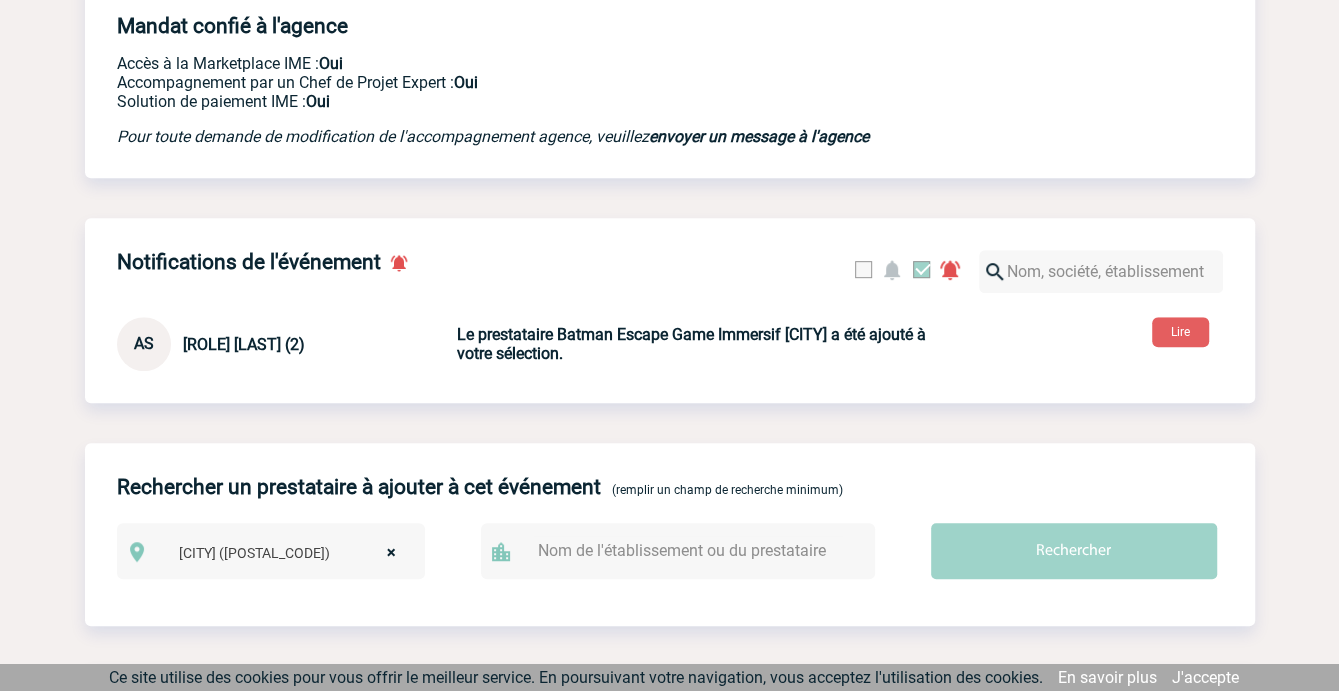 click at bounding box center (688, 550) 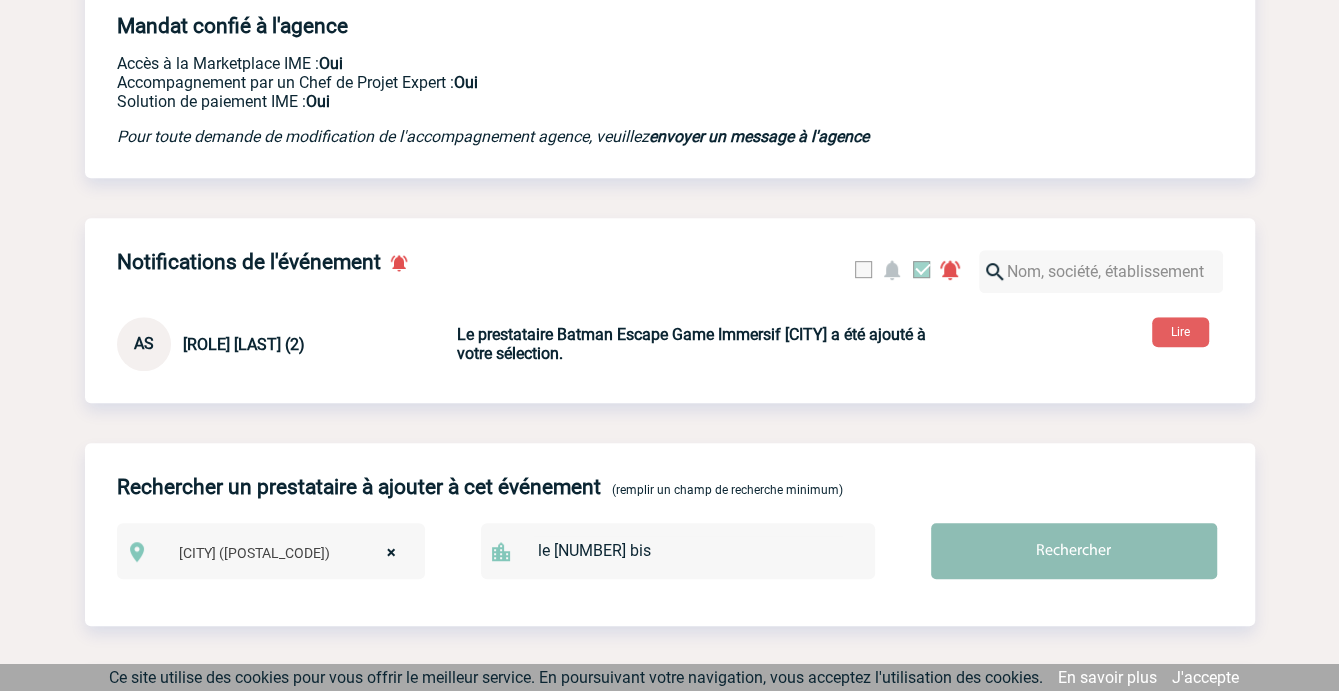 type on "le 3 bis" 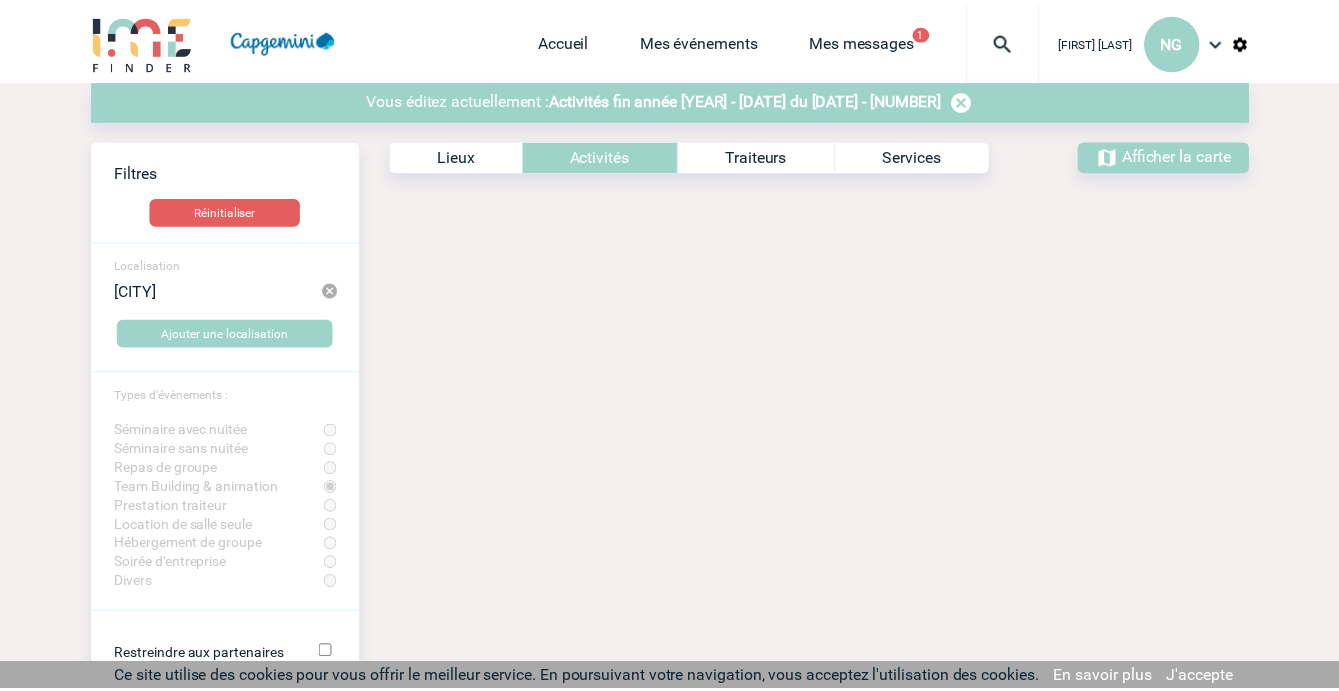 scroll, scrollTop: 0, scrollLeft: 0, axis: both 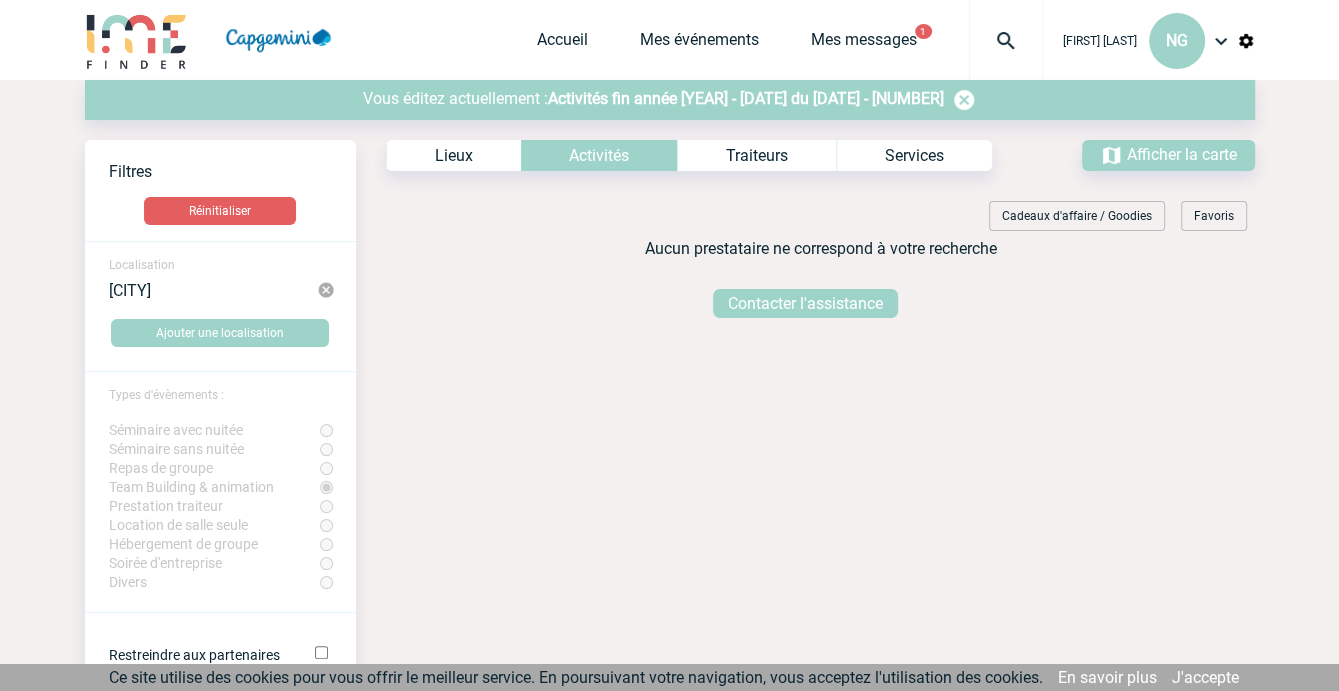 click on "Lieux" at bounding box center [453, 155] 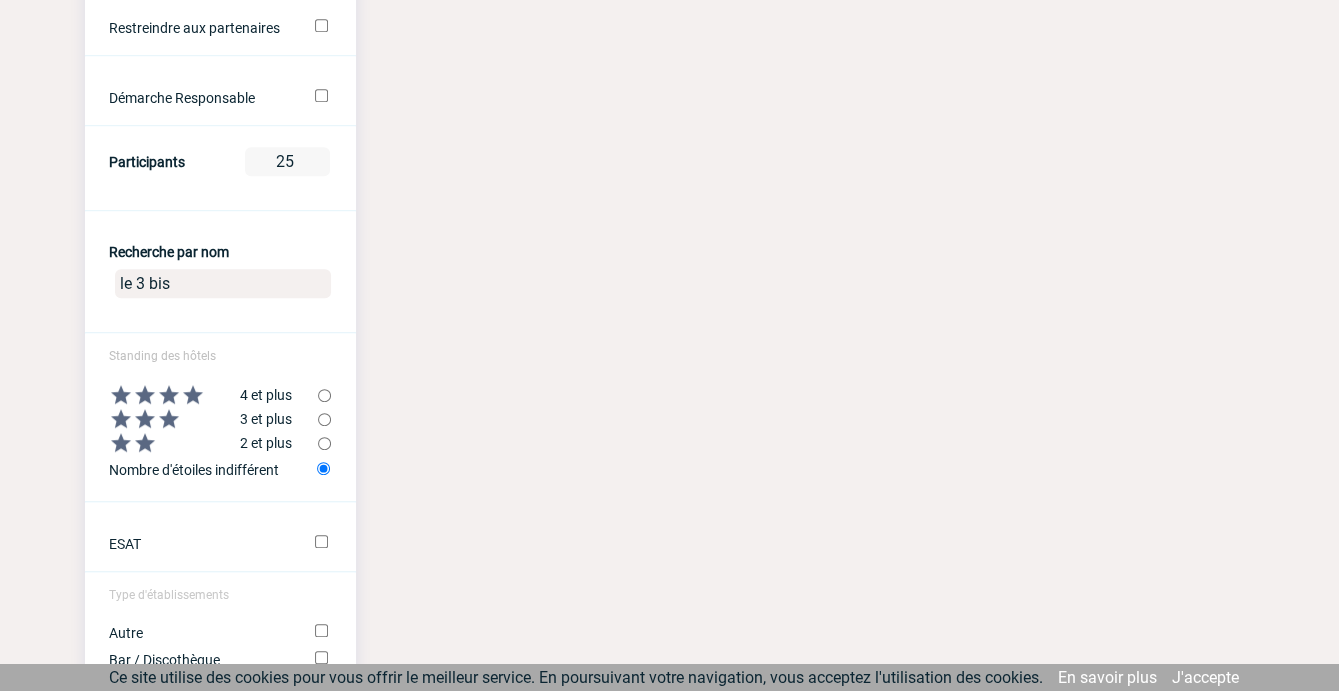 scroll, scrollTop: 630, scrollLeft: 0, axis: vertical 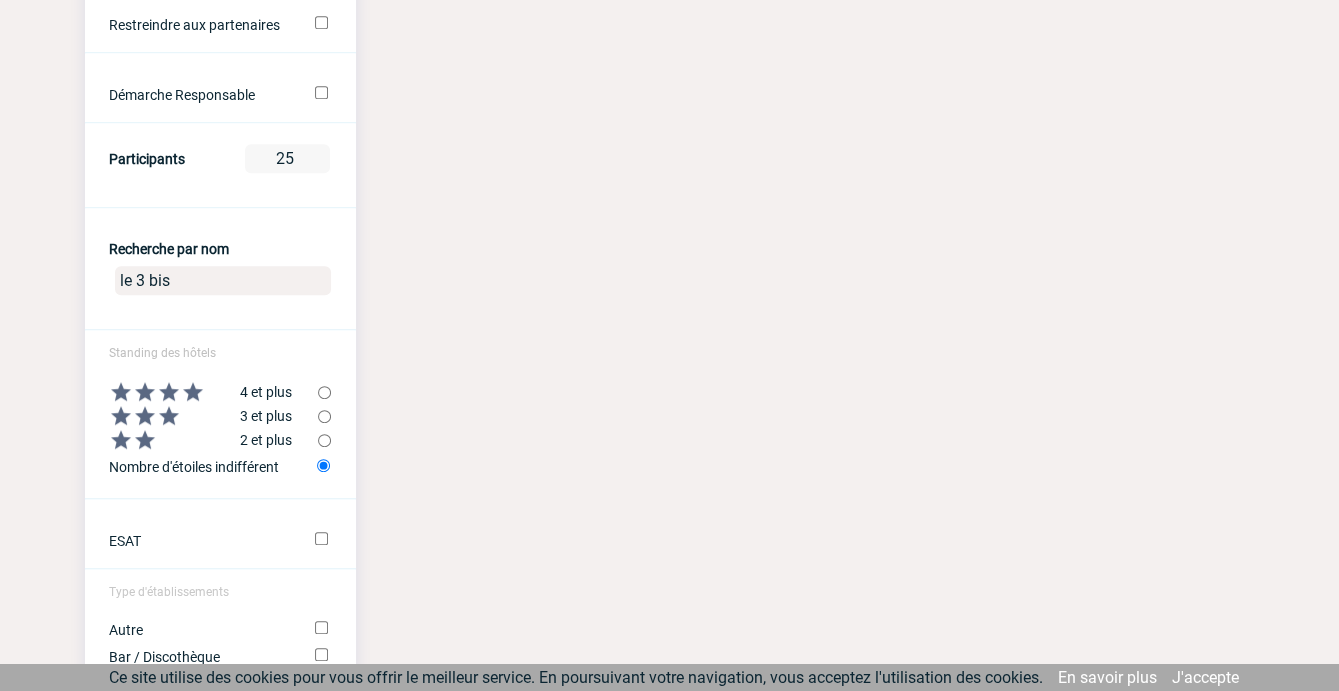 click on "le 3 bis" at bounding box center (223, 280) 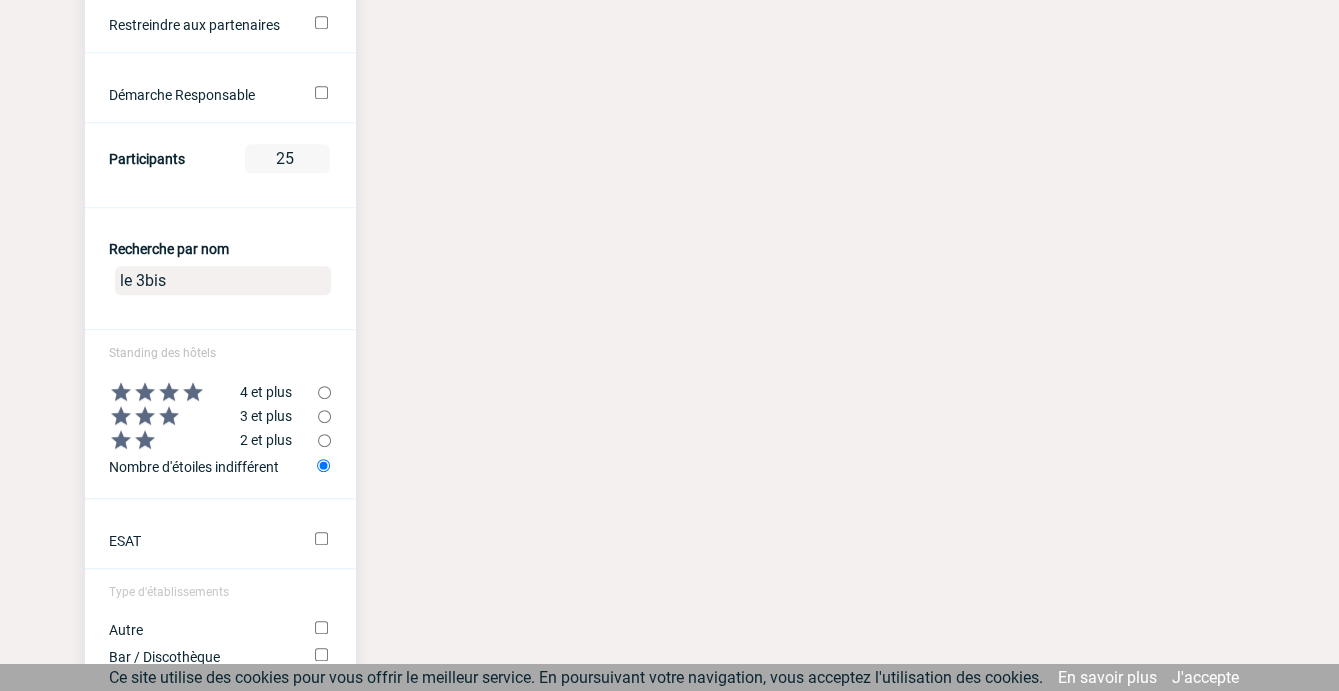drag, startPoint x: 188, startPoint y: 290, endPoint x: 66, endPoint y: 290, distance: 122 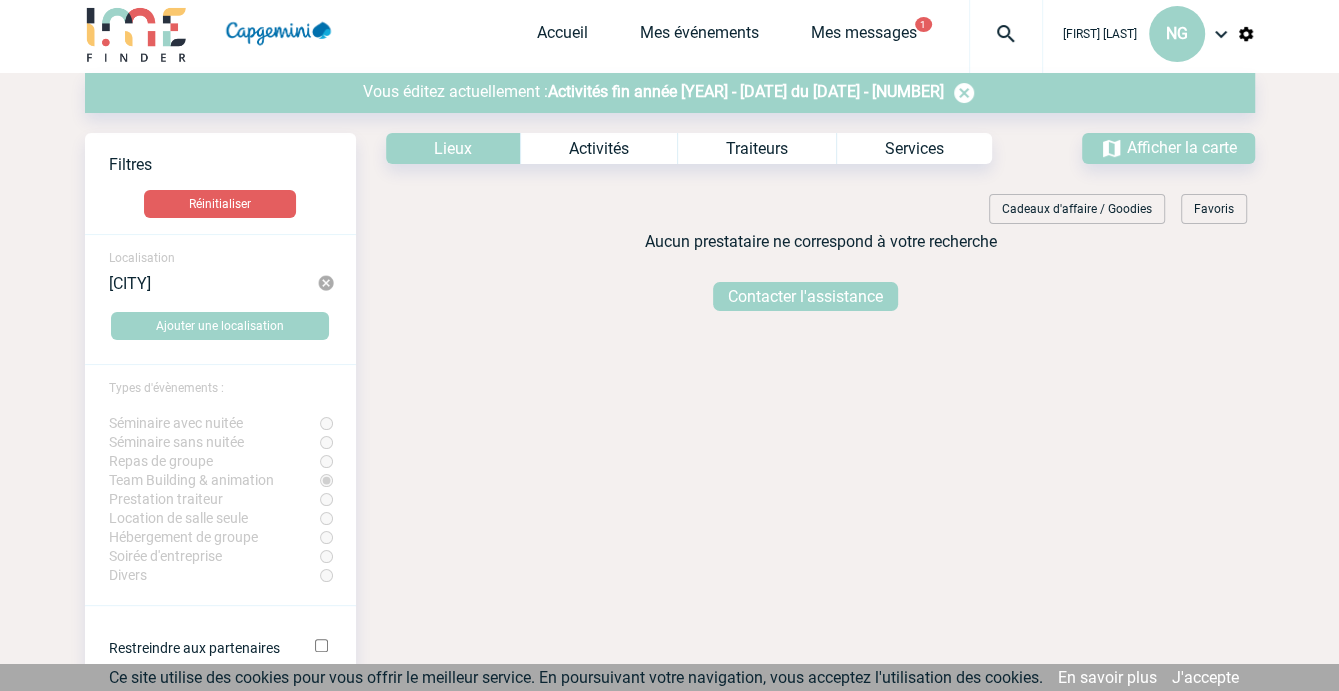 scroll, scrollTop: 6, scrollLeft: 0, axis: vertical 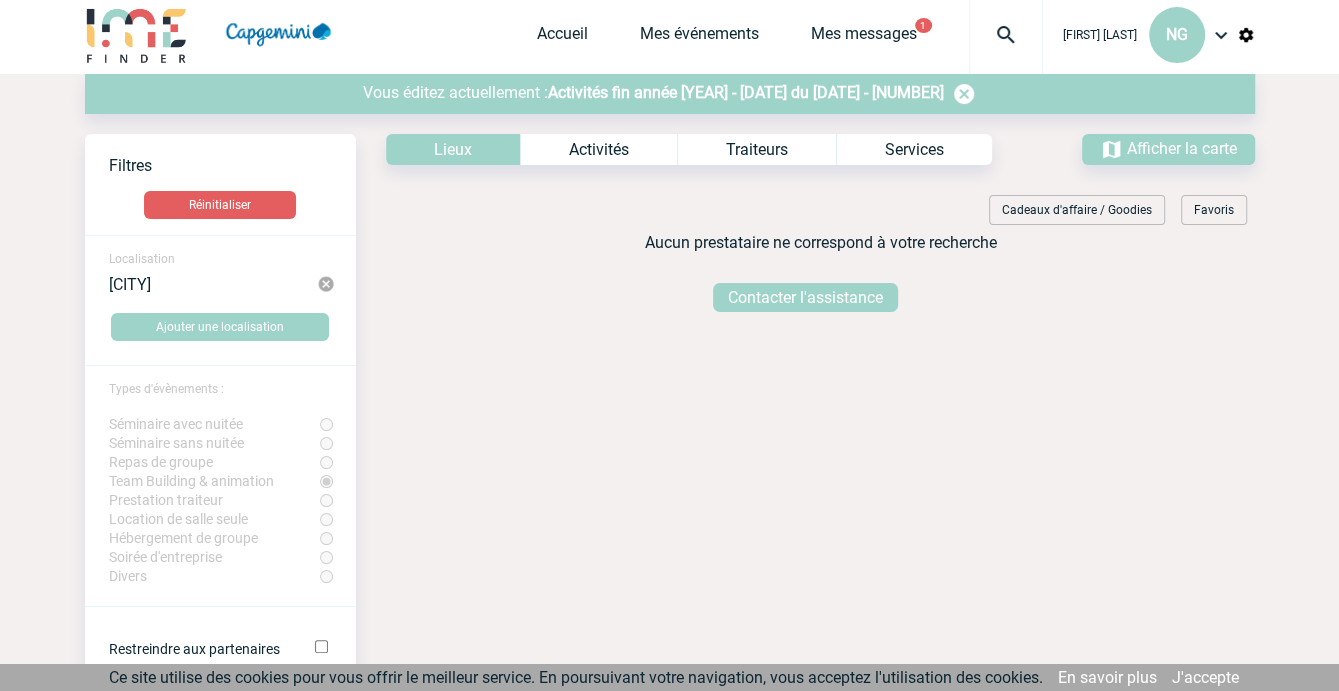 type on "koezio" 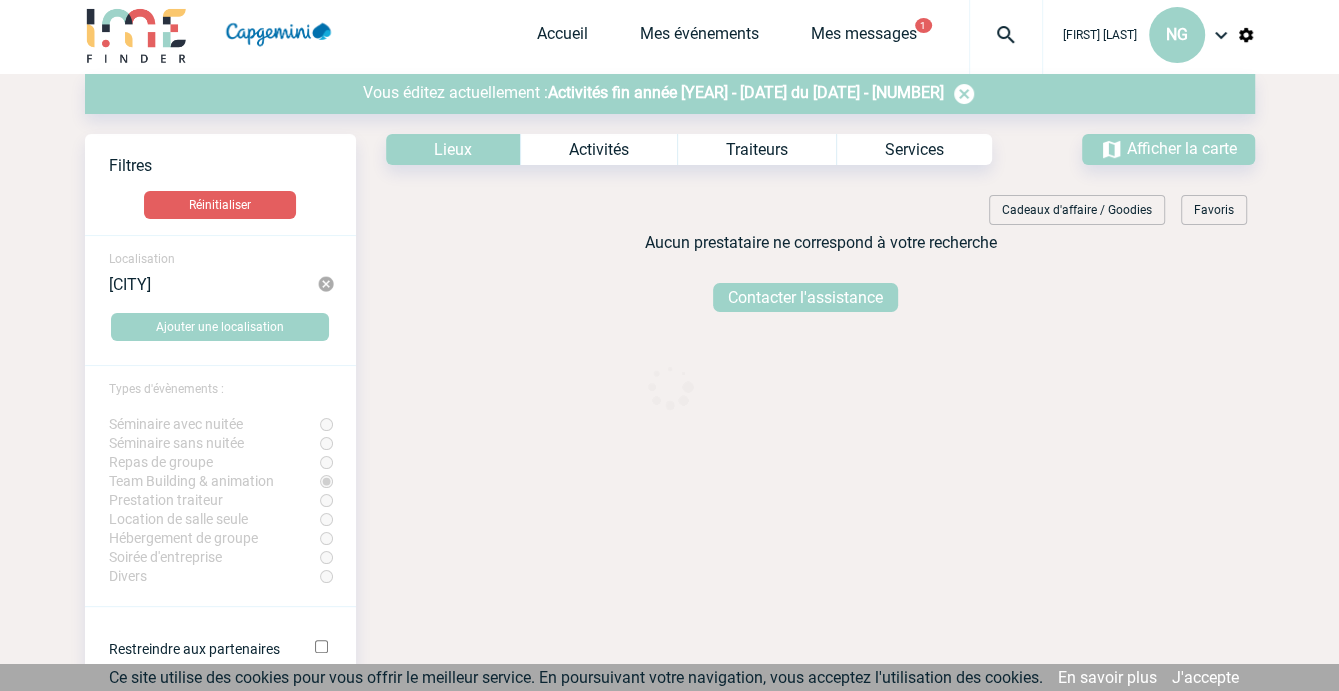 click on "Activités" at bounding box center [598, 149] 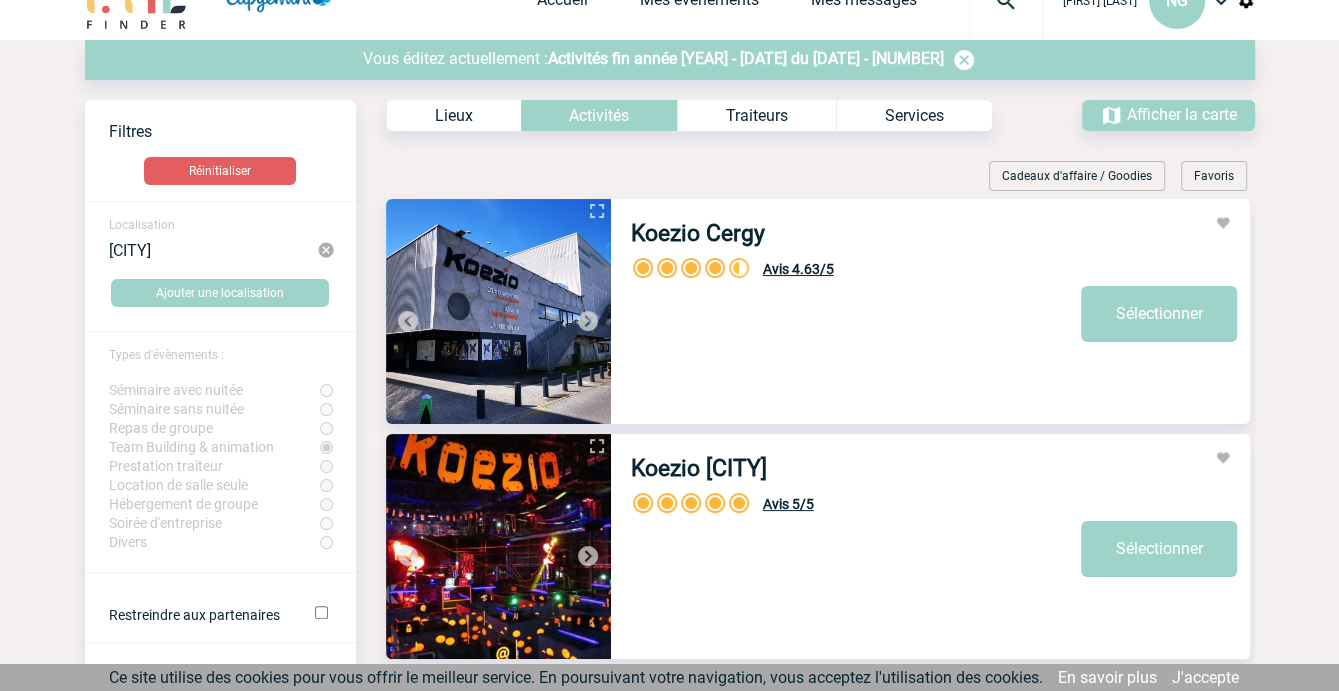 scroll, scrollTop: 37, scrollLeft: 0, axis: vertical 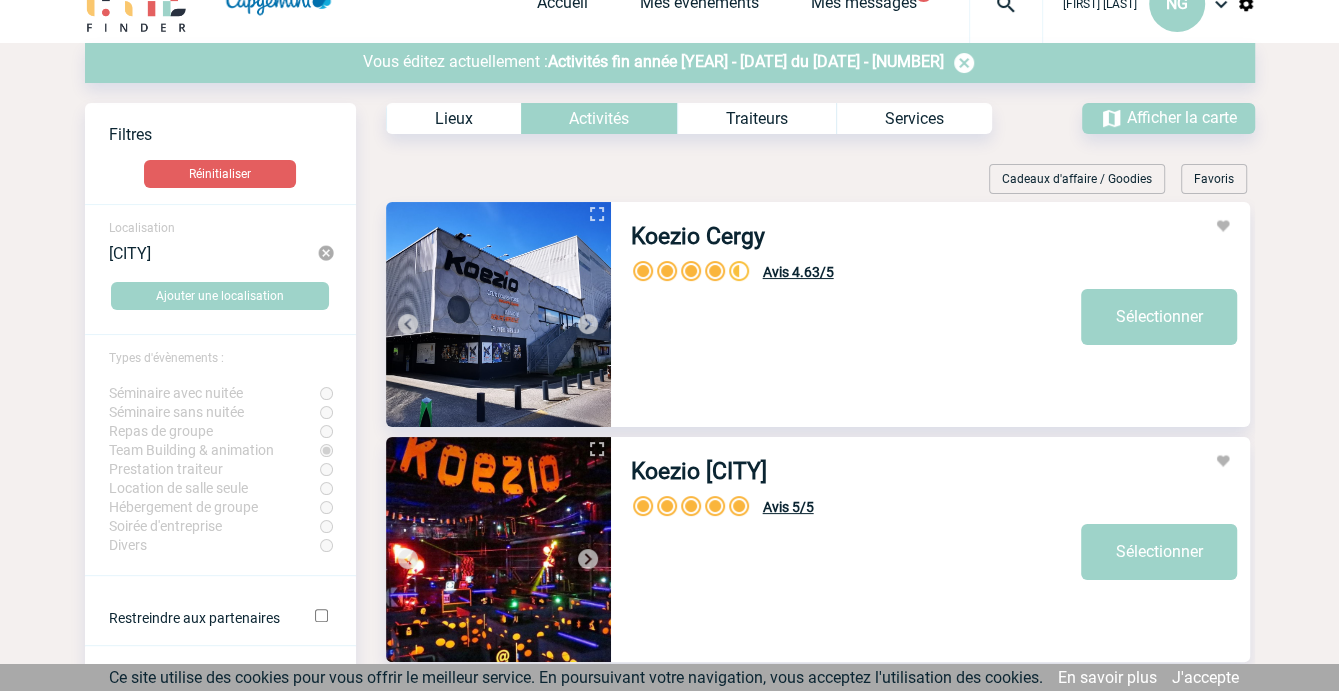 click at bounding box center (326, 253) 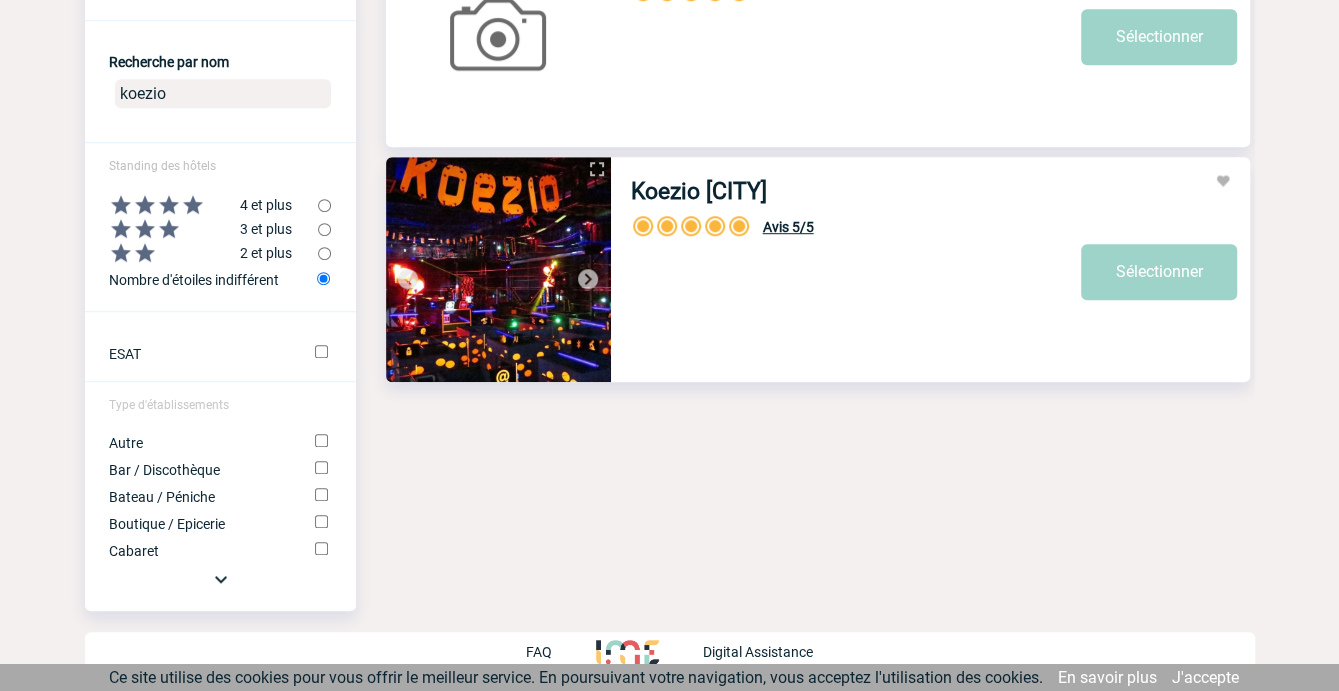 scroll, scrollTop: 811, scrollLeft: 0, axis: vertical 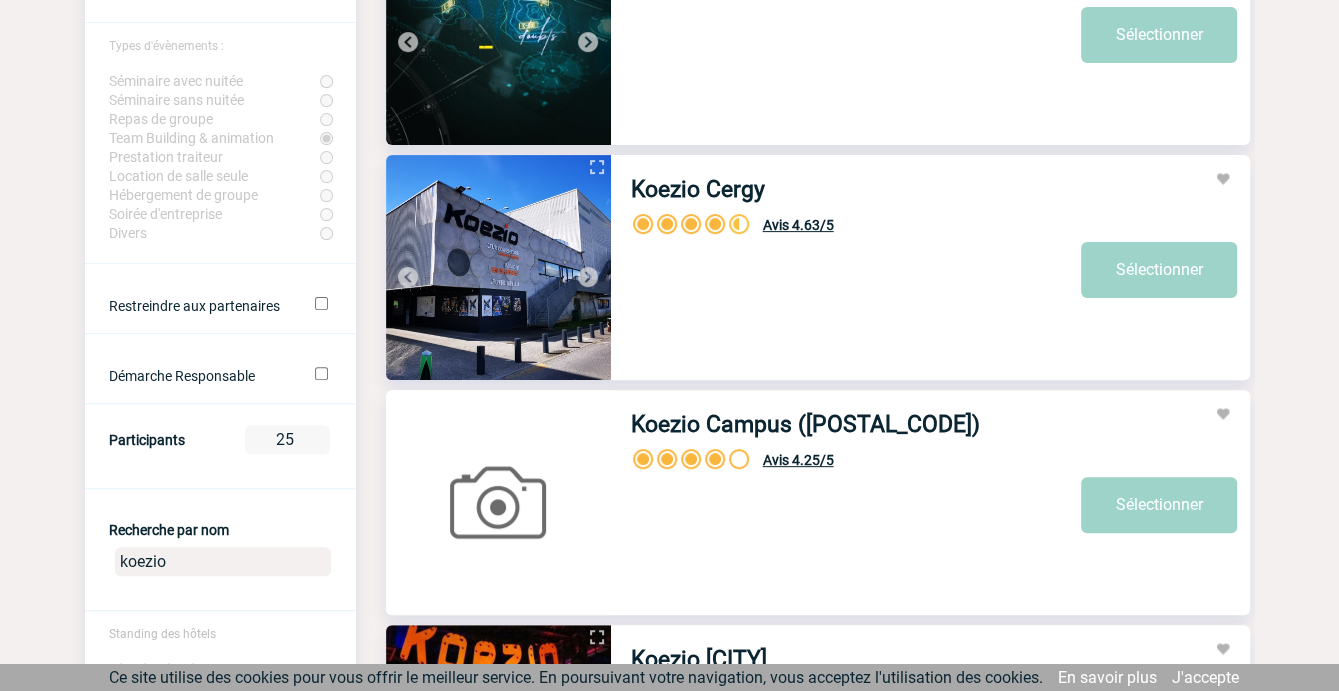 click on "Koezio Campus (59)" at bounding box center (805, 424) 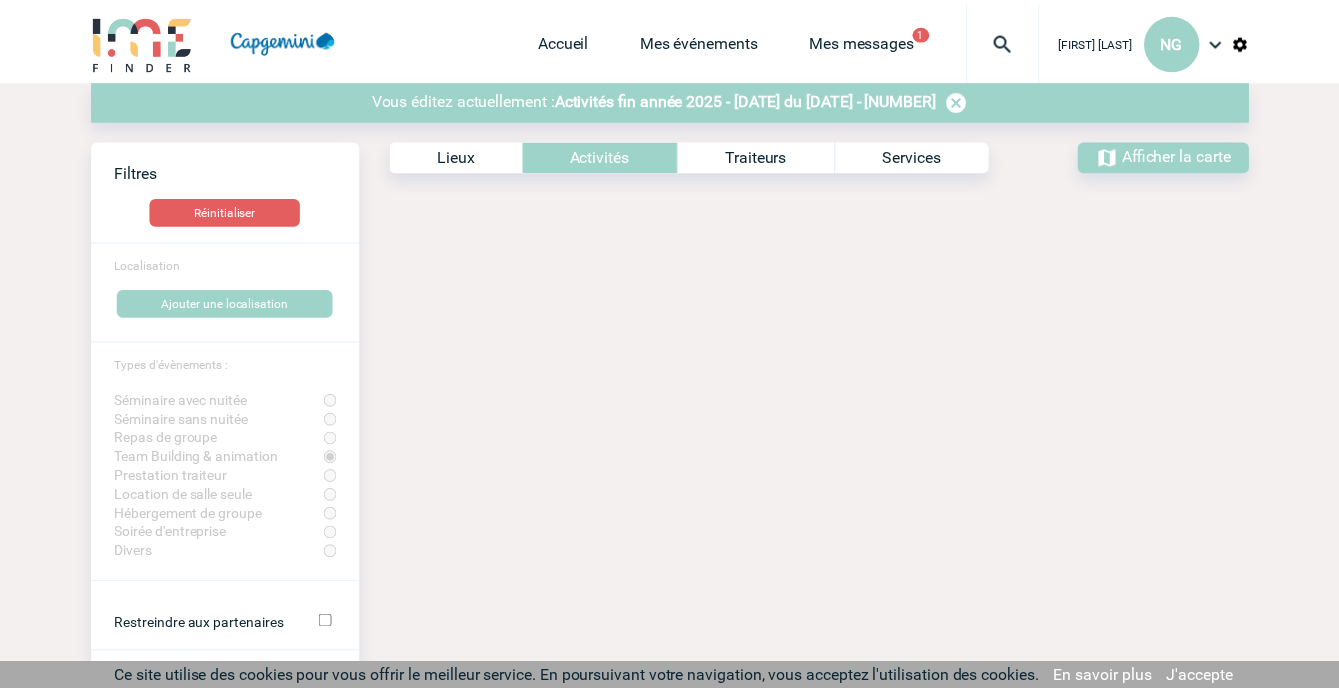 scroll, scrollTop: 0, scrollLeft: 0, axis: both 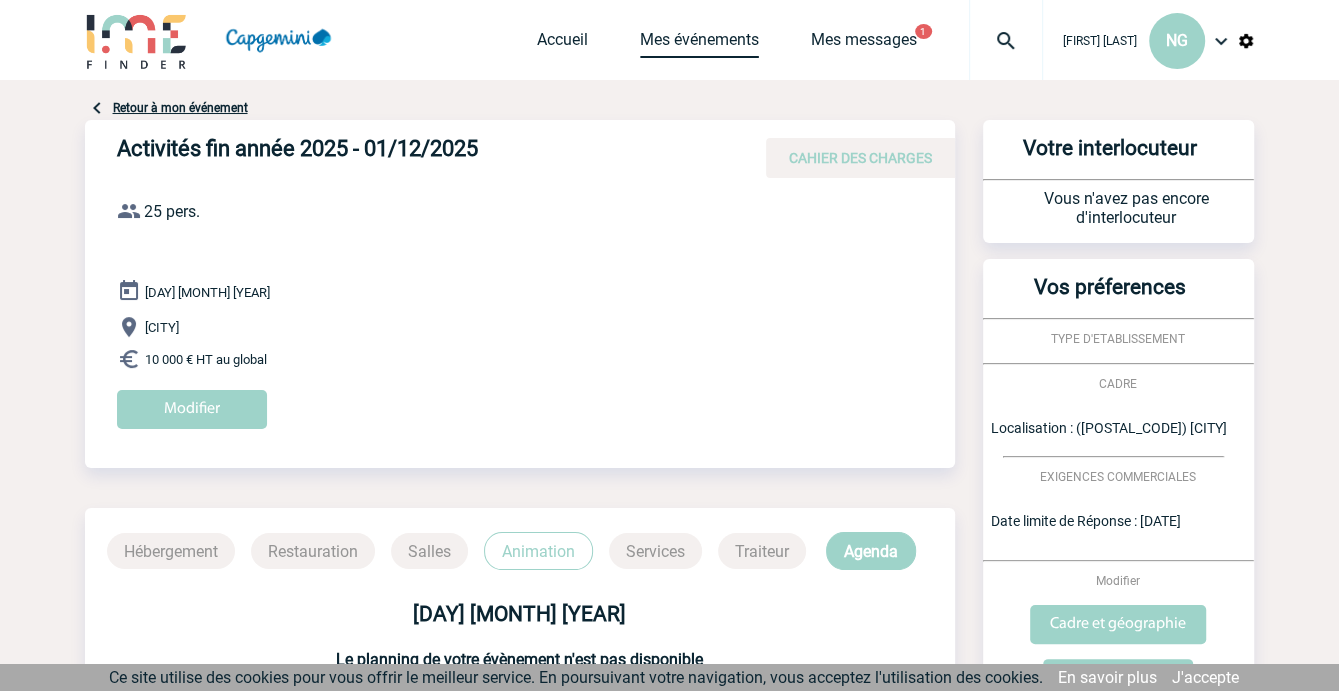 click on "Mes événements" at bounding box center (699, 44) 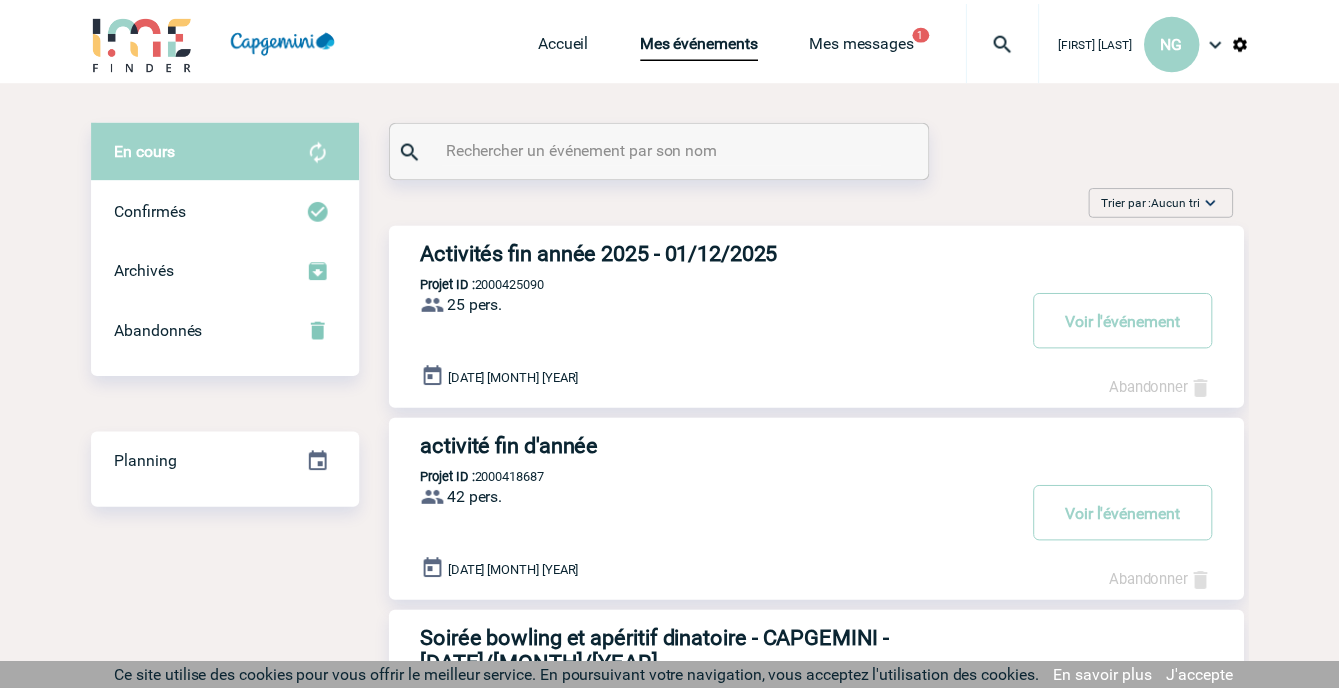 scroll, scrollTop: 0, scrollLeft: 0, axis: both 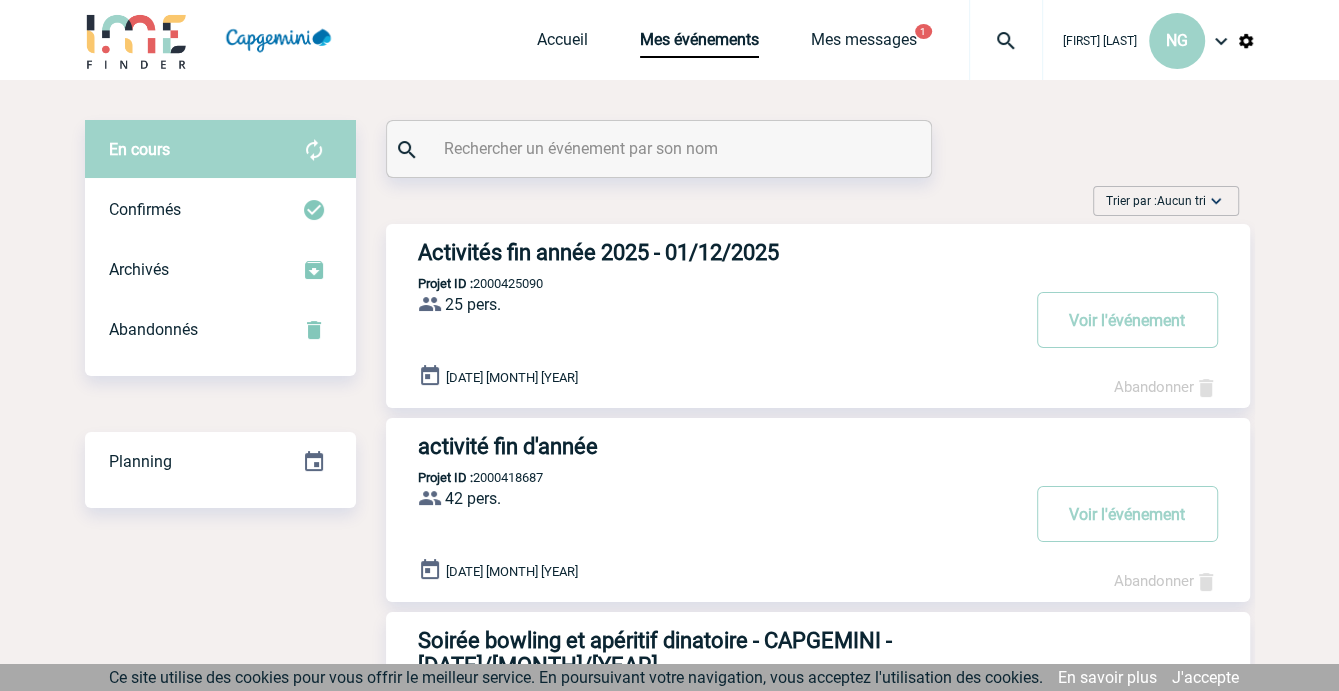 click on "activité fin d'année" at bounding box center (718, 446) 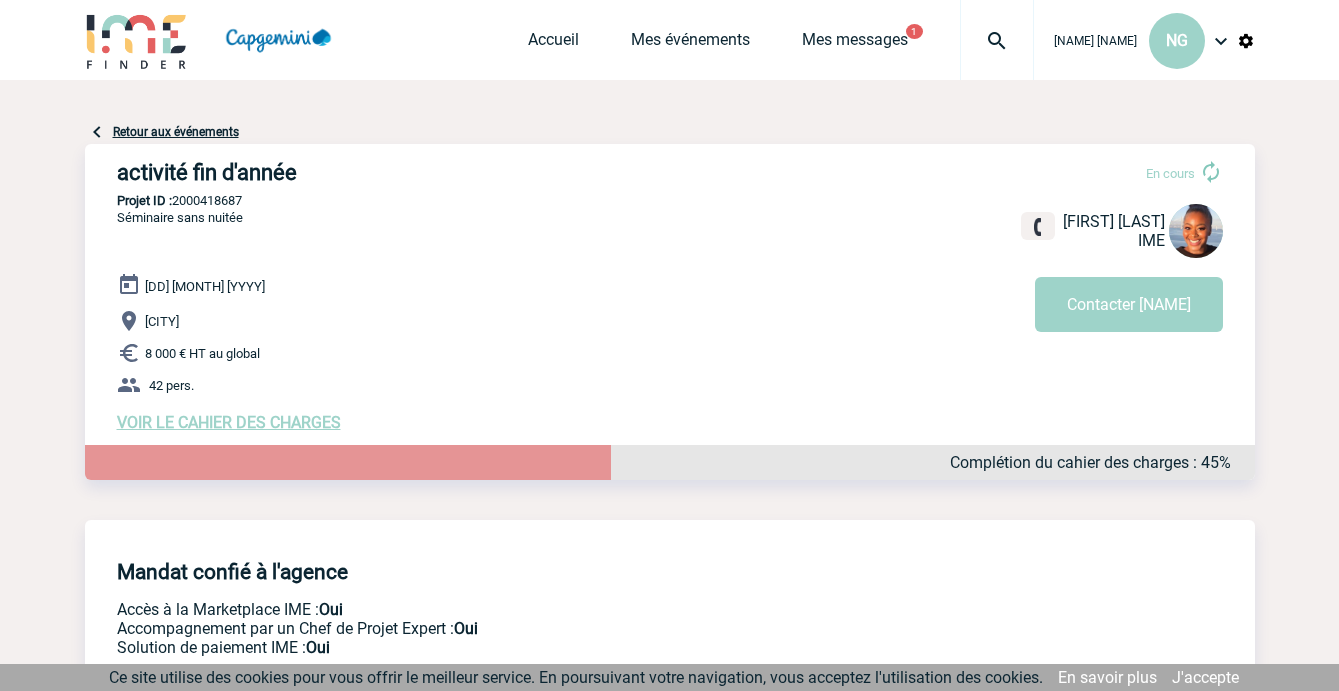 scroll, scrollTop: 0, scrollLeft: 0, axis: both 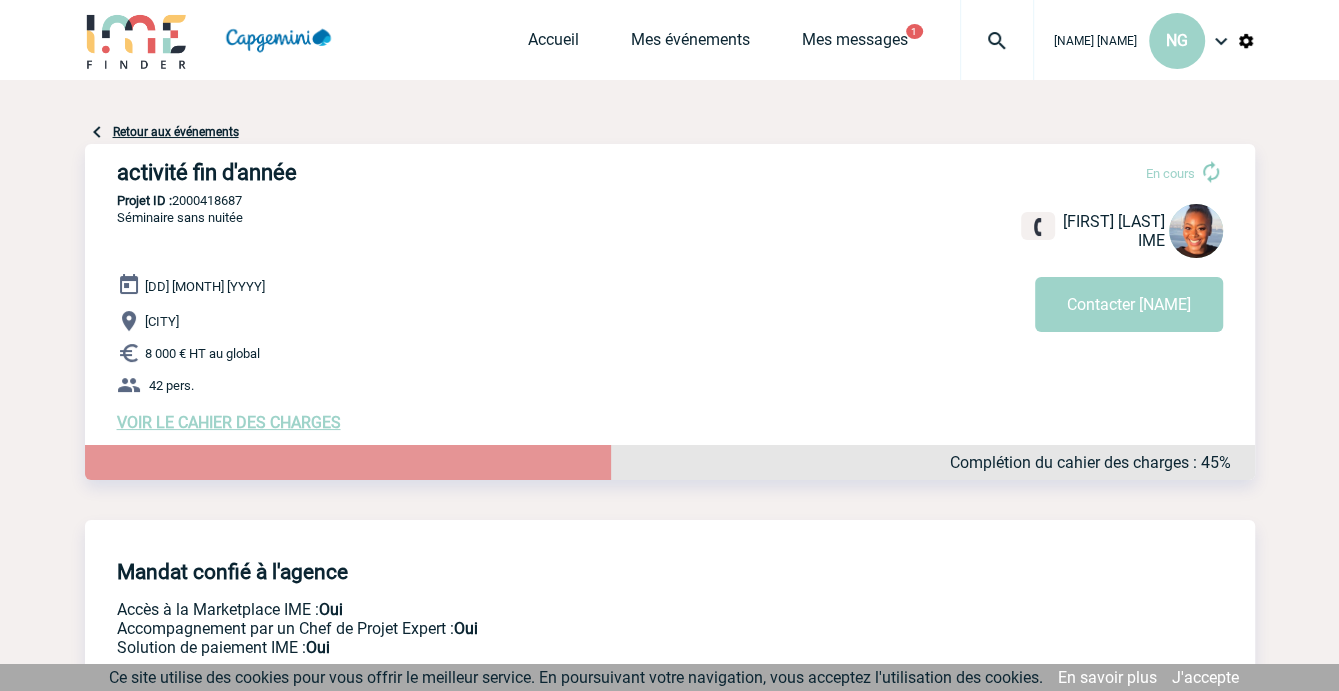 click on "VOIR LE CAHIER DES CHARGES" at bounding box center (229, 422) 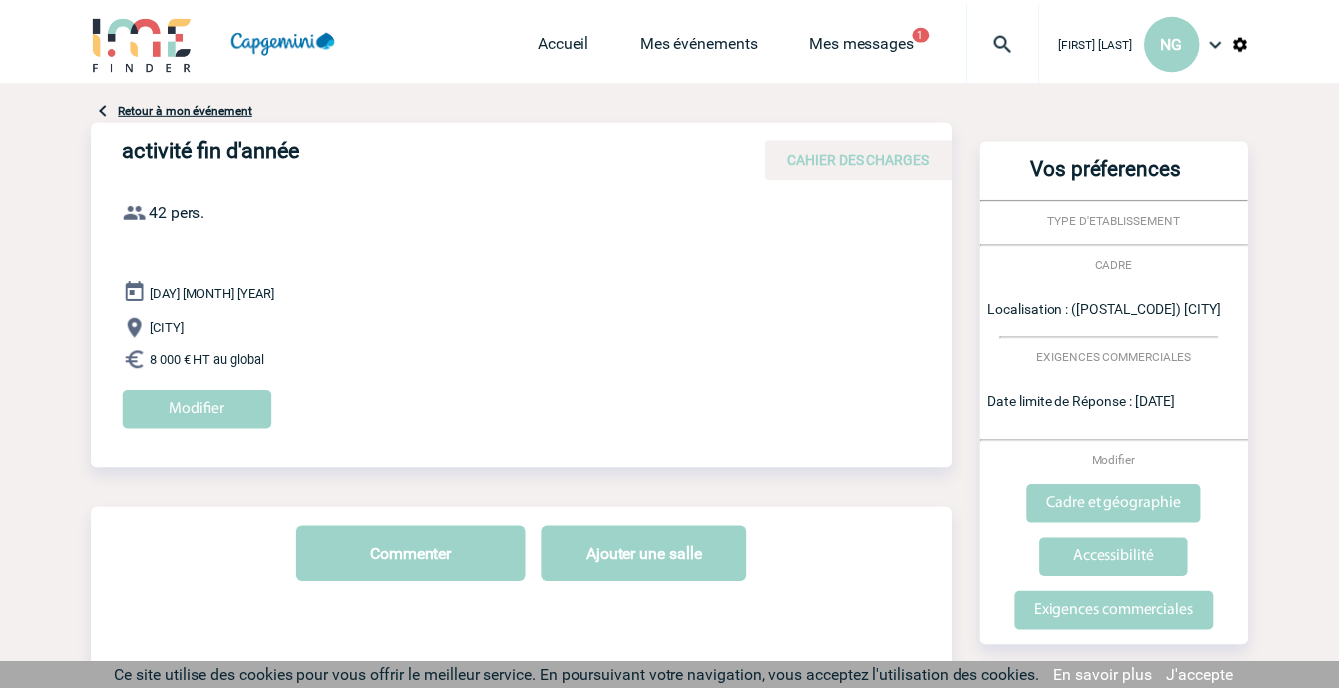 scroll, scrollTop: 0, scrollLeft: 0, axis: both 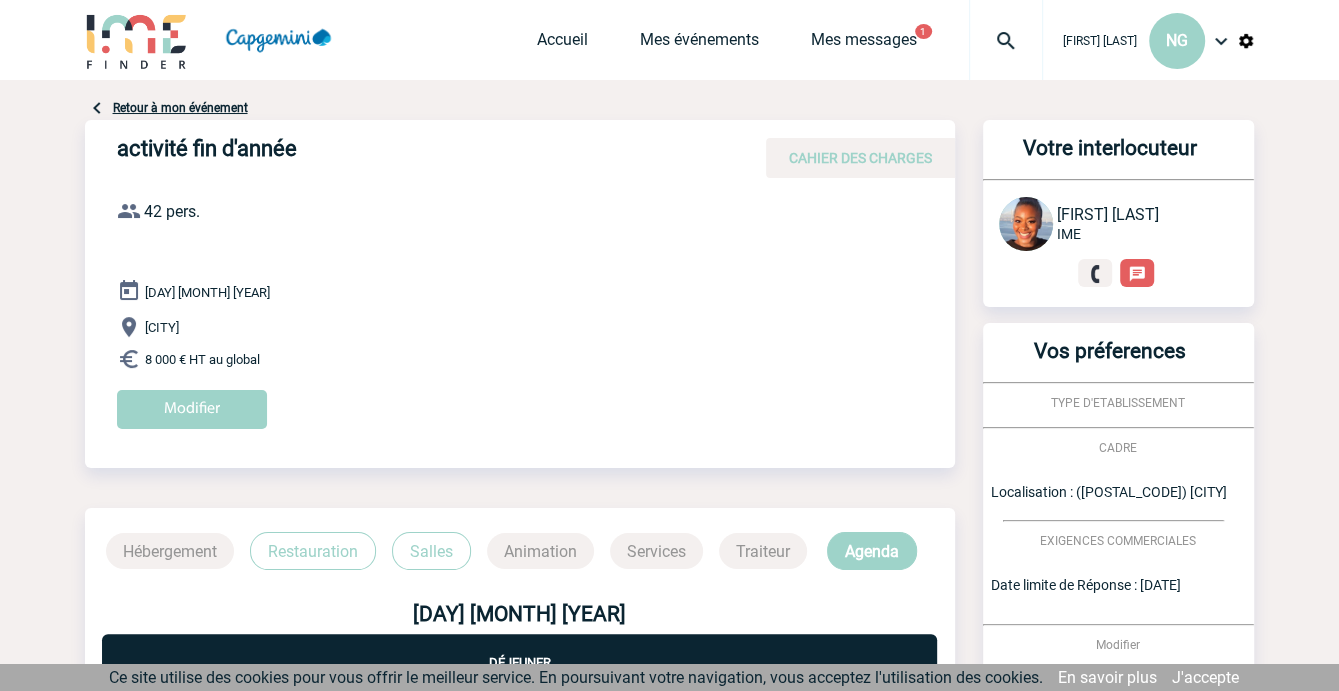 drag, startPoint x: 1338, startPoint y: 145, endPoint x: 1328, endPoint y: 277, distance: 132.37825 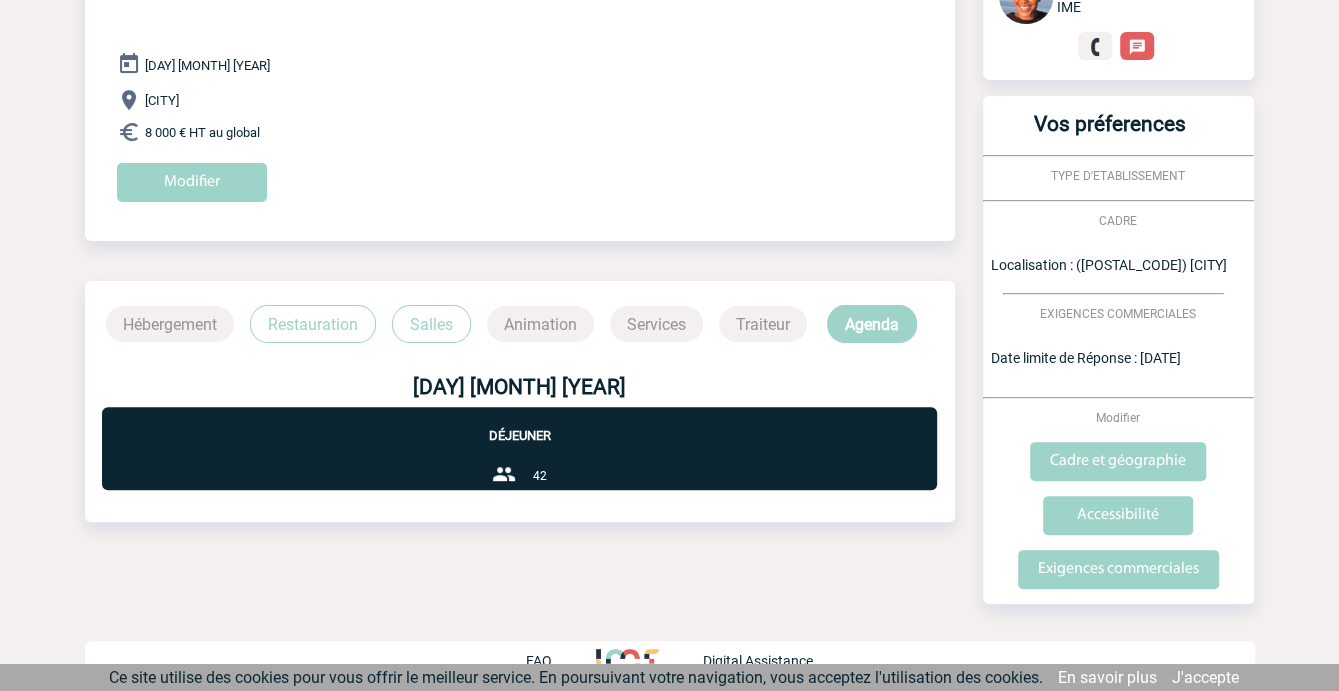 scroll, scrollTop: 228, scrollLeft: 0, axis: vertical 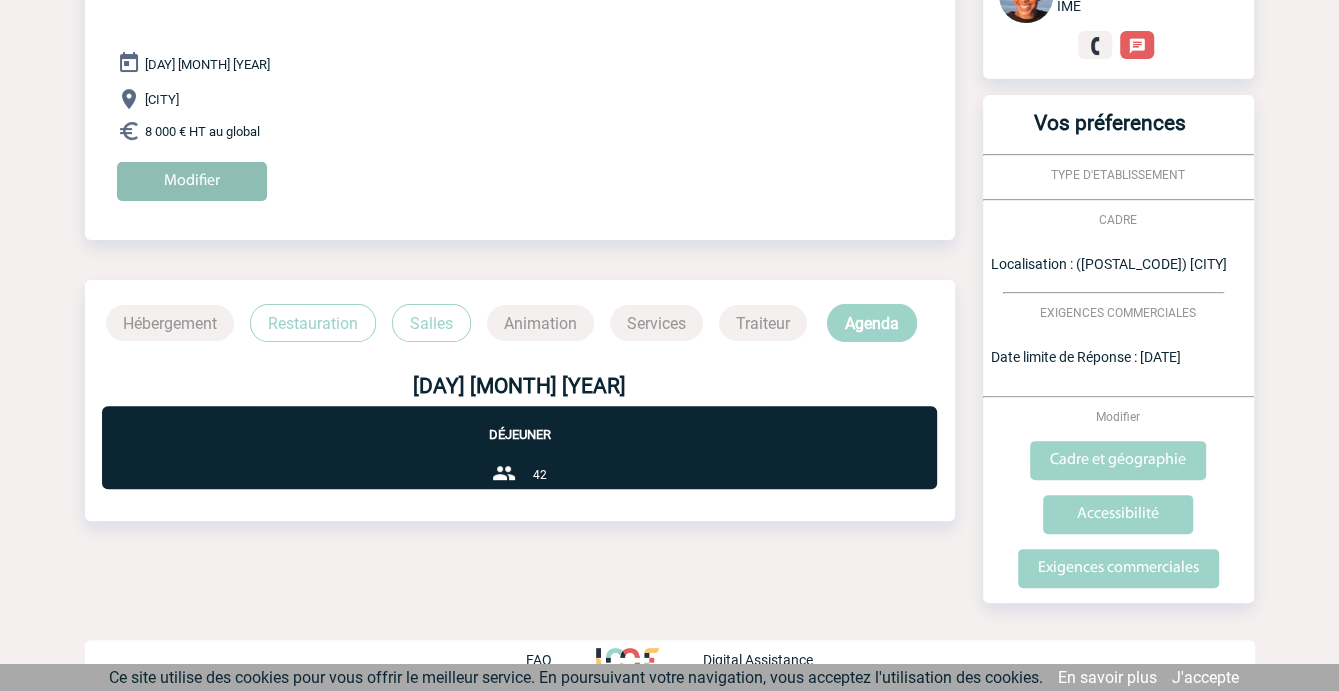 click on "Modifier" at bounding box center [192, 181] 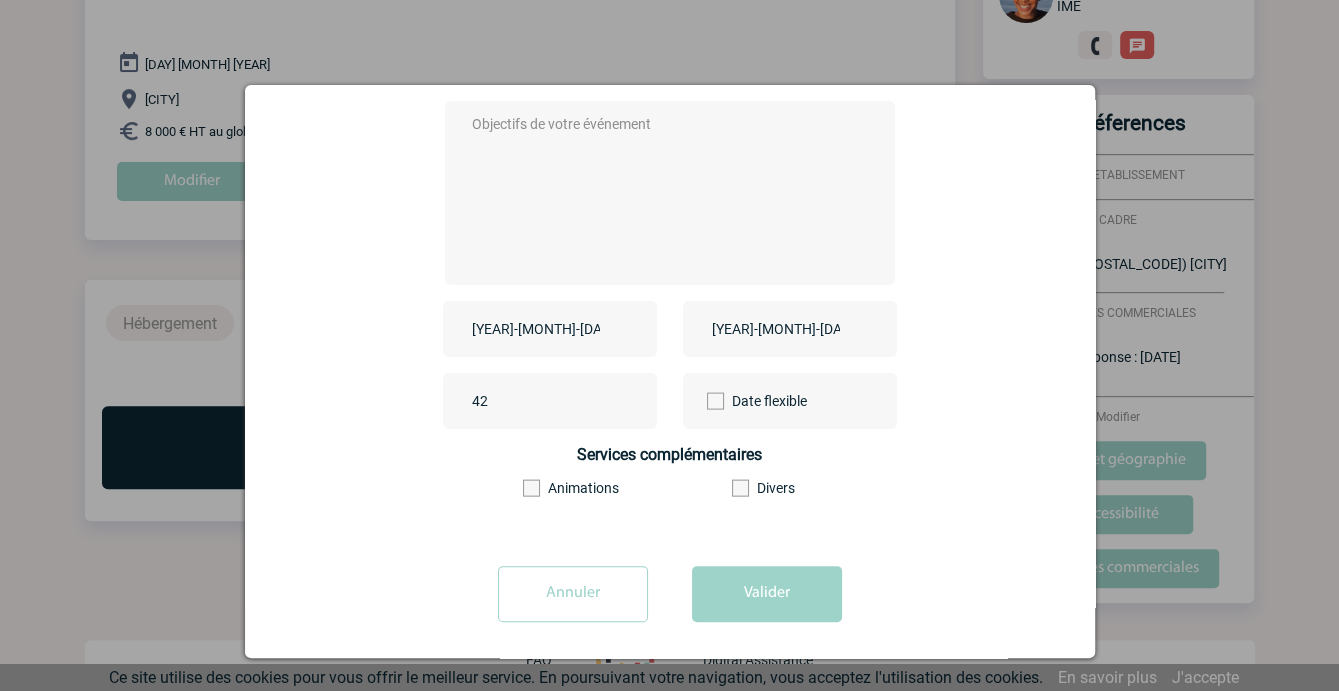 scroll, scrollTop: 251, scrollLeft: 0, axis: vertical 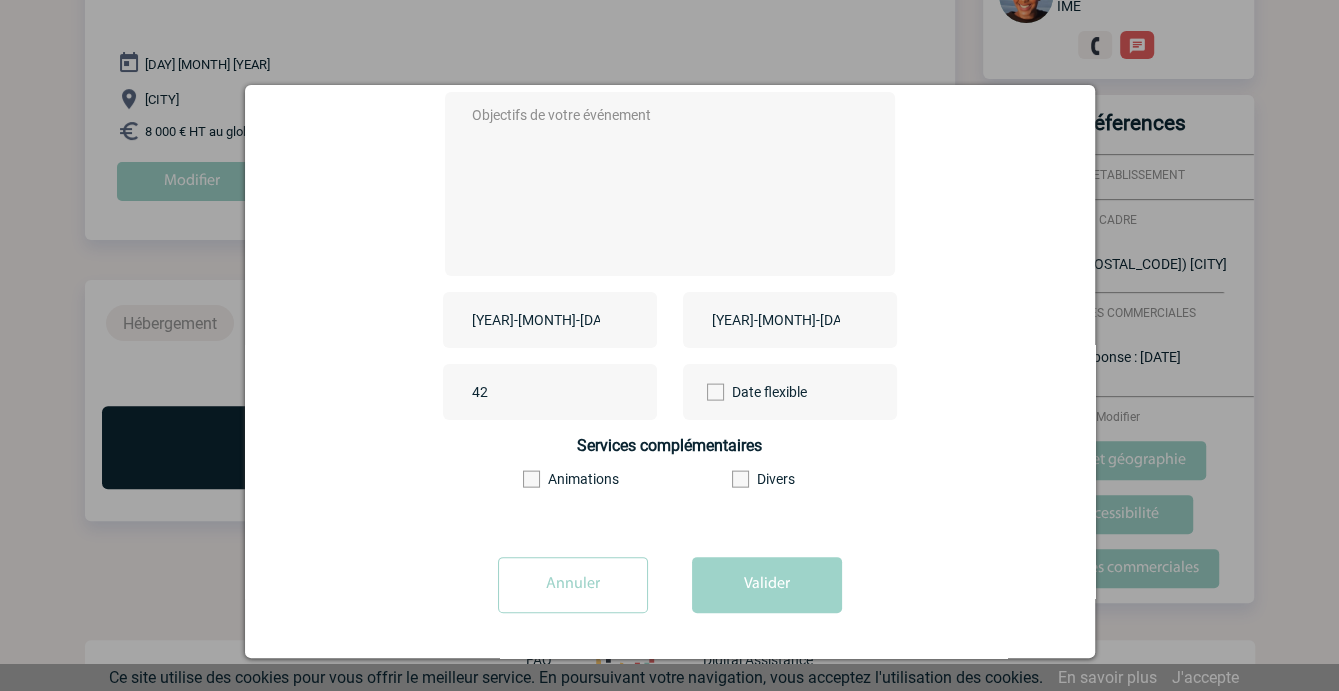 click on "Annuler" at bounding box center (573, 585) 